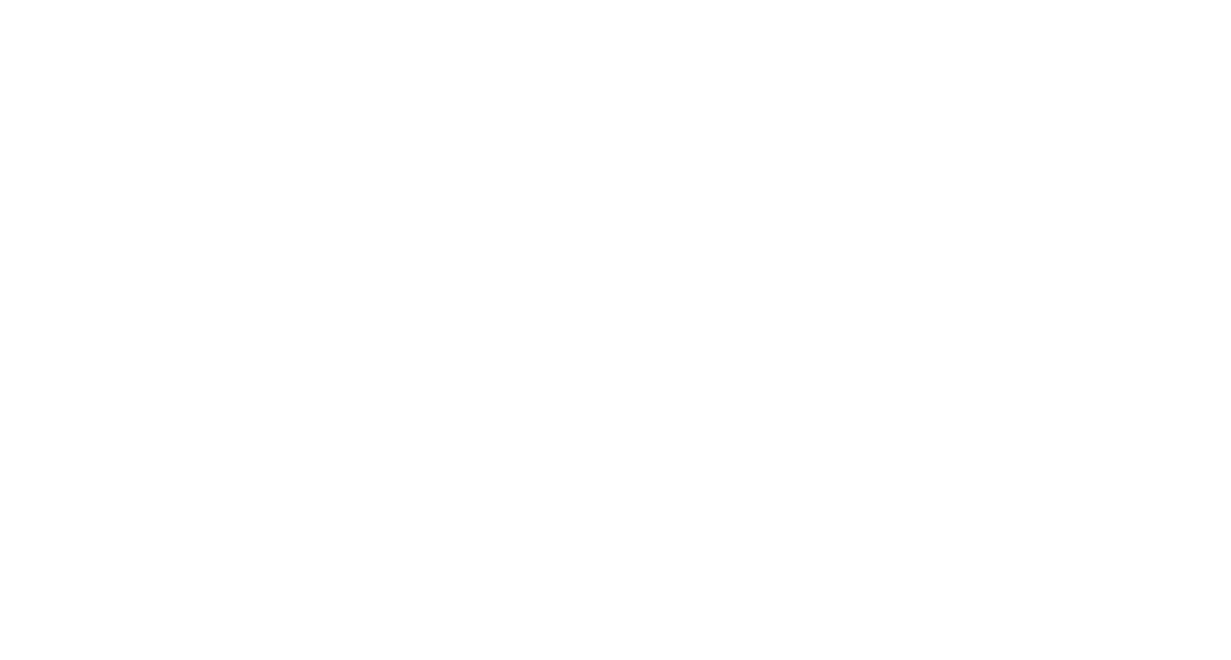 scroll, scrollTop: 0, scrollLeft: 0, axis: both 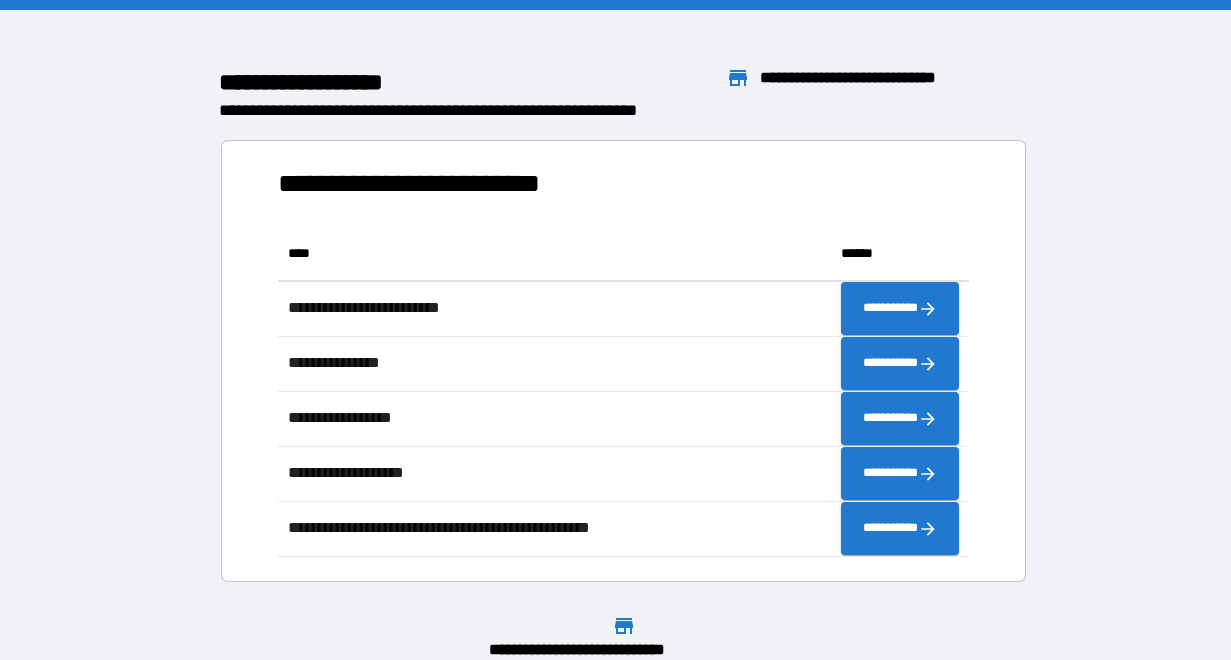 click on "**********" at bounding box center (894, 78) 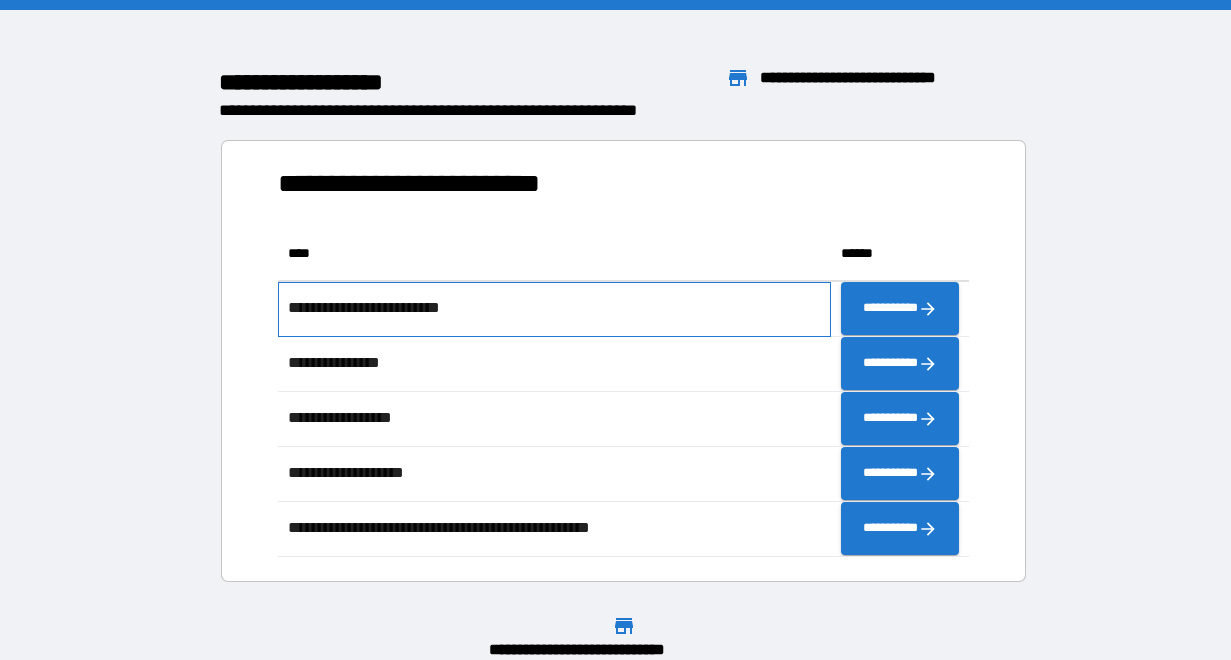 click on "**********" at bounding box center (382, 308) 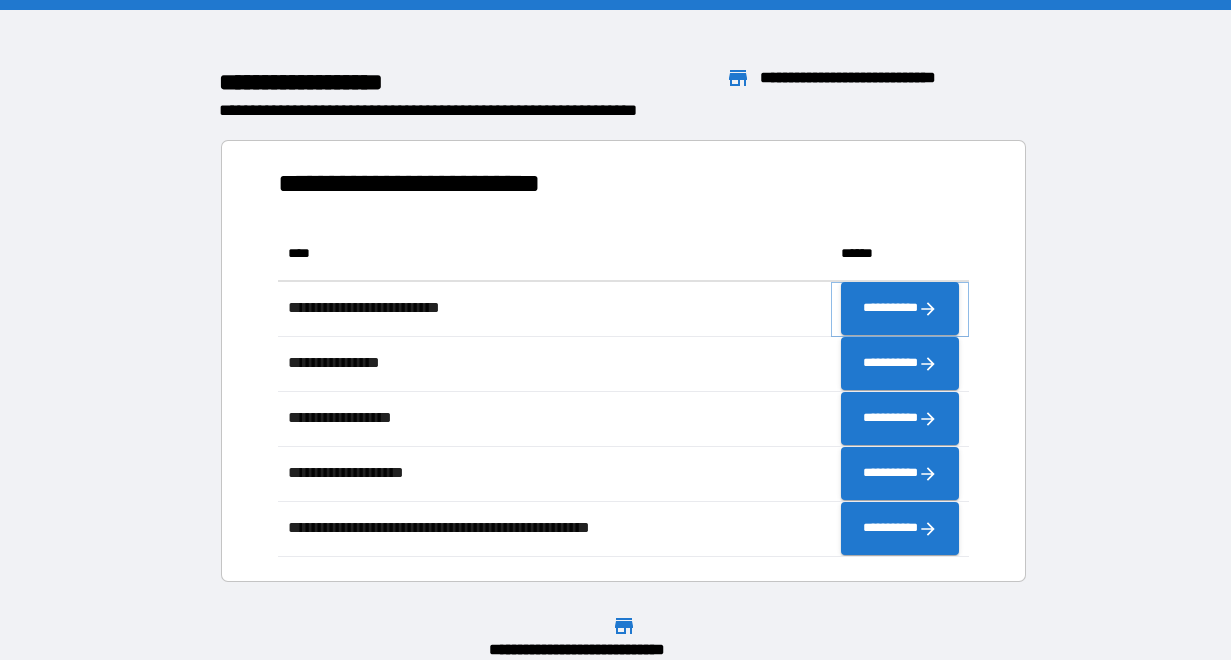 click on "**********" at bounding box center [900, 309] 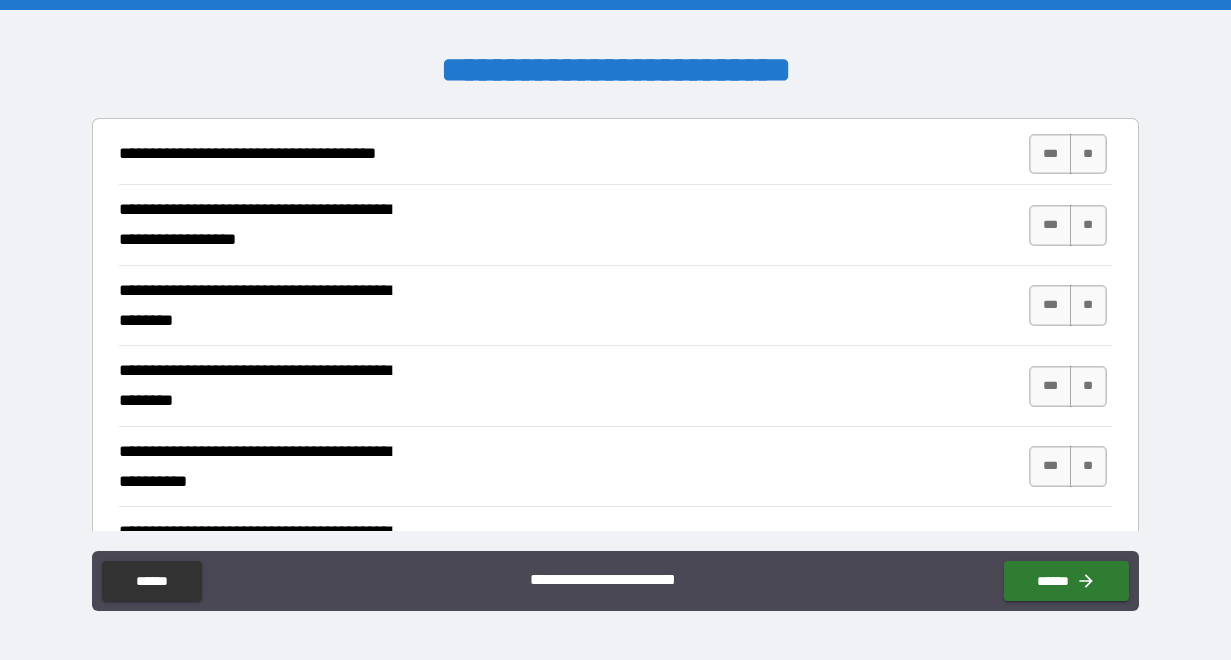 scroll, scrollTop: 407, scrollLeft: 0, axis: vertical 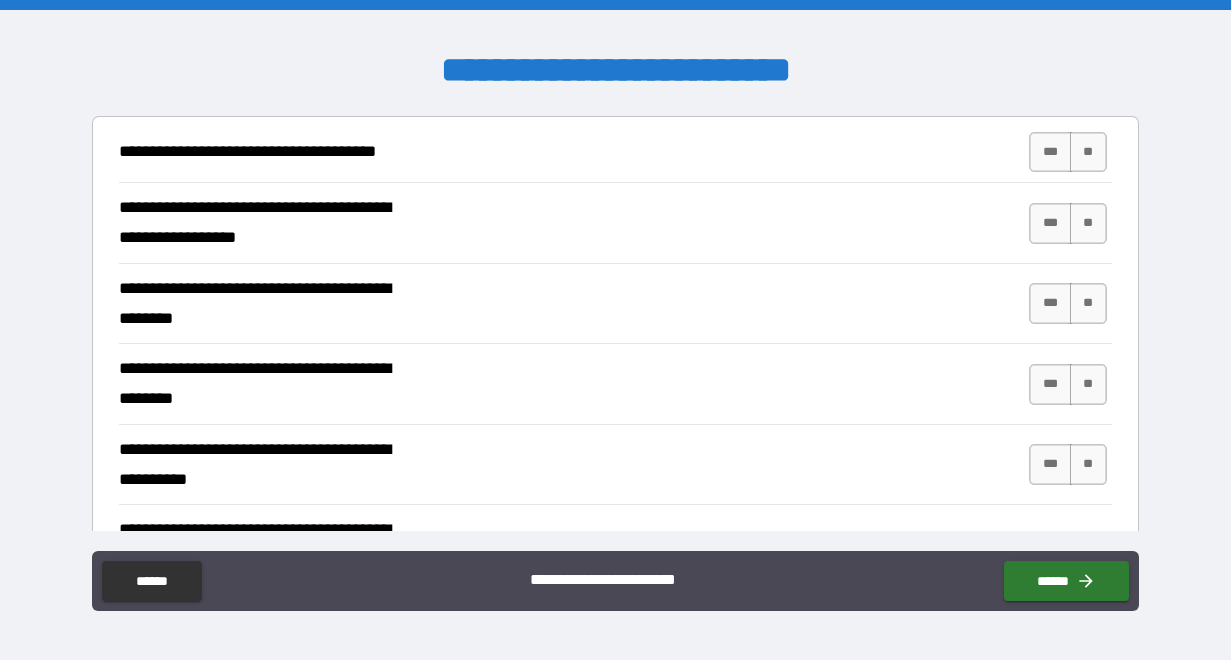 click on "**" at bounding box center [1088, 223] 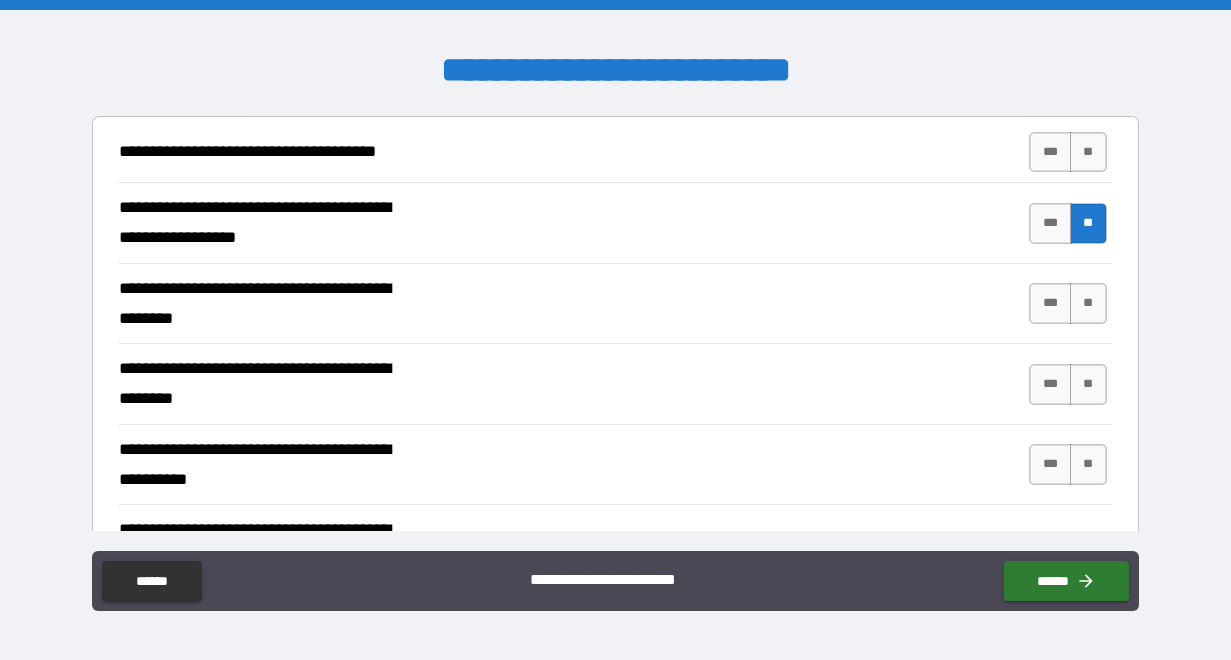 click on "**" at bounding box center [1088, 303] 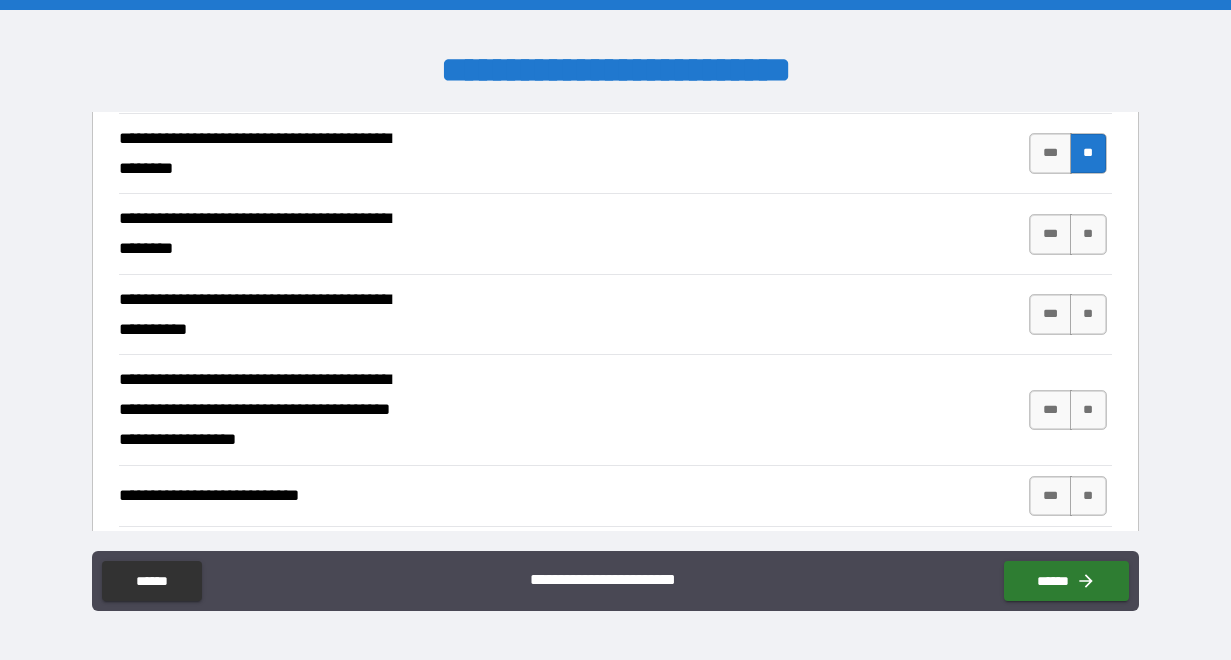 scroll, scrollTop: 558, scrollLeft: 0, axis: vertical 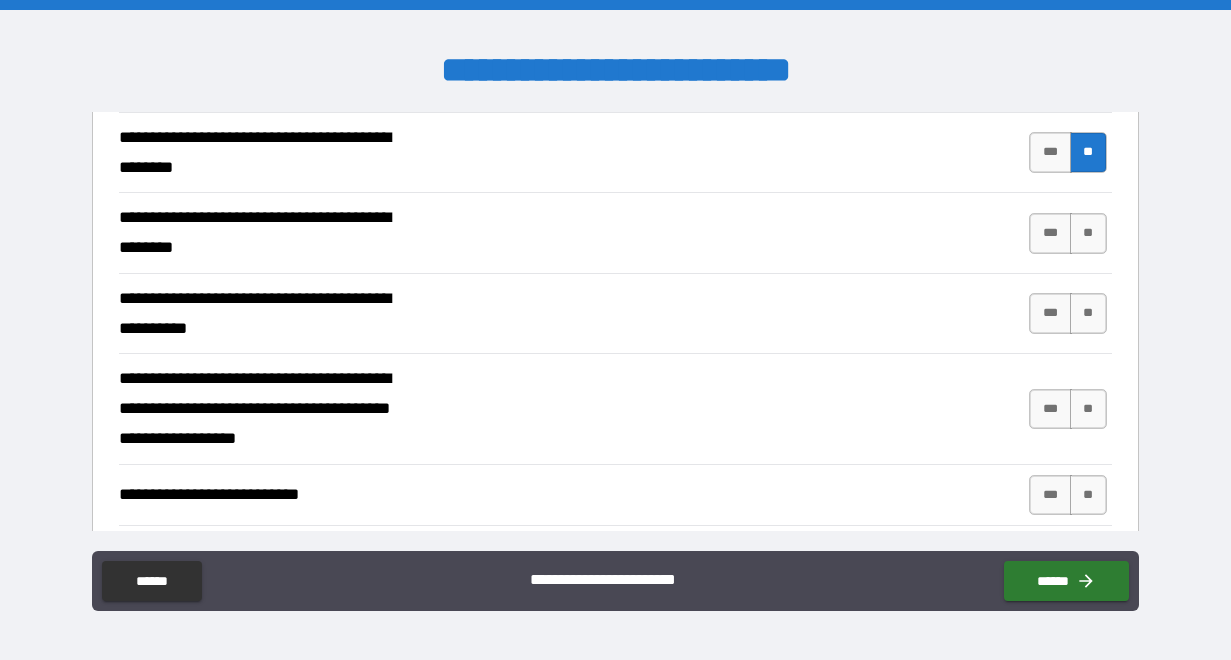 click on "***" at bounding box center (1050, 233) 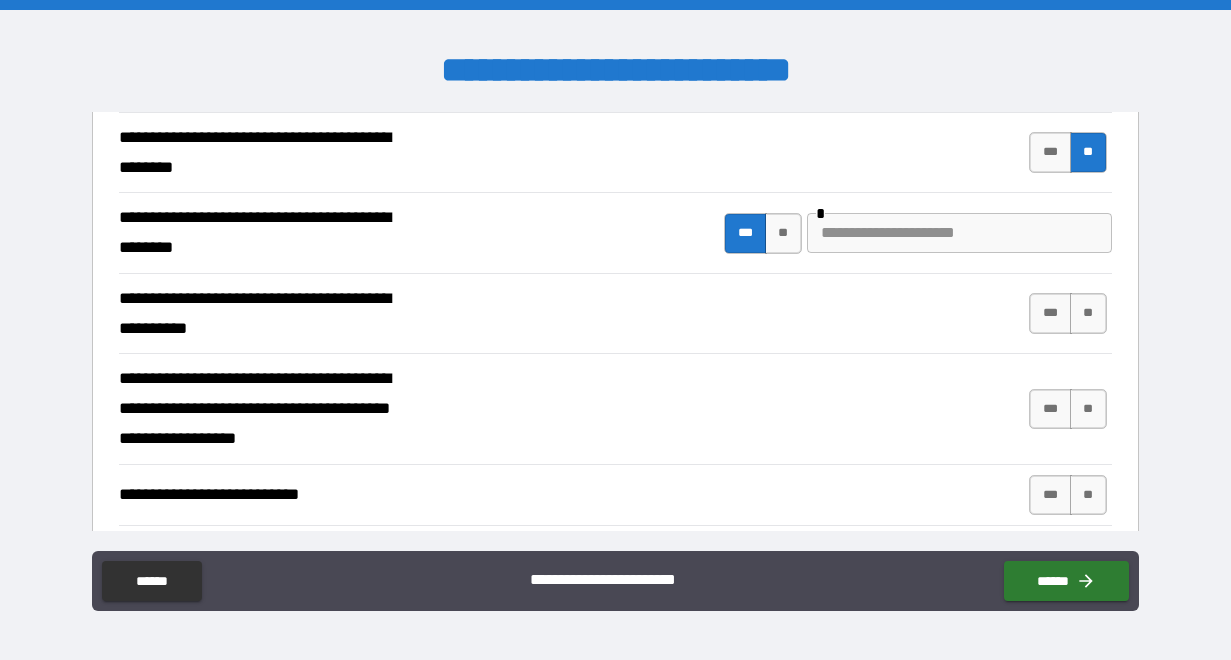 click at bounding box center [959, 233] 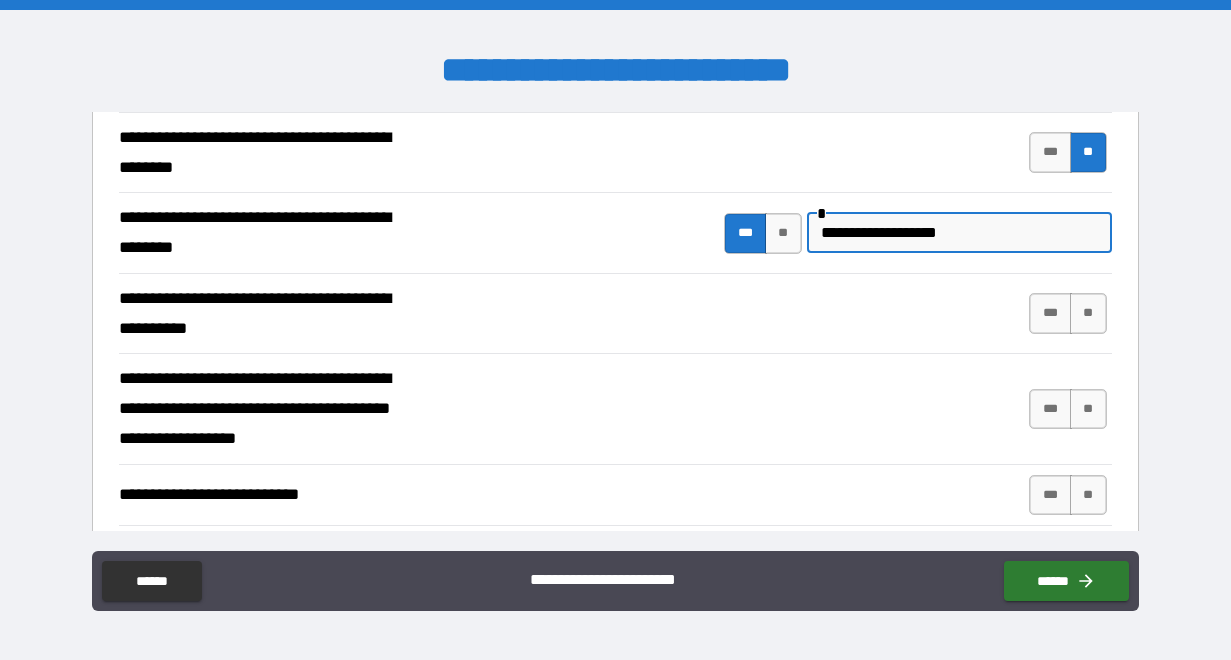 click on "**********" at bounding box center [959, 233] 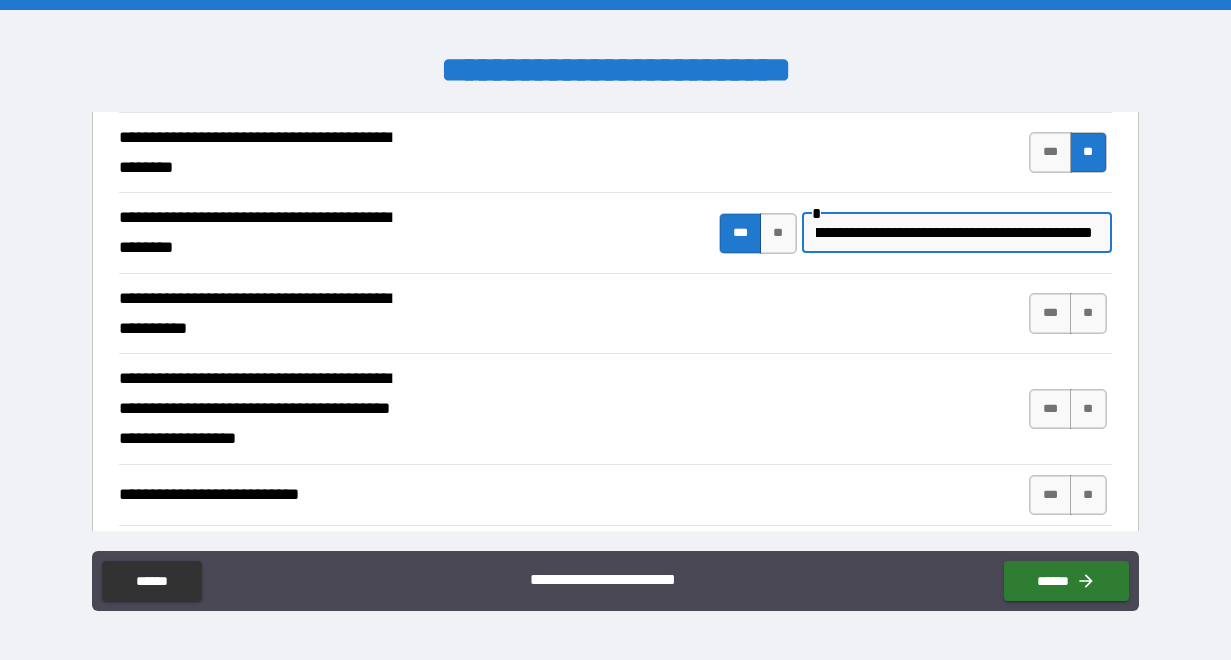 scroll, scrollTop: 0, scrollLeft: 70, axis: horizontal 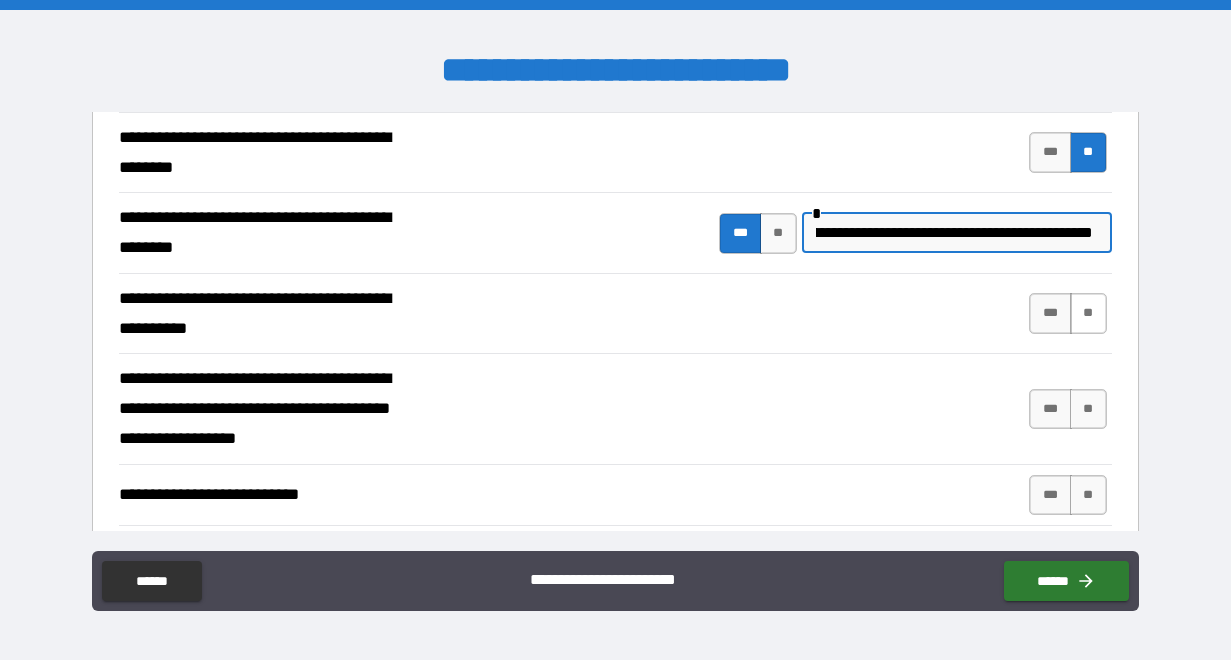 type on "**********" 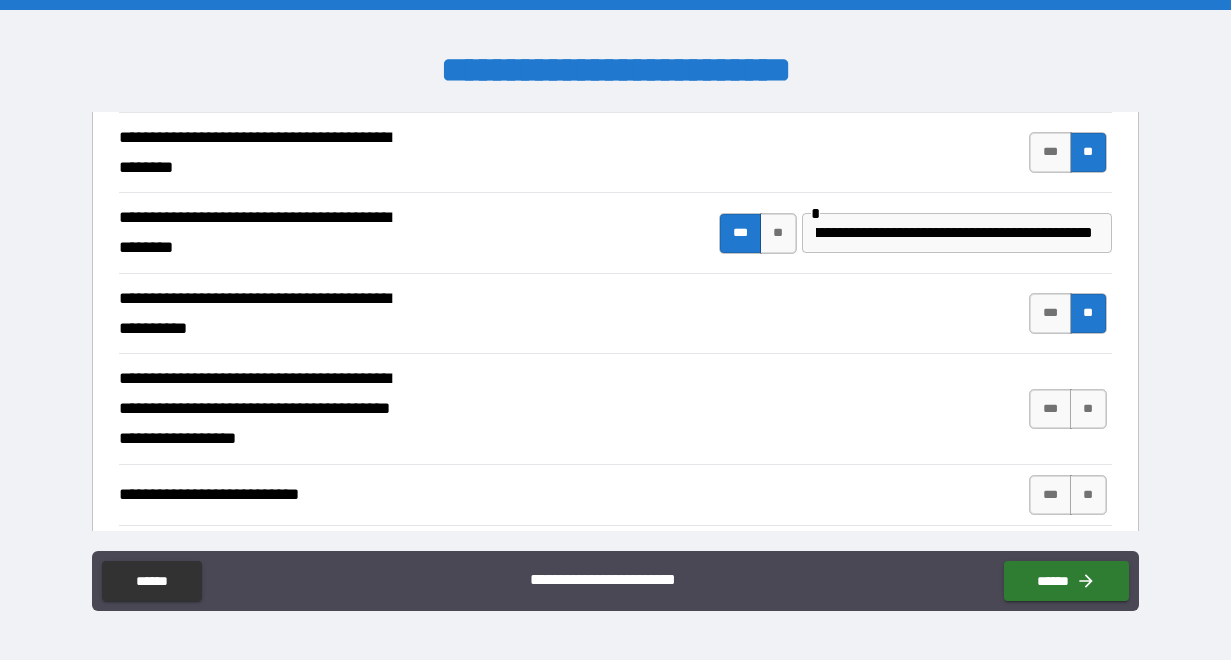 scroll, scrollTop: 0, scrollLeft: 0, axis: both 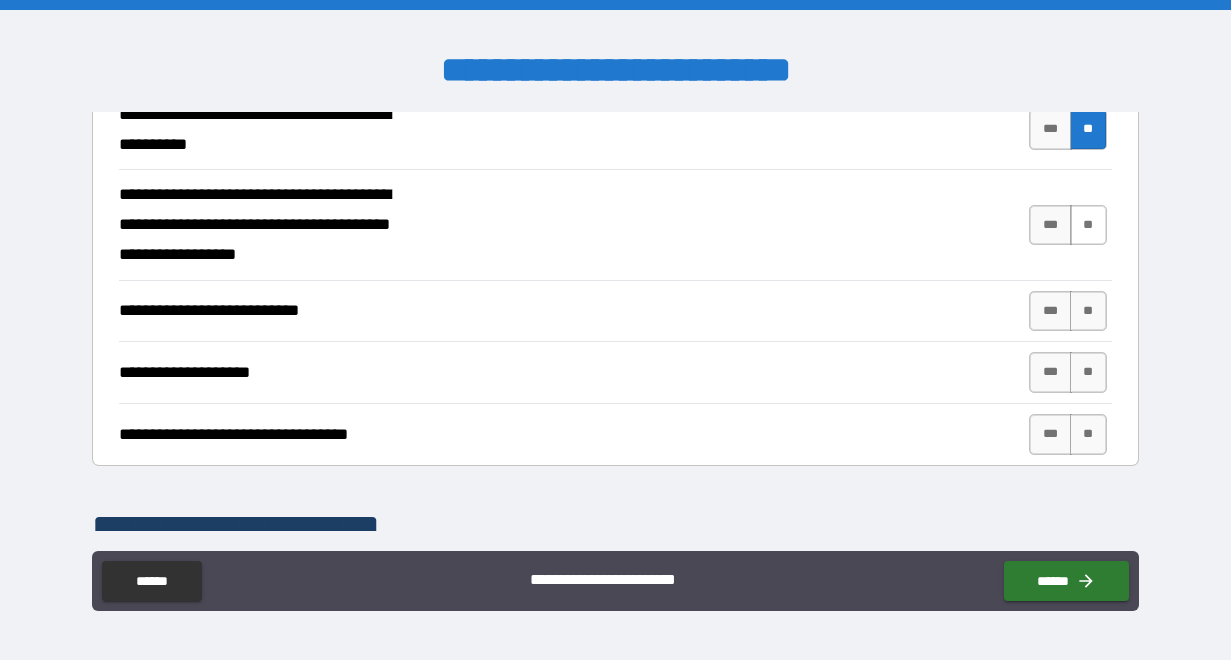 click on "**" at bounding box center [1088, 225] 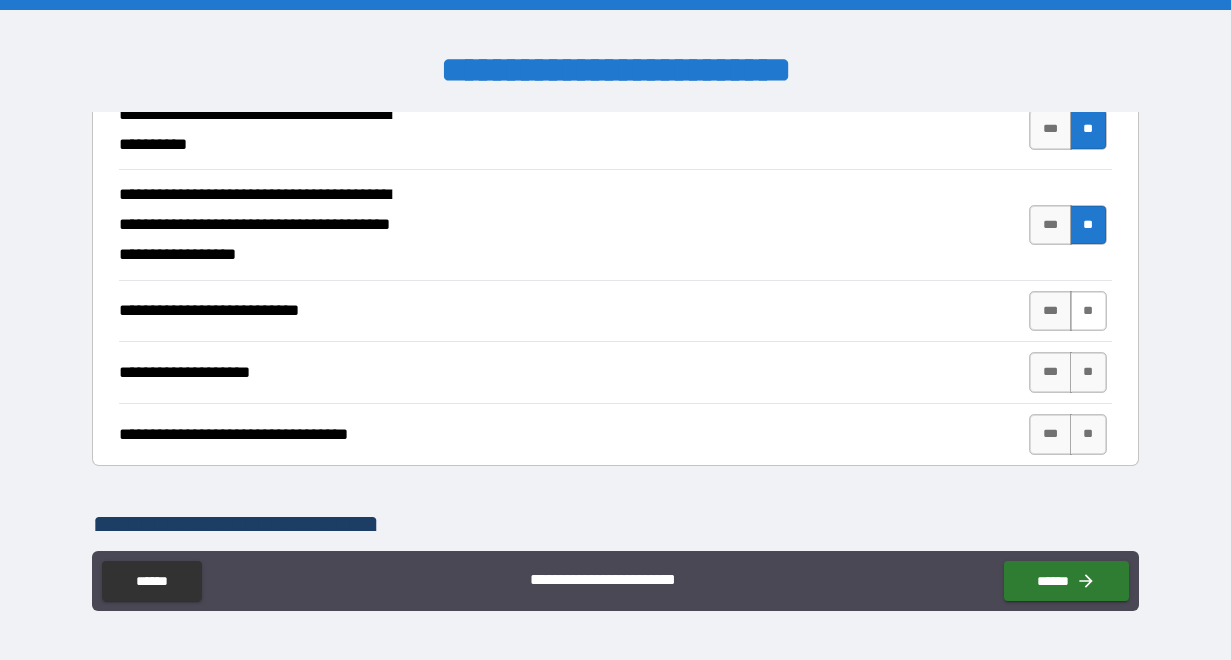 click on "**" at bounding box center (1088, 311) 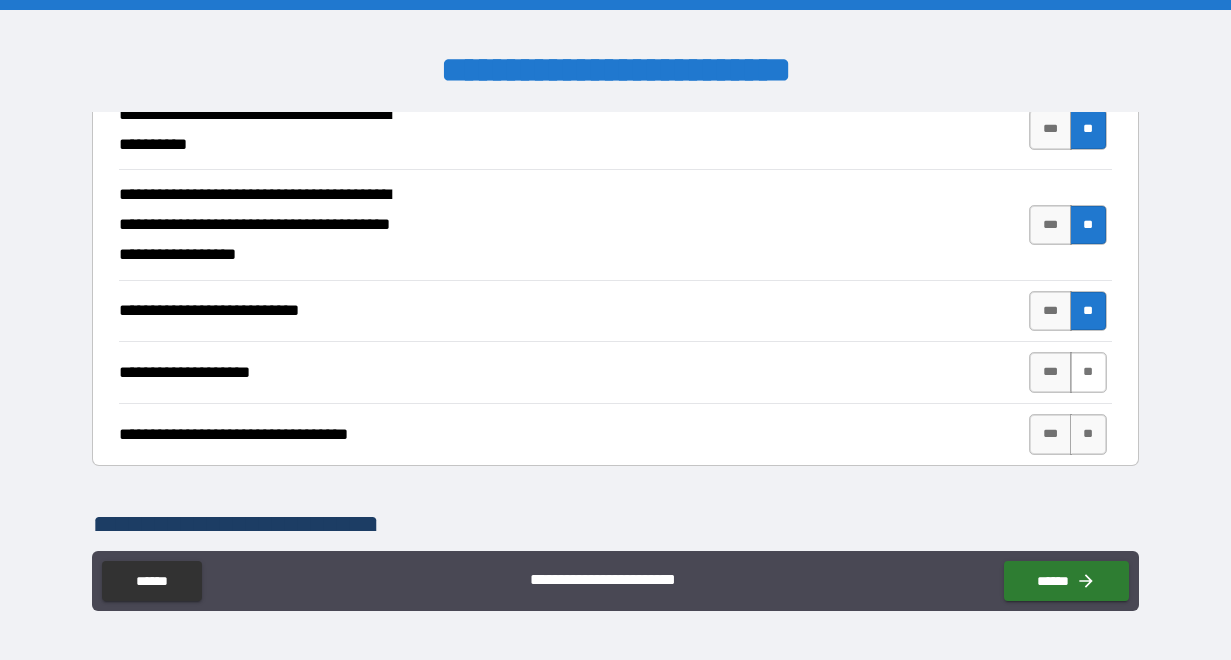 click on "**" at bounding box center [1088, 372] 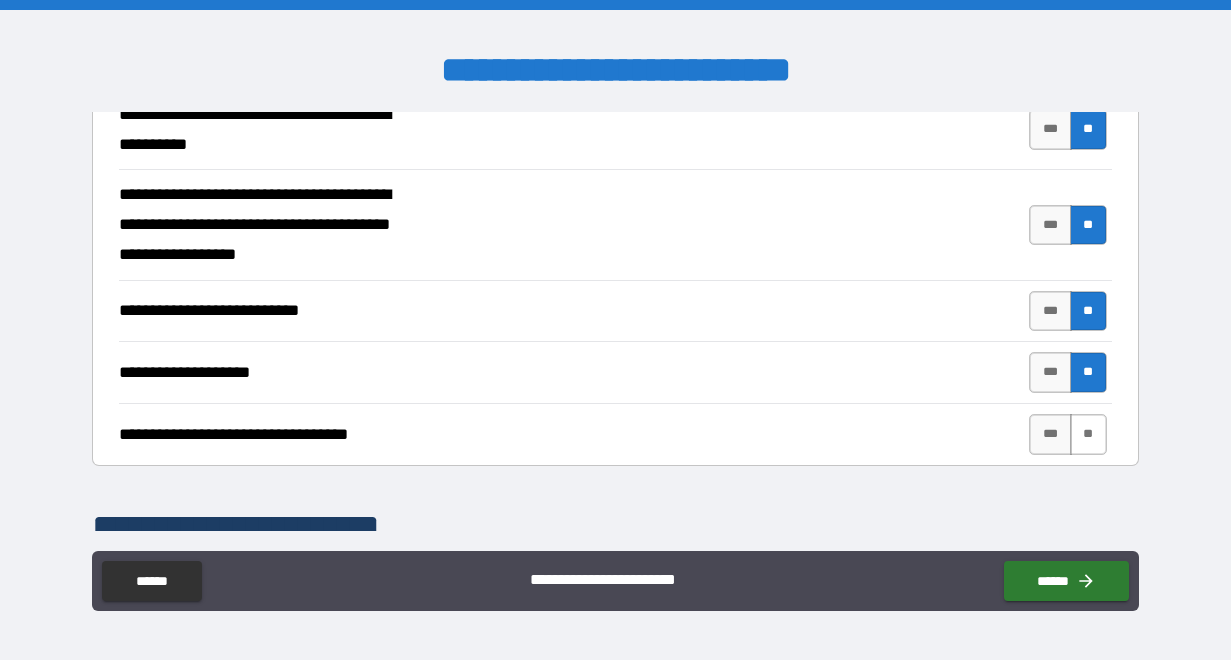 click on "**" at bounding box center [1088, 434] 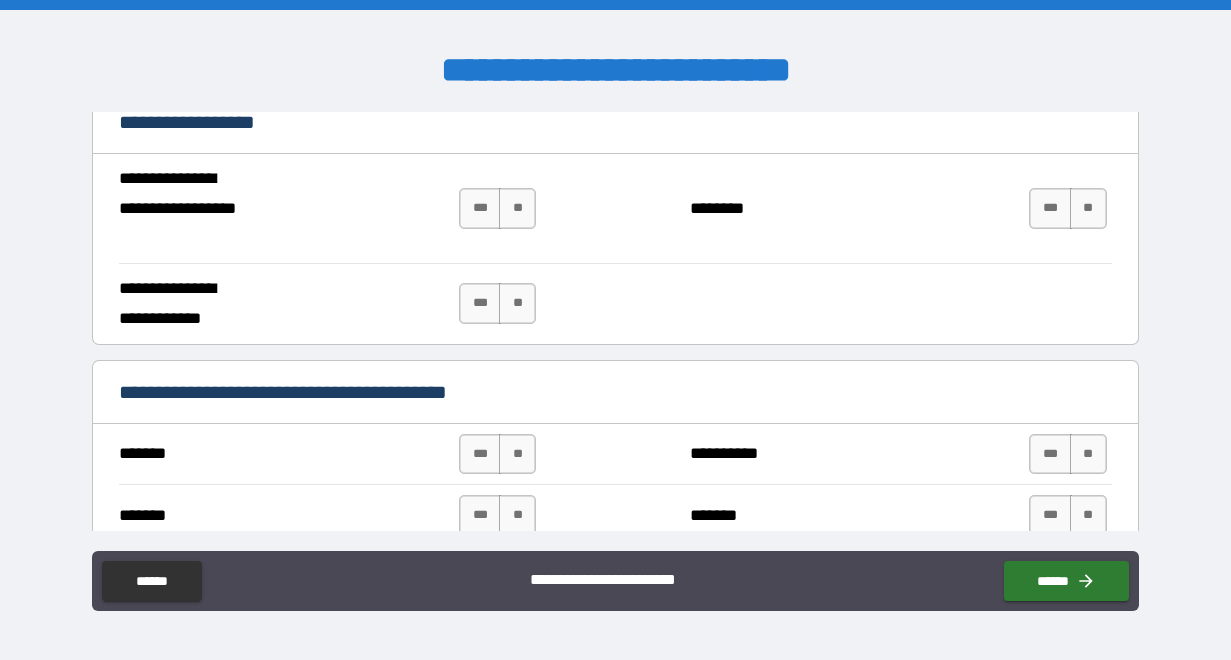 scroll, scrollTop: 1224, scrollLeft: 0, axis: vertical 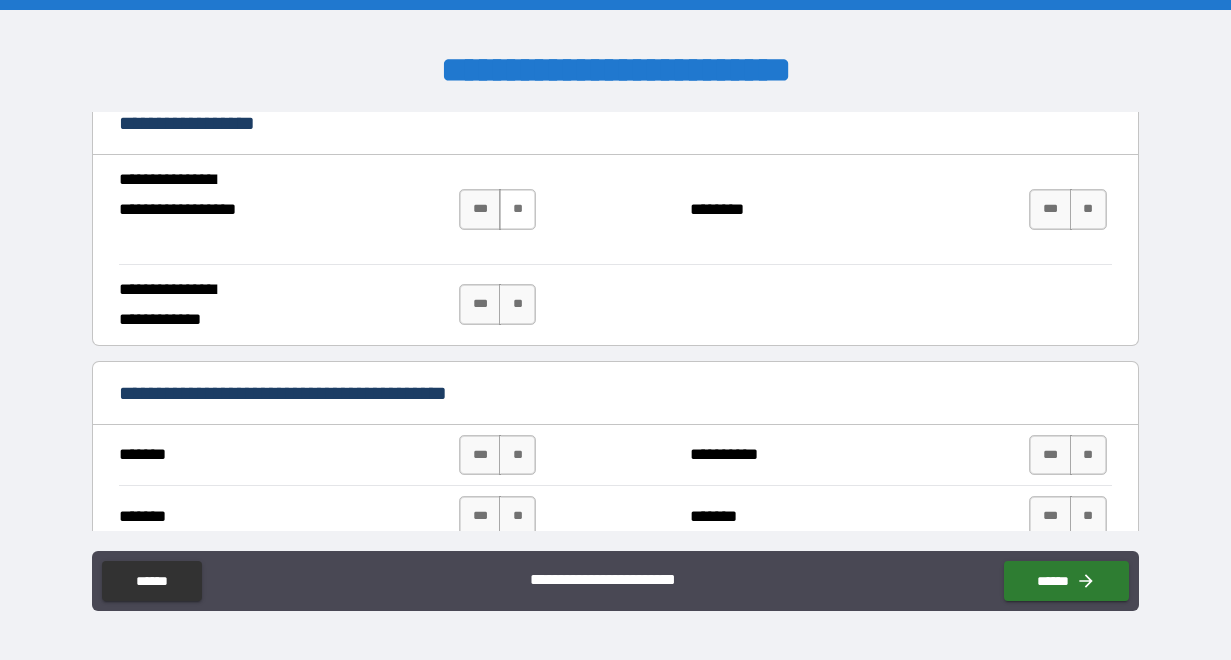 click on "**" at bounding box center (517, 209) 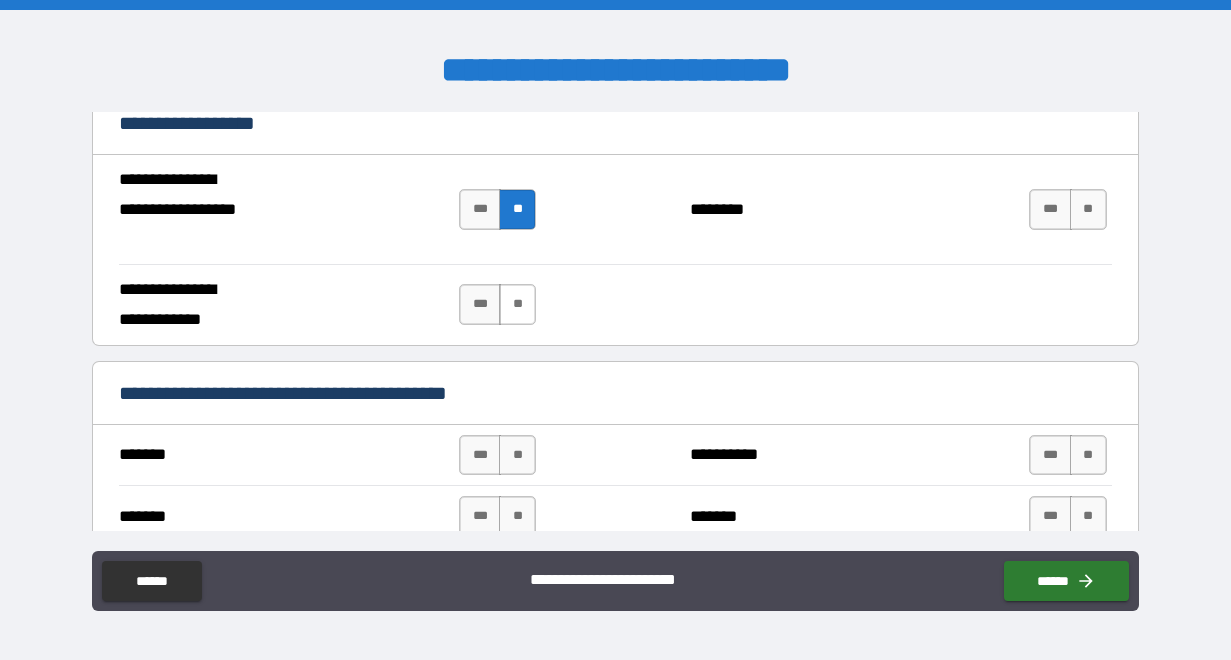 click on "**" at bounding box center [517, 304] 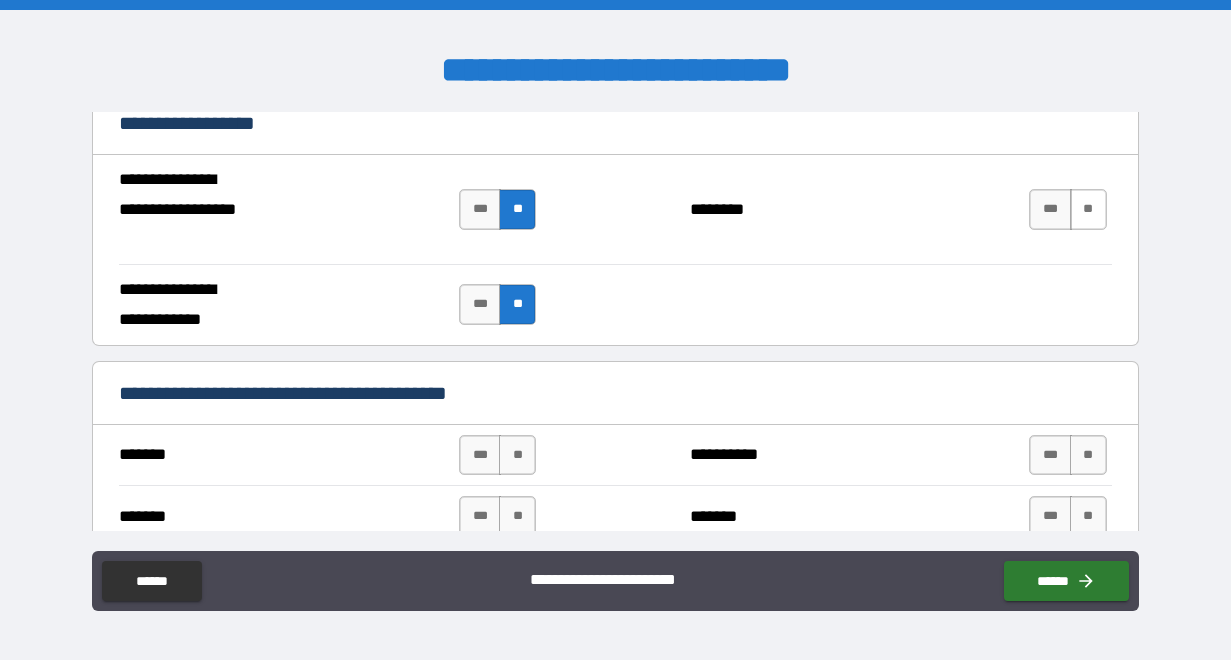 click on "**" at bounding box center (1088, 209) 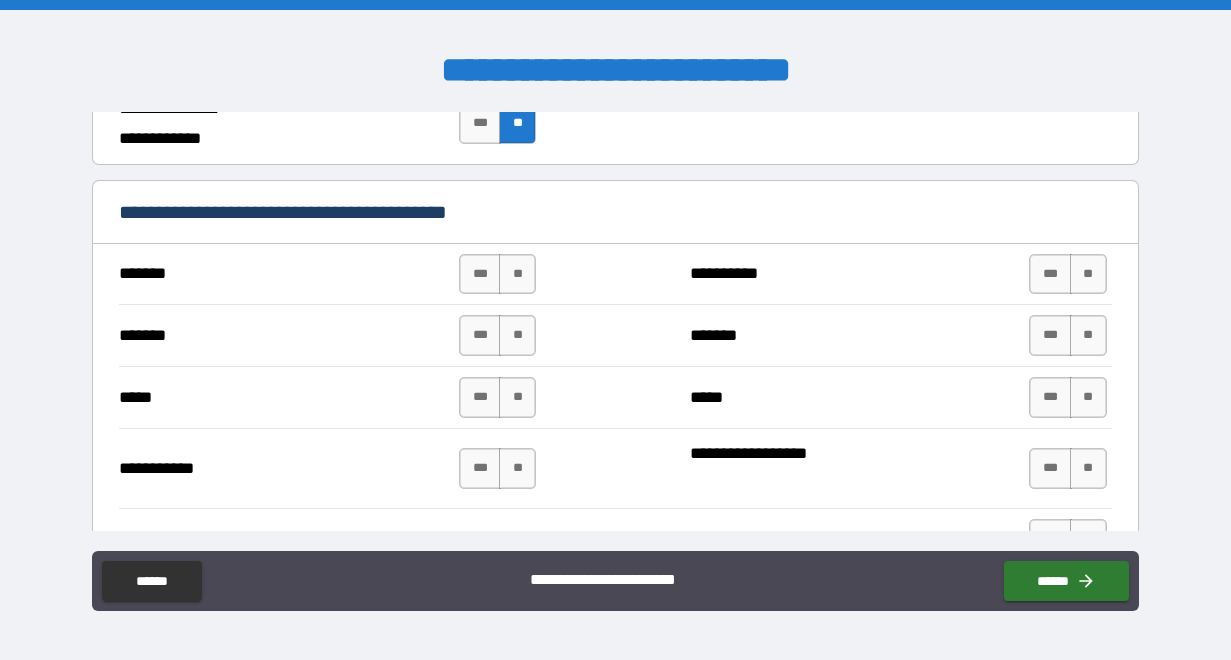 scroll, scrollTop: 1486, scrollLeft: 0, axis: vertical 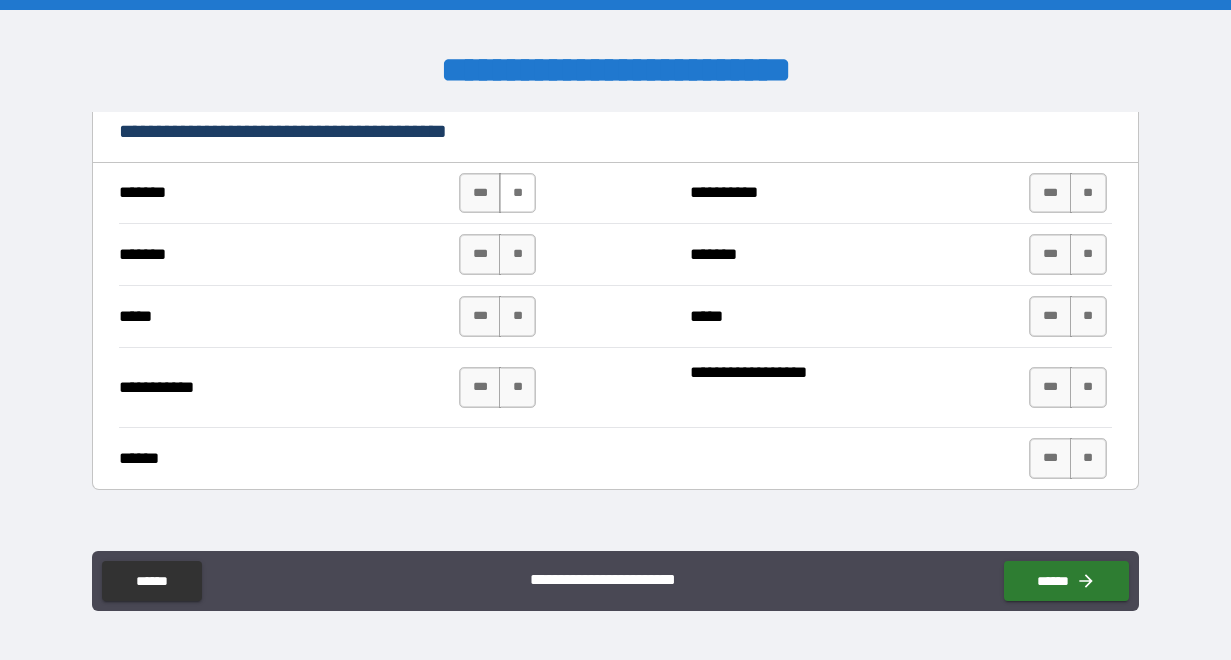click on "**" at bounding box center (517, 193) 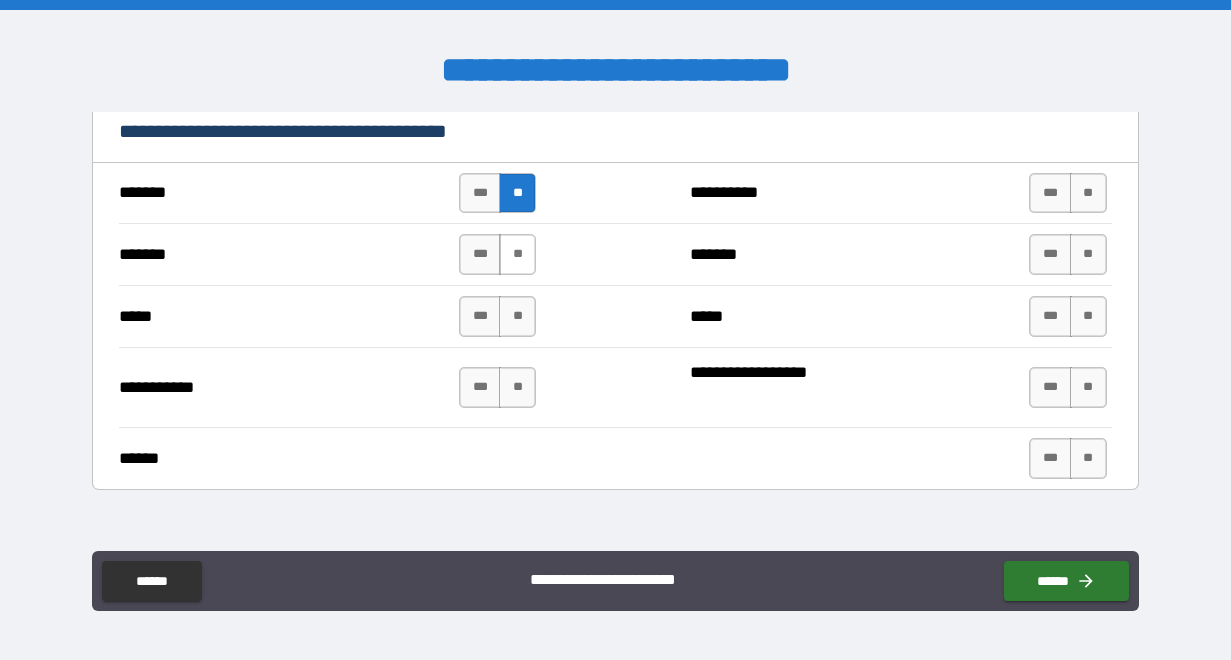 click on "**" at bounding box center (517, 254) 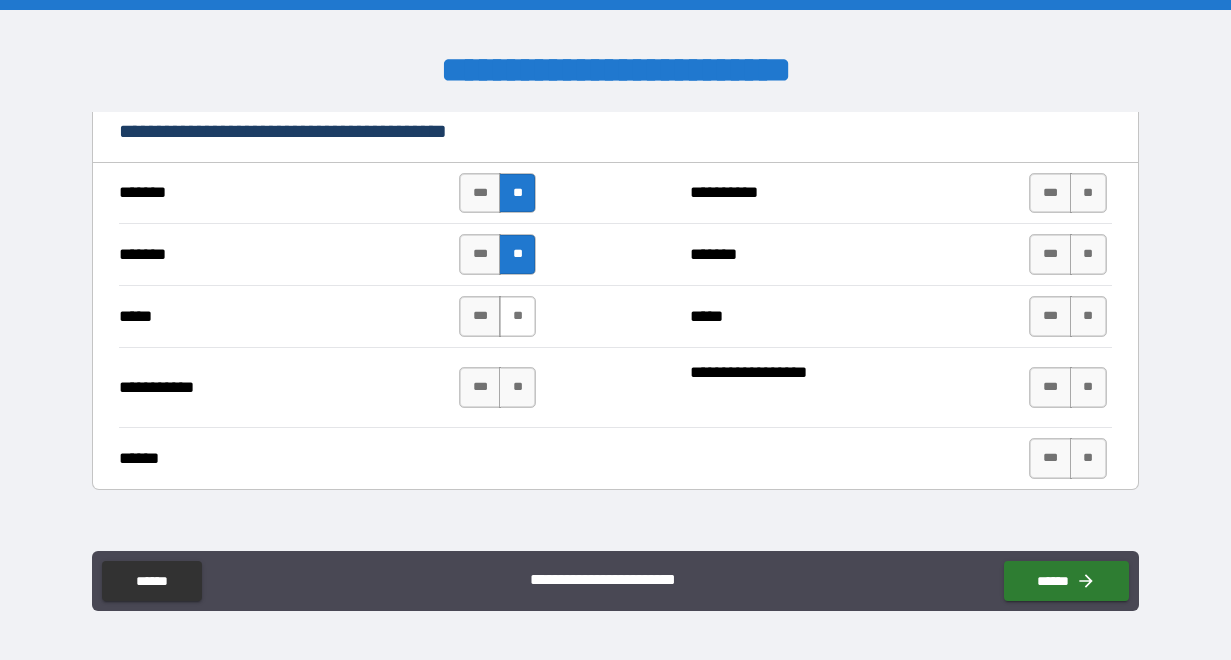 click on "**" at bounding box center (517, 316) 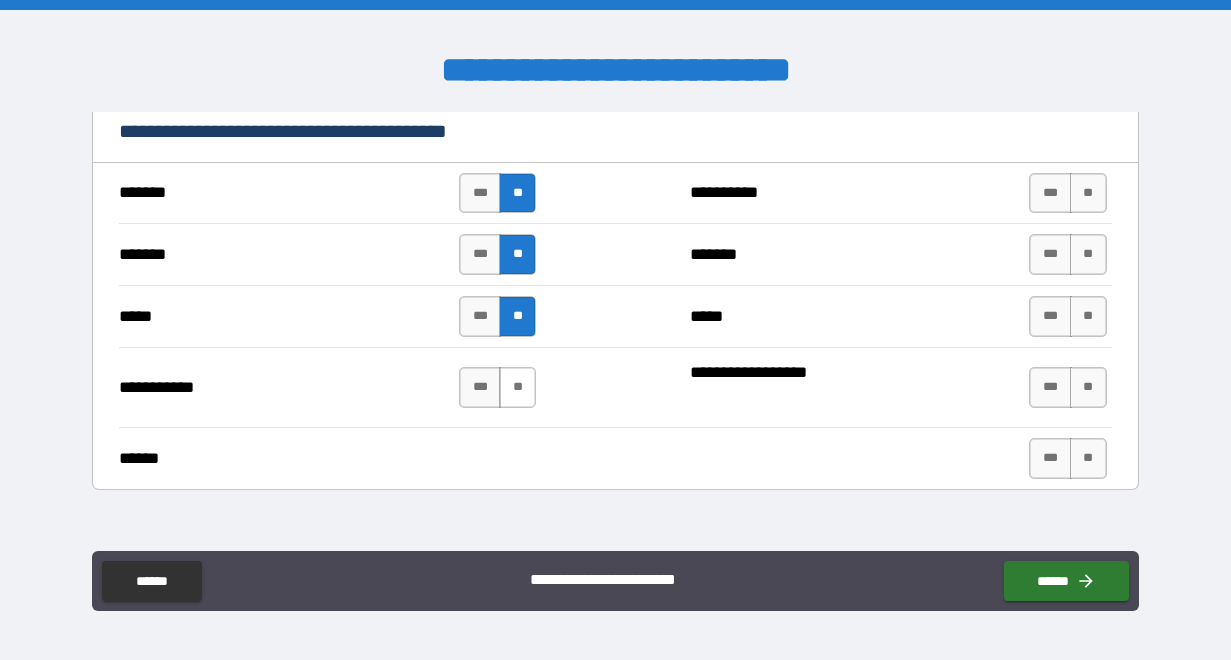 click on "**" at bounding box center [517, 387] 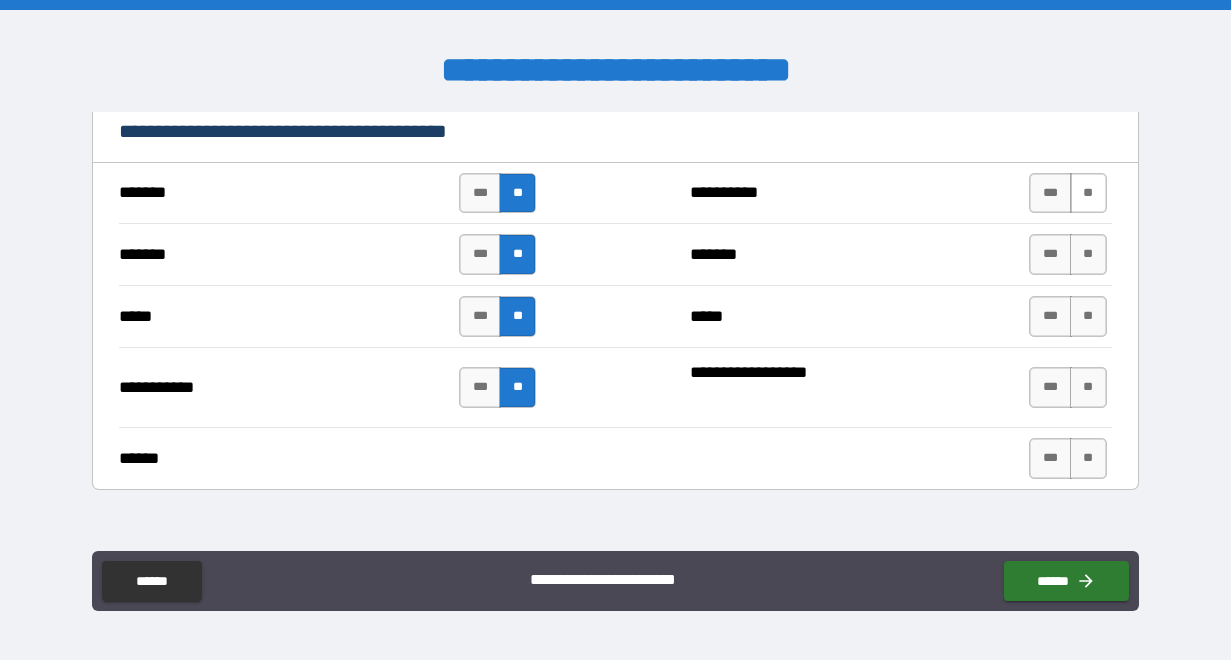 click on "**" at bounding box center [1088, 193] 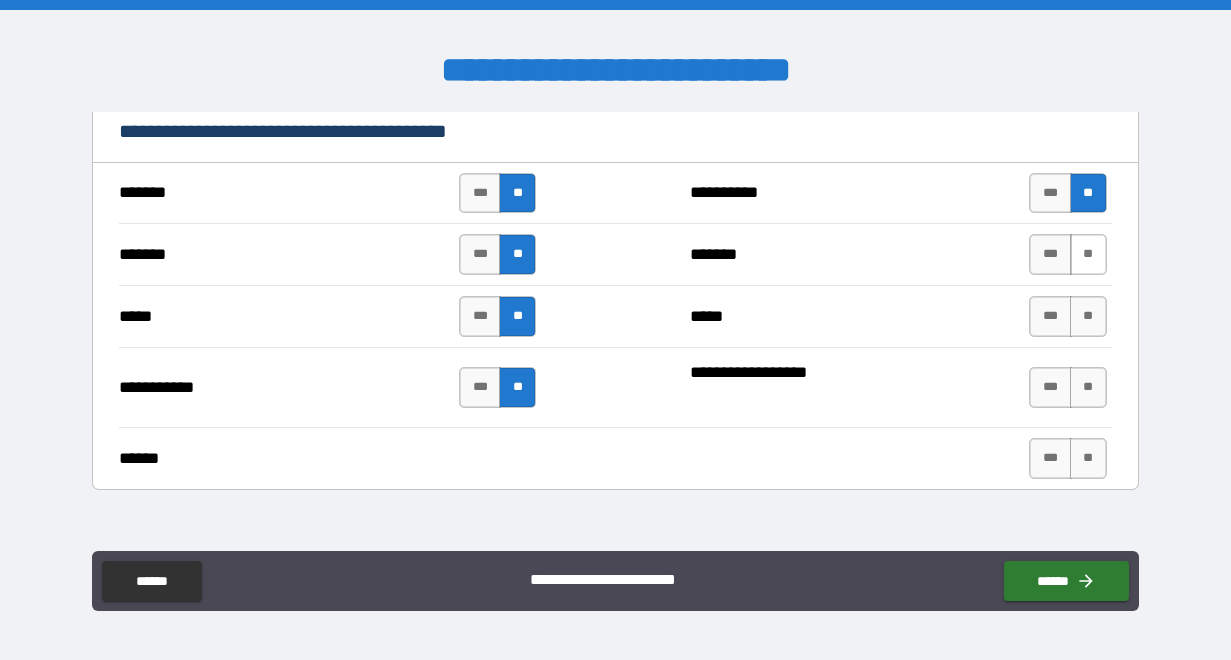 click on "**" at bounding box center (1088, 254) 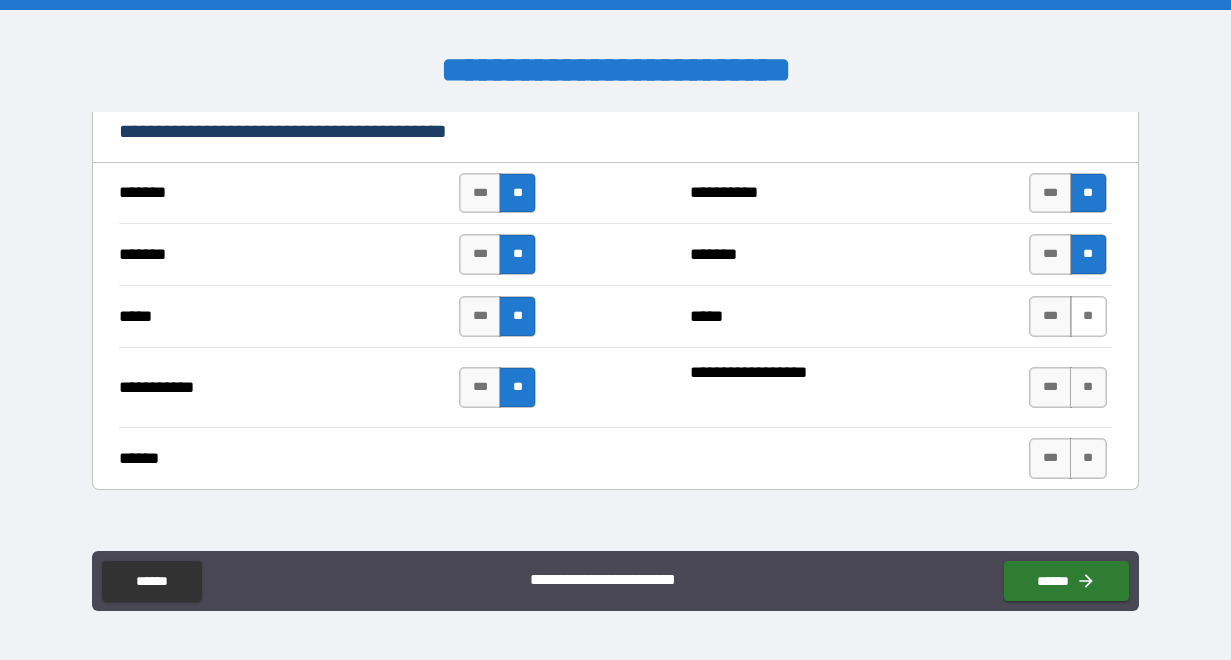 click on "**" at bounding box center (1088, 316) 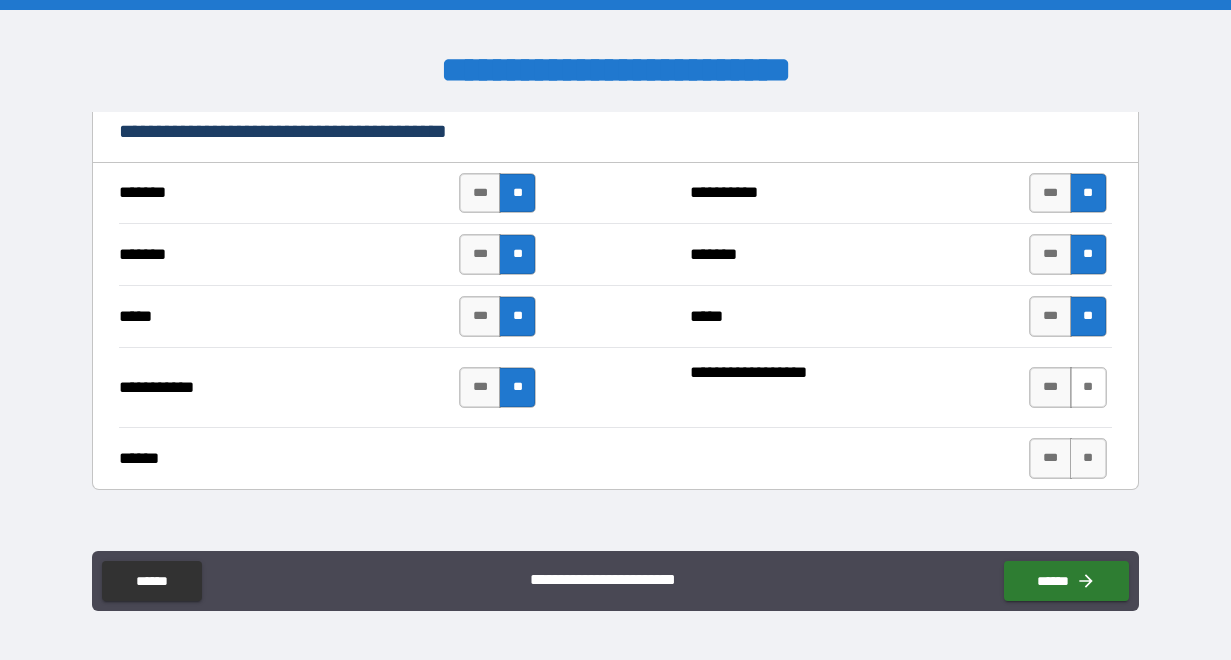 click on "**" at bounding box center (1088, 387) 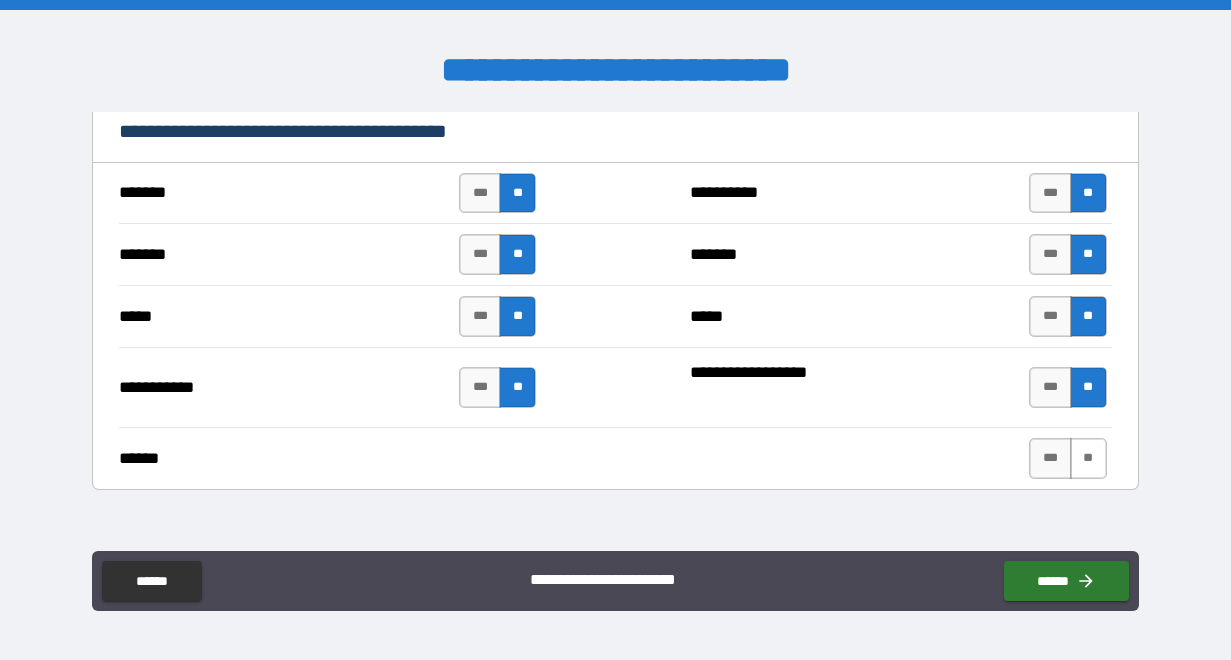 click on "**" at bounding box center [1088, 458] 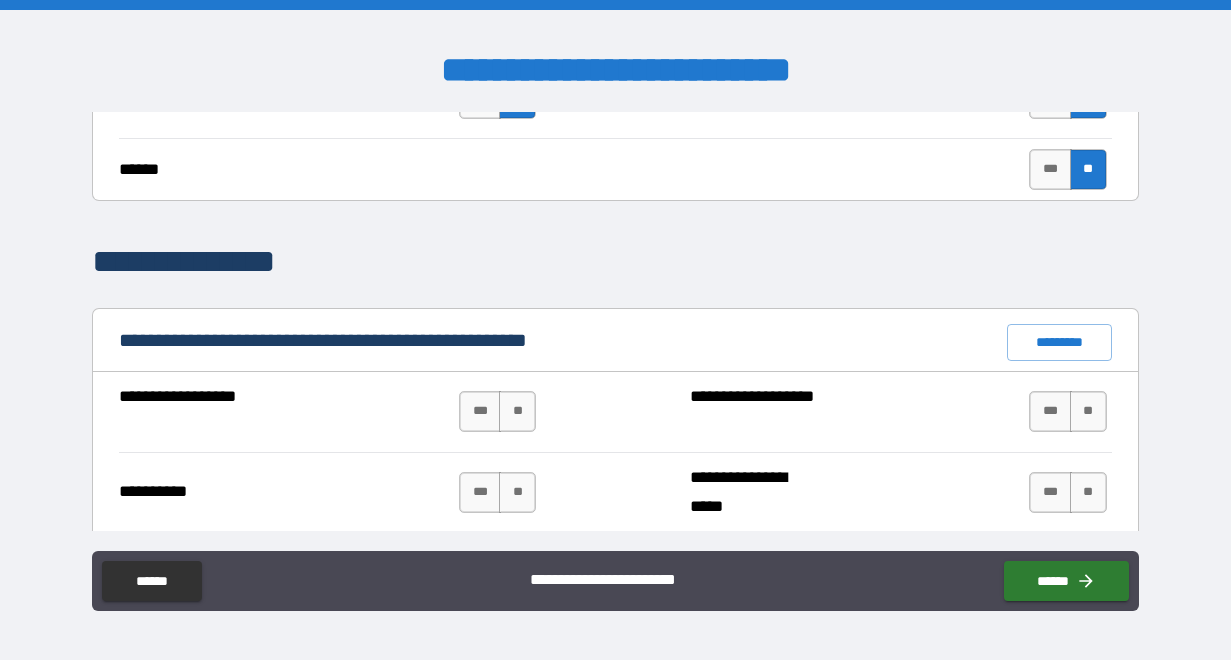 scroll, scrollTop: 1945, scrollLeft: 0, axis: vertical 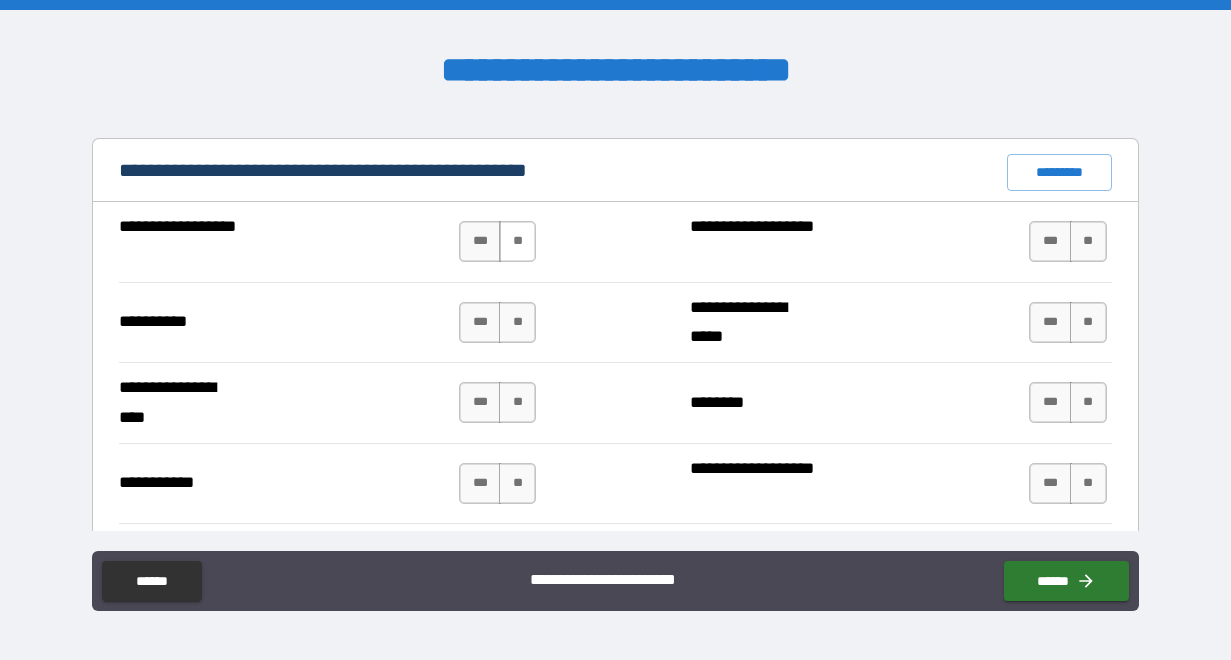 click on "**" at bounding box center (517, 241) 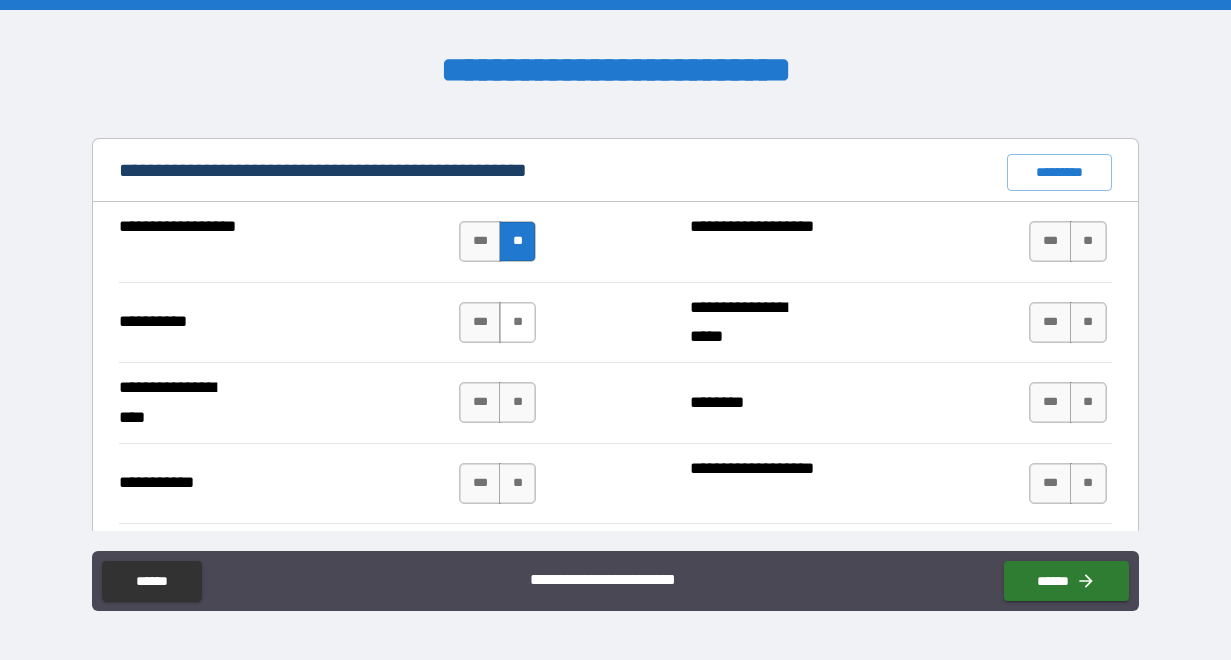 click on "**" at bounding box center [517, 322] 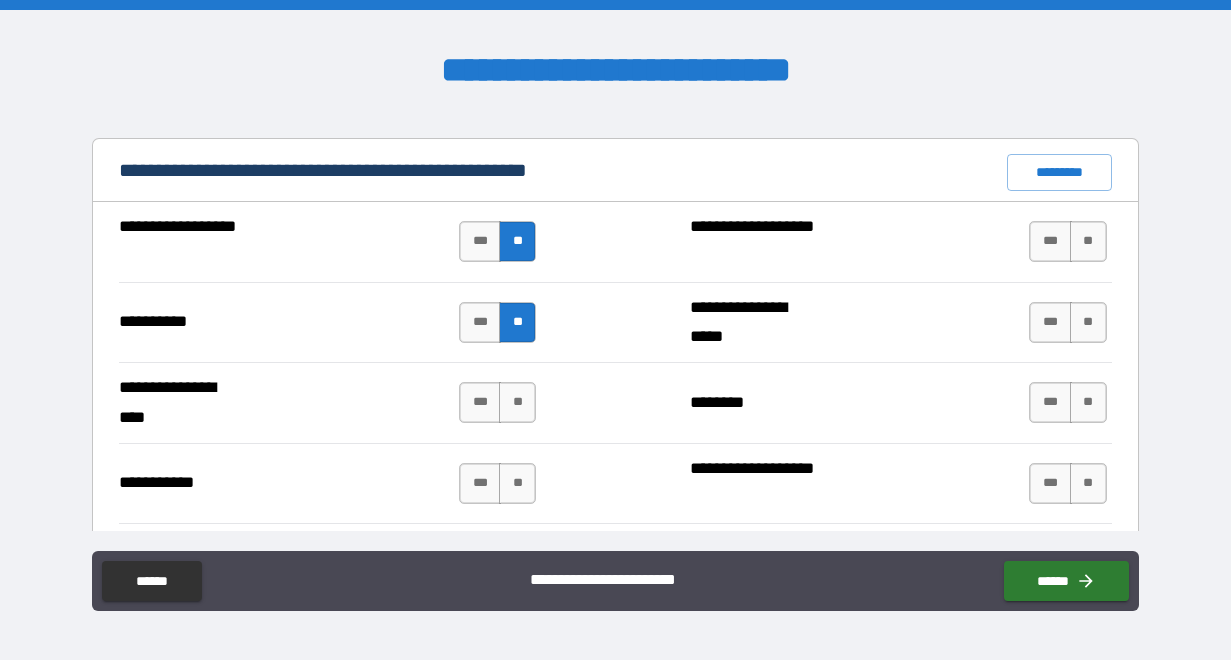 click on "*** **" at bounding box center (497, 402) 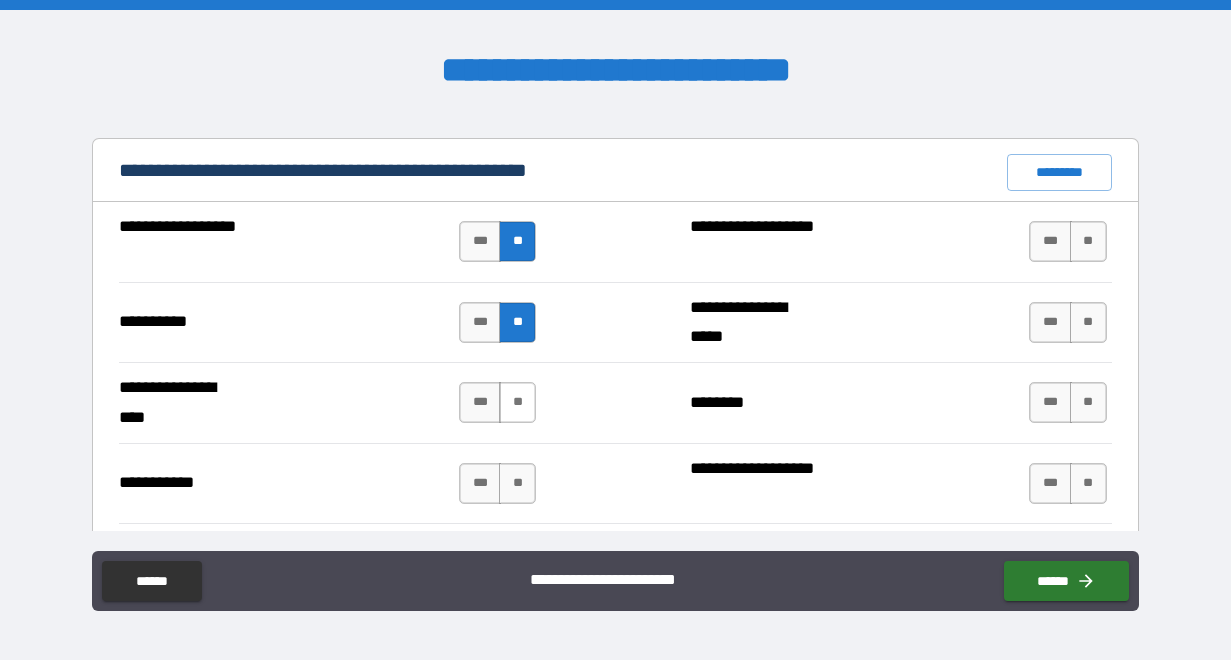 click on "**" at bounding box center (517, 402) 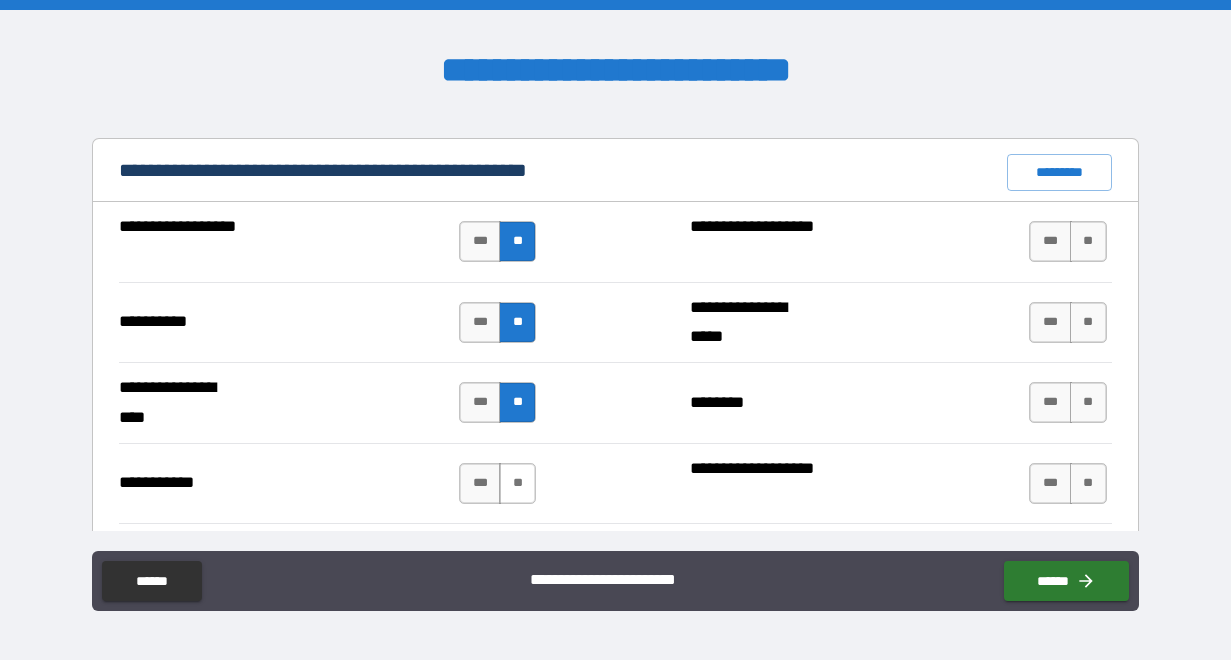 click on "**" at bounding box center (517, 483) 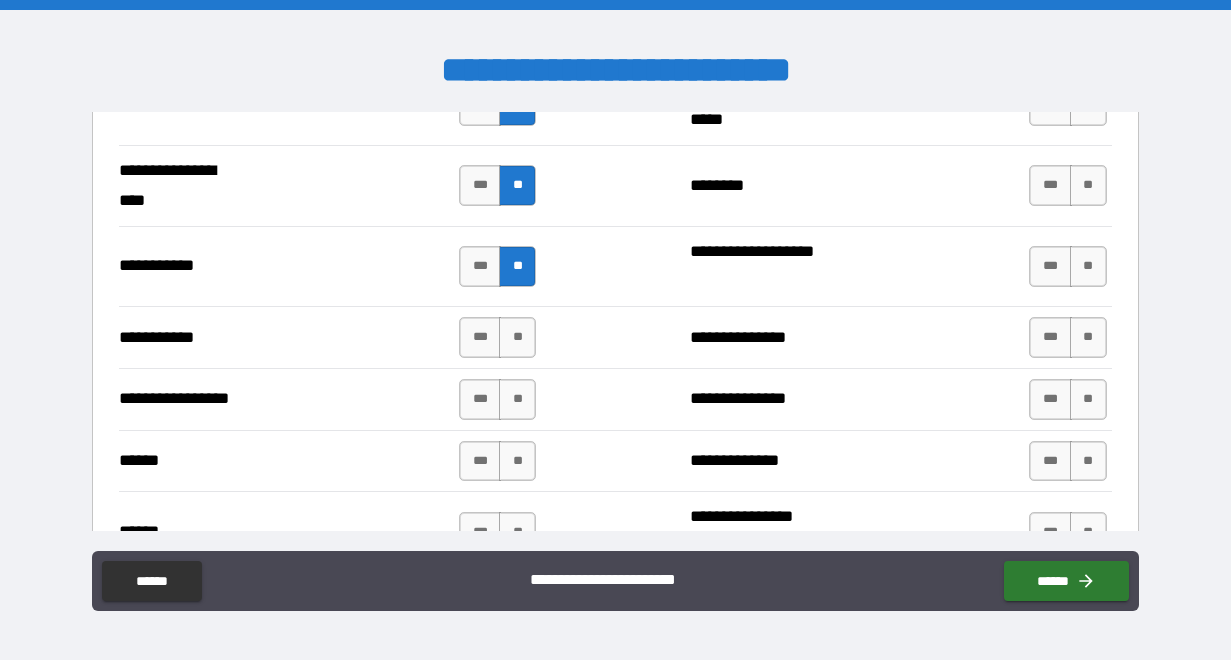 scroll, scrollTop: 2163, scrollLeft: 0, axis: vertical 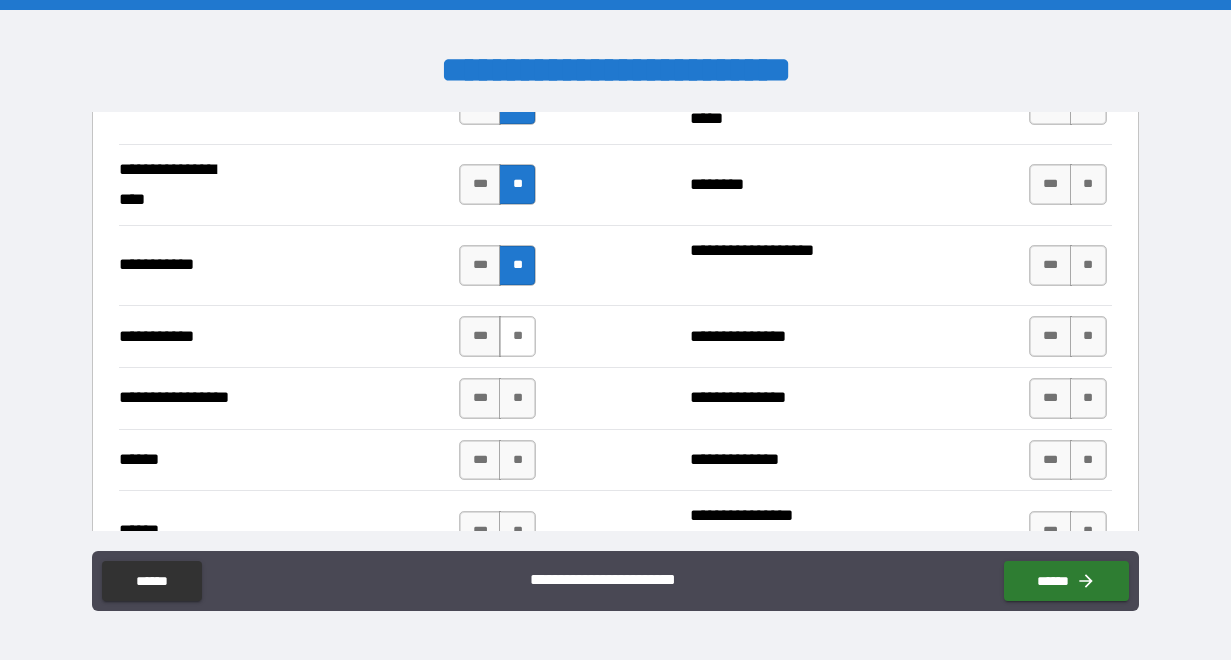 click on "**" at bounding box center [517, 336] 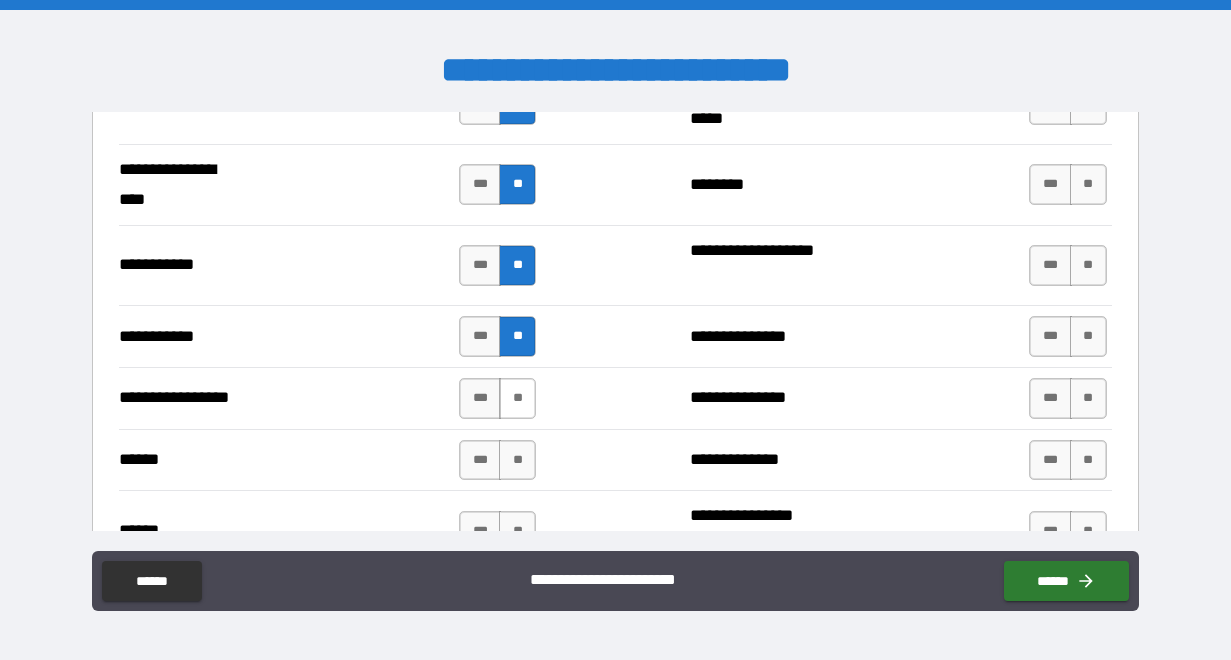 click on "**" at bounding box center (517, 398) 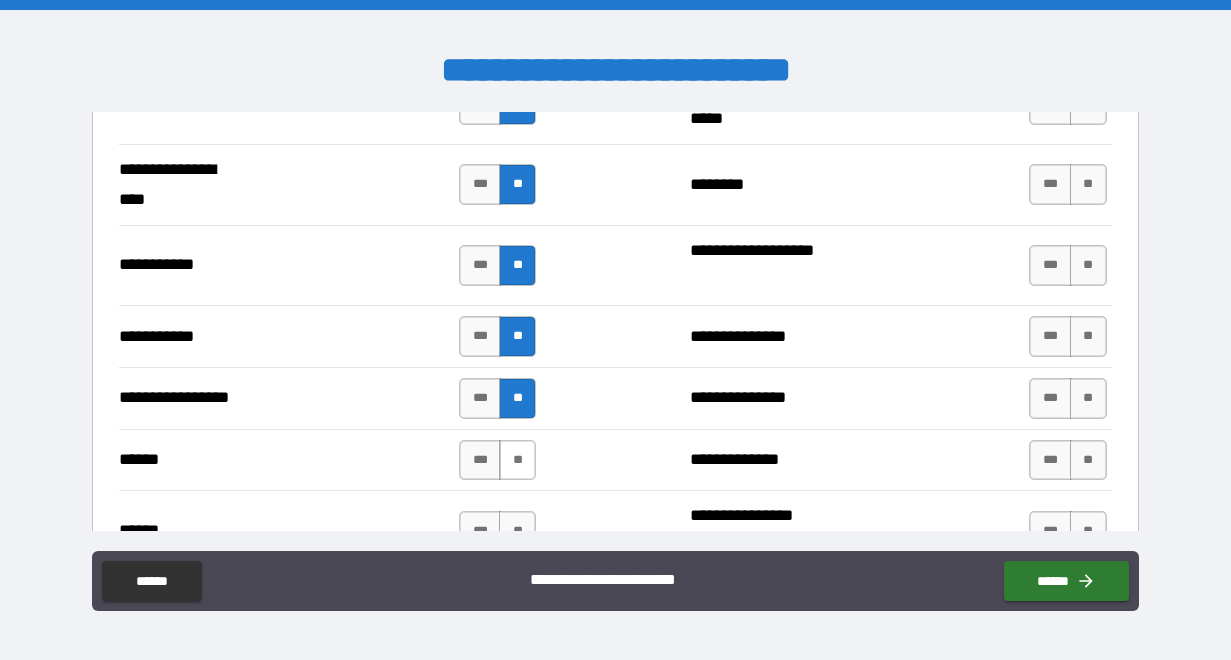 click on "**" at bounding box center [517, 460] 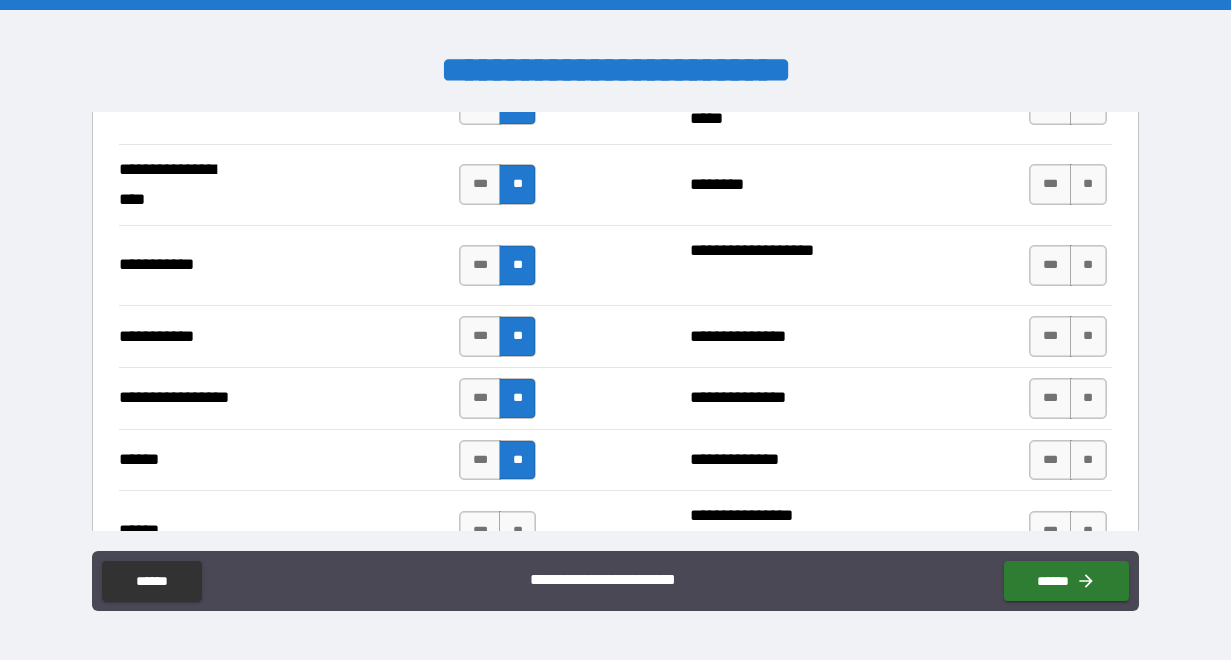 scroll, scrollTop: 2394, scrollLeft: 0, axis: vertical 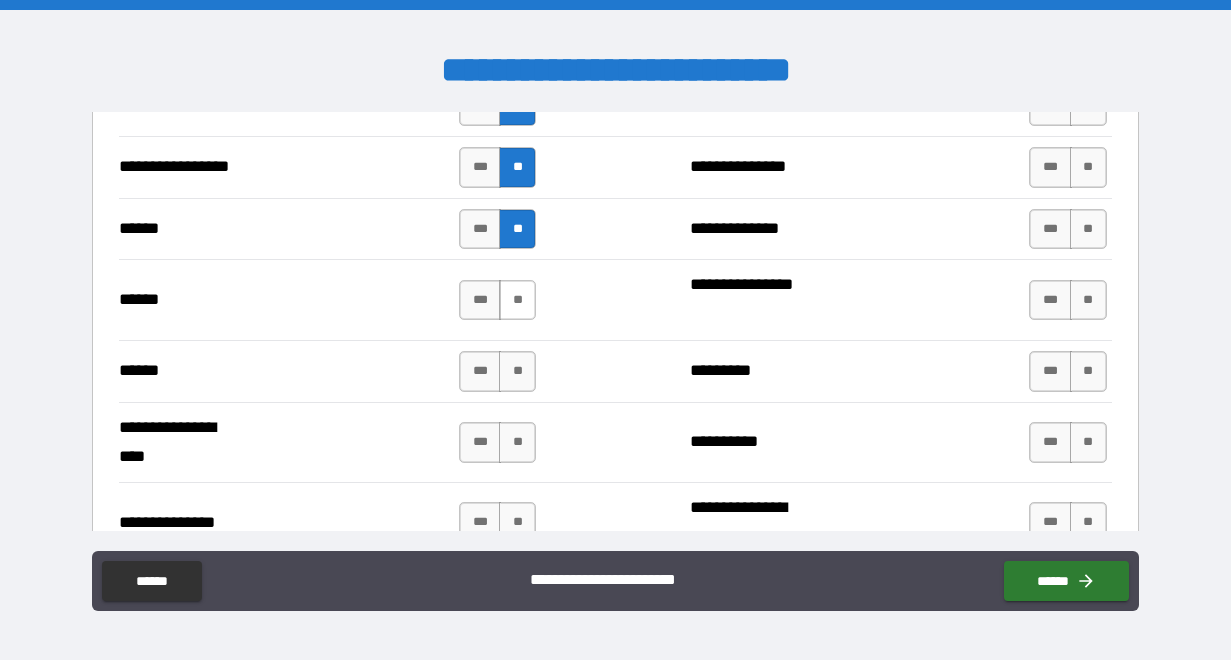 click on "**" at bounding box center [517, 300] 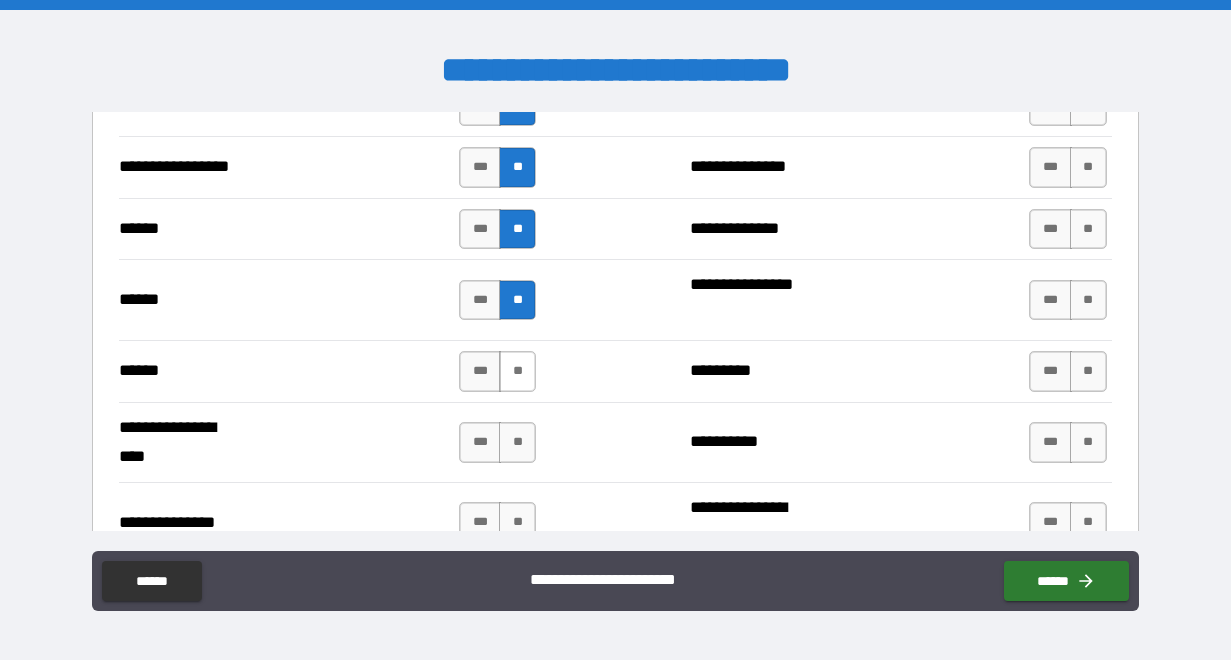 click on "**" at bounding box center [517, 371] 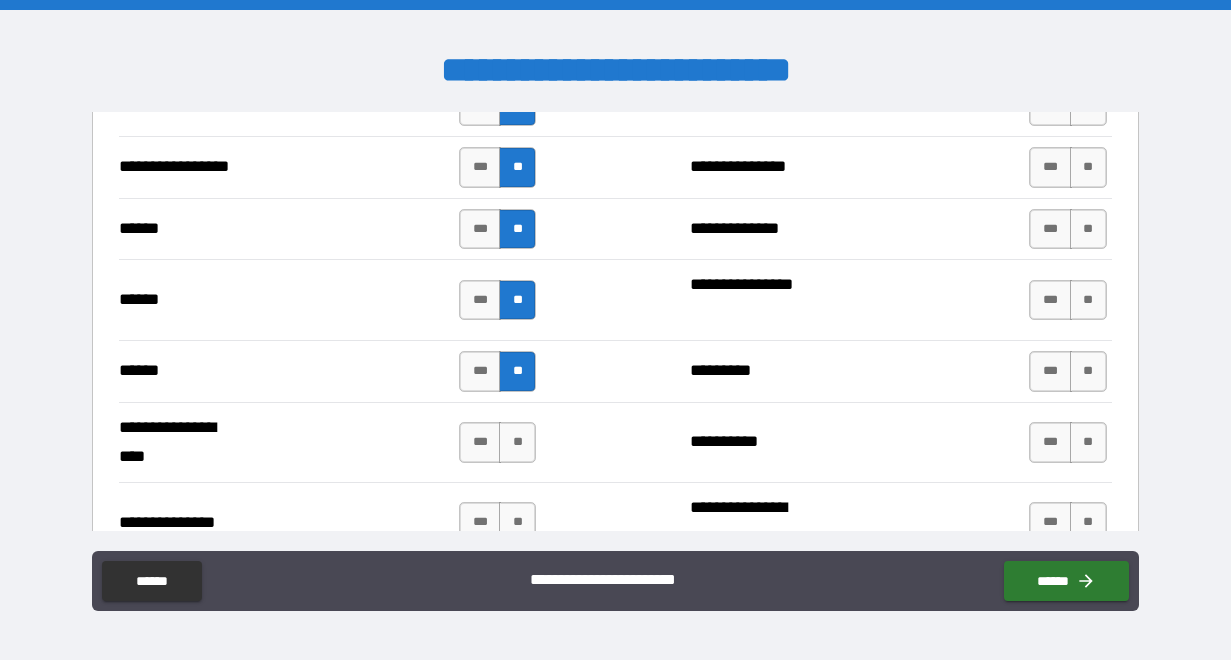 click on "*** **" at bounding box center [497, 442] 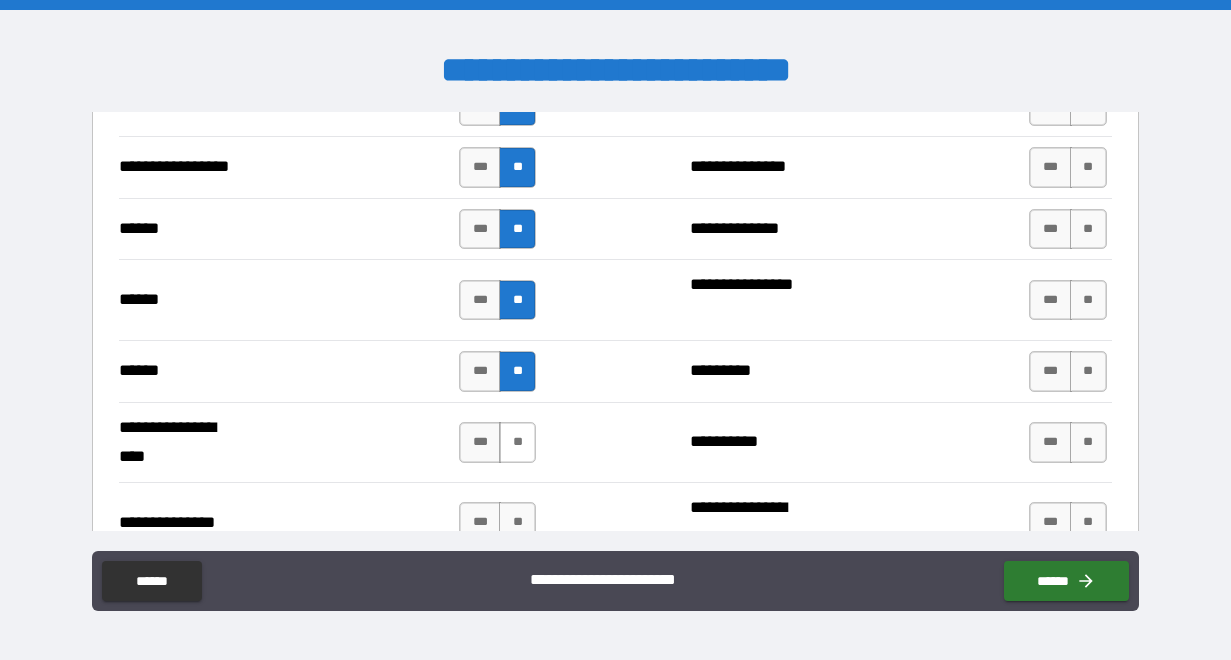 click on "**" at bounding box center [517, 442] 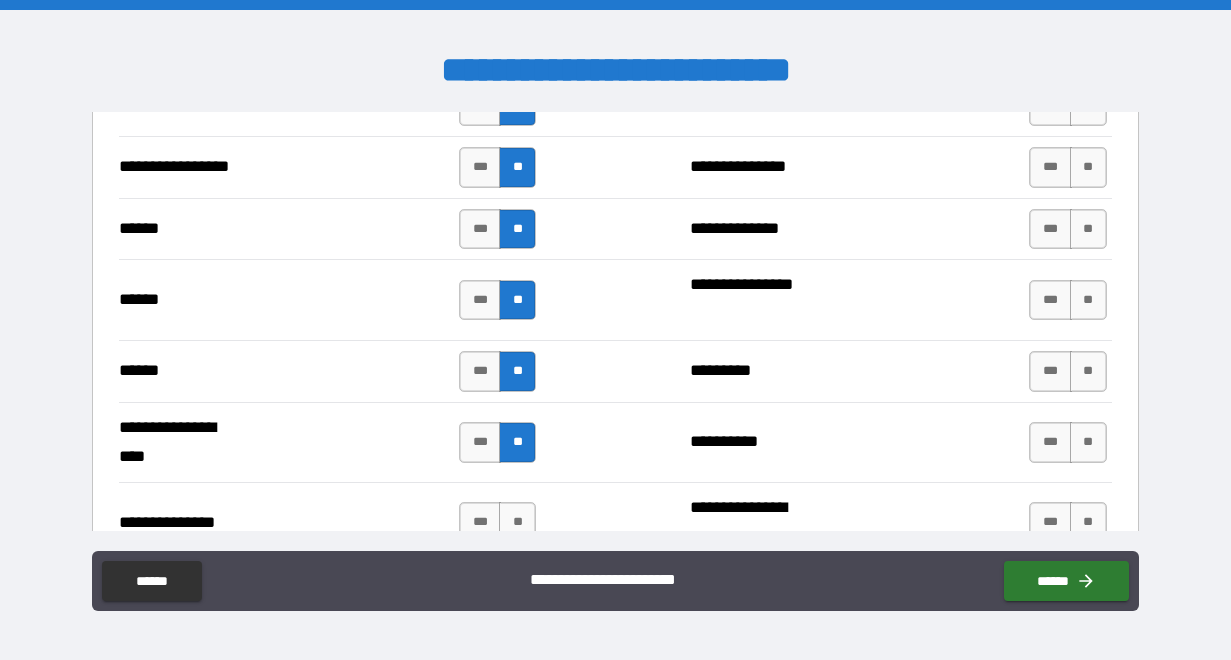 scroll, scrollTop: 2611, scrollLeft: 0, axis: vertical 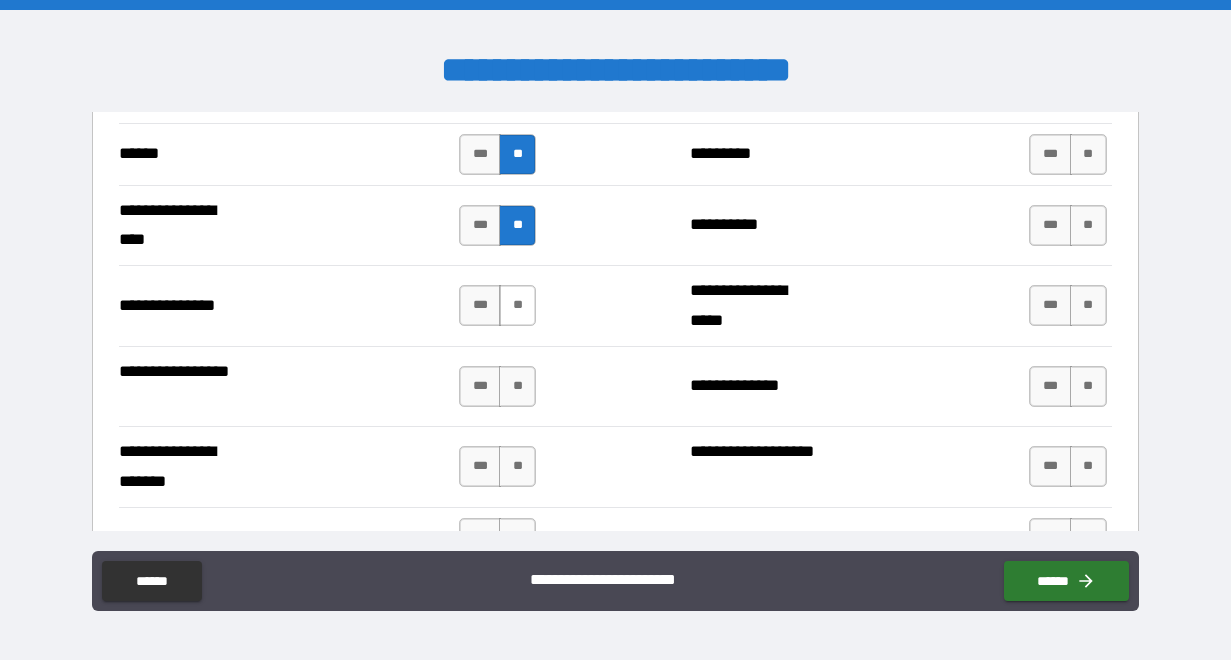 click on "**" at bounding box center [517, 305] 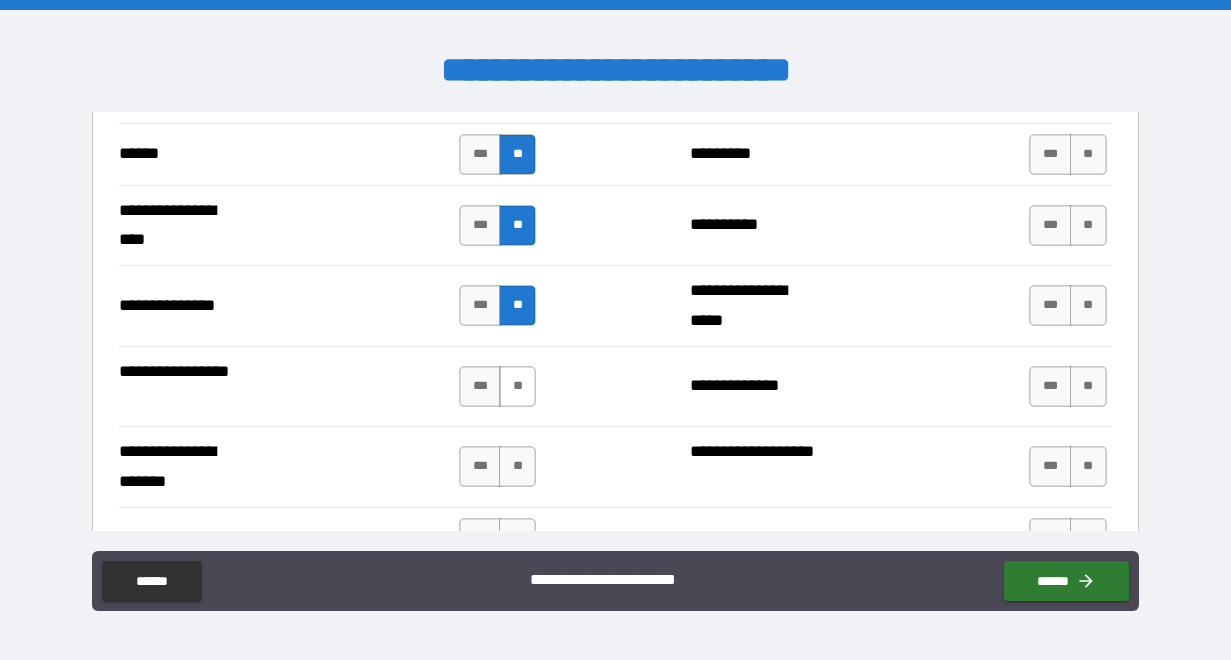 click on "**" at bounding box center (517, 386) 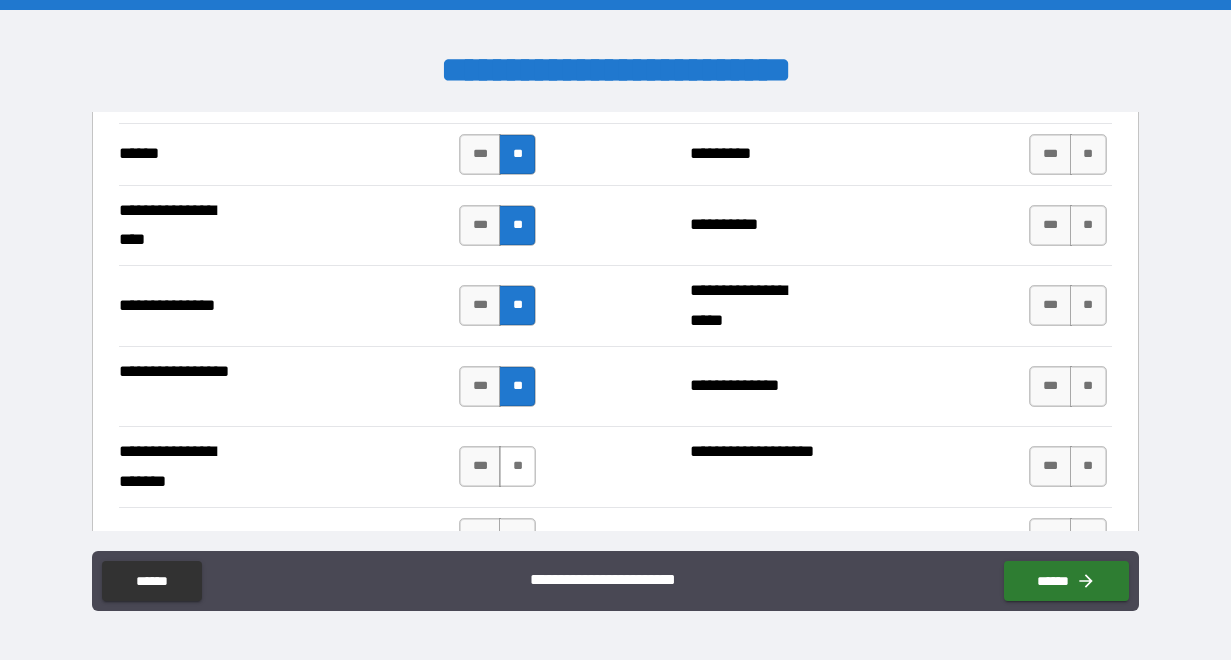 click on "**" at bounding box center (517, 466) 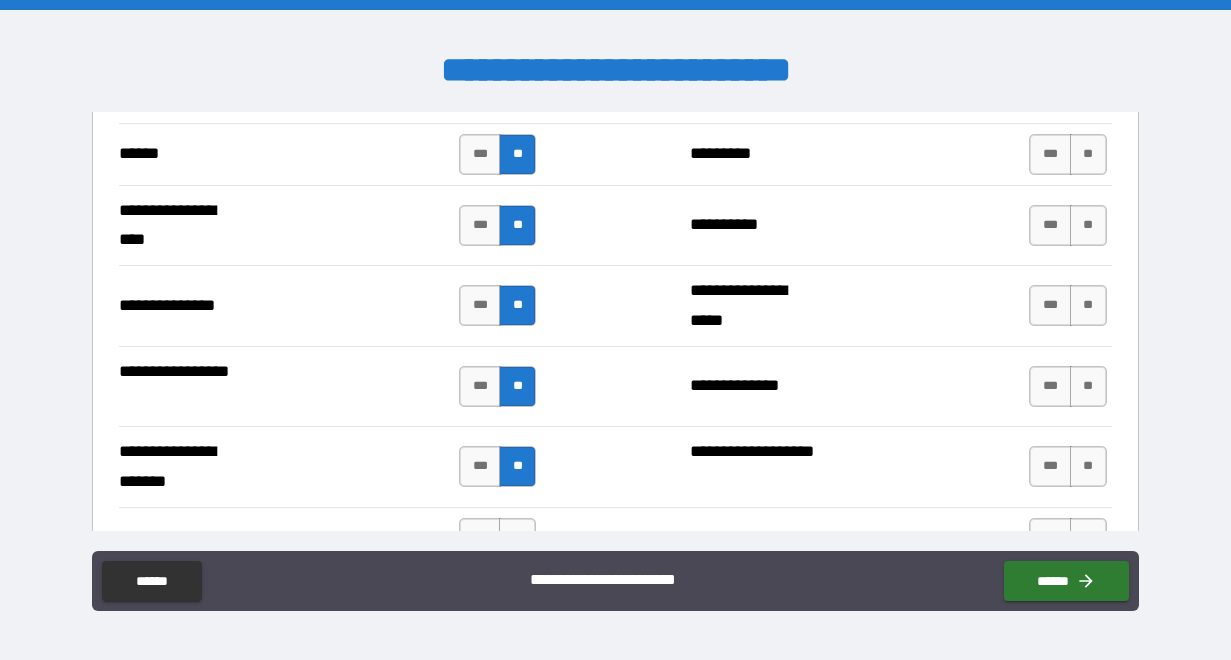 scroll, scrollTop: 2819, scrollLeft: 0, axis: vertical 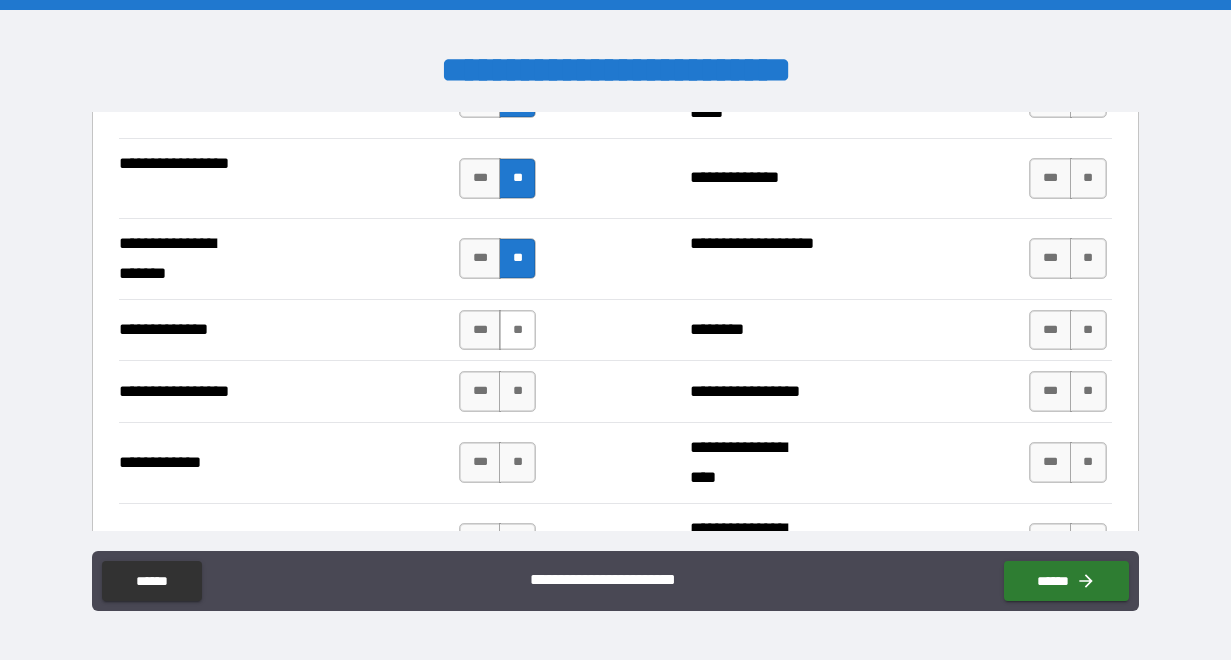 click on "**" at bounding box center (517, 330) 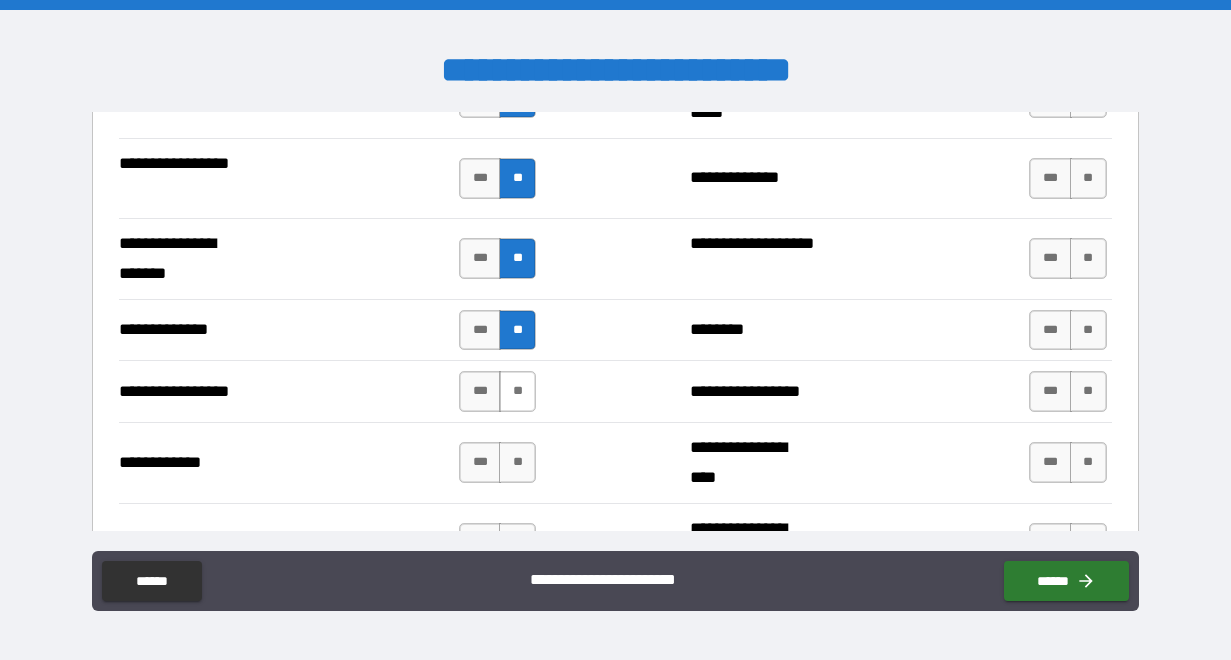 click on "**" at bounding box center (517, 391) 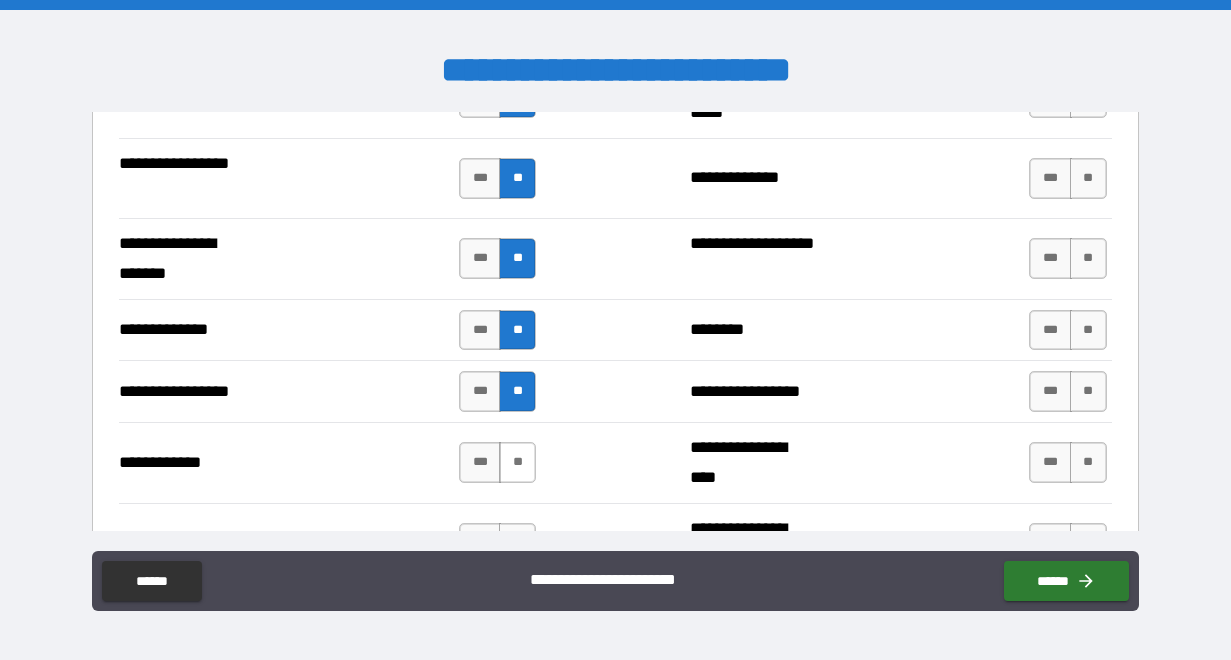 click on "**" at bounding box center (517, 462) 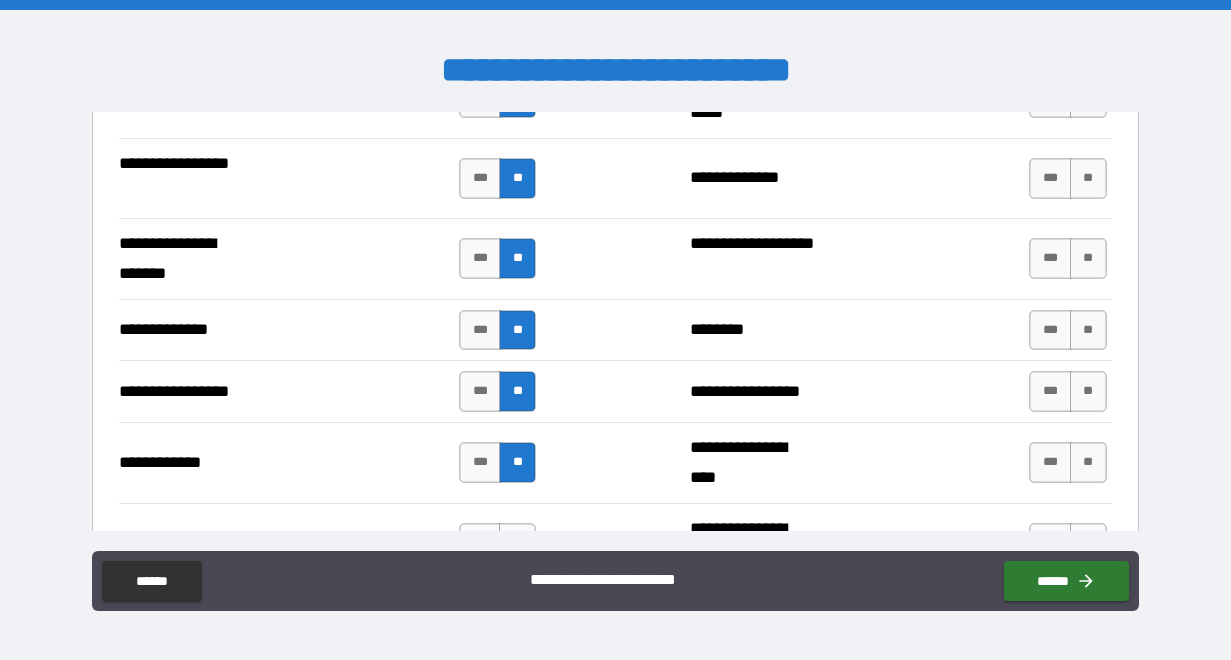 scroll, scrollTop: 2986, scrollLeft: 0, axis: vertical 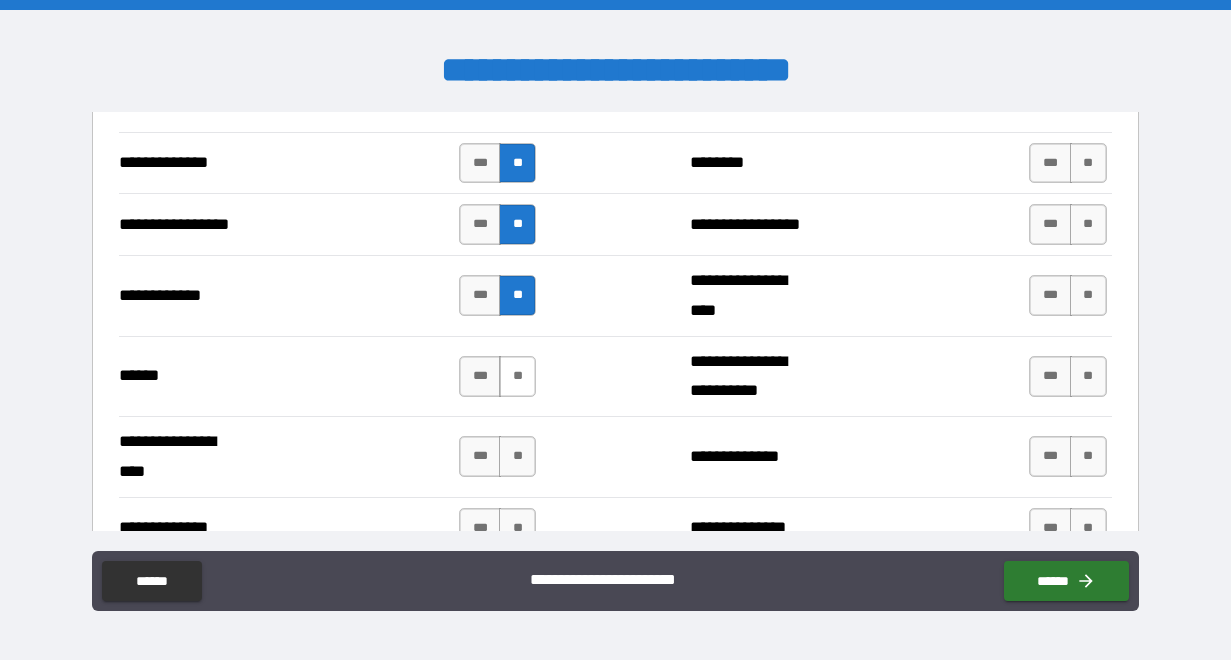 click on "**" at bounding box center (517, 376) 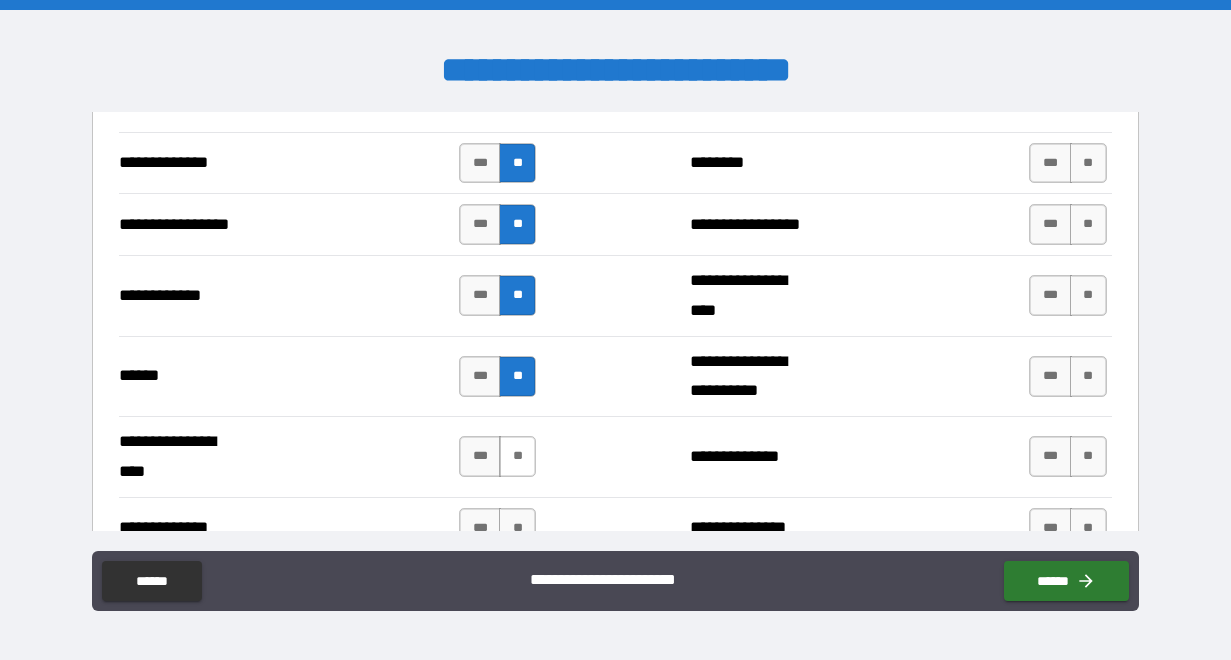 click on "**" at bounding box center [517, 456] 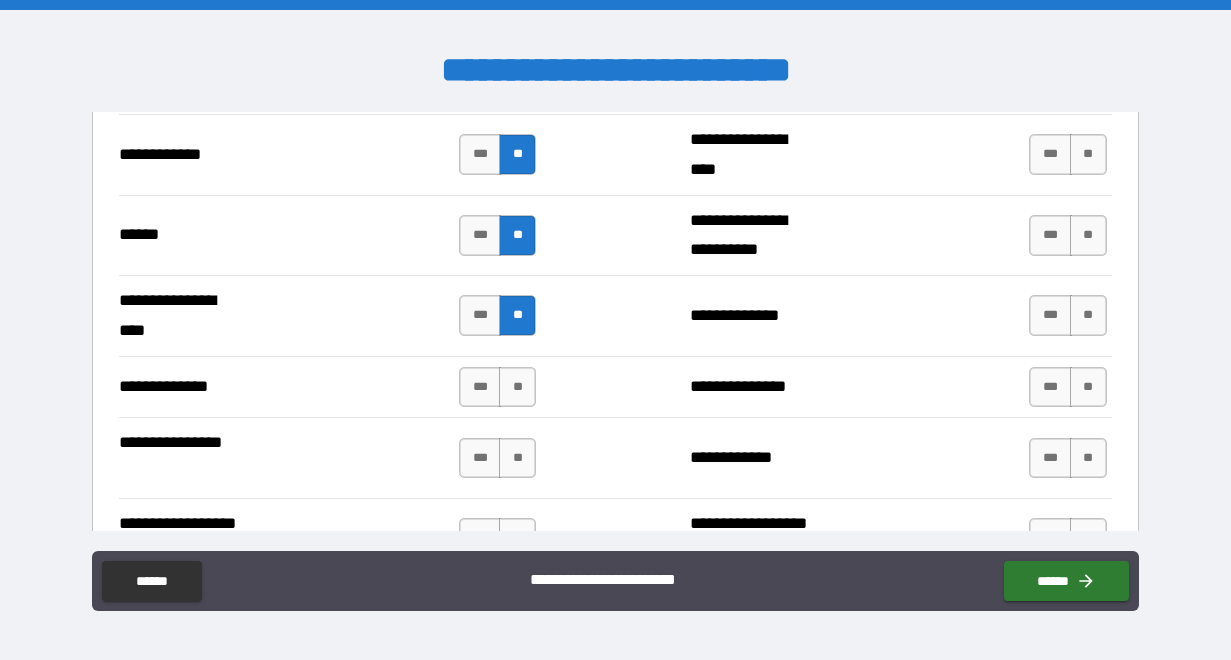 scroll, scrollTop: 3128, scrollLeft: 0, axis: vertical 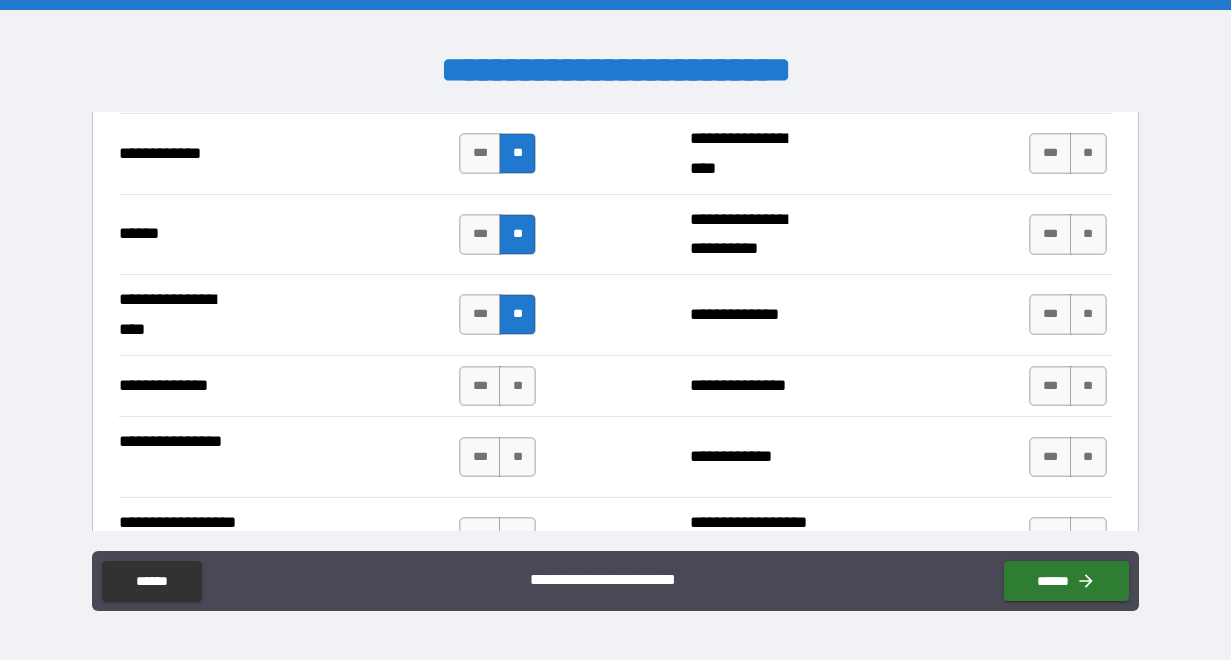 click on "**********" at bounding box center [615, 386] 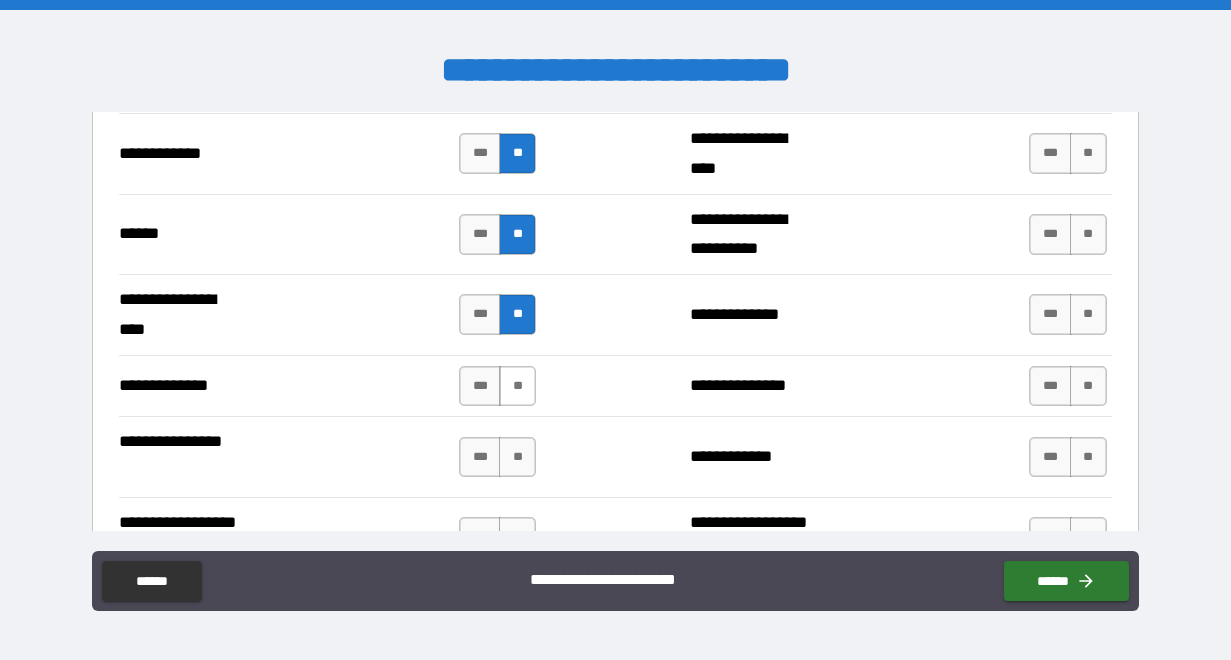 click on "**" at bounding box center (517, 386) 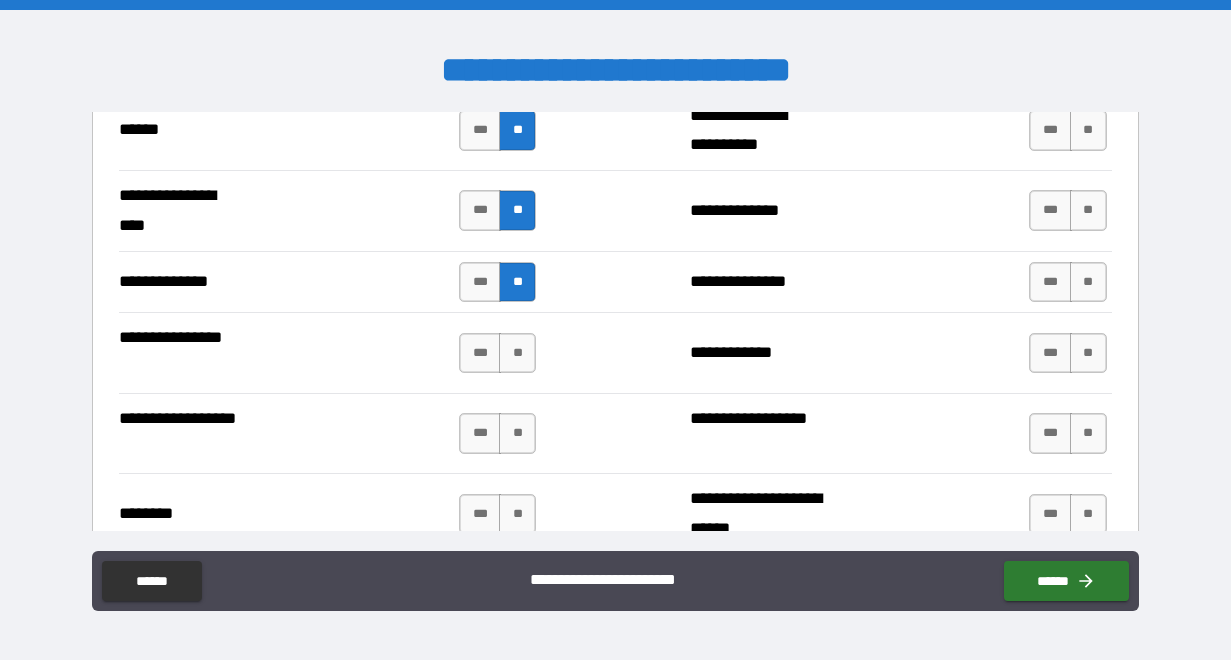 scroll, scrollTop: 3258, scrollLeft: 0, axis: vertical 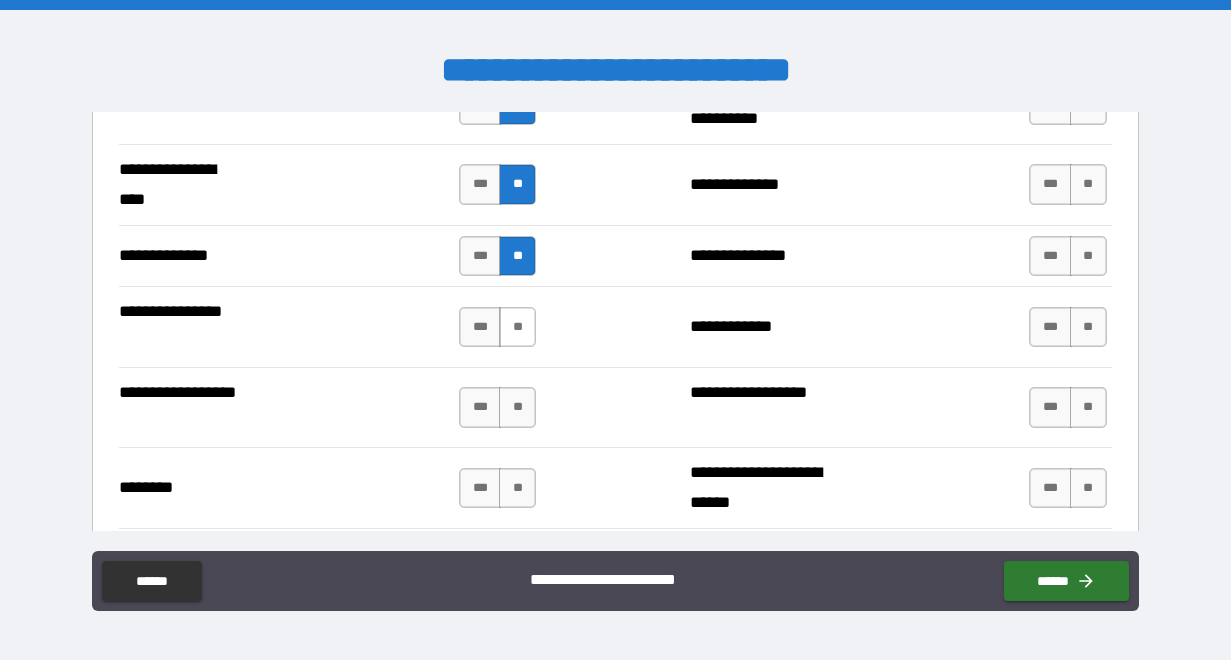 click on "**" at bounding box center [517, 327] 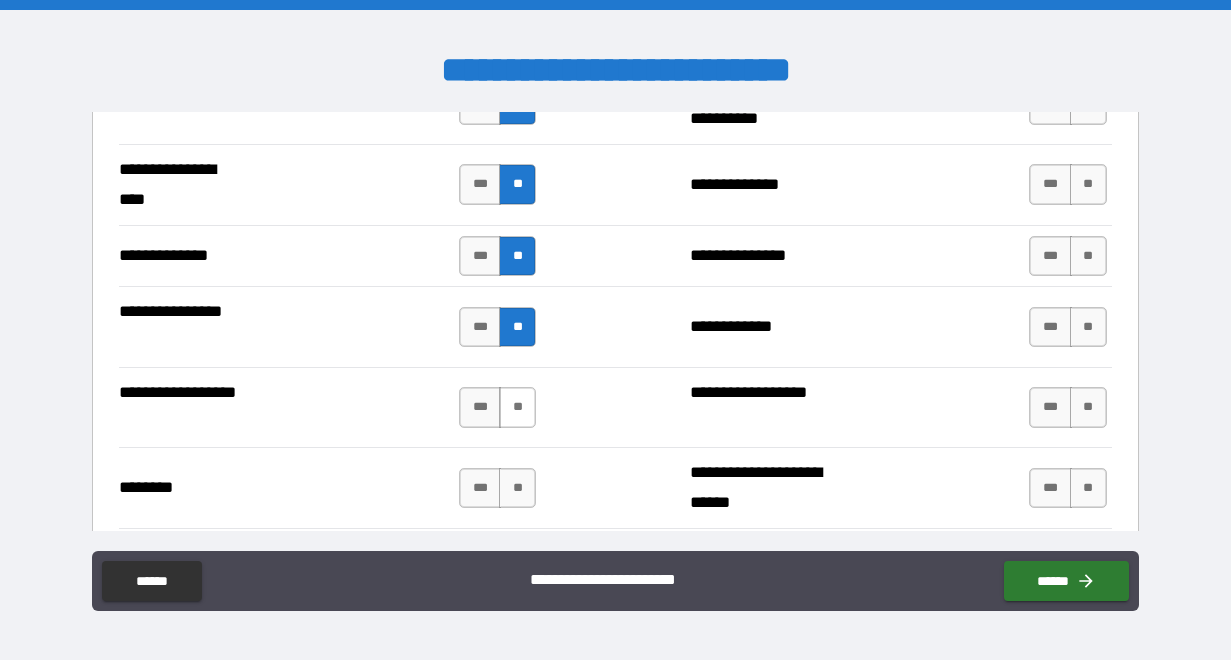 click on "**" at bounding box center (517, 407) 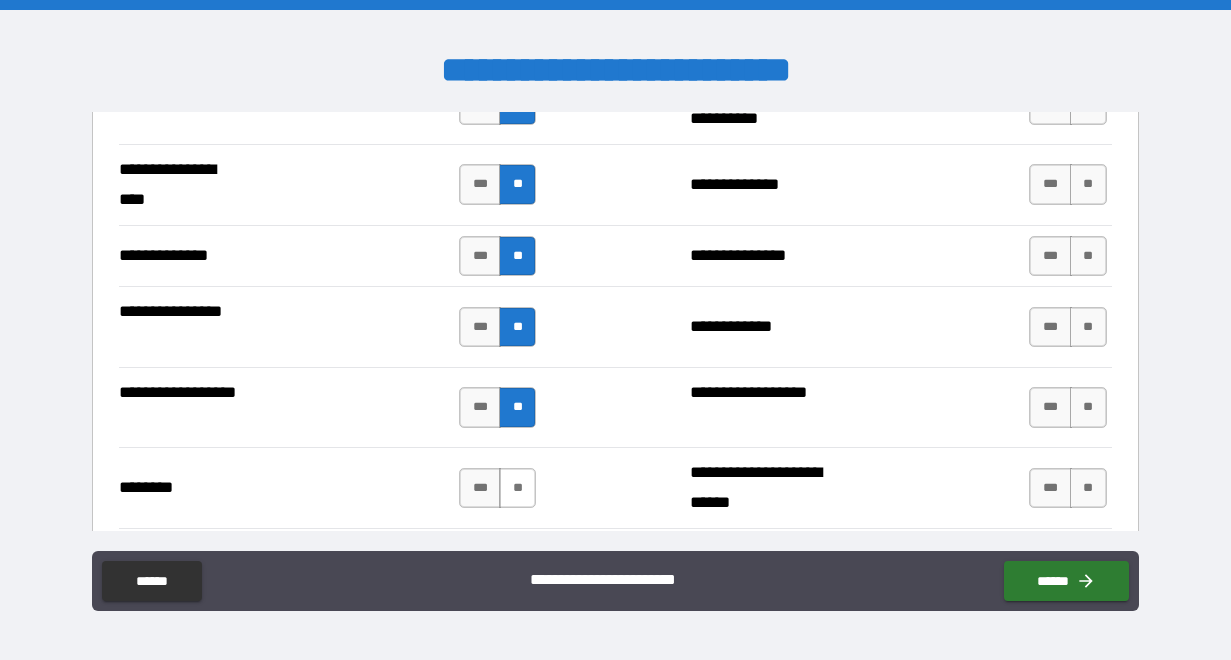 click on "**" at bounding box center (517, 488) 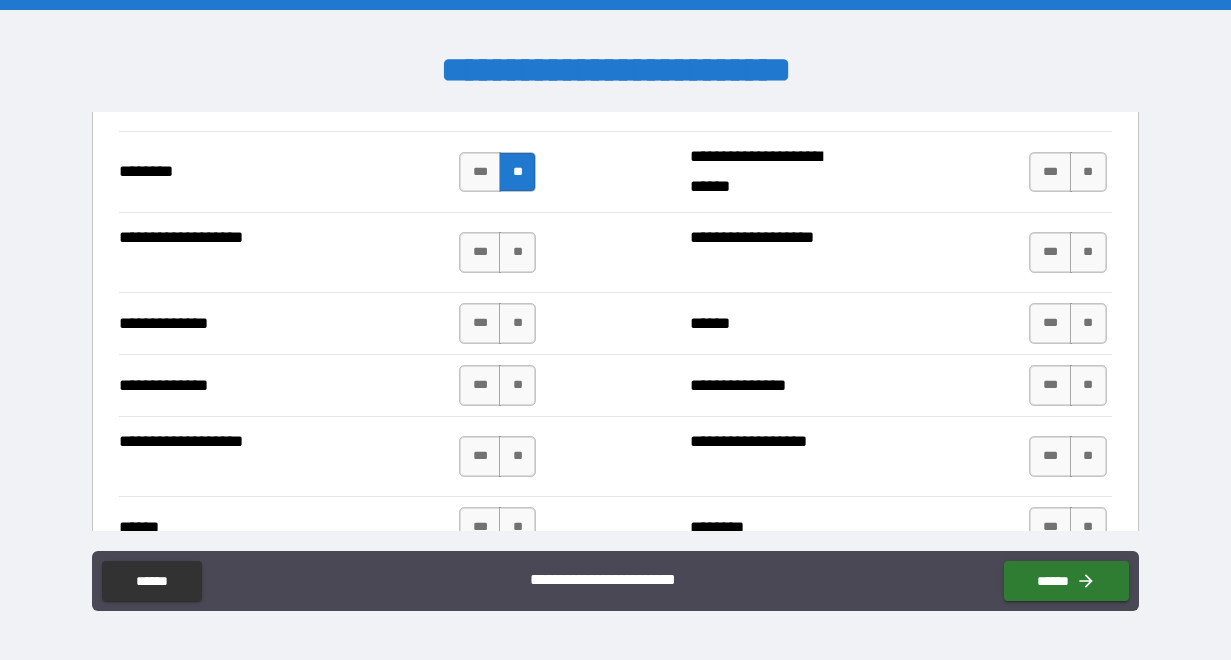 scroll, scrollTop: 3620, scrollLeft: 0, axis: vertical 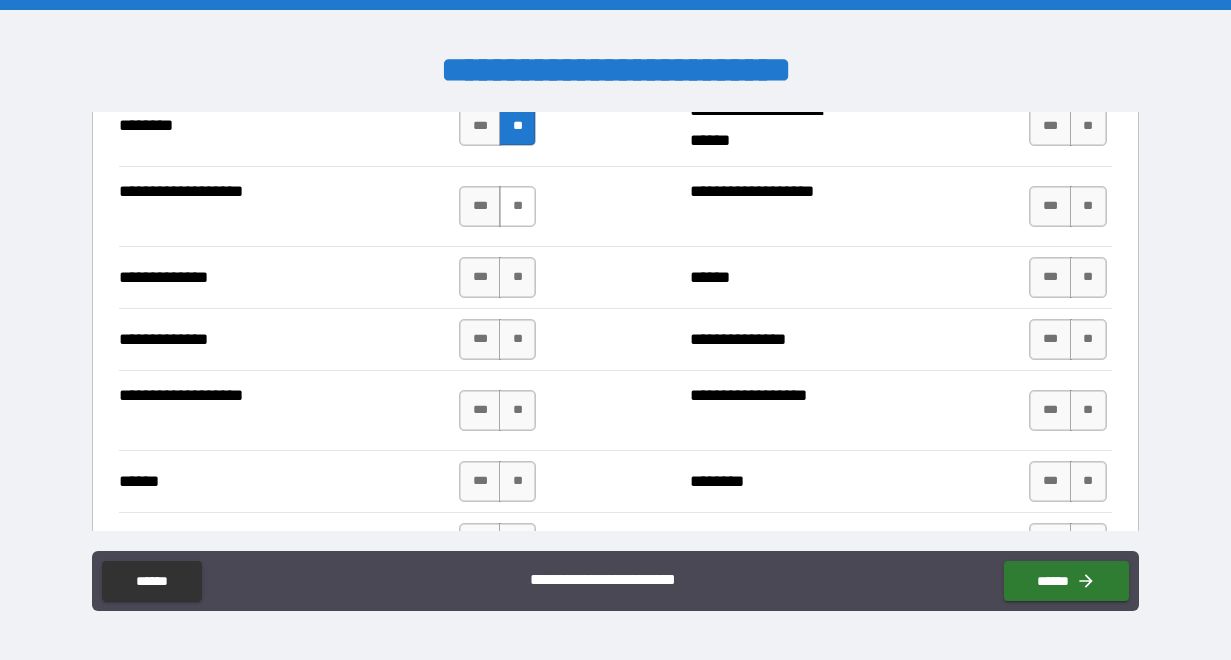 click on "**" at bounding box center (517, 206) 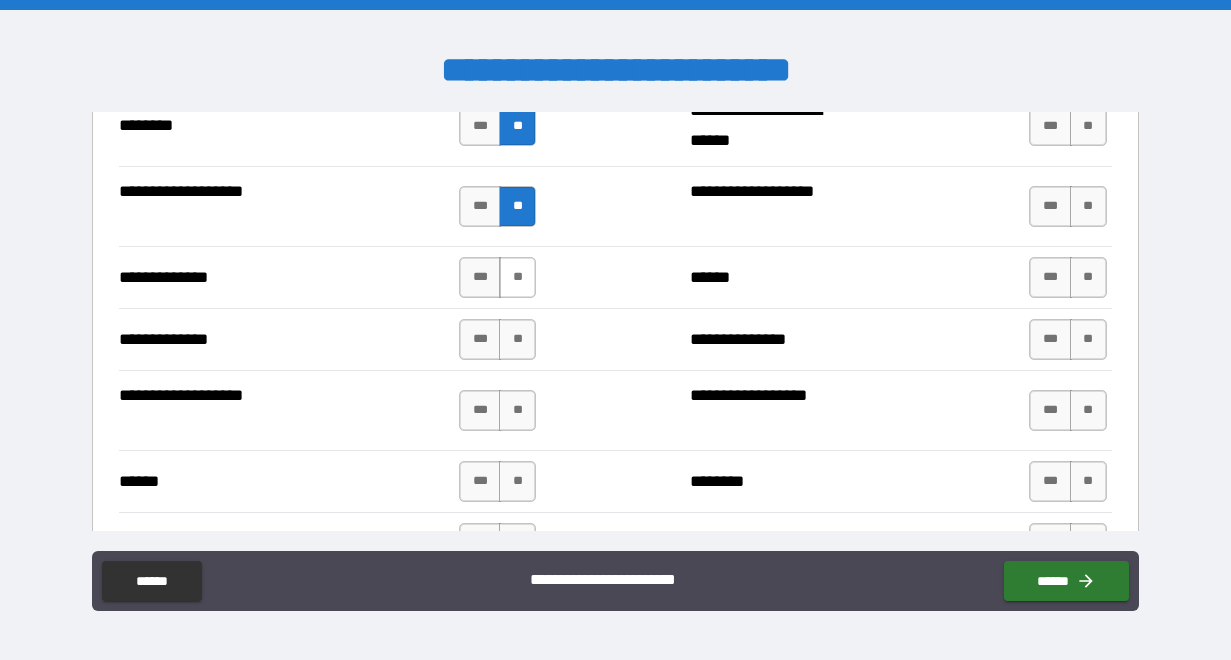 click on "**" at bounding box center [517, 277] 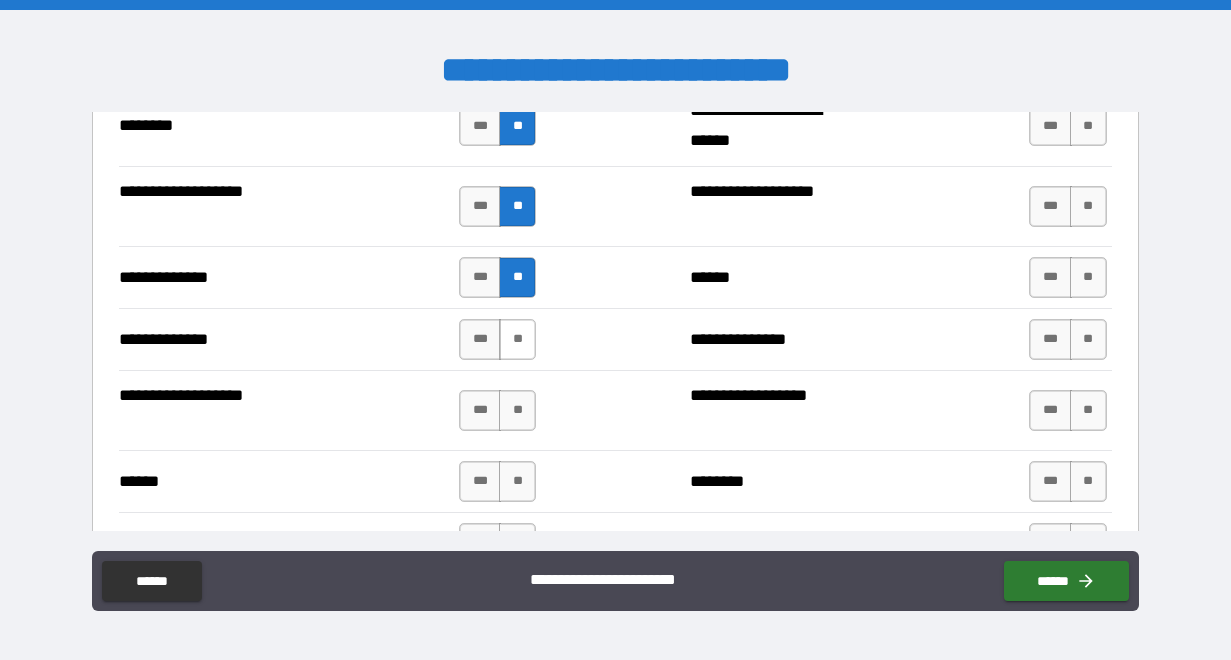 click on "**" at bounding box center (517, 339) 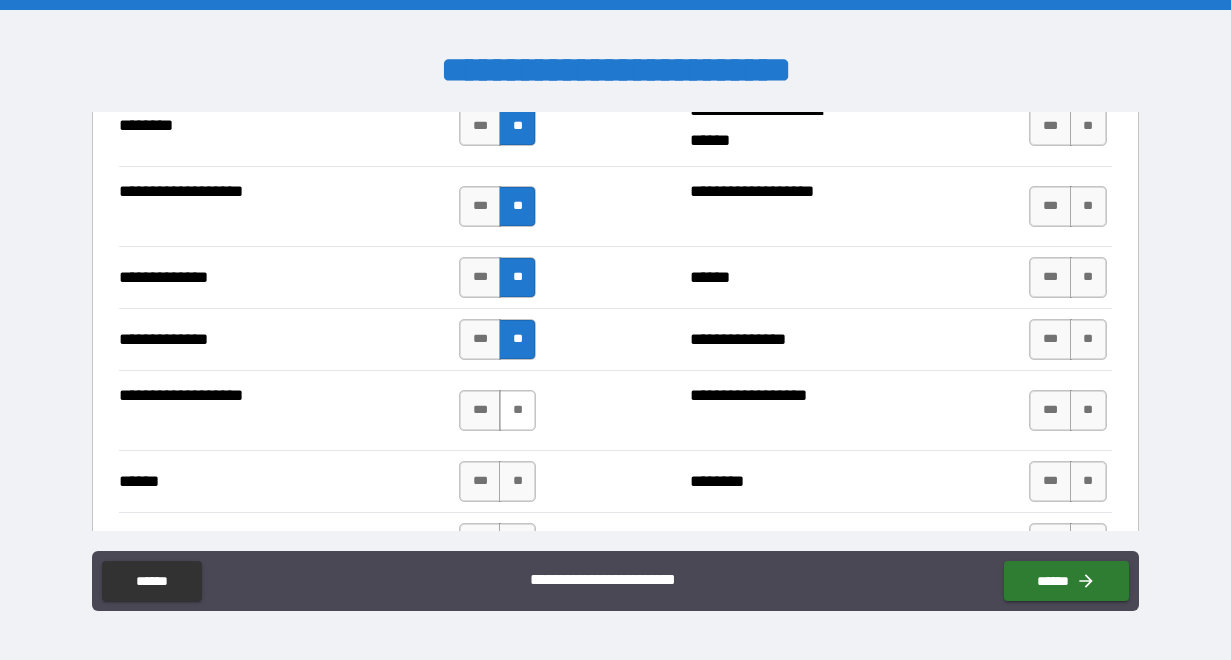 click on "**" at bounding box center (517, 410) 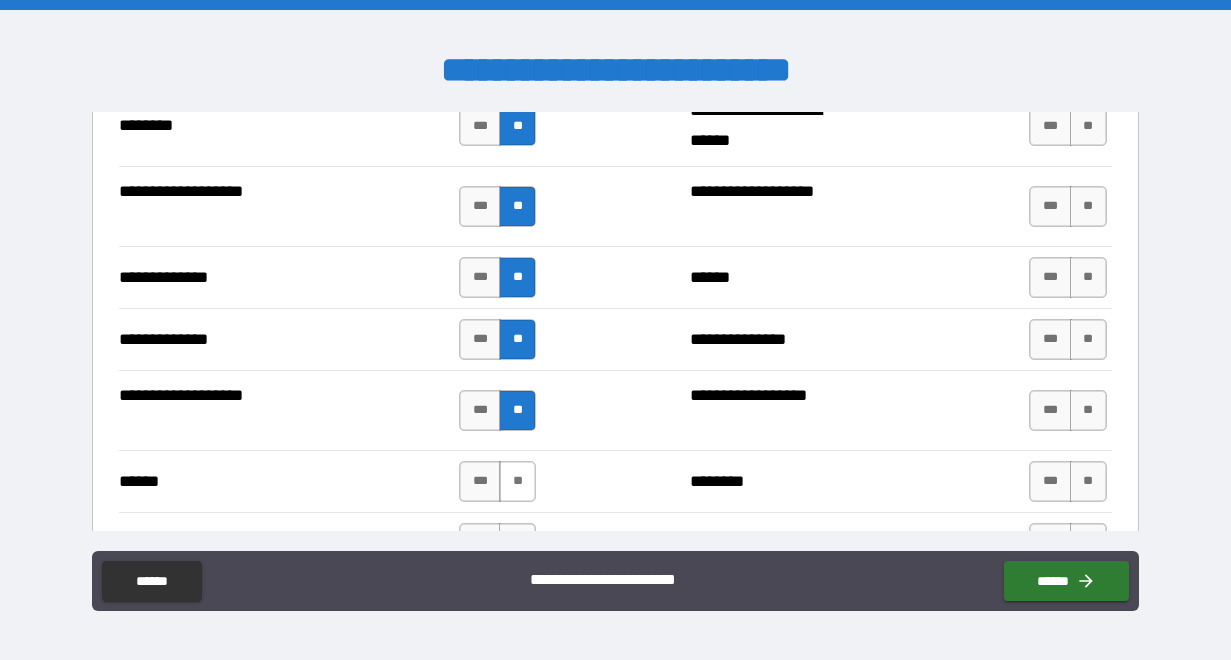 click on "**" at bounding box center [517, 481] 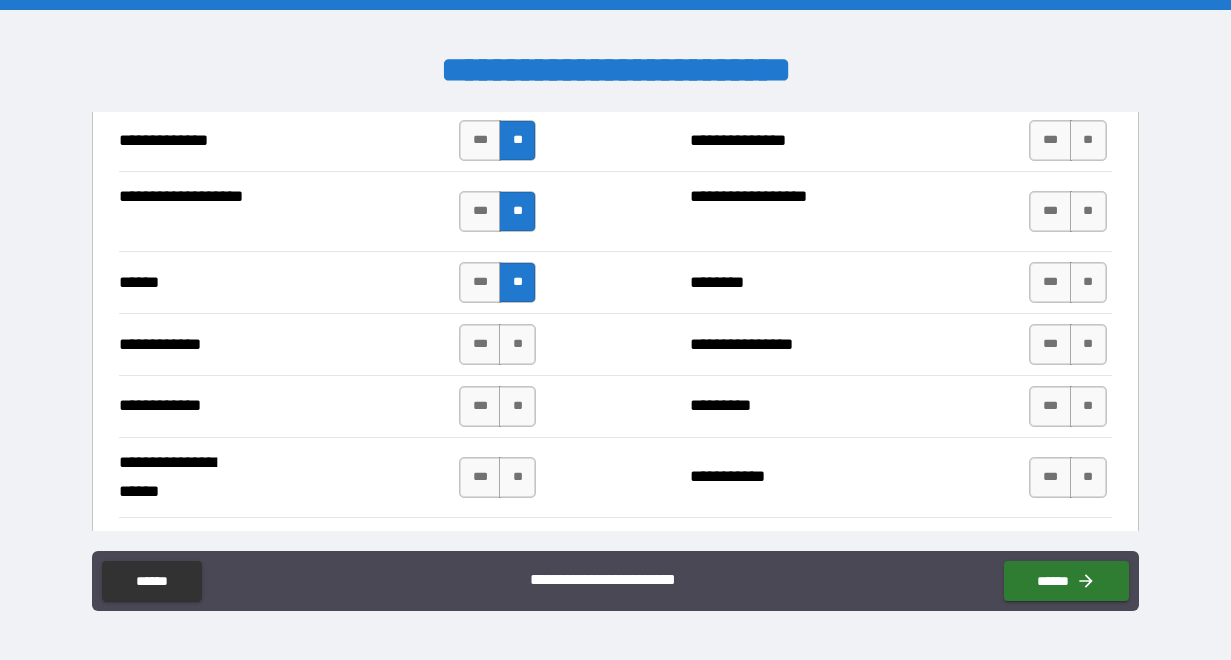 scroll, scrollTop: 3891, scrollLeft: 0, axis: vertical 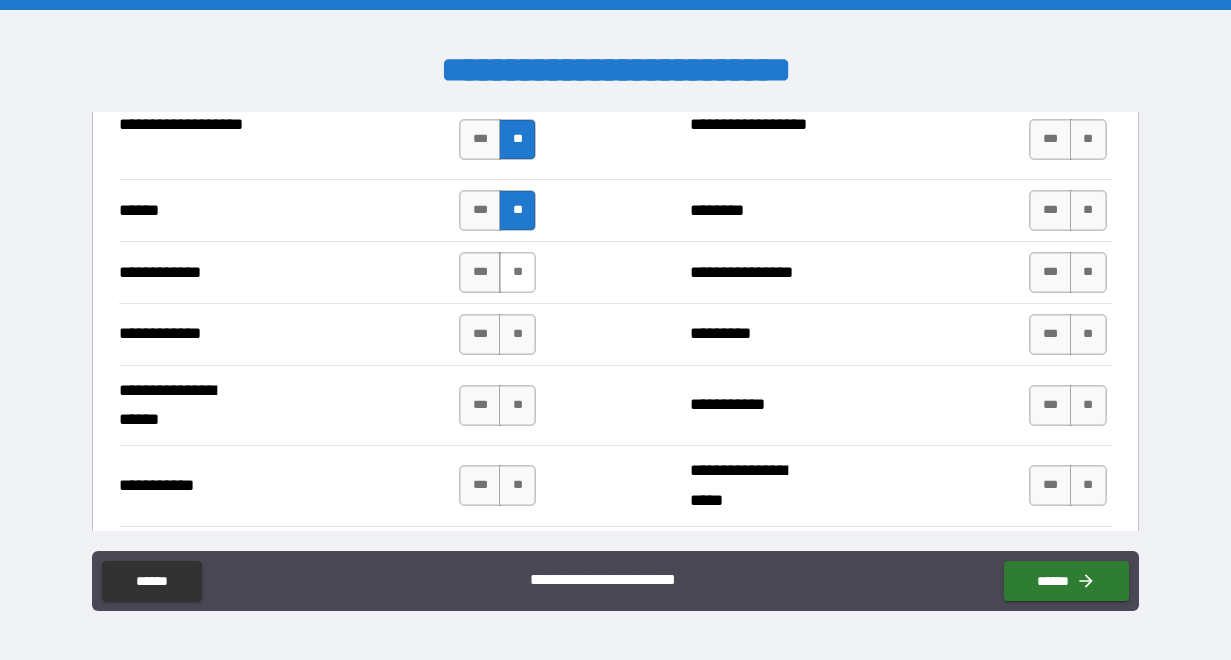 click on "**" at bounding box center [517, 272] 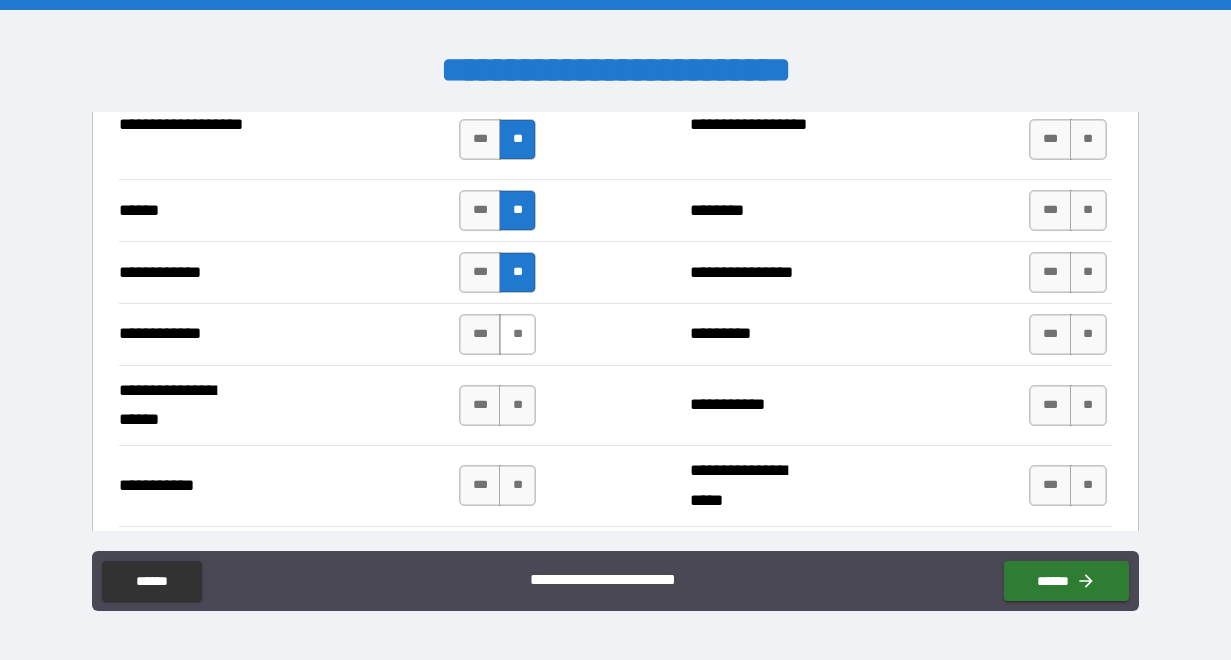 click on "**" at bounding box center (517, 334) 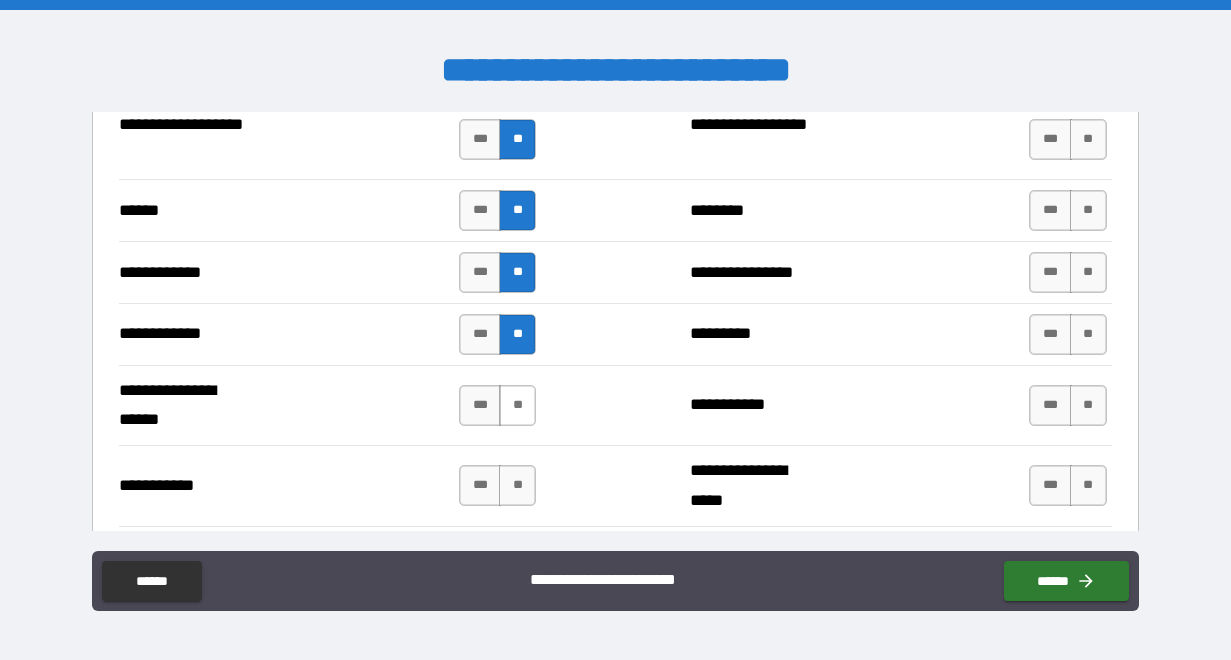 click on "**" at bounding box center (517, 405) 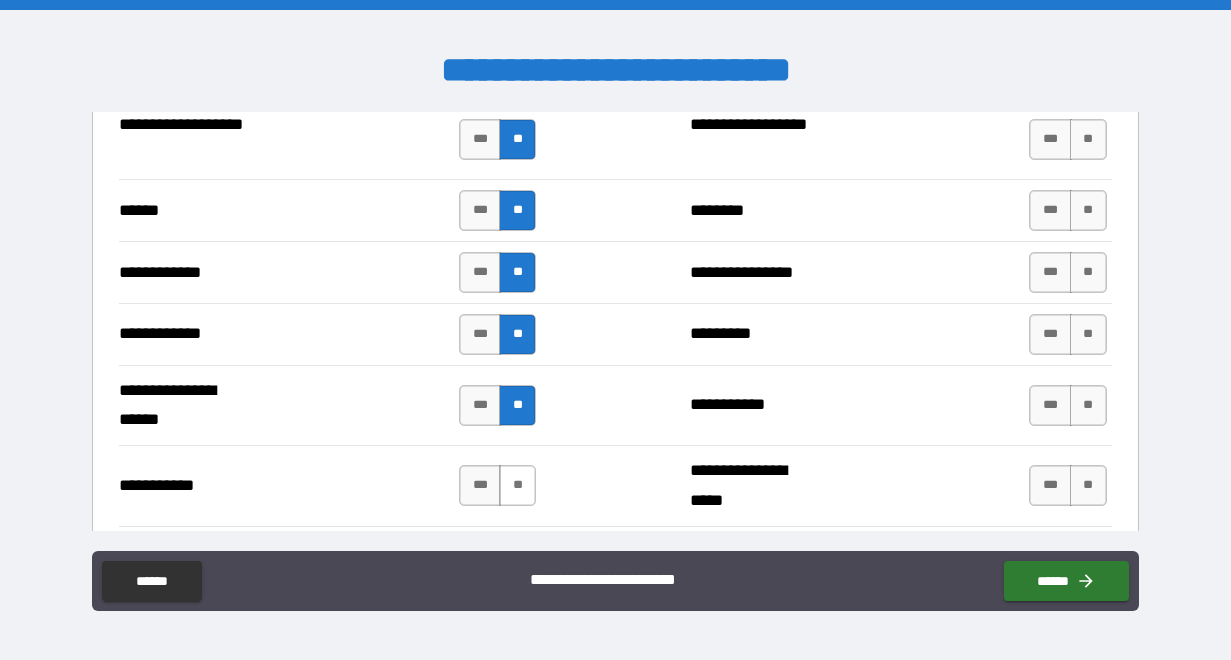 click on "**" at bounding box center [517, 485] 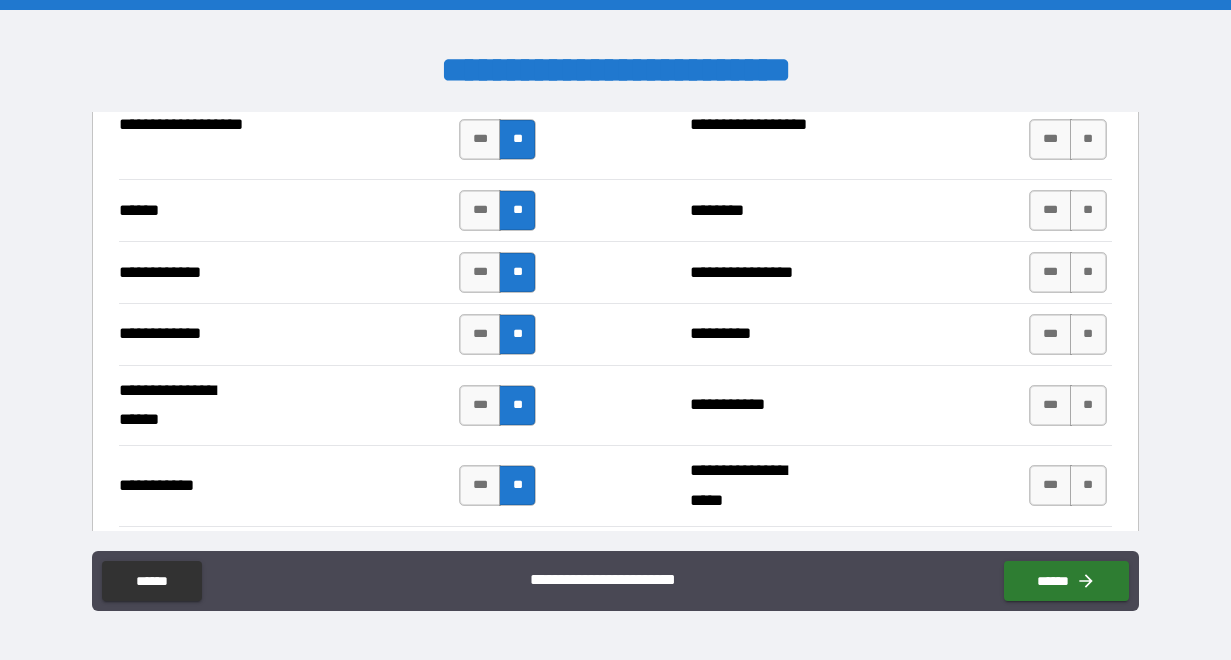 scroll, scrollTop: 4175, scrollLeft: 0, axis: vertical 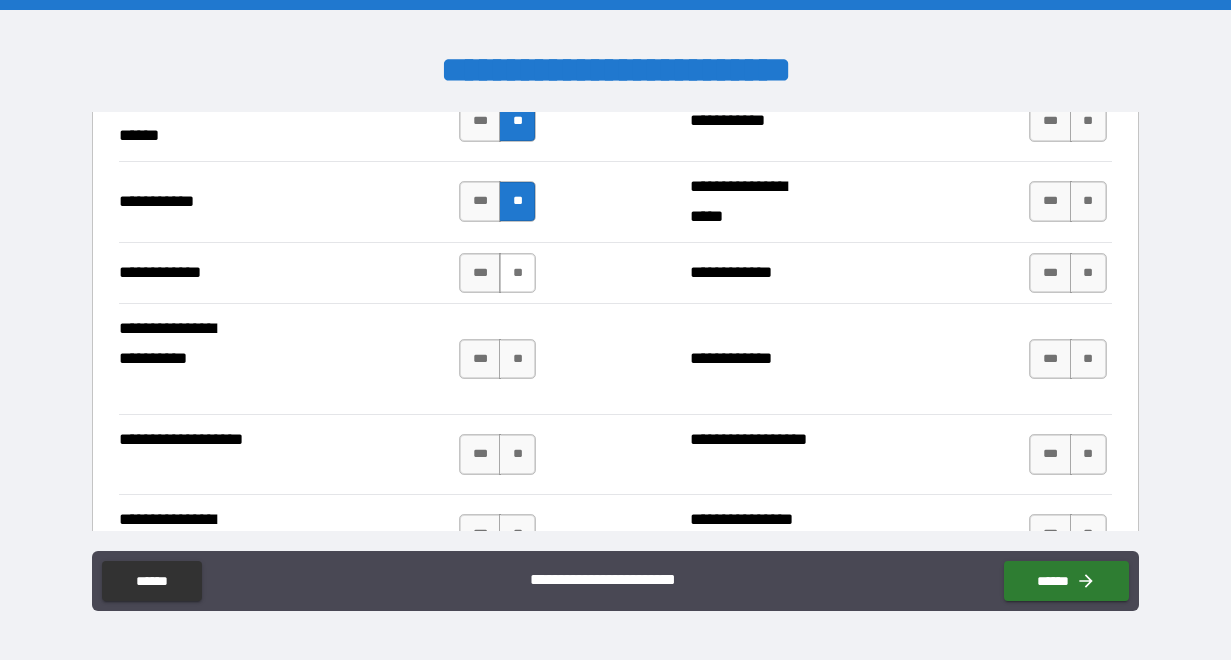 click on "**" at bounding box center [517, 273] 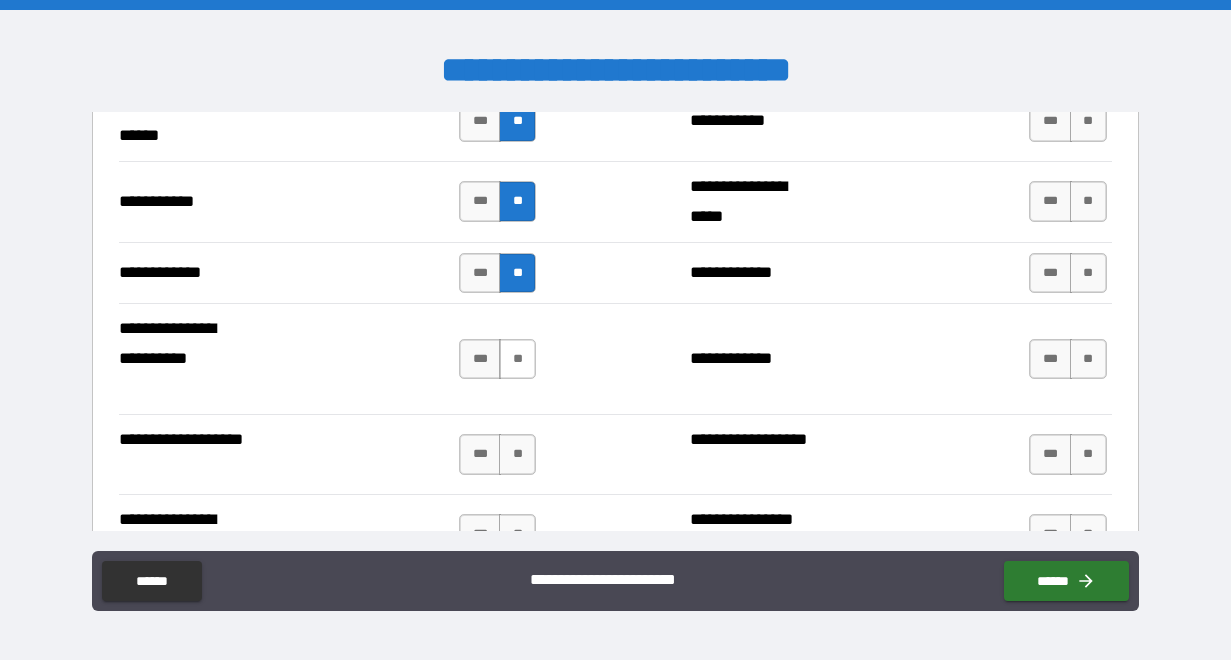click on "**" at bounding box center [517, 359] 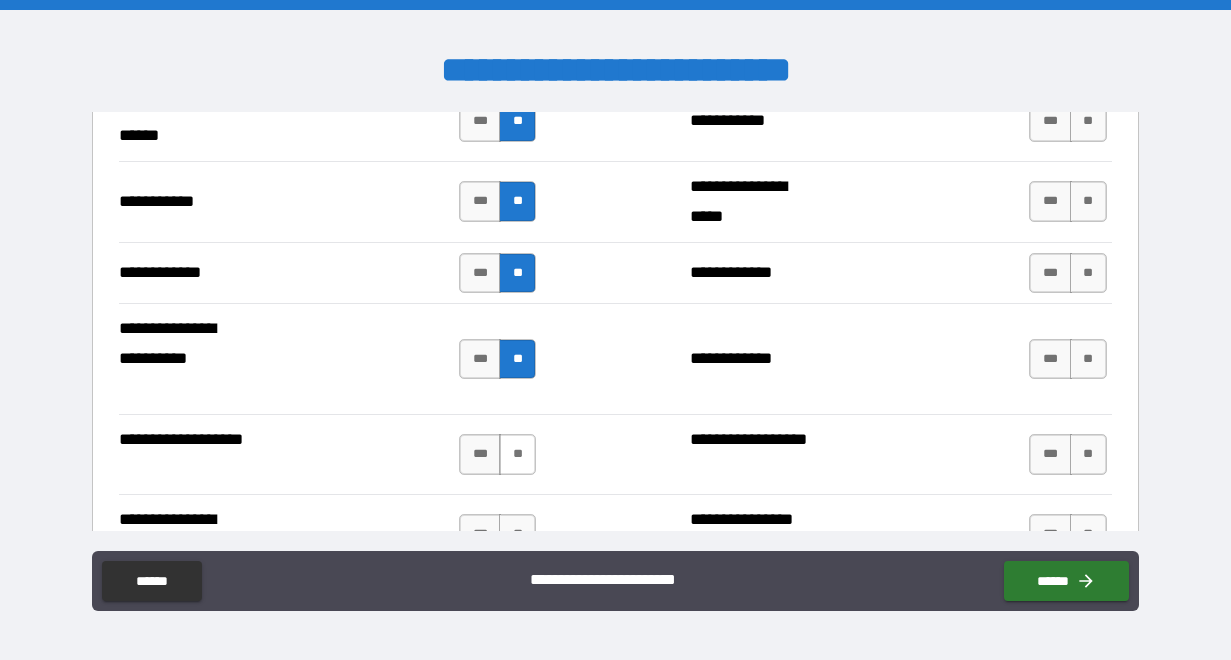 click on "**" at bounding box center (517, 454) 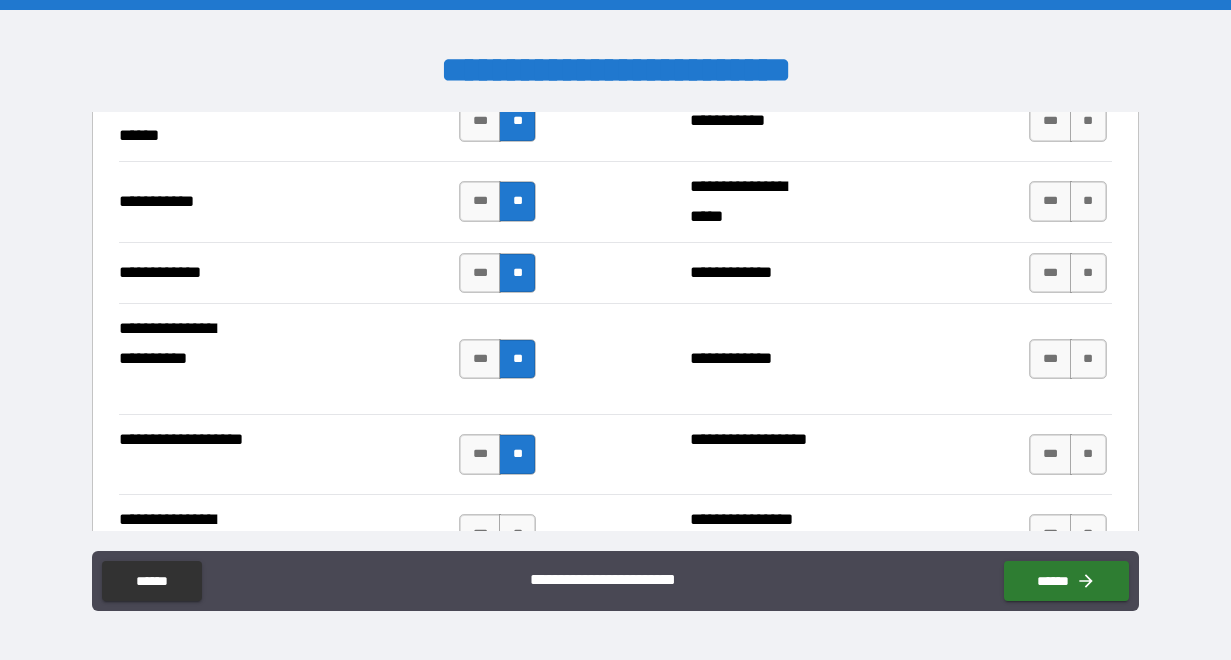 scroll, scrollTop: 4467, scrollLeft: 0, axis: vertical 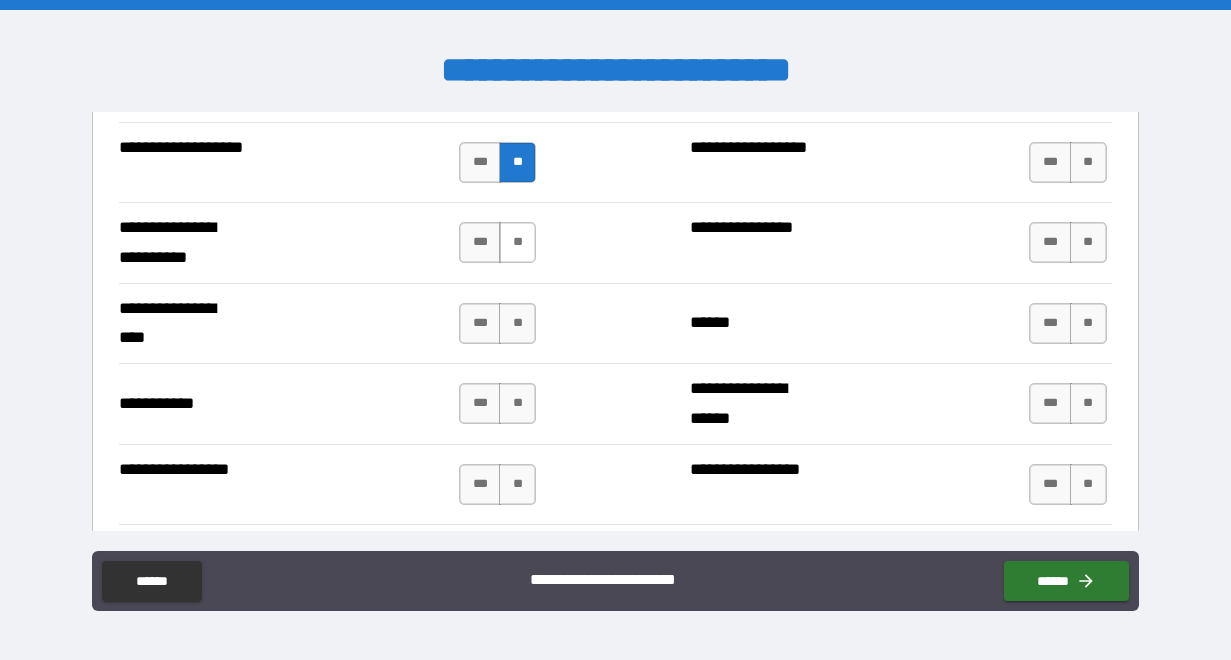 click on "**" at bounding box center (517, 242) 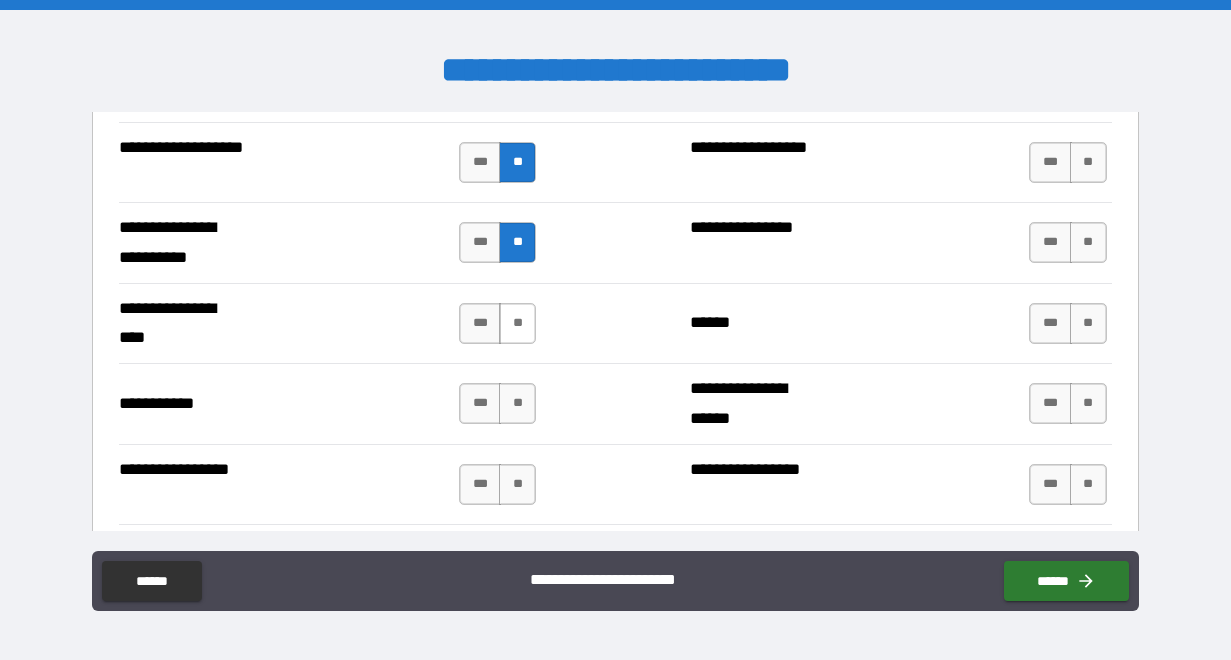 click on "**" at bounding box center (517, 323) 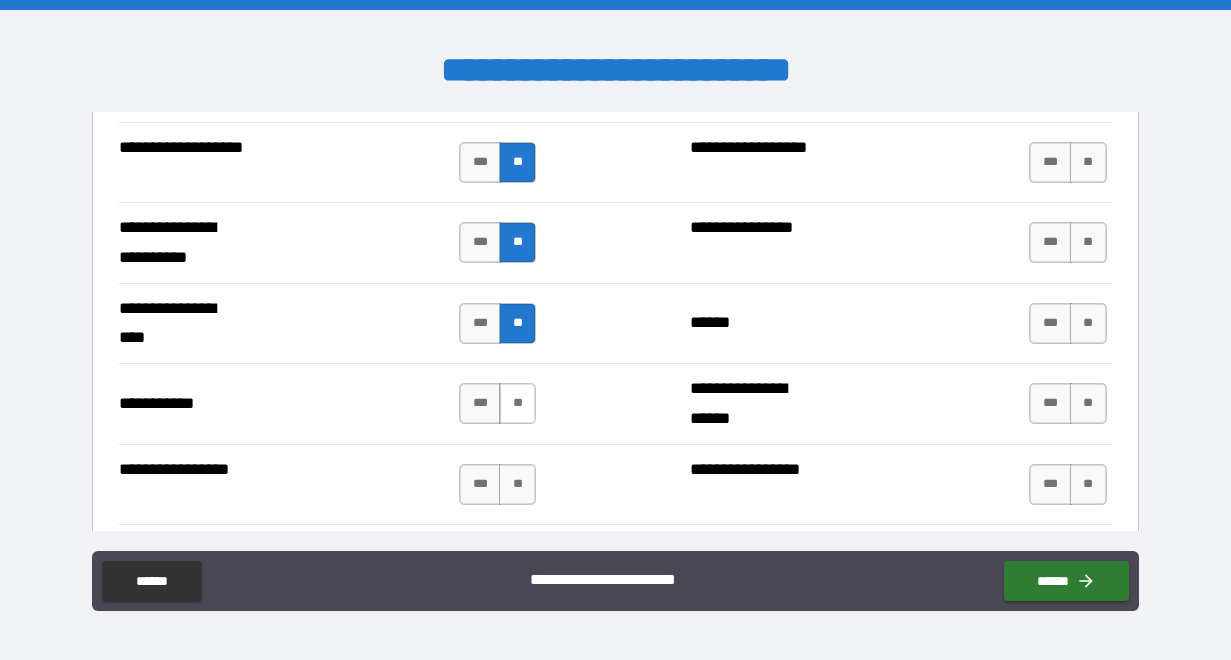 click on "**" at bounding box center (517, 403) 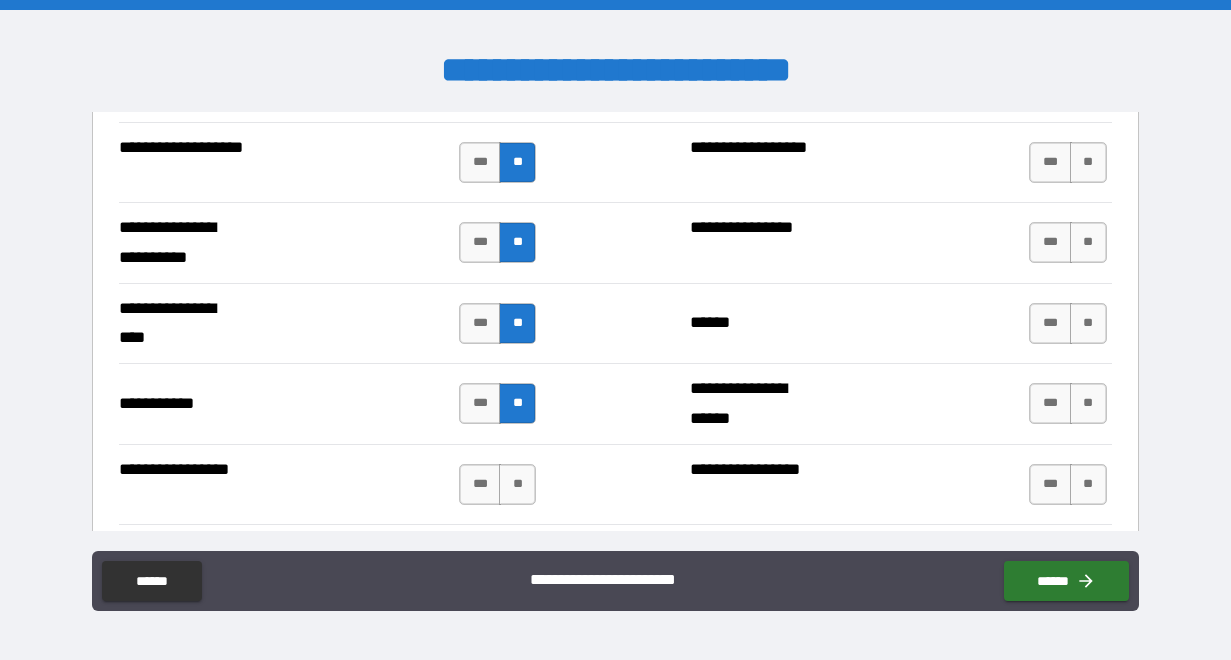 scroll, scrollTop: 4657, scrollLeft: 0, axis: vertical 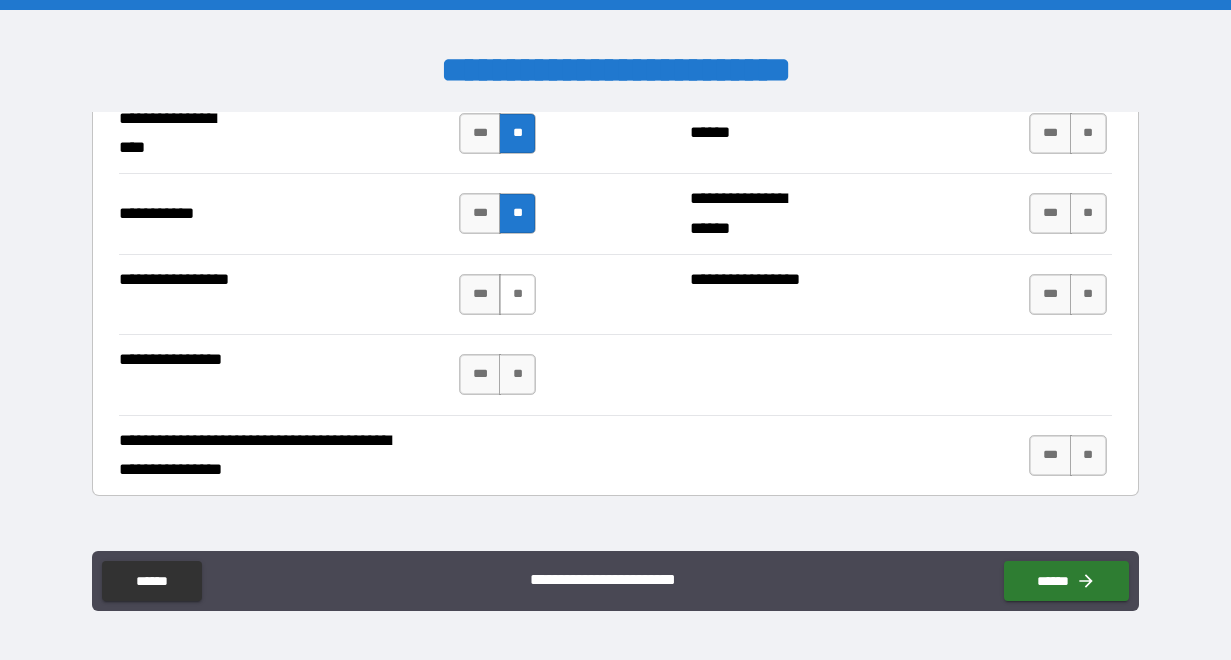 click on "**" at bounding box center [517, 294] 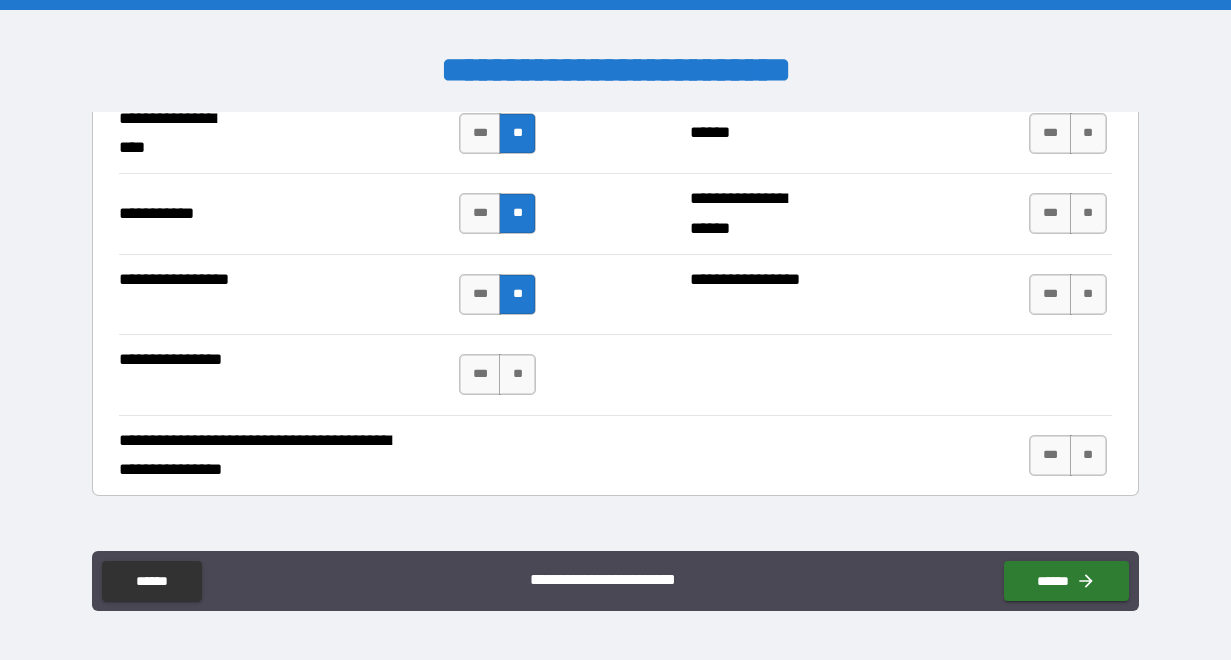 click on "*** **" at bounding box center [497, 374] 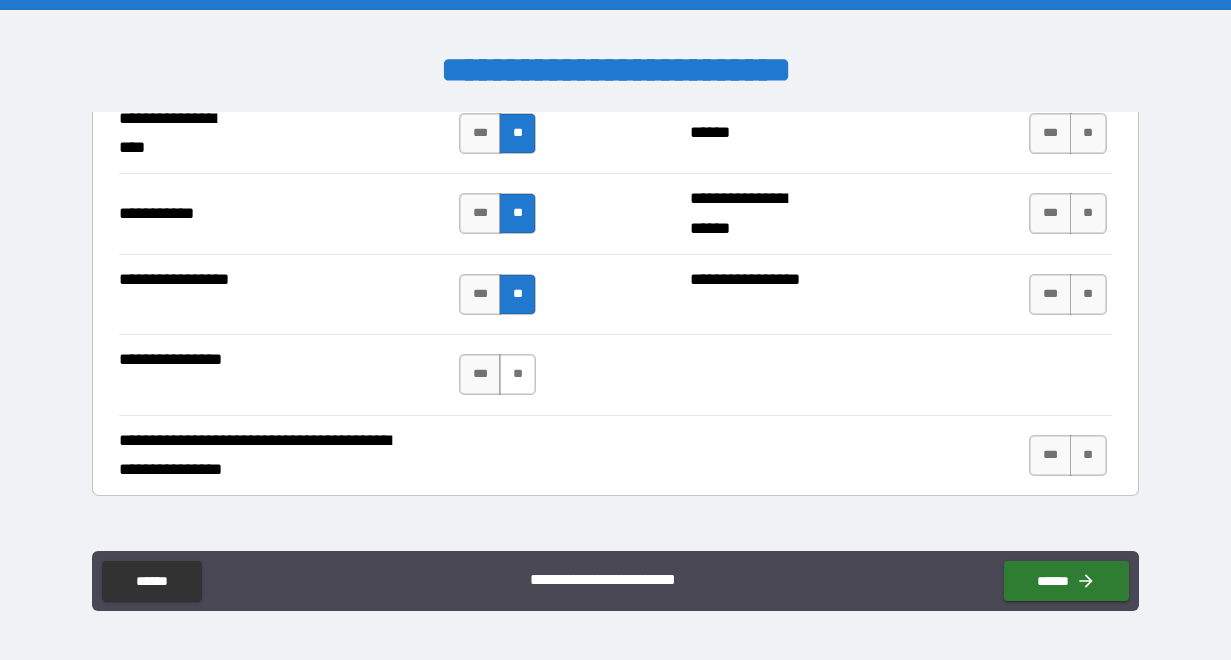click on "**" at bounding box center [517, 374] 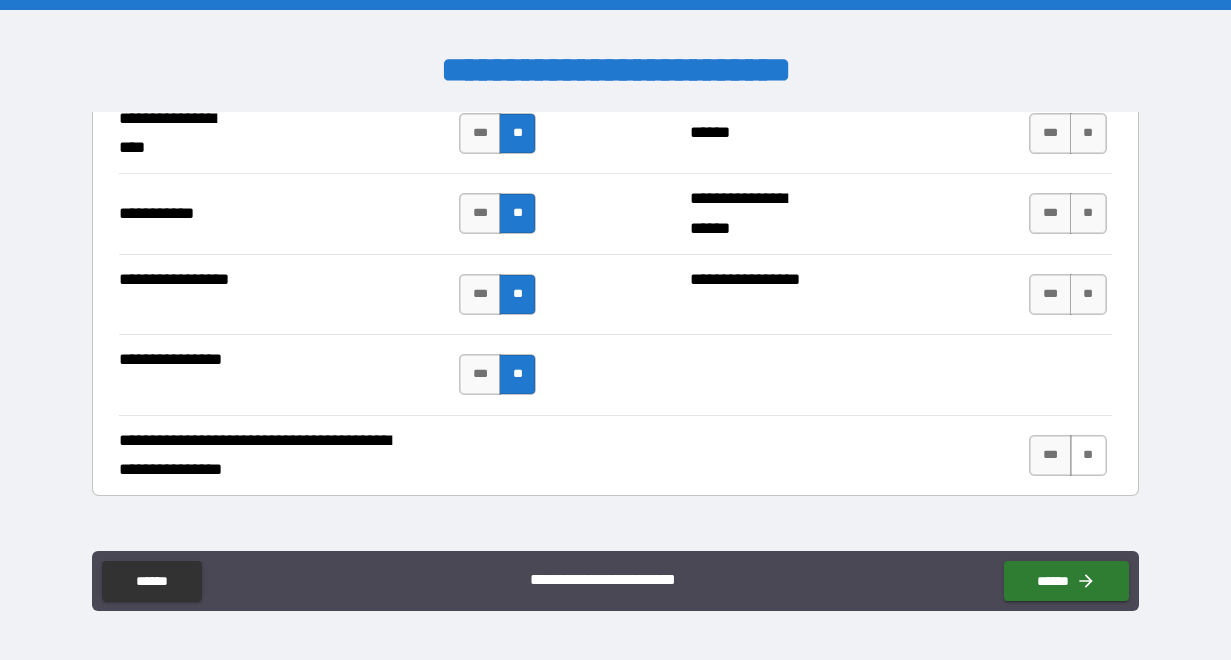 click on "**" at bounding box center [1088, 455] 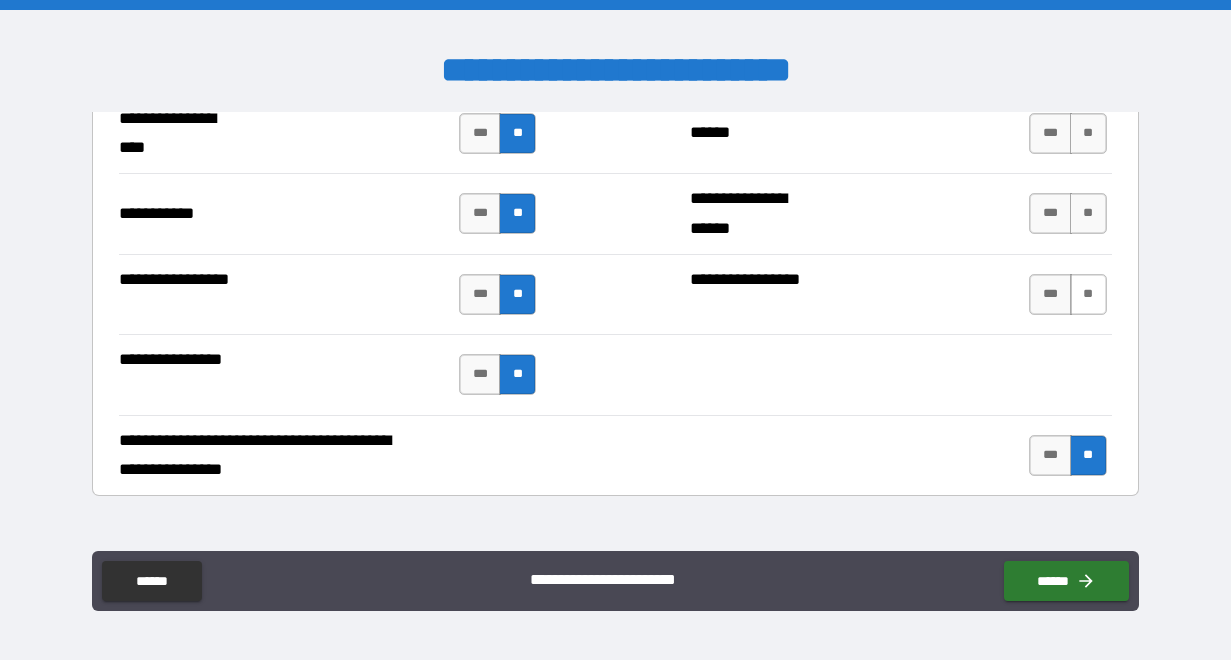 click on "**" at bounding box center (1088, 294) 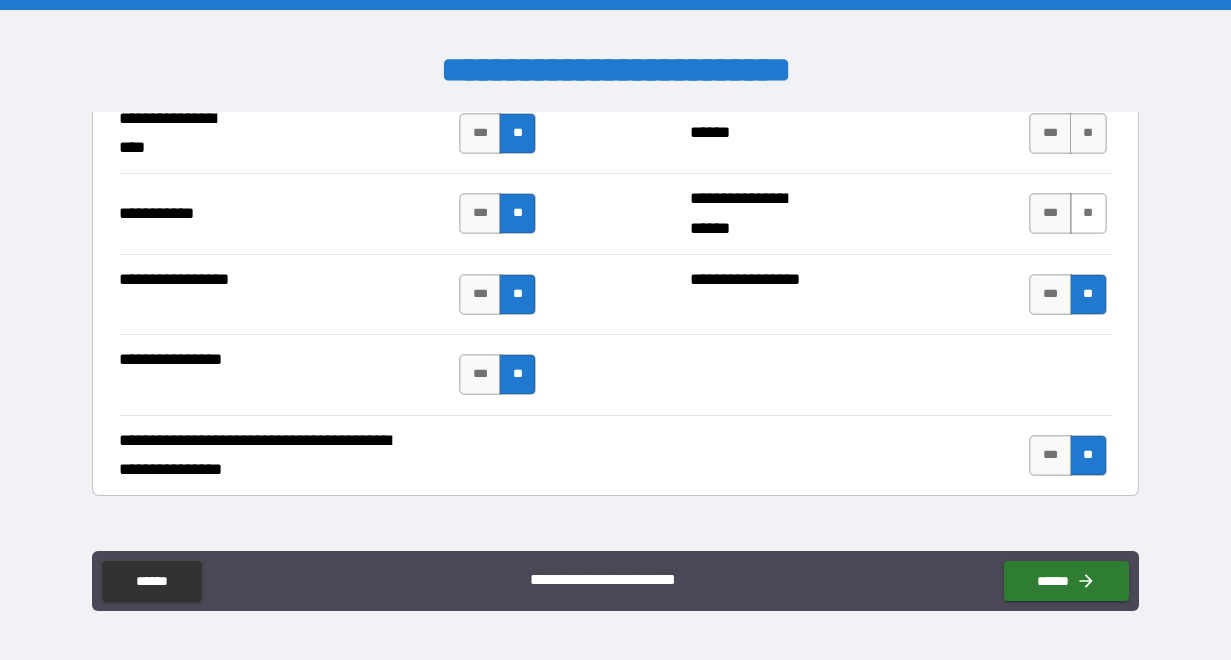 click on "**" at bounding box center (1088, 213) 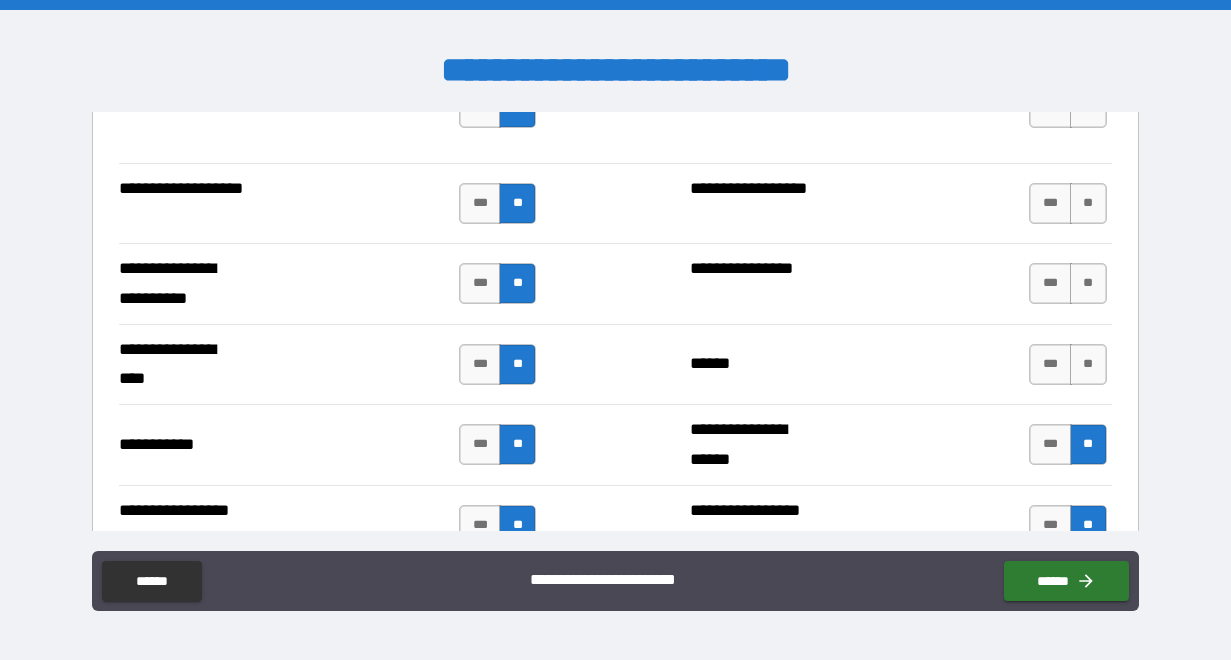 scroll, scrollTop: 4422, scrollLeft: 0, axis: vertical 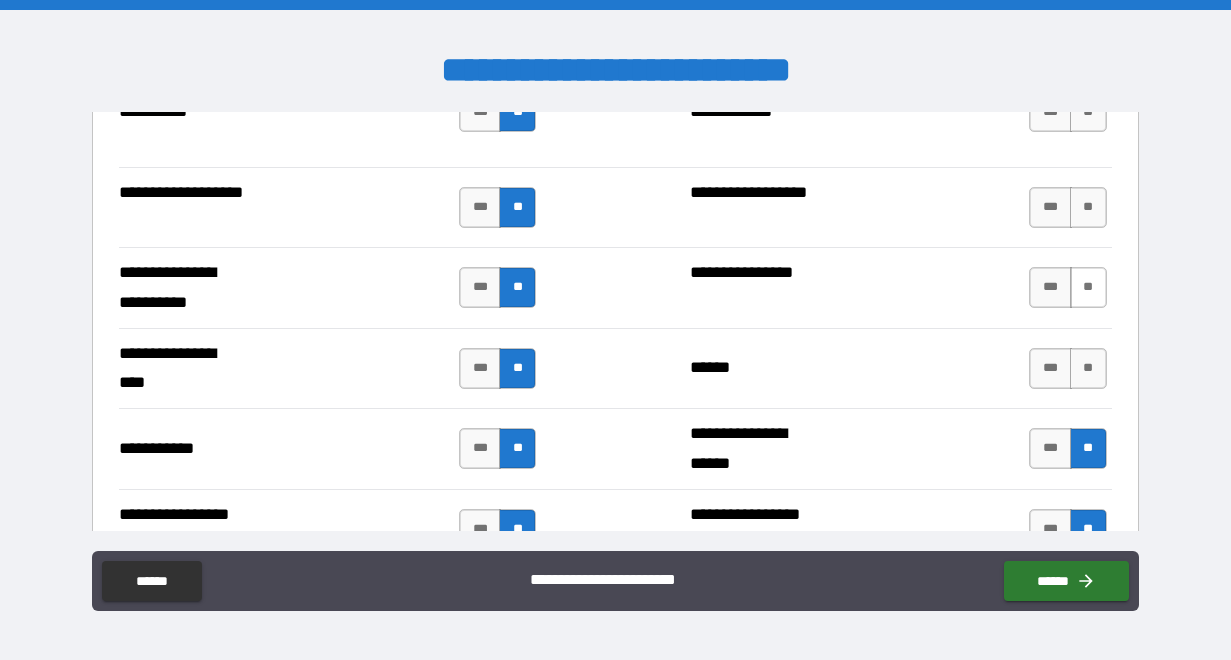 click on "**" at bounding box center (1088, 287) 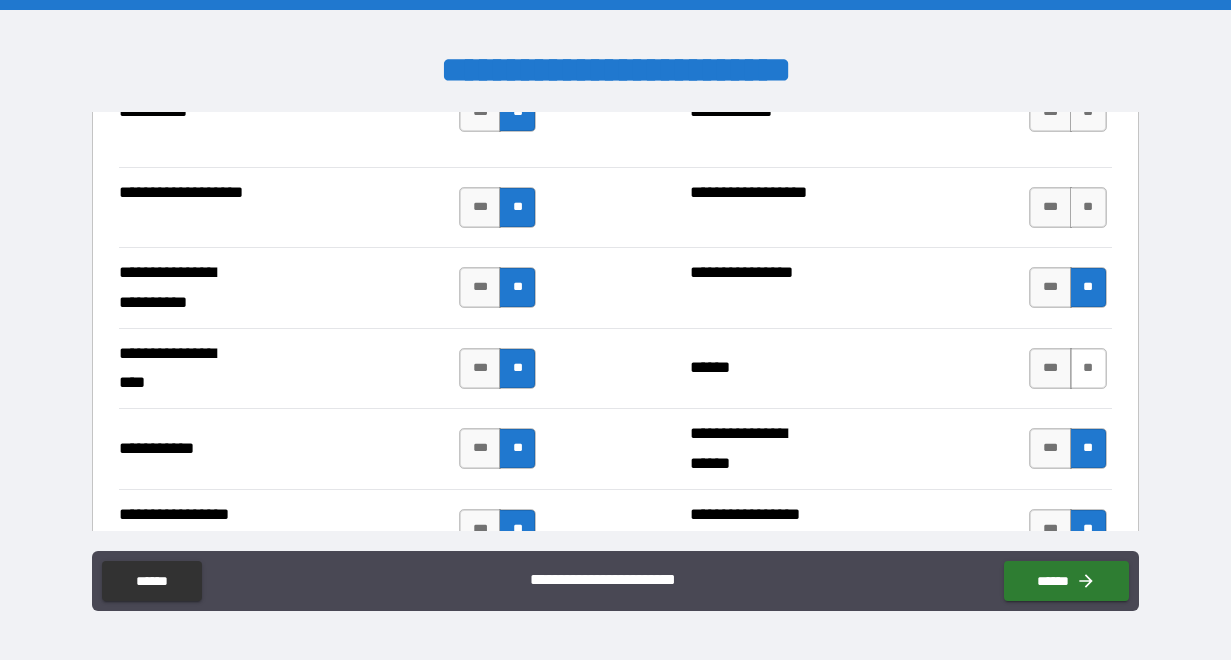click on "**" at bounding box center [1088, 368] 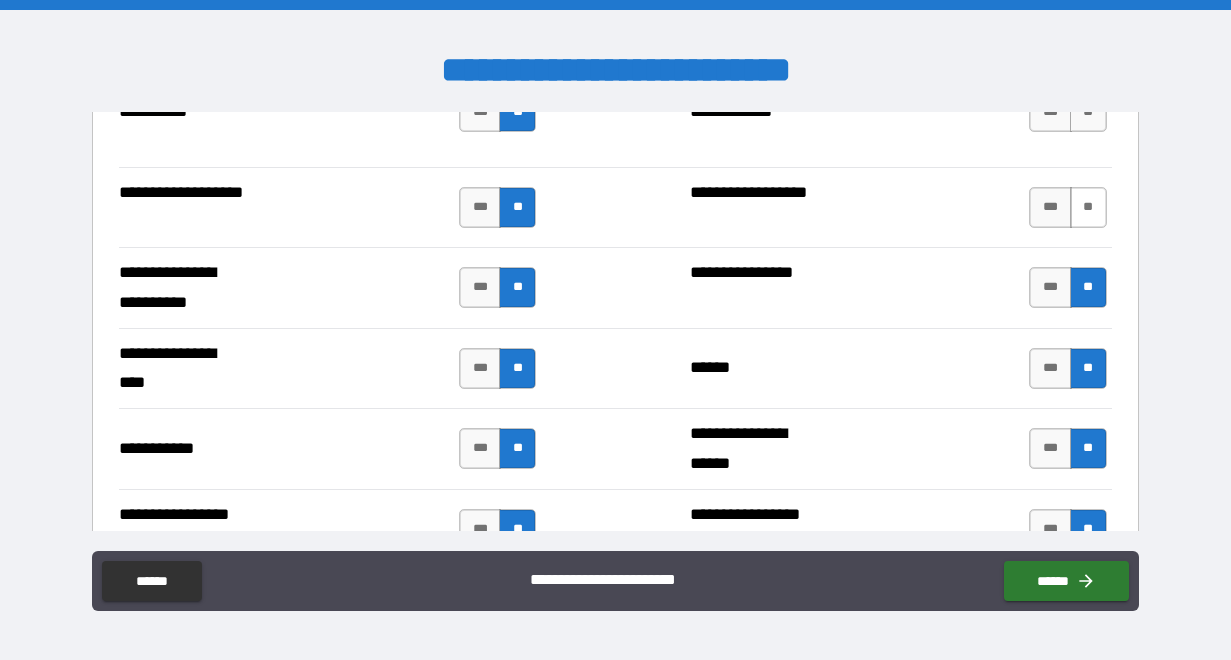 click on "**" at bounding box center [1088, 207] 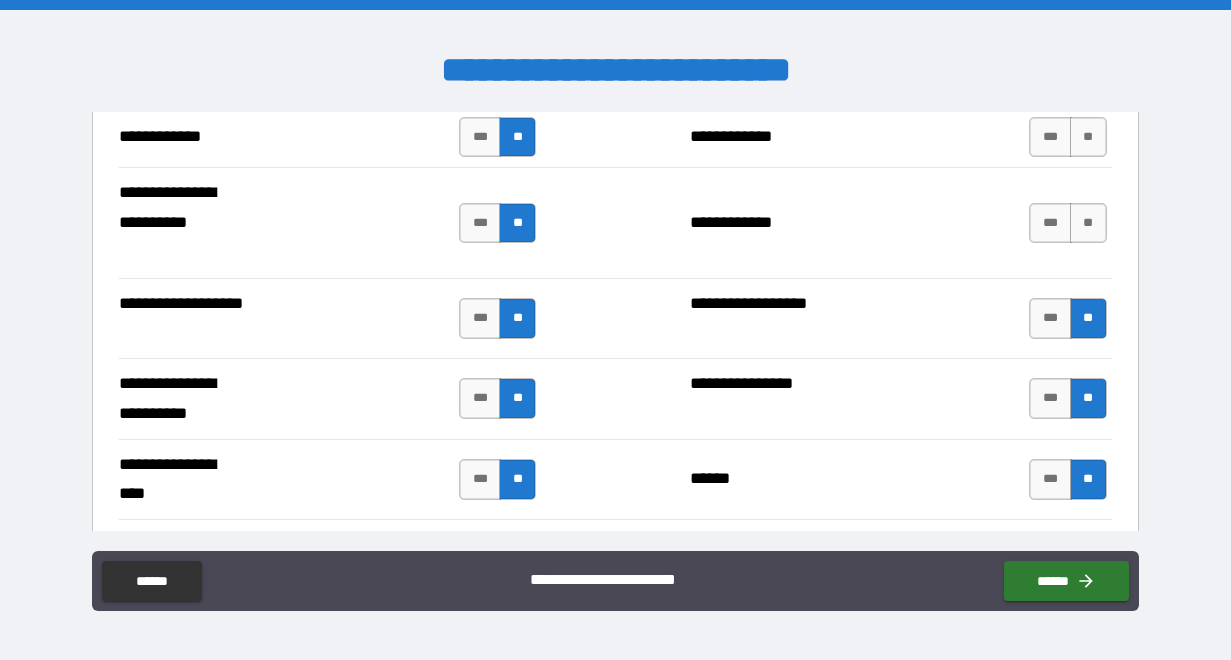 scroll, scrollTop: 4301, scrollLeft: 0, axis: vertical 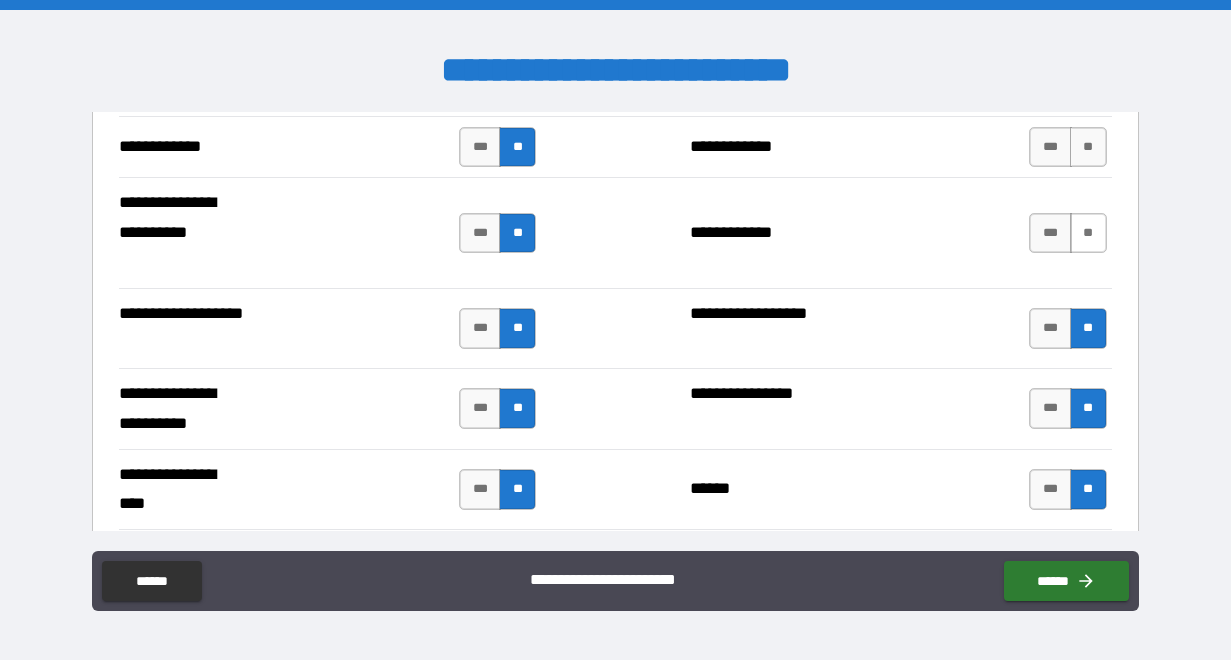 click on "**" at bounding box center [1088, 233] 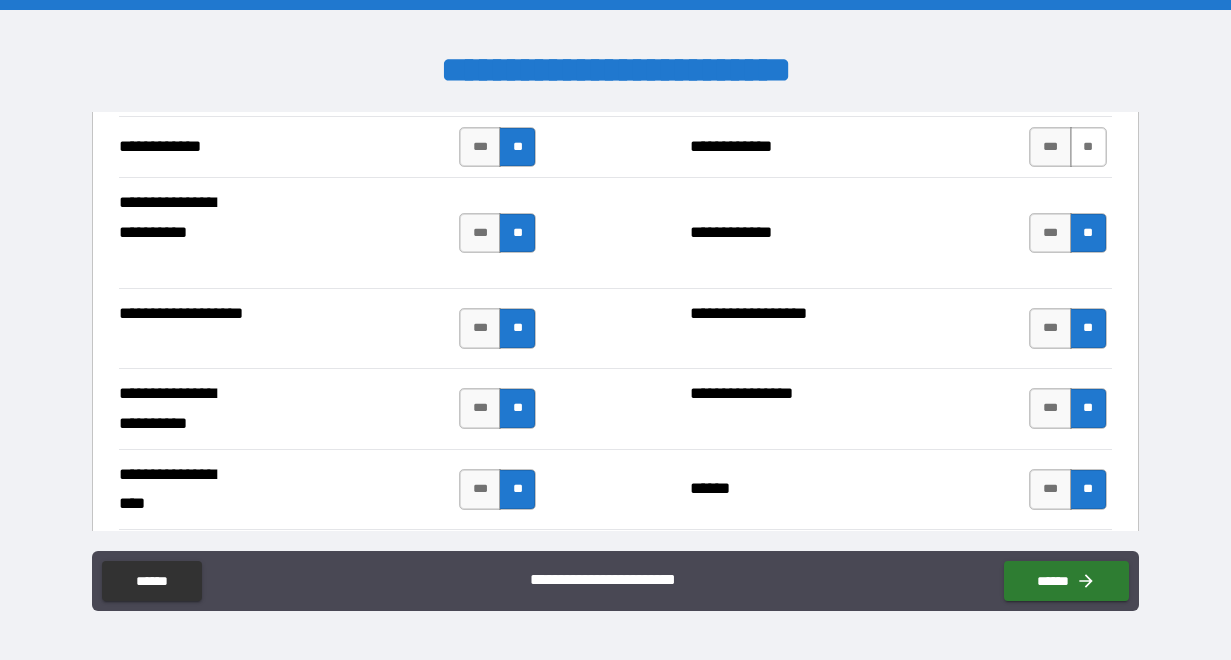 click on "**" at bounding box center (1088, 147) 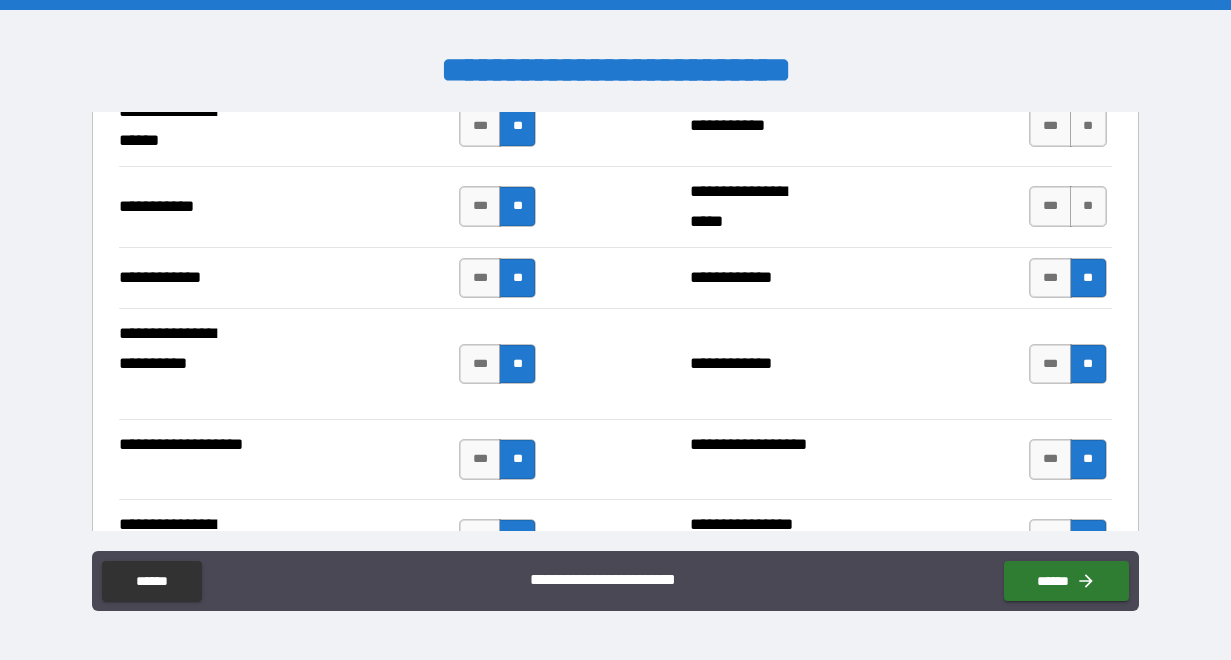 scroll, scrollTop: 4120, scrollLeft: 0, axis: vertical 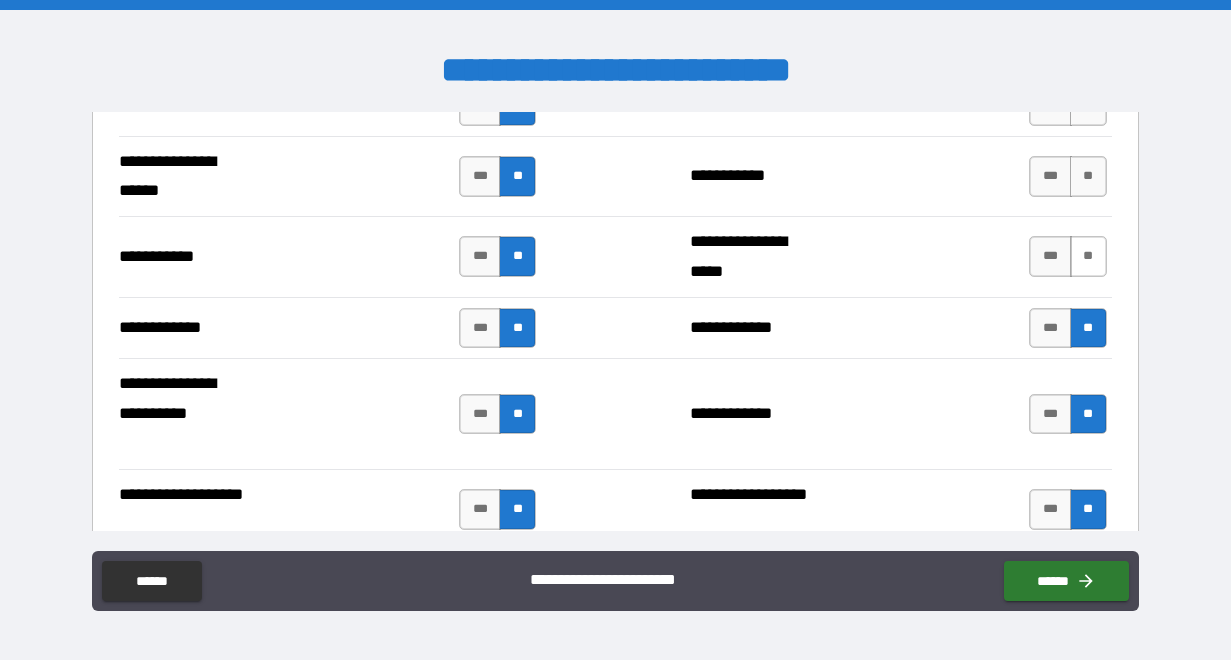 click on "**" at bounding box center [1088, 256] 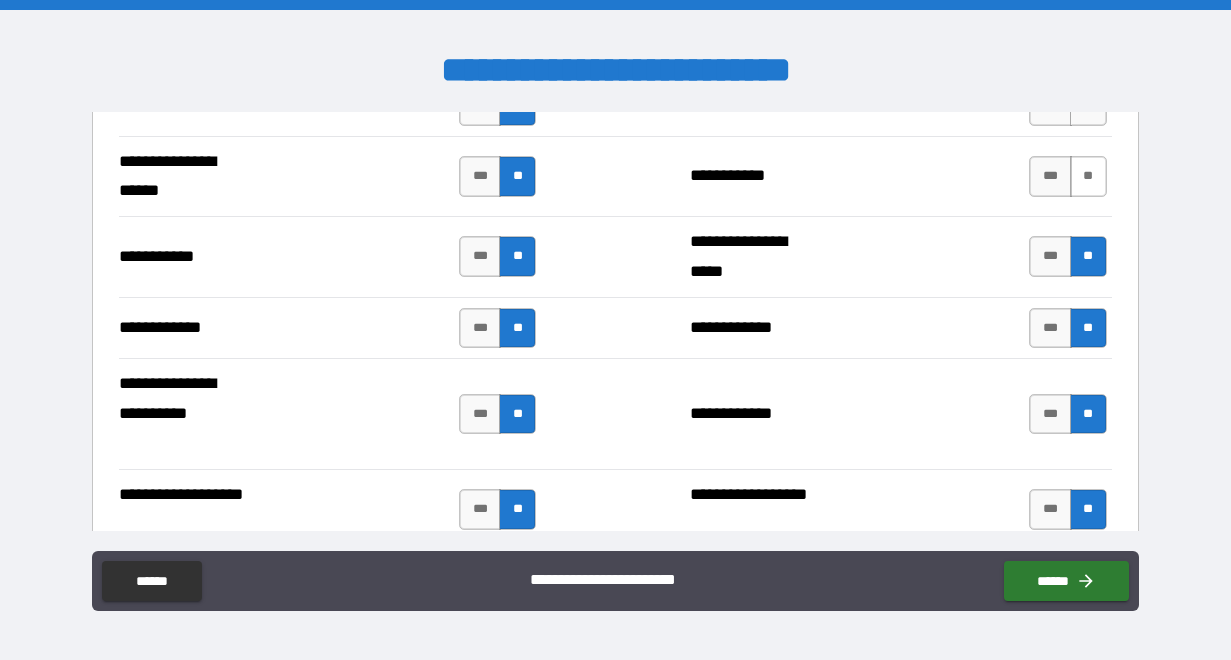 click on "**" at bounding box center (1088, 176) 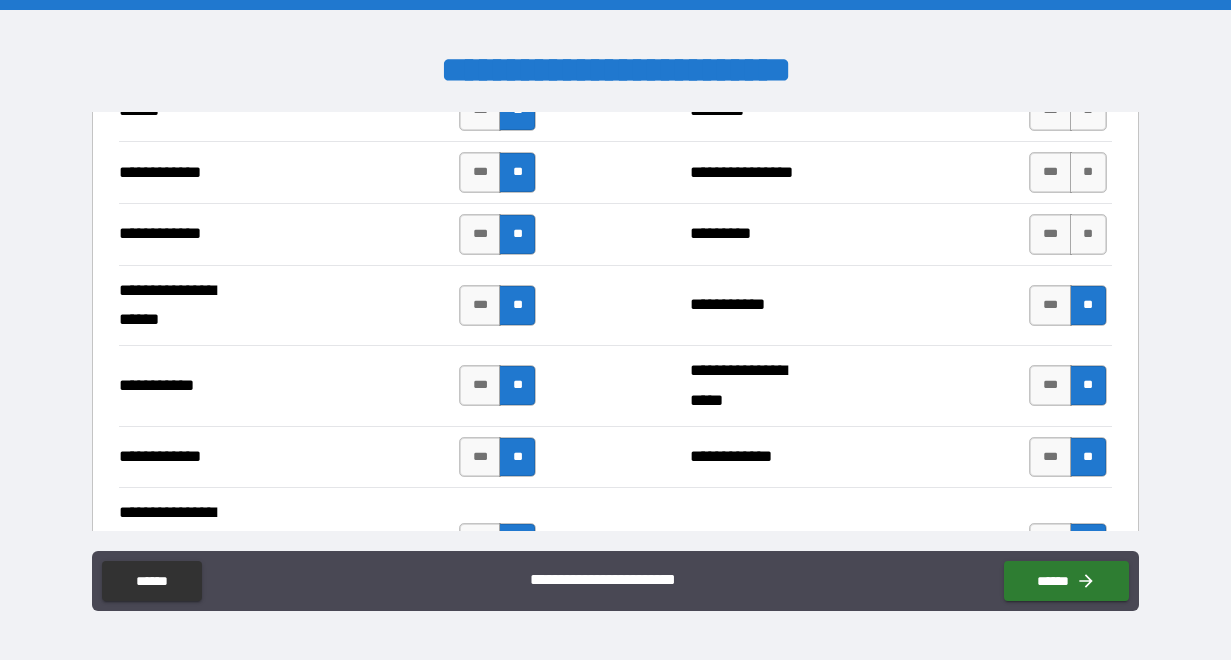 scroll, scrollTop: 3941, scrollLeft: 0, axis: vertical 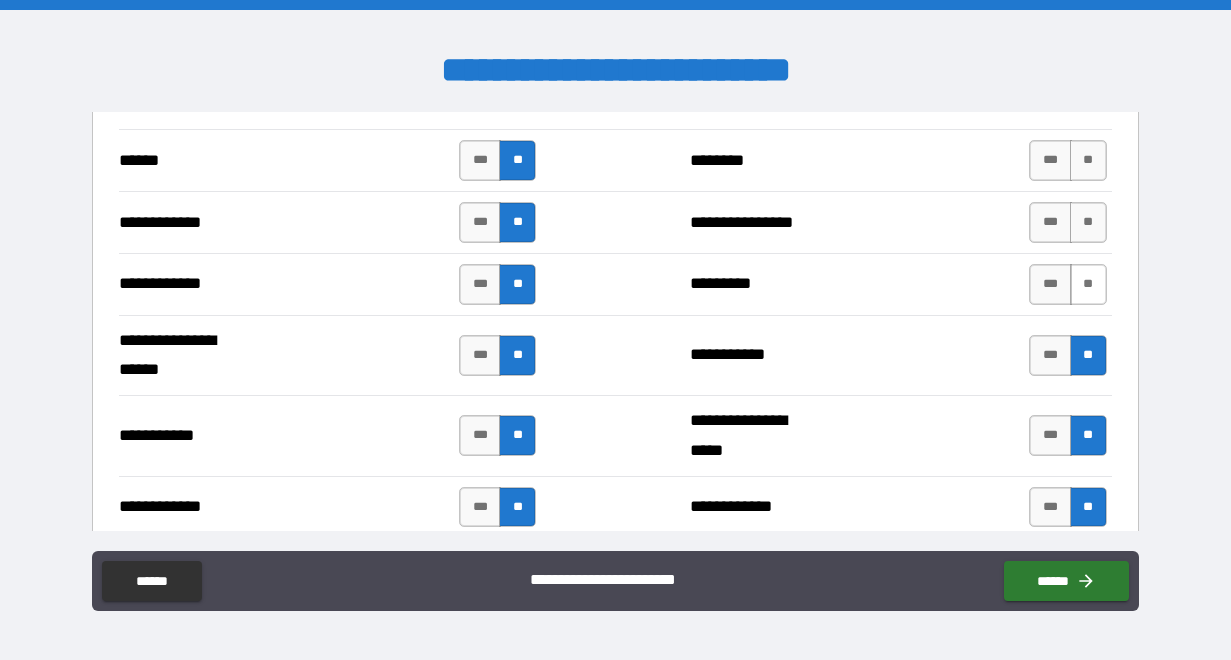 click on "**" at bounding box center [1088, 284] 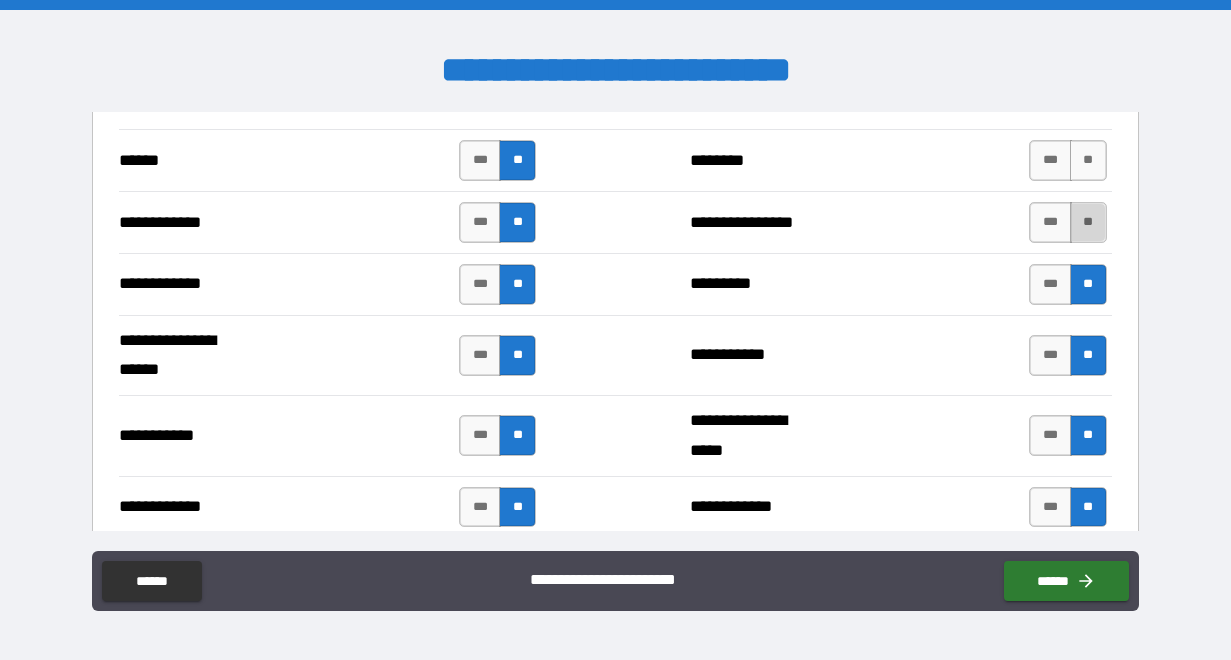 click on "**" at bounding box center [1088, 222] 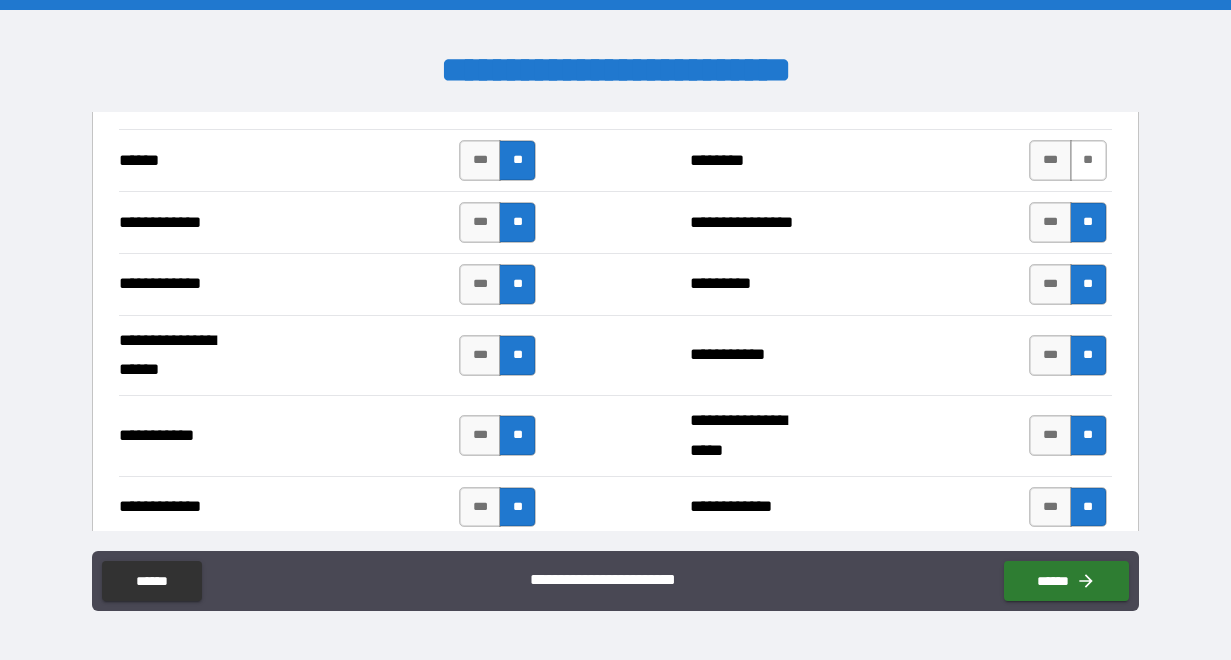 click on "**" at bounding box center [1088, 160] 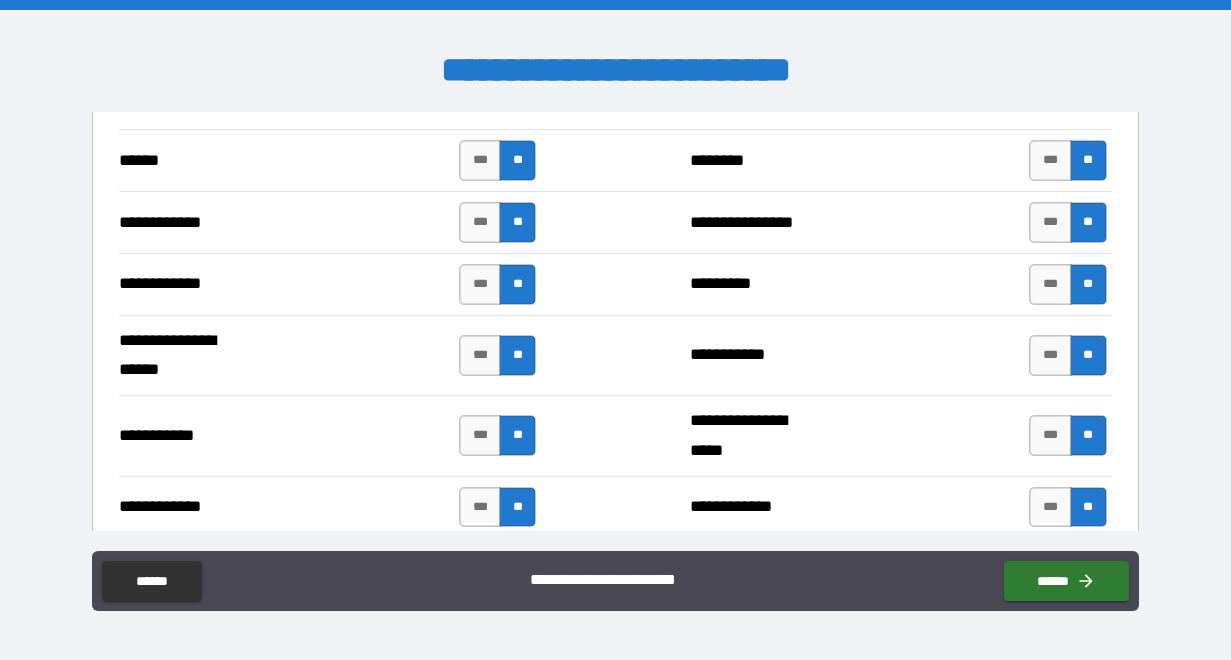 scroll, scrollTop: 3822, scrollLeft: 0, axis: vertical 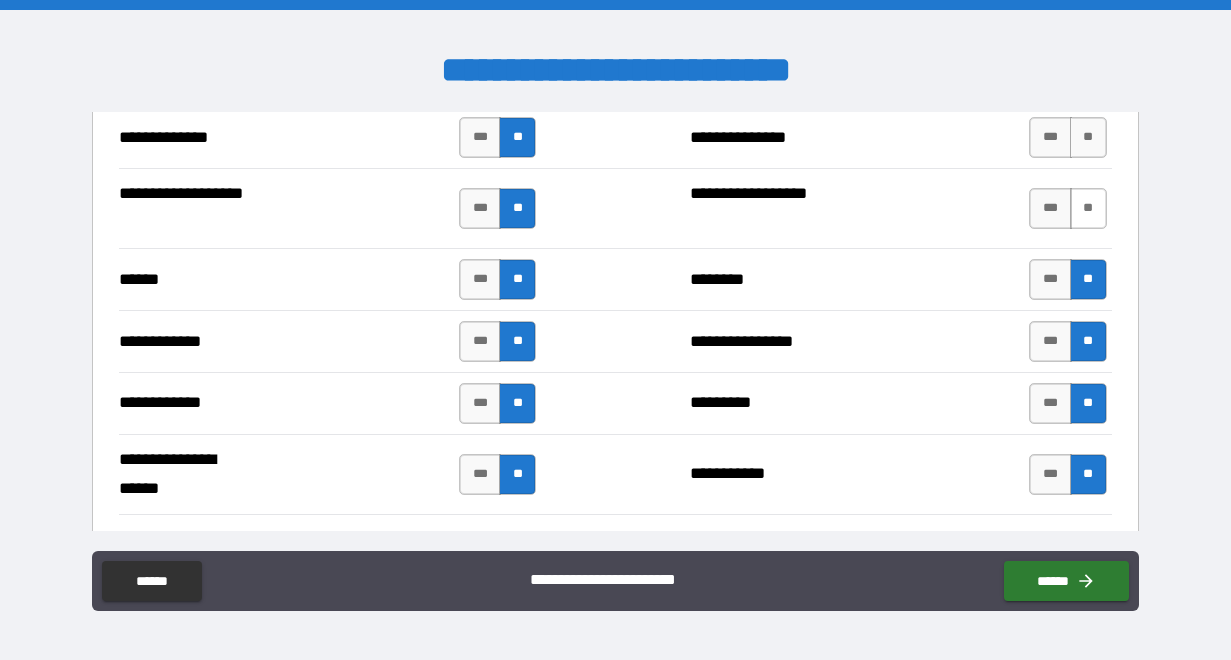 click on "**" at bounding box center (1088, 208) 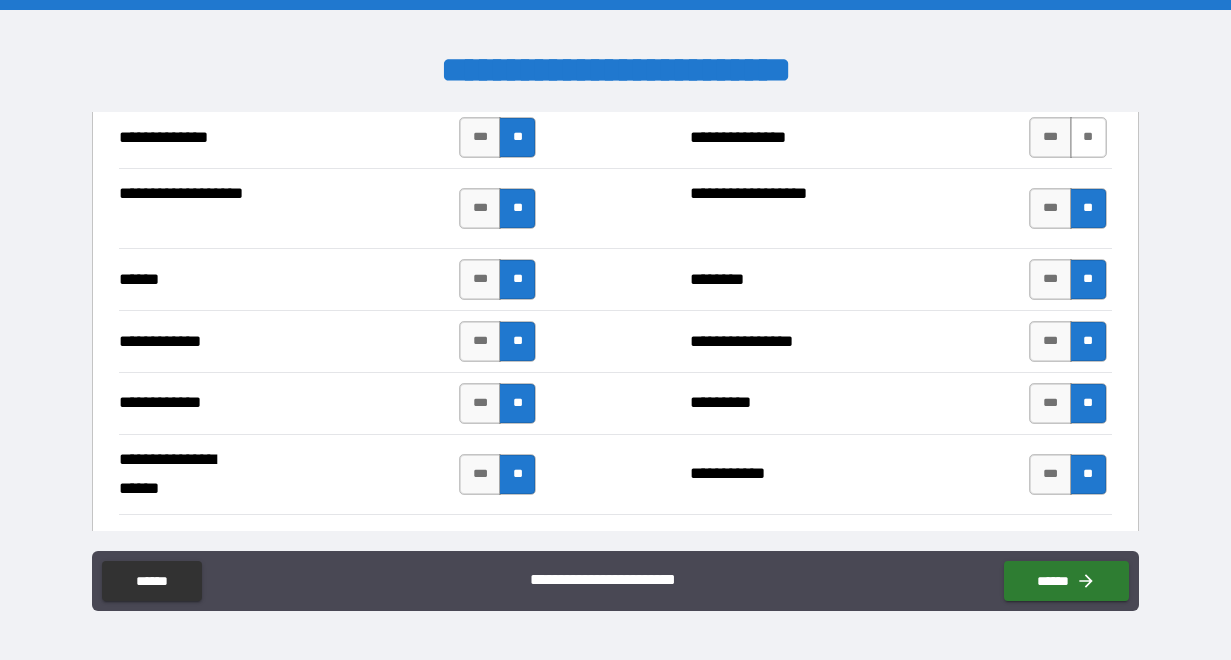 click on "**" at bounding box center [1088, 137] 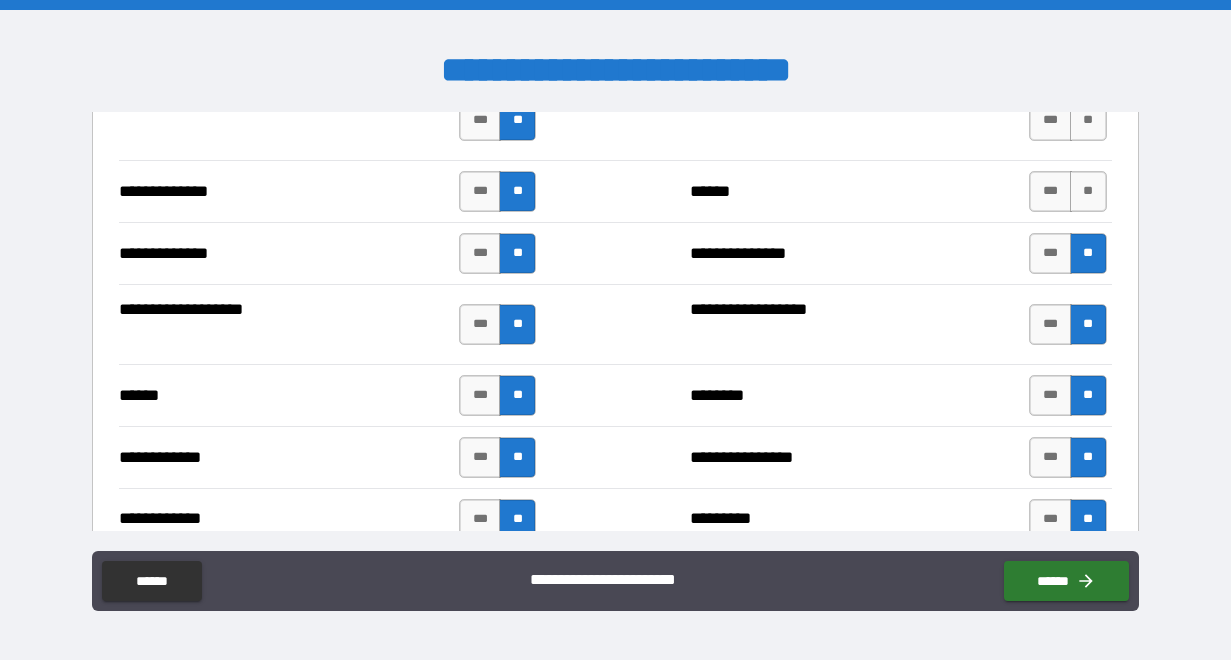 scroll, scrollTop: 3702, scrollLeft: 0, axis: vertical 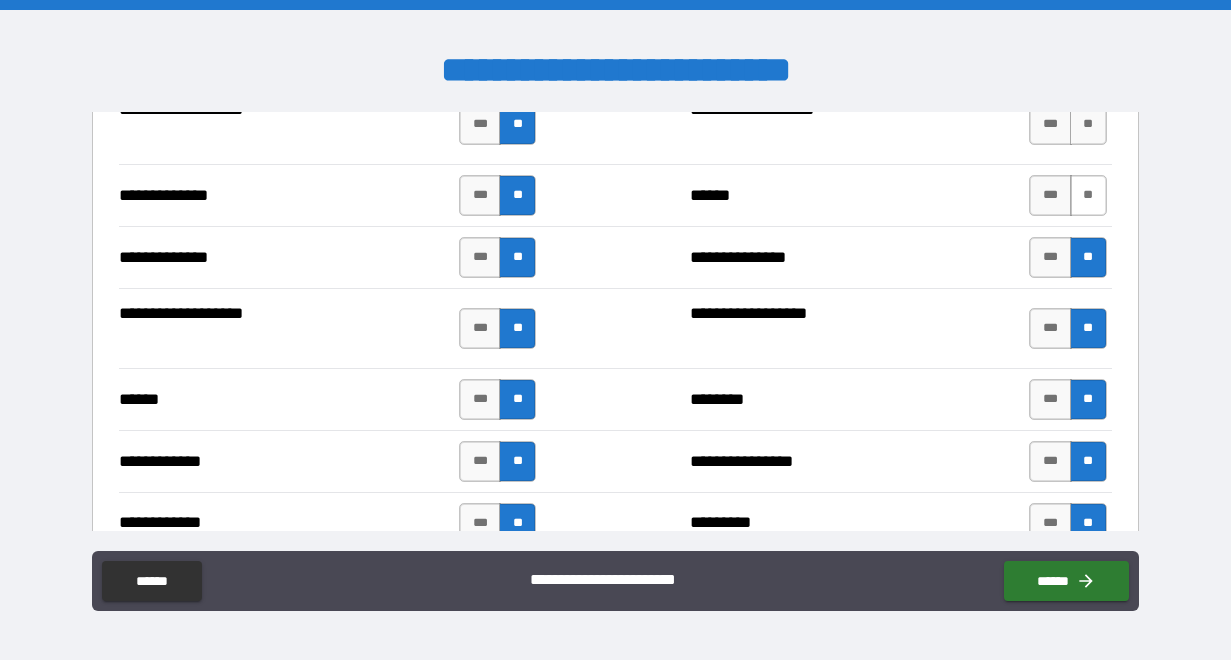 click on "**" at bounding box center [1088, 195] 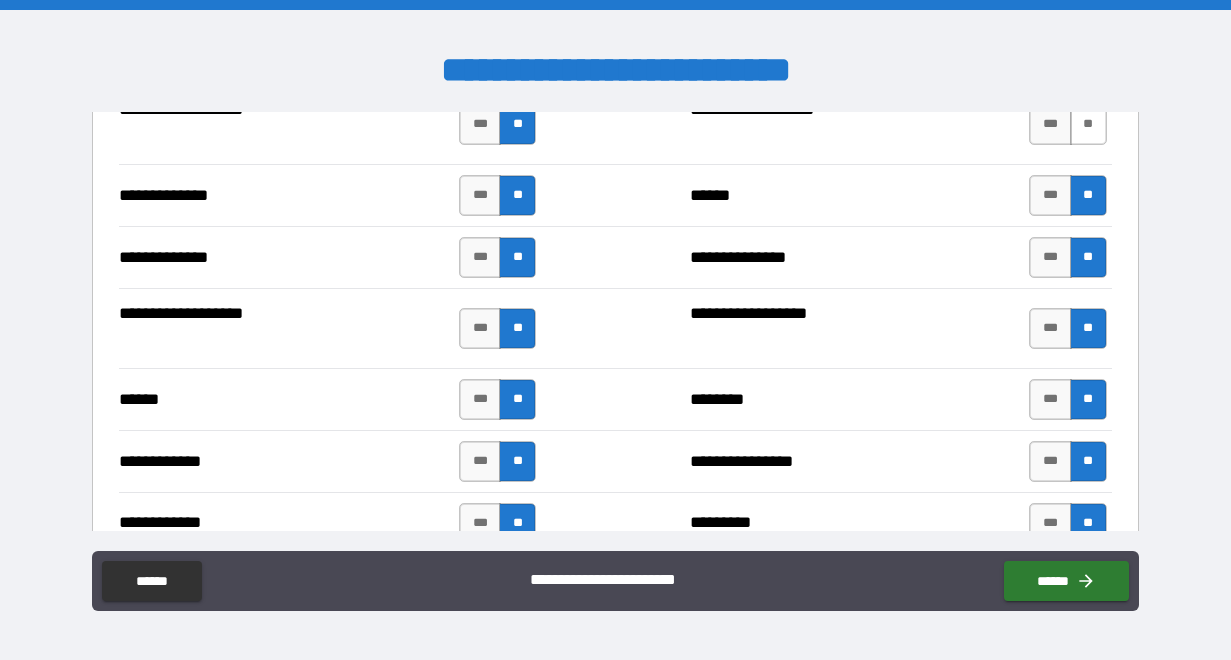 click on "**" at bounding box center [1088, 124] 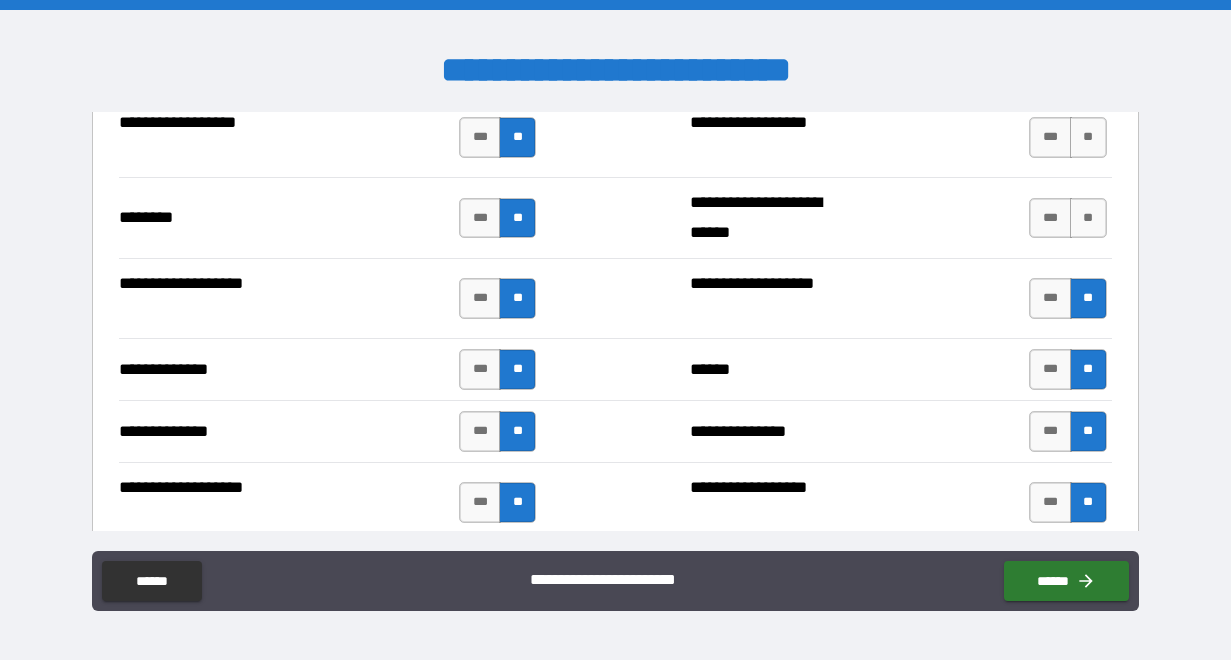 scroll, scrollTop: 3513, scrollLeft: 0, axis: vertical 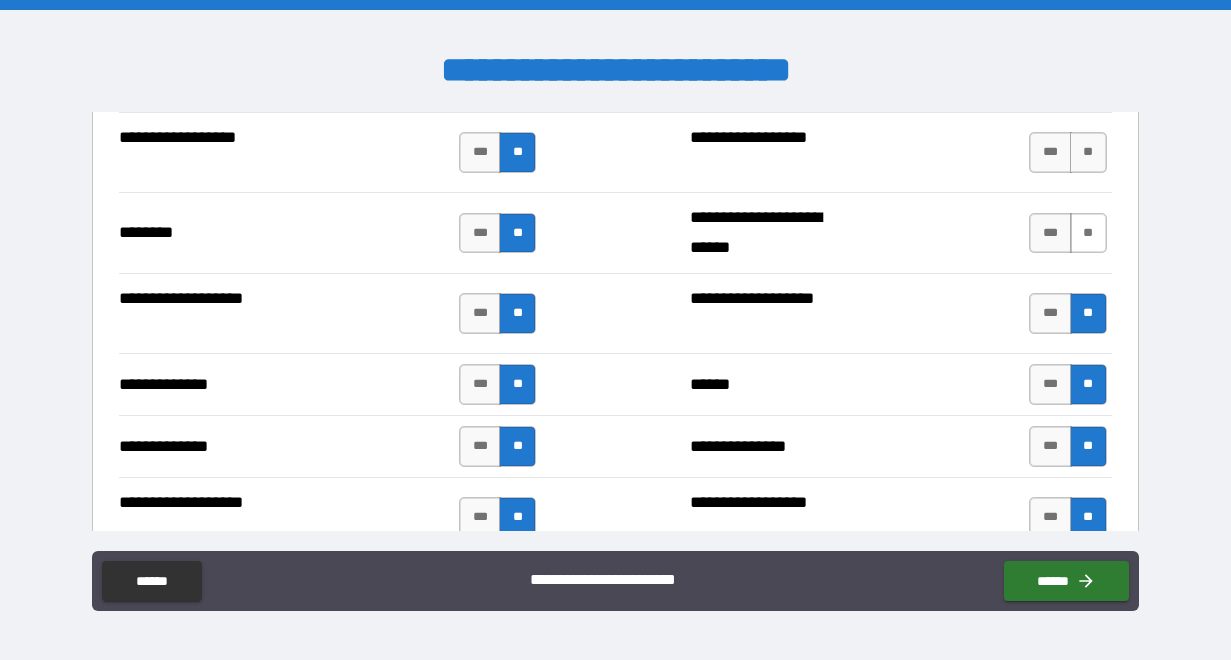 click on "**" at bounding box center (1088, 233) 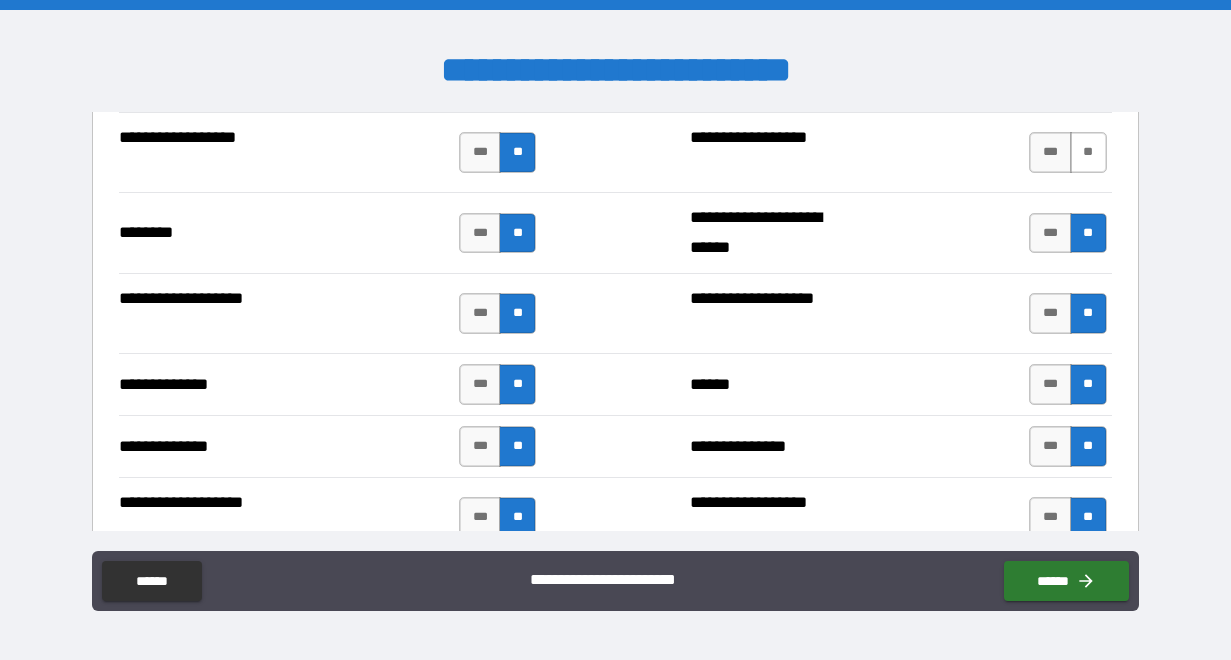 click on "**" at bounding box center (1088, 152) 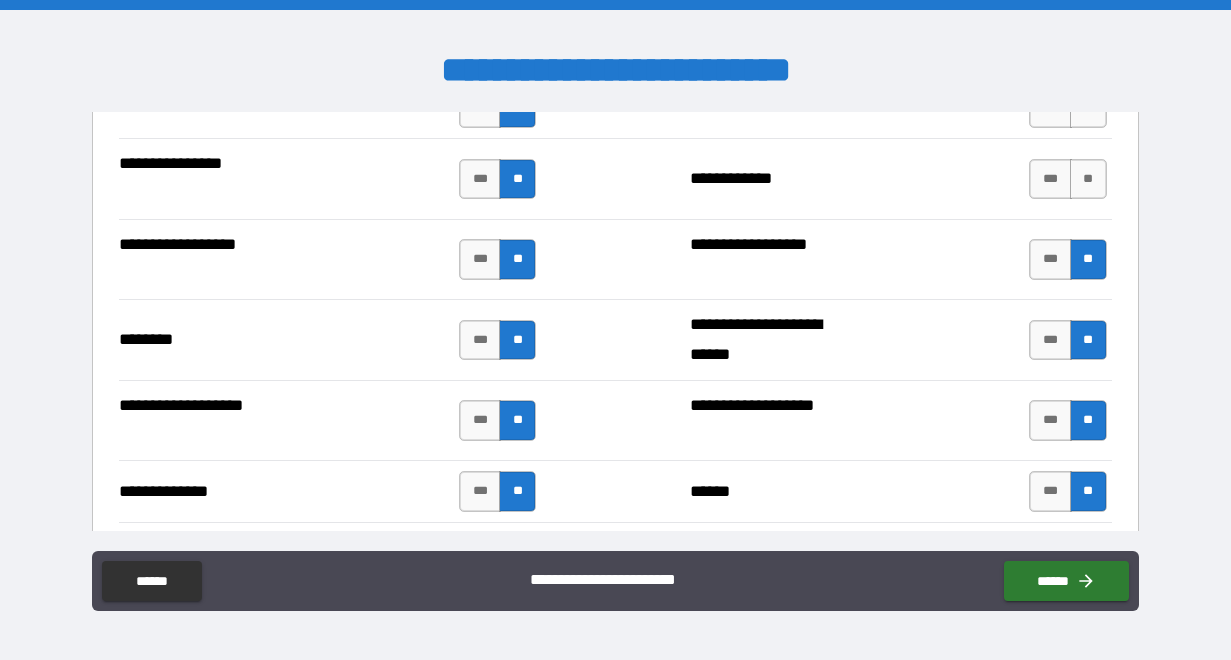 scroll, scrollTop: 3379, scrollLeft: 0, axis: vertical 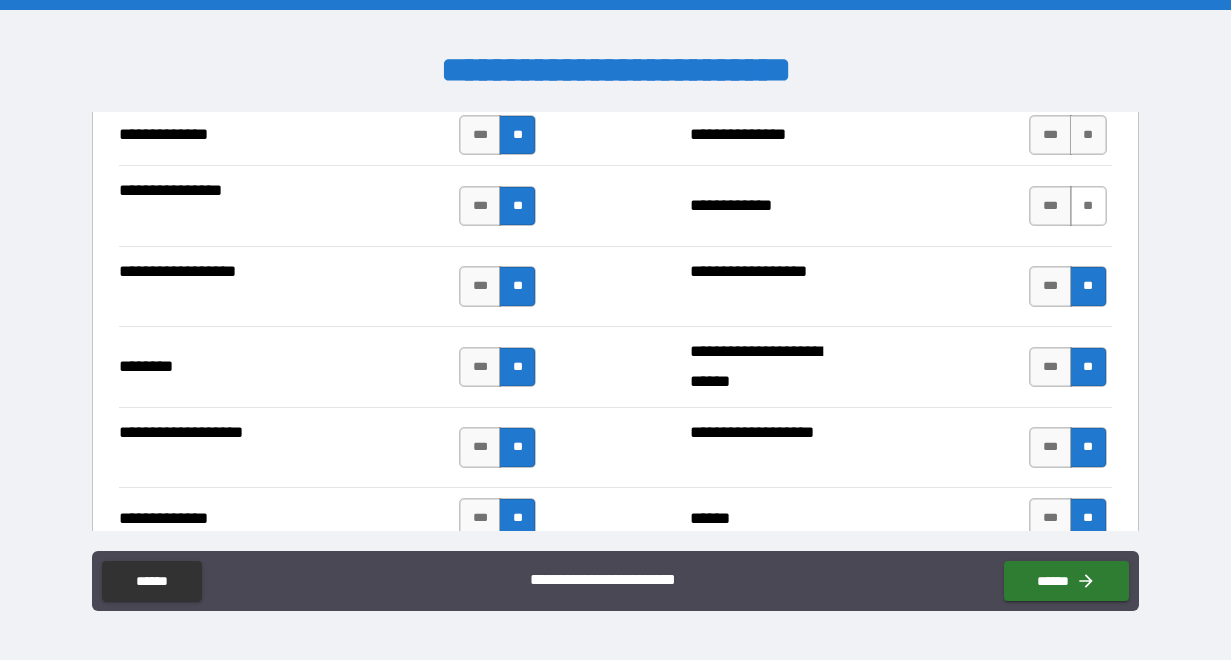 click on "**" at bounding box center (1088, 206) 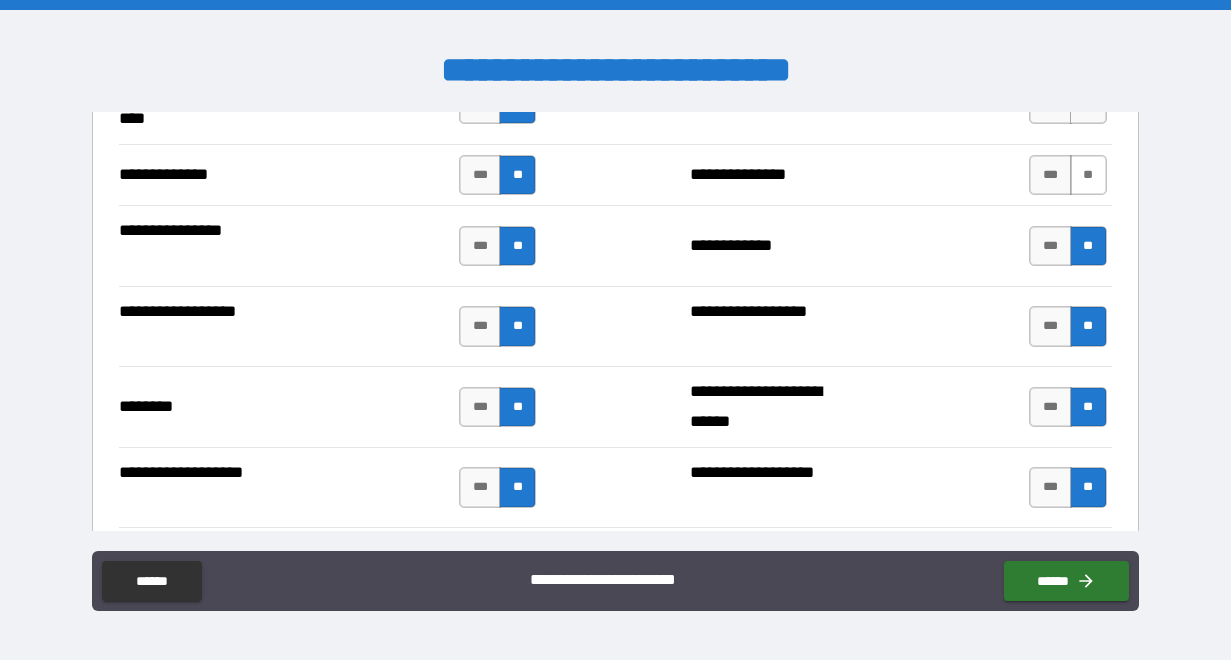 scroll, scrollTop: 3324, scrollLeft: 0, axis: vertical 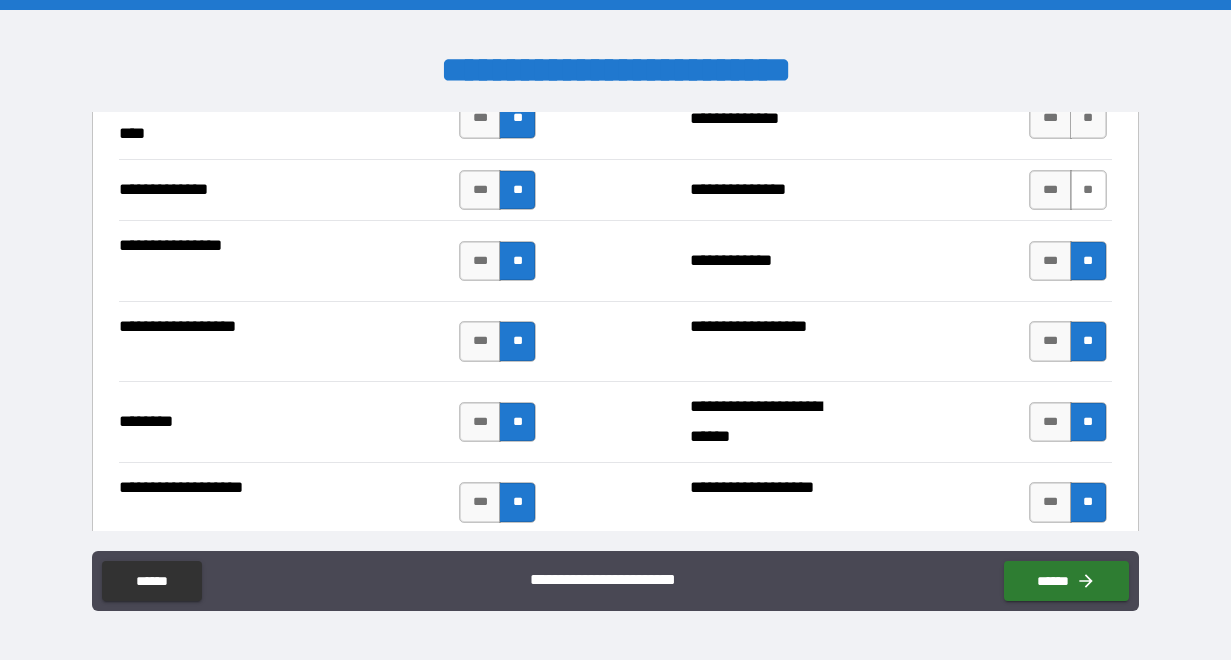 click on "**" at bounding box center (1088, 190) 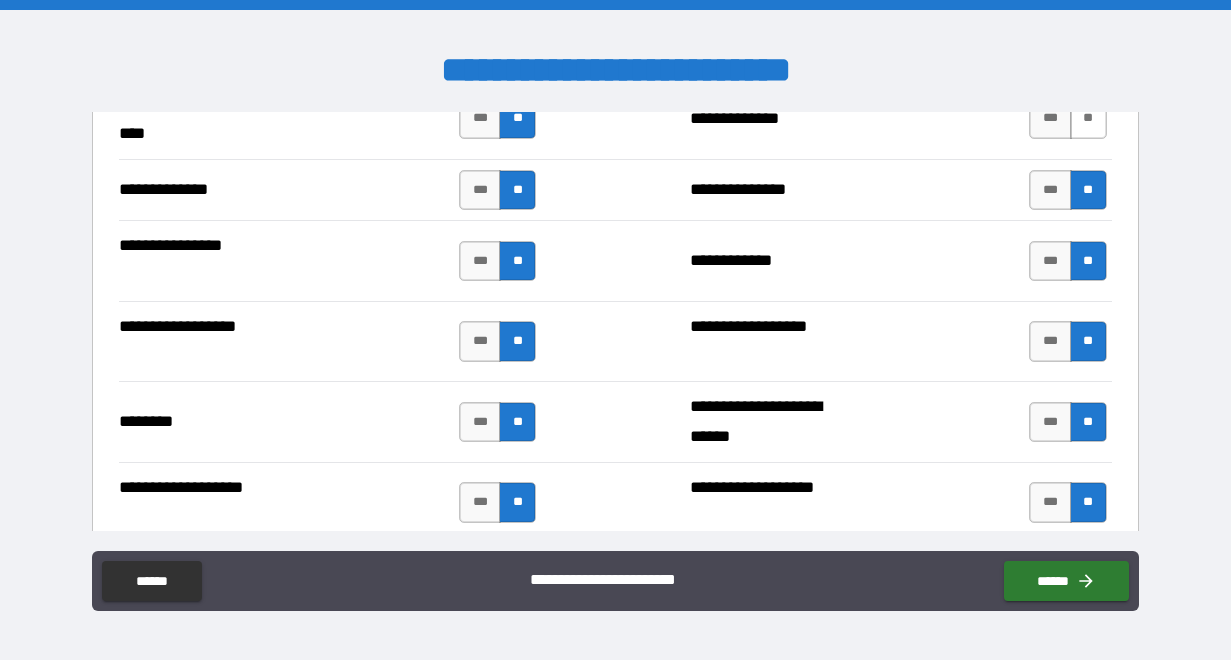 click on "**" at bounding box center [1088, 118] 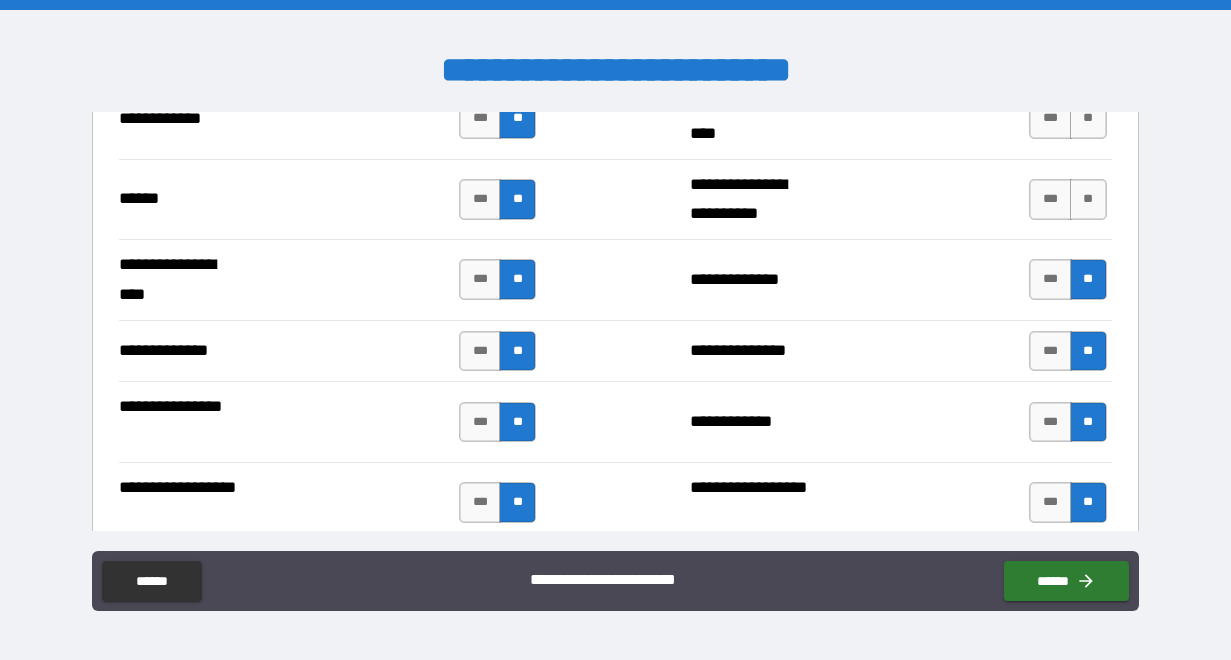 scroll, scrollTop: 3152, scrollLeft: 0, axis: vertical 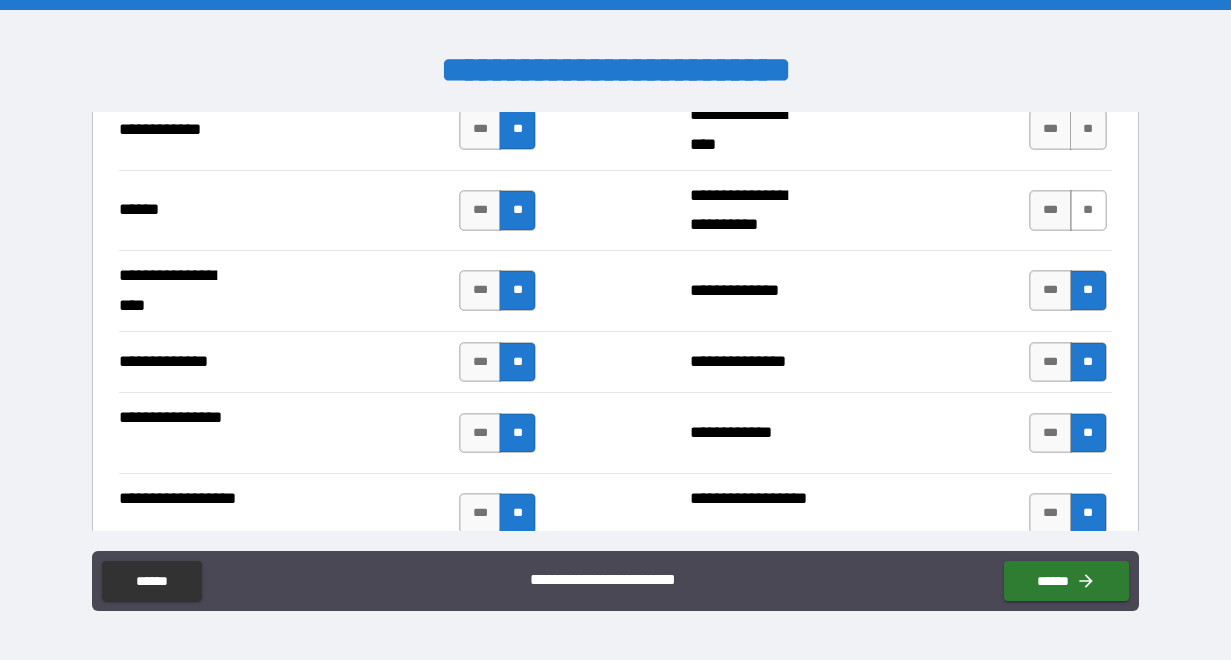 click on "**" at bounding box center [1088, 210] 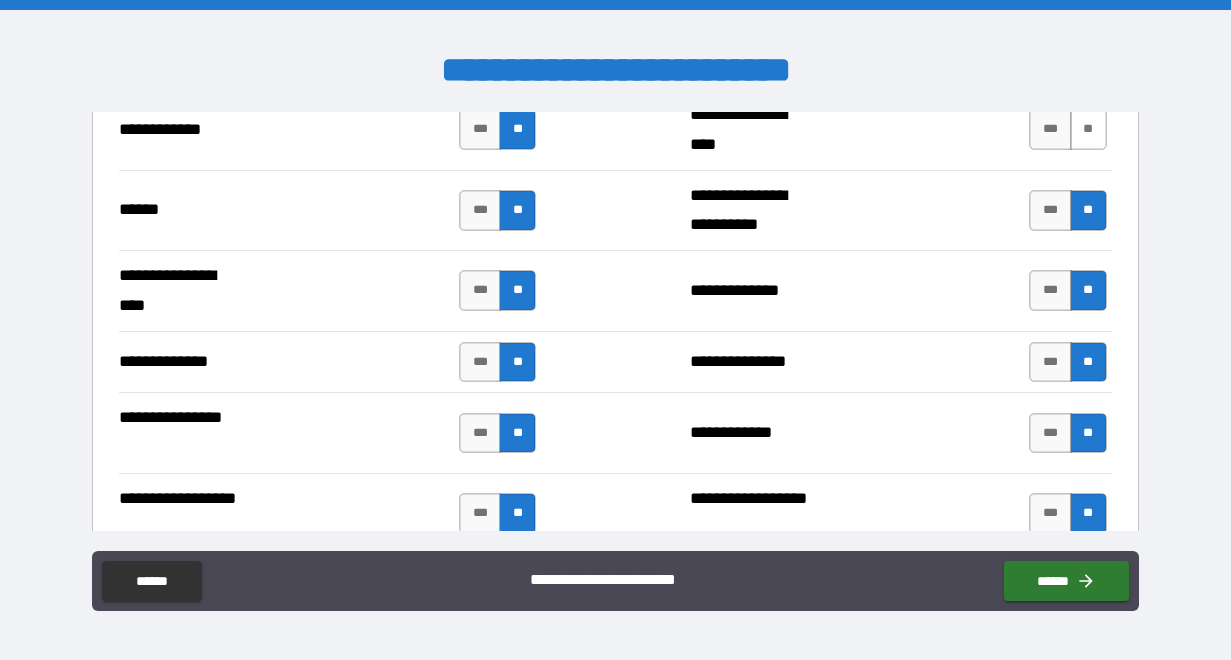 click on "**" at bounding box center (1088, 129) 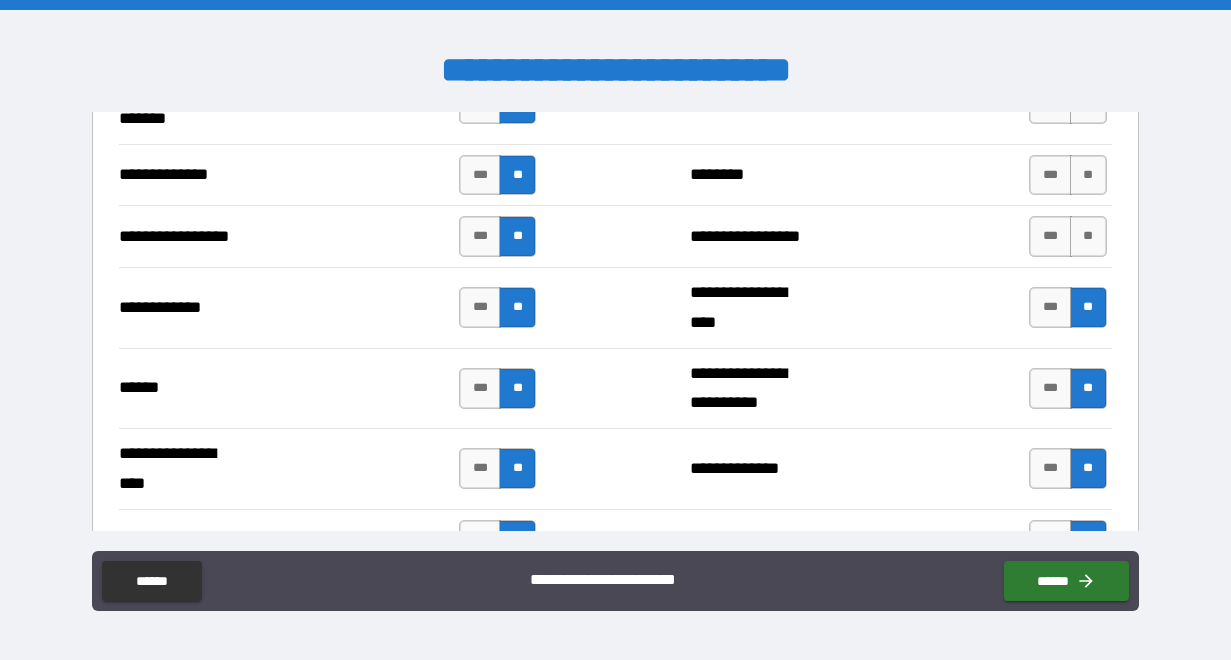 scroll, scrollTop: 2973, scrollLeft: 0, axis: vertical 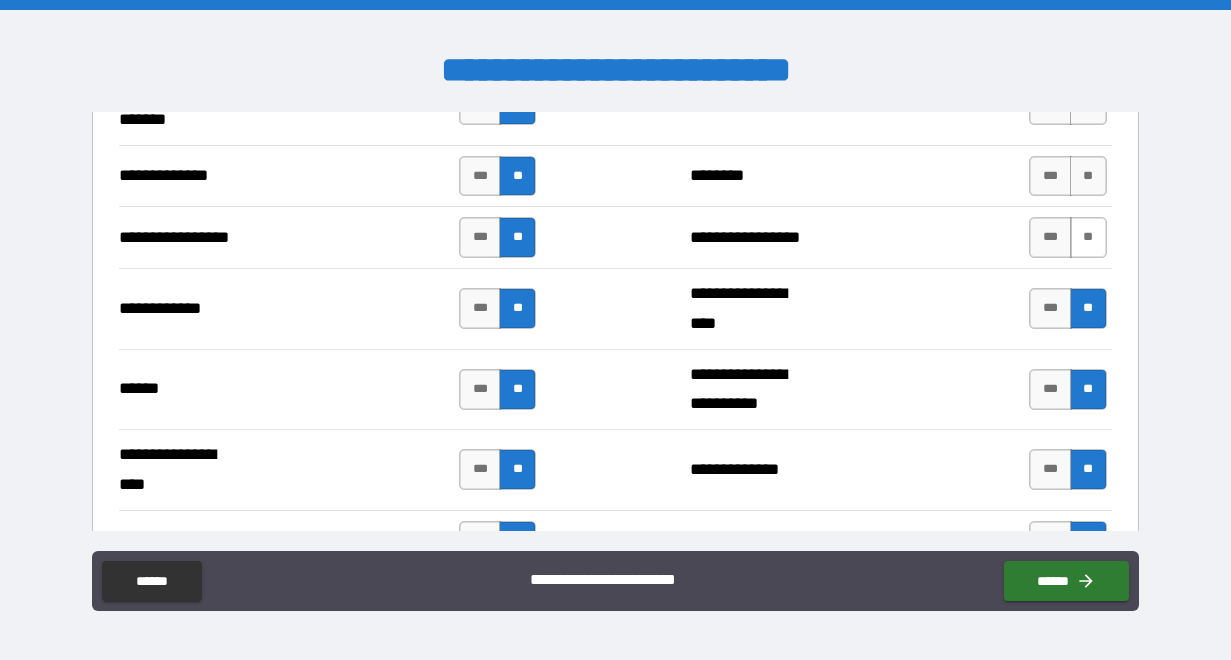 click on "**" at bounding box center (1088, 237) 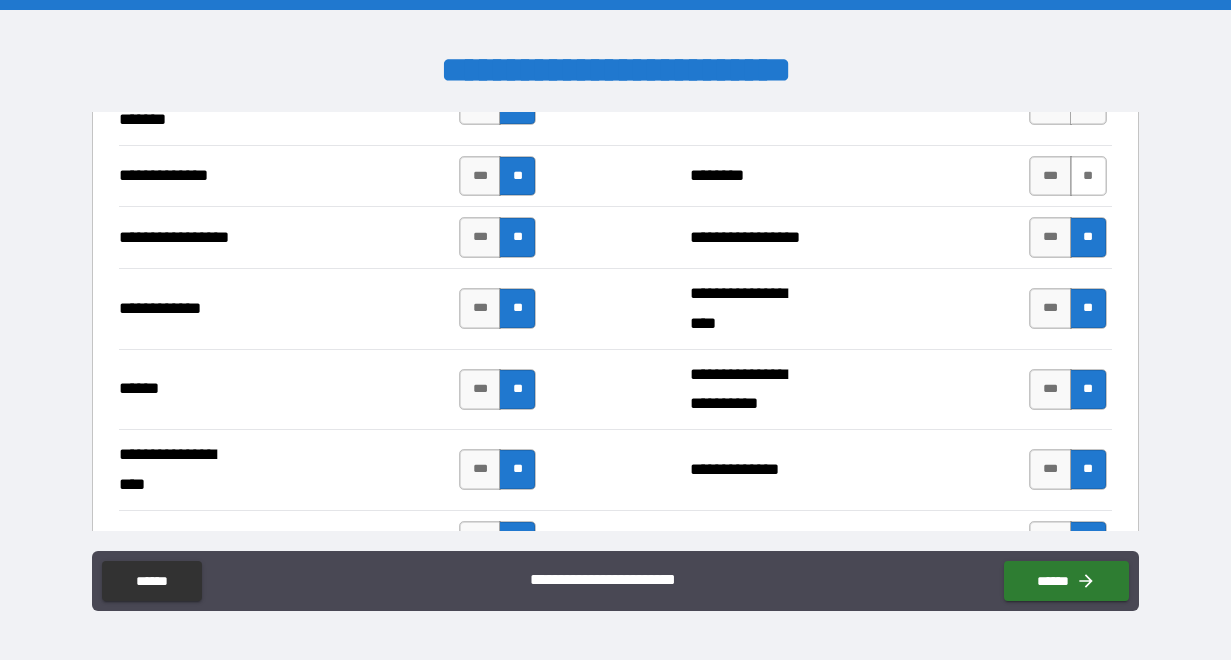 click on "**" at bounding box center [1088, 176] 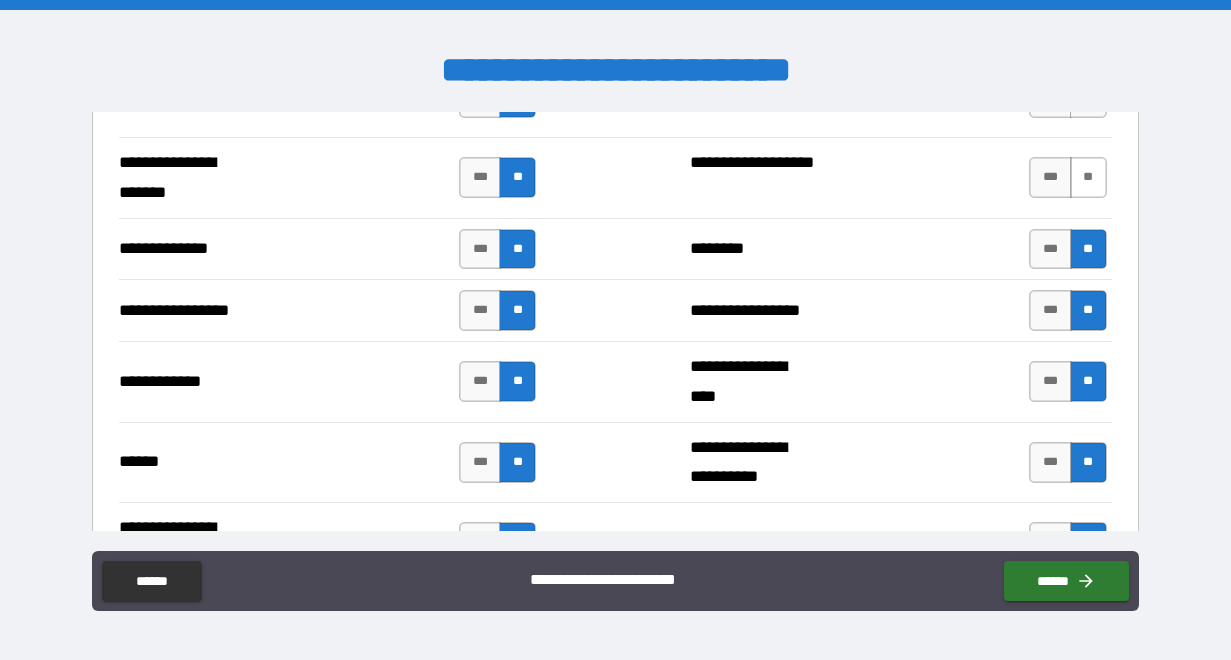click on "**" at bounding box center [1088, 177] 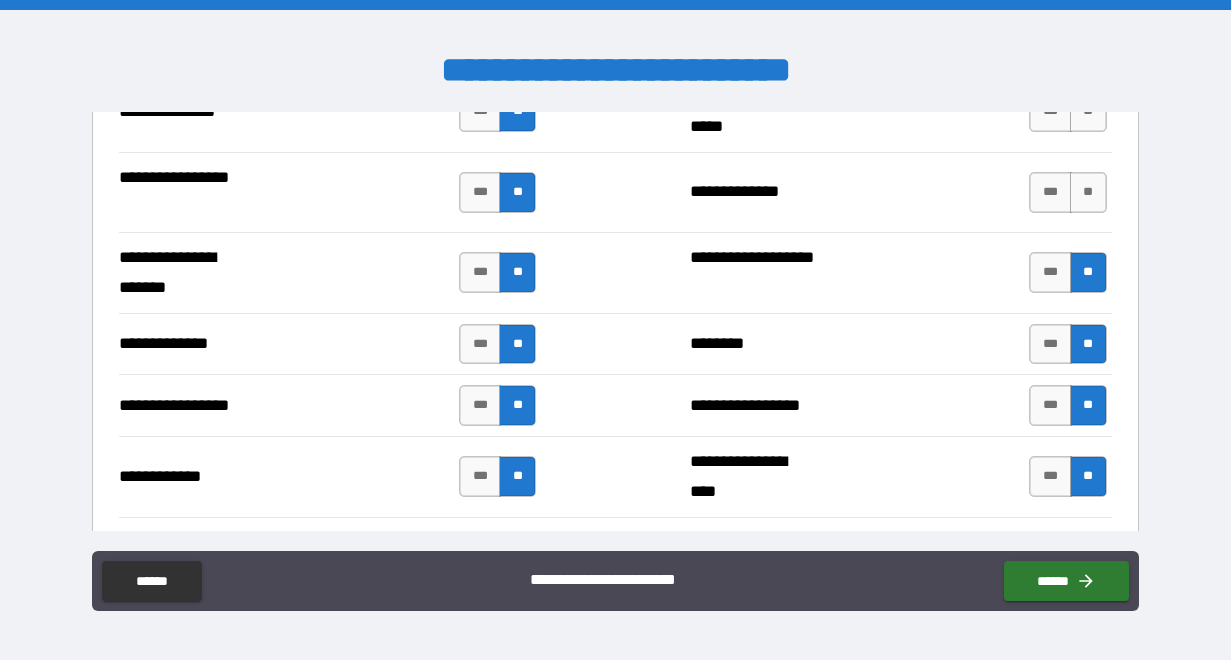 scroll, scrollTop: 2791, scrollLeft: 0, axis: vertical 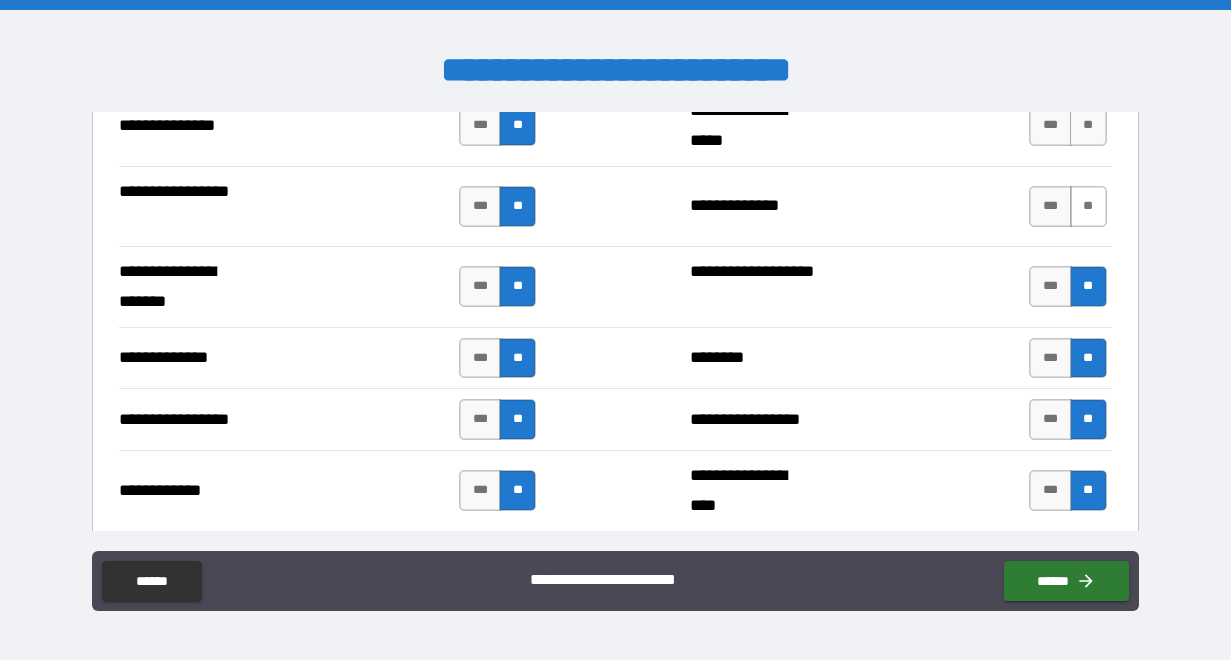 click on "**" at bounding box center [1088, 206] 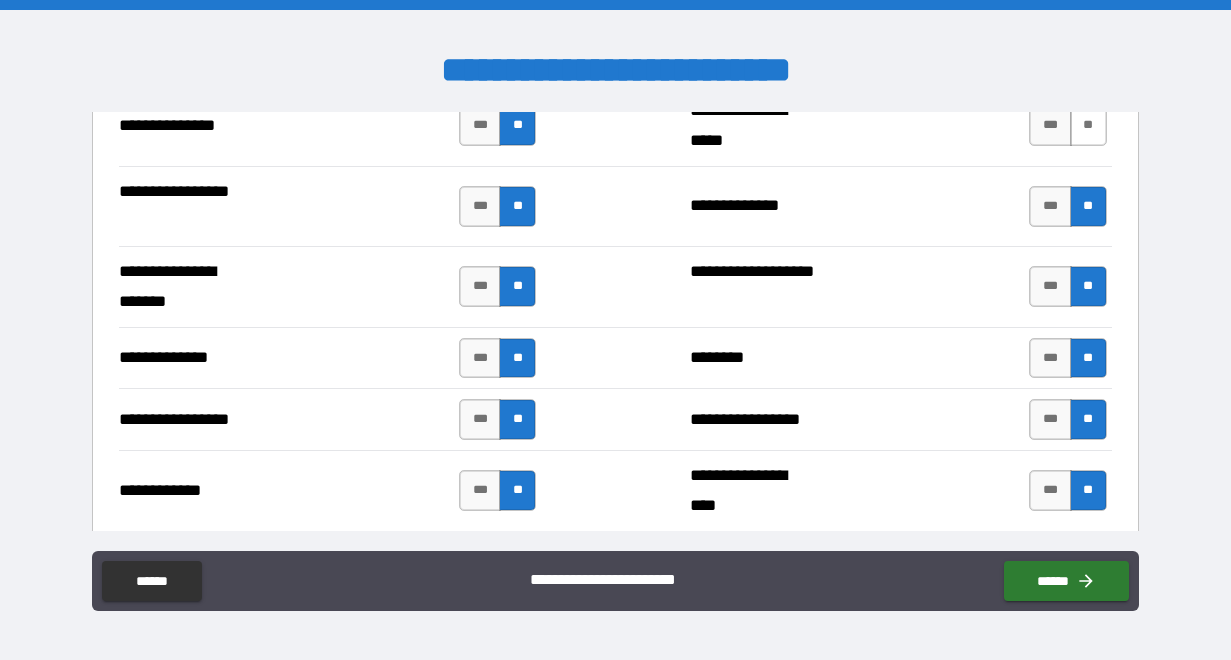 click on "**" at bounding box center (1088, 125) 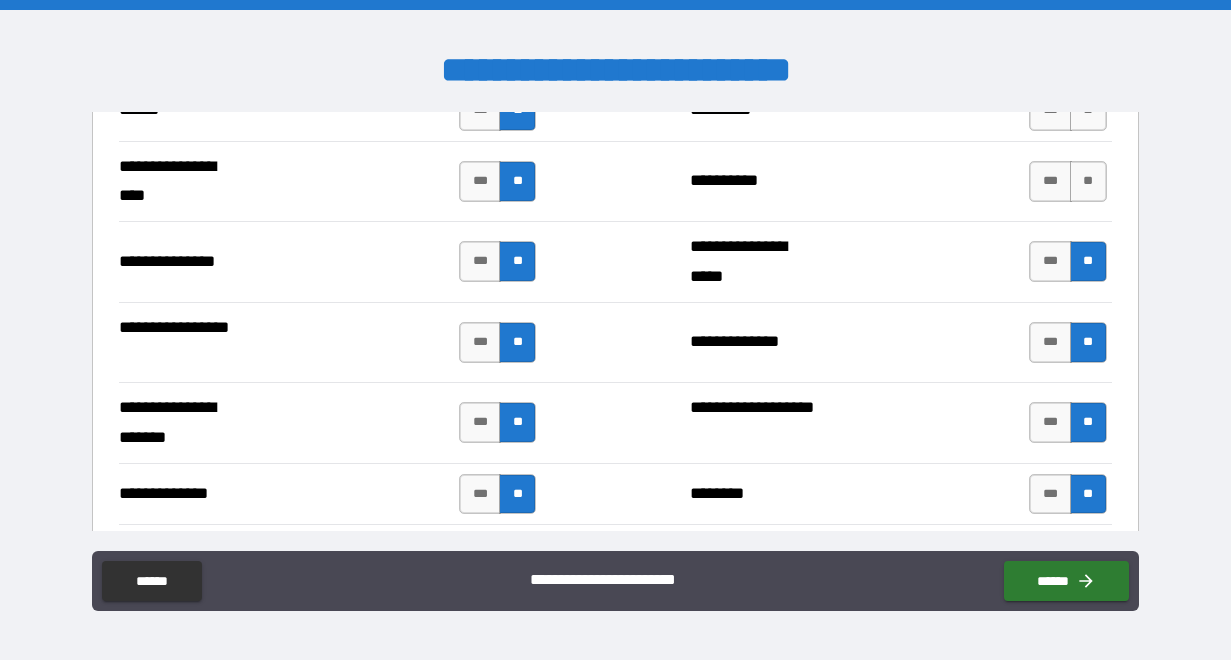 scroll, scrollTop: 2649, scrollLeft: 0, axis: vertical 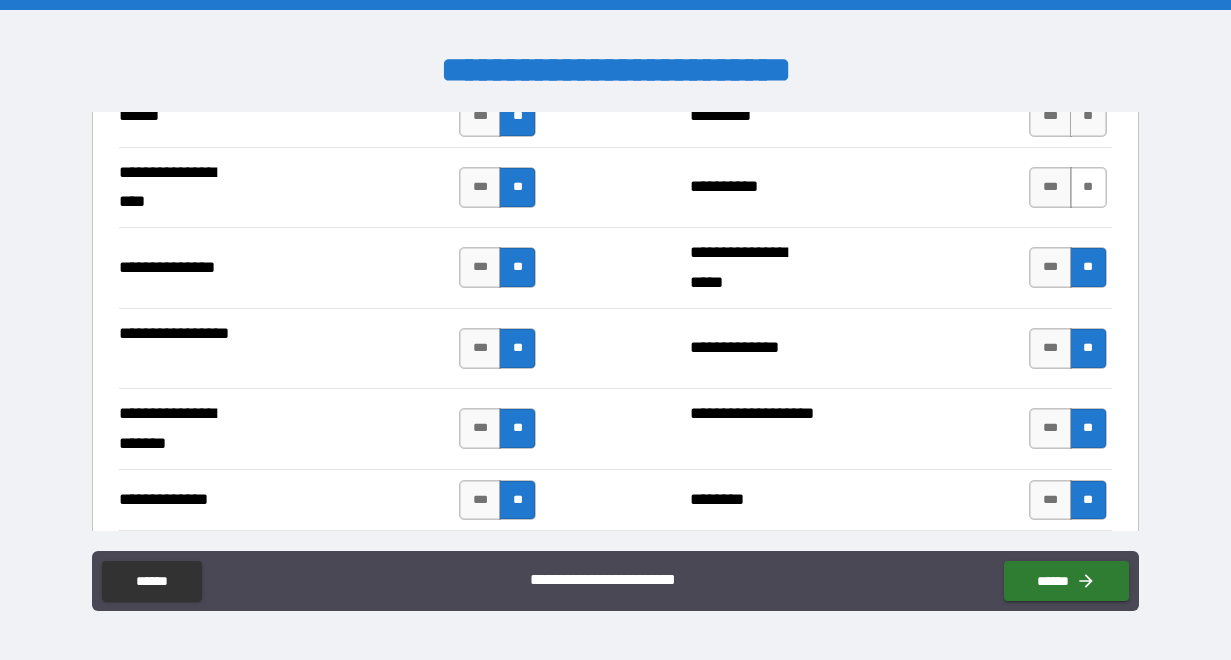click on "**" at bounding box center [1088, 187] 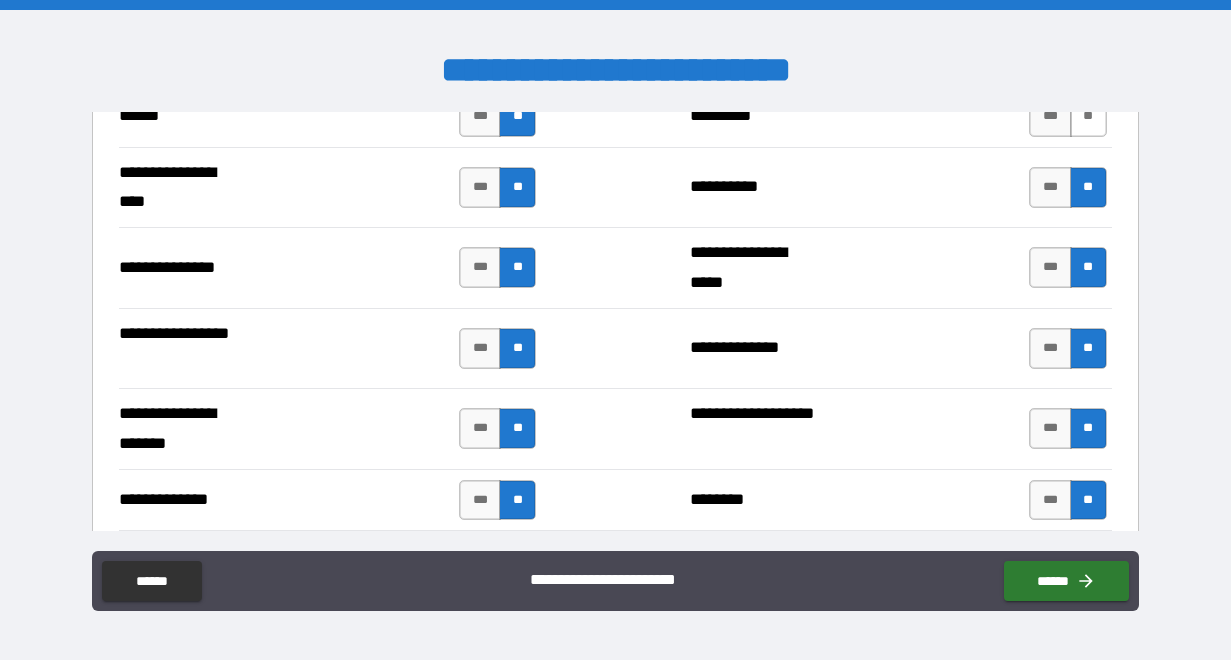 click on "**" at bounding box center [1088, 116] 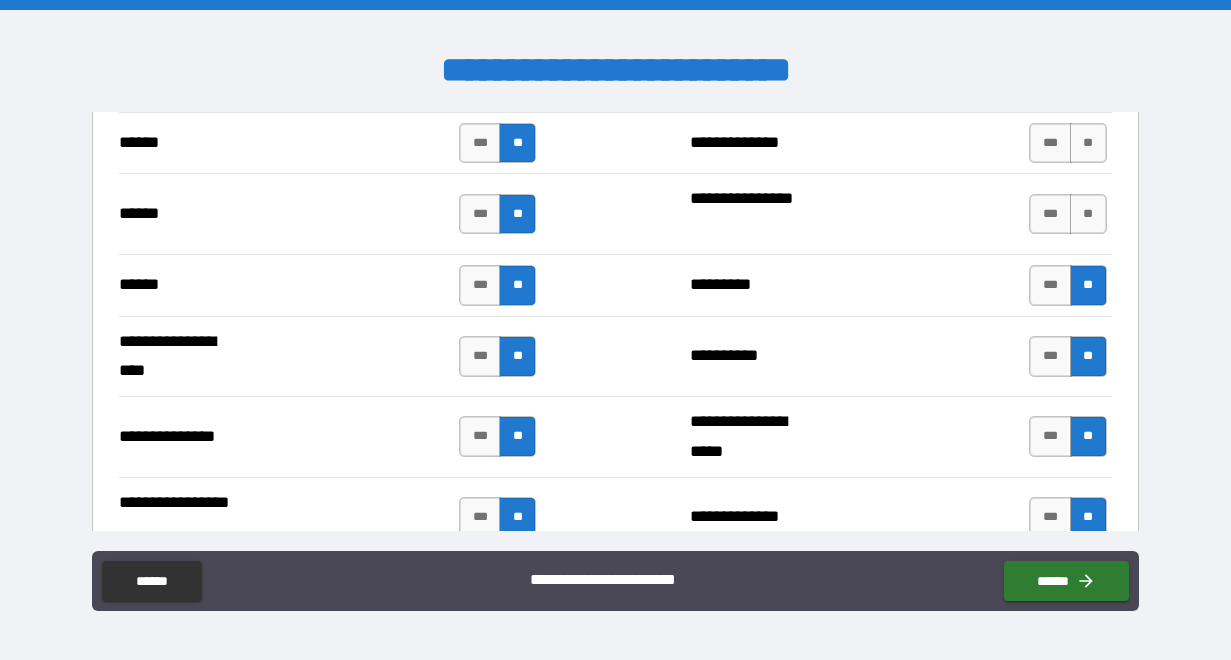 scroll, scrollTop: 2438, scrollLeft: 0, axis: vertical 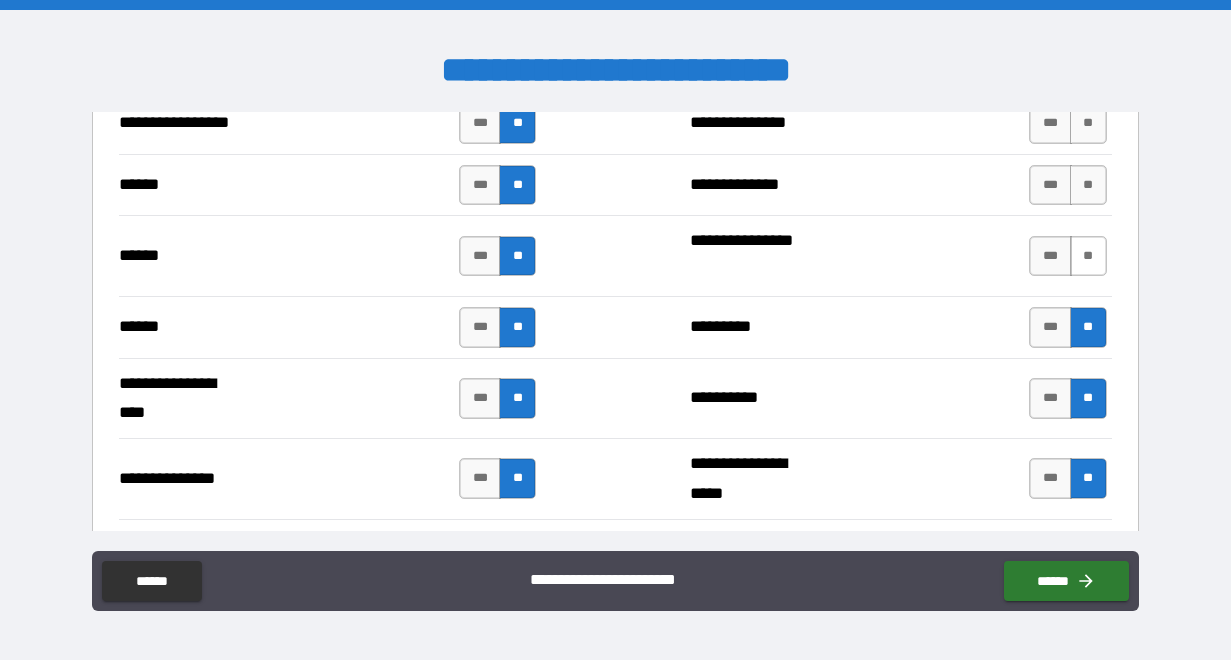 click on "**" at bounding box center (1088, 256) 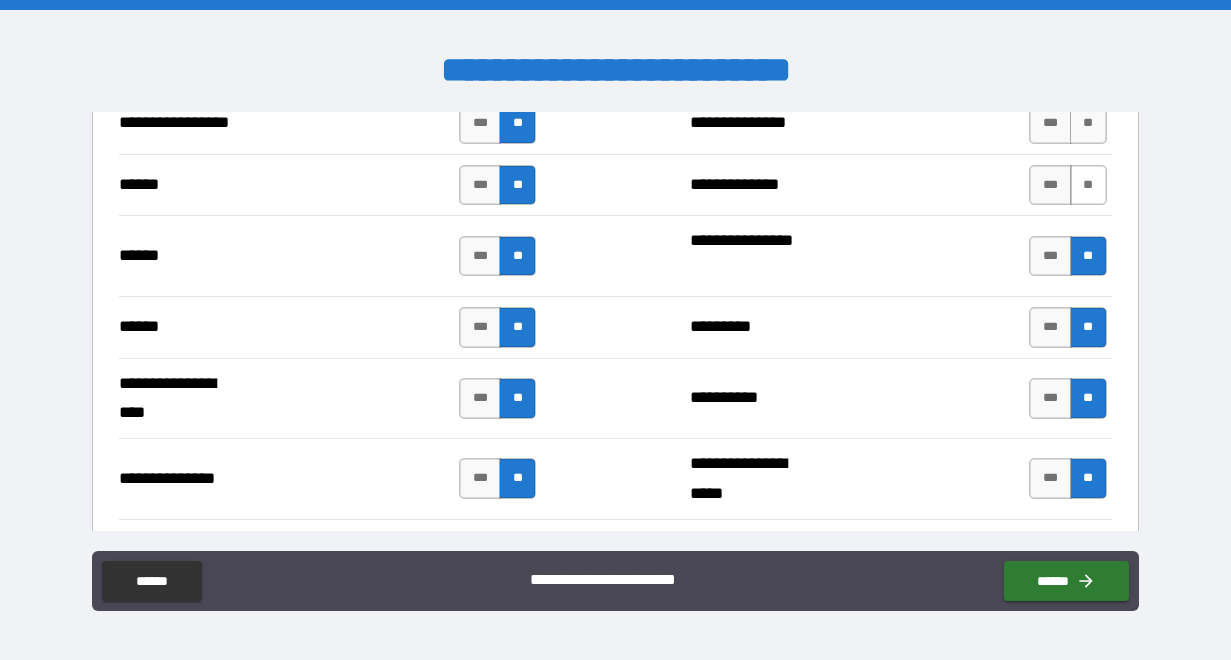 click on "**" at bounding box center [1088, 185] 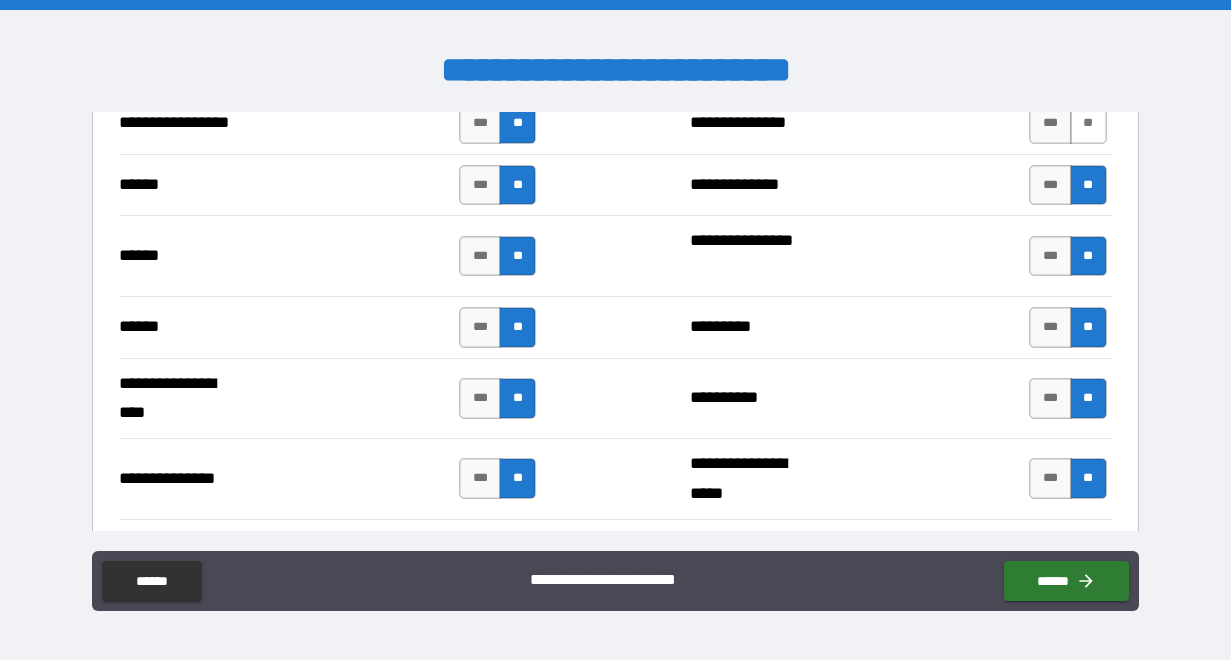 click on "**" at bounding box center (1088, 123) 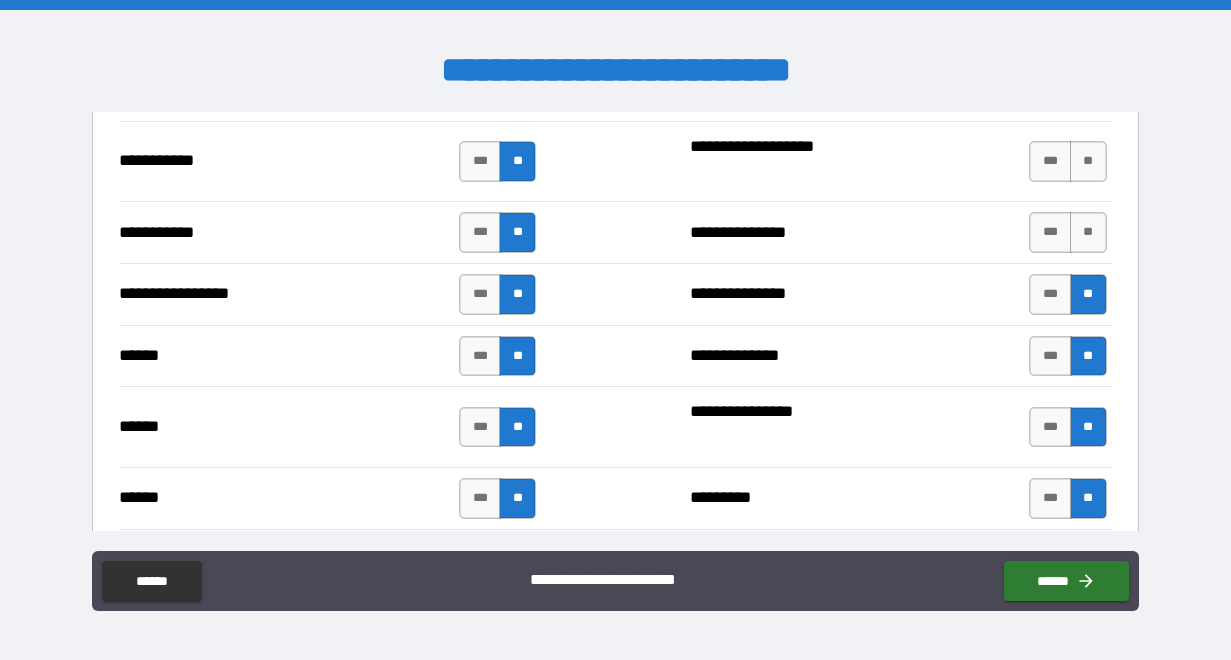 scroll, scrollTop: 2217, scrollLeft: 0, axis: vertical 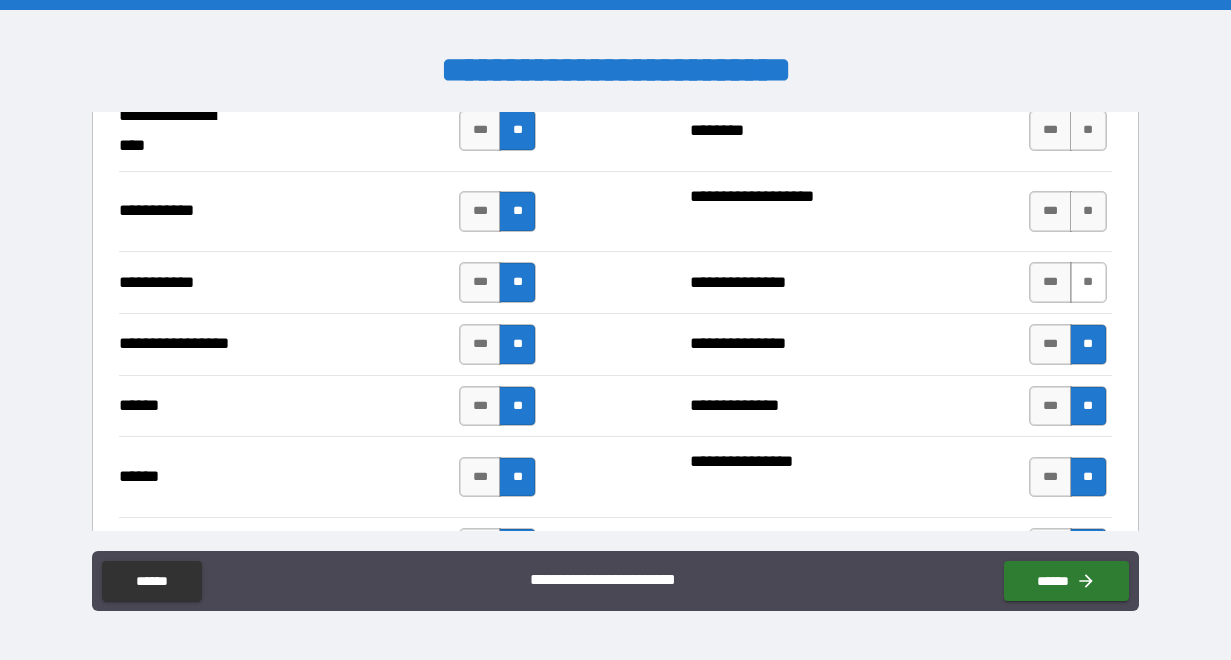 click on "**" at bounding box center (1088, 282) 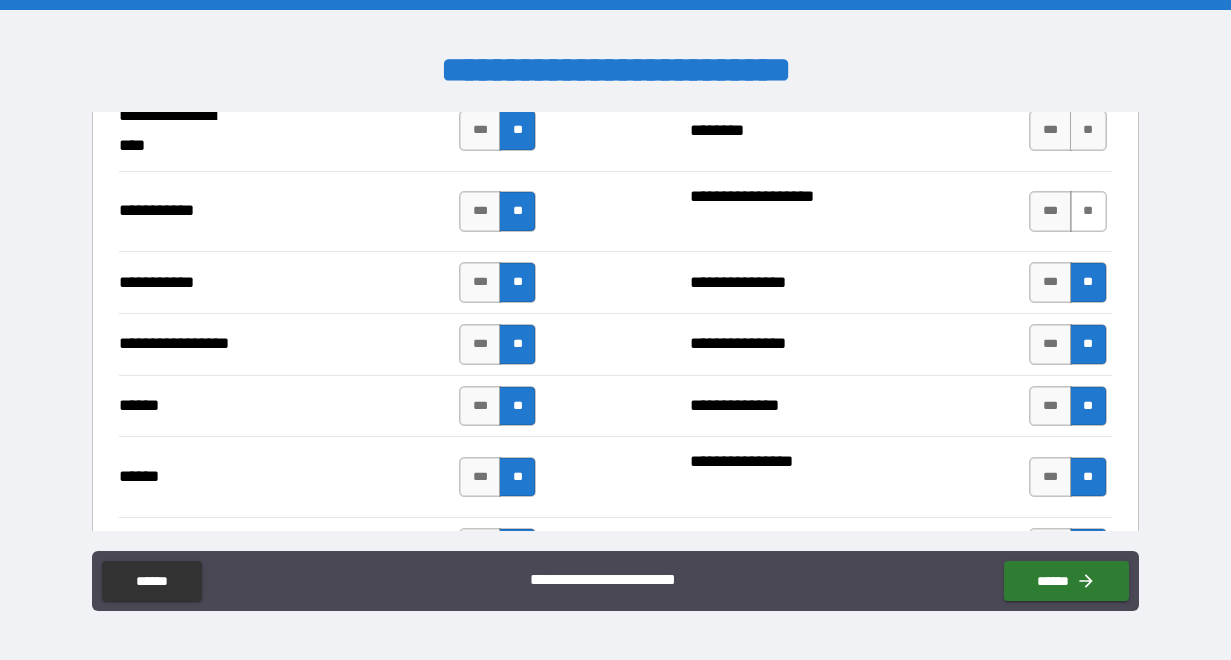 click on "**" at bounding box center [1088, 211] 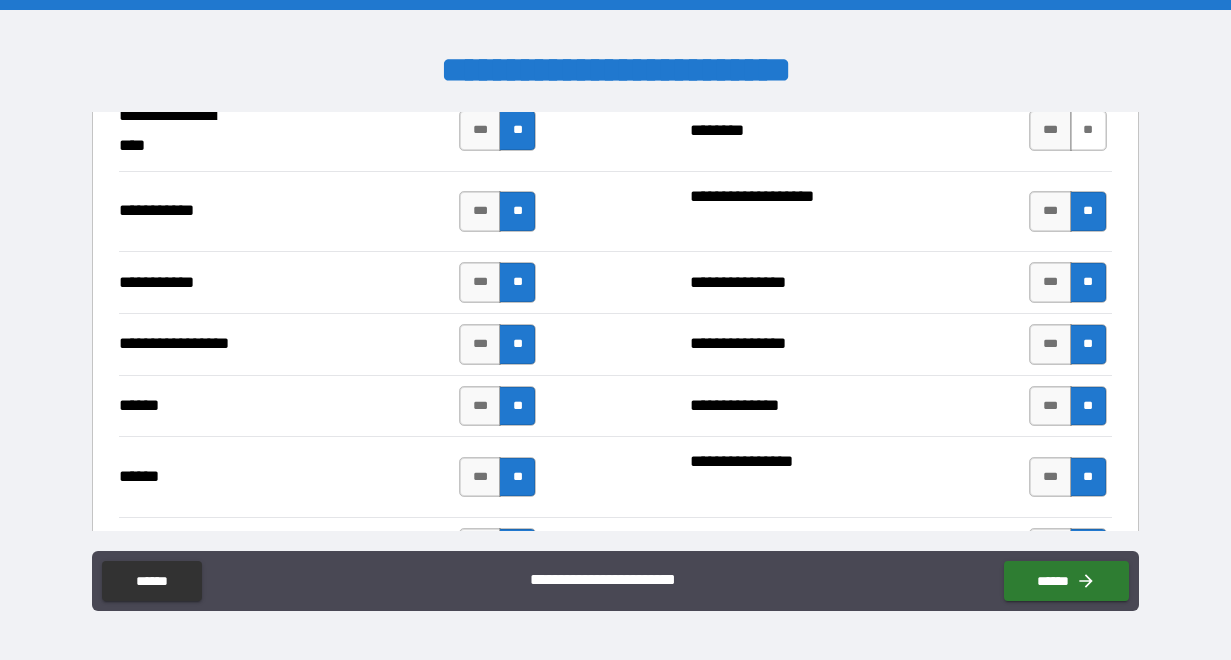 click on "**" at bounding box center (1088, 130) 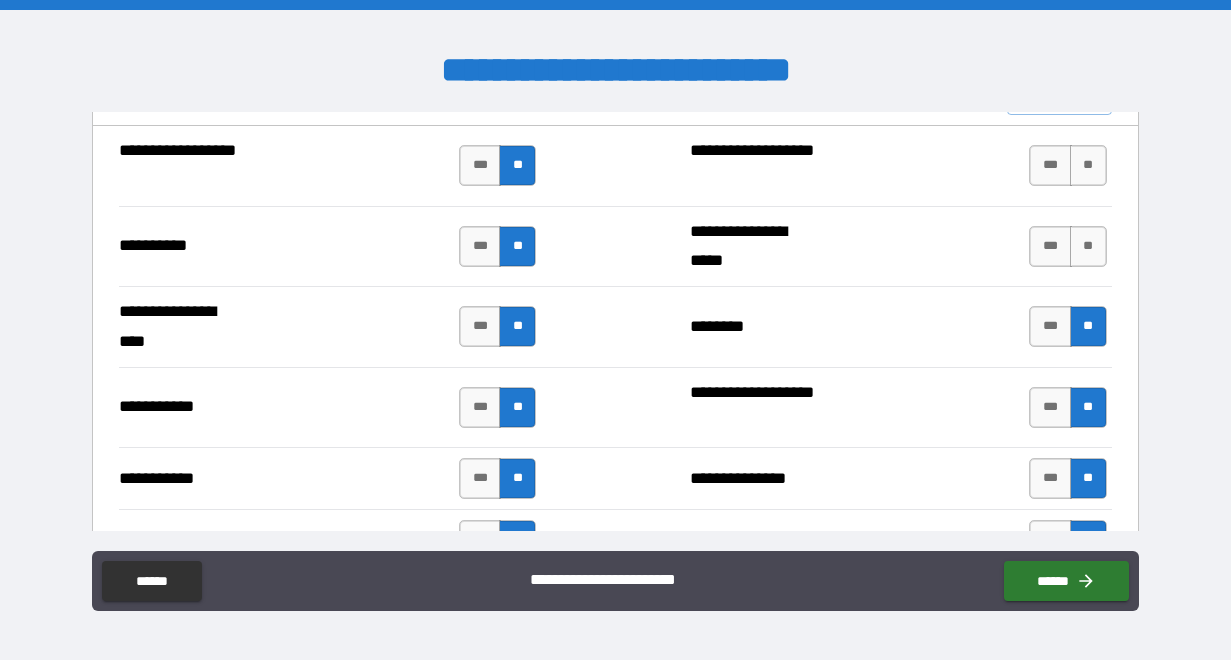 scroll, scrollTop: 1987, scrollLeft: 0, axis: vertical 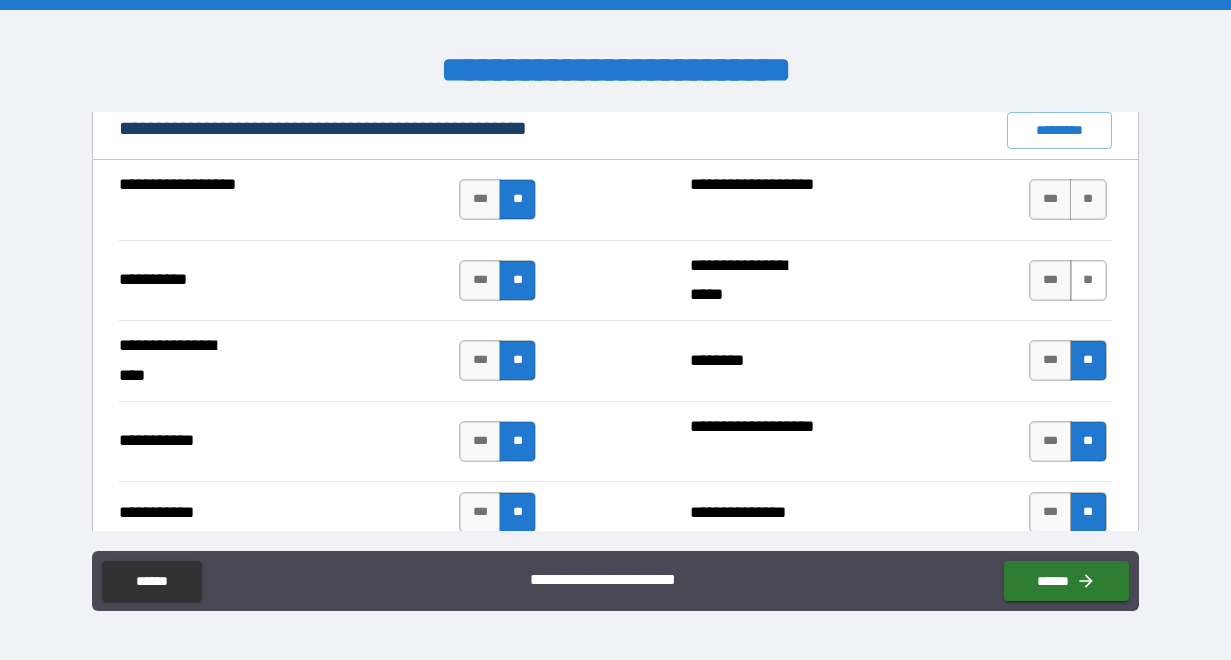 click on "**" at bounding box center (1088, 280) 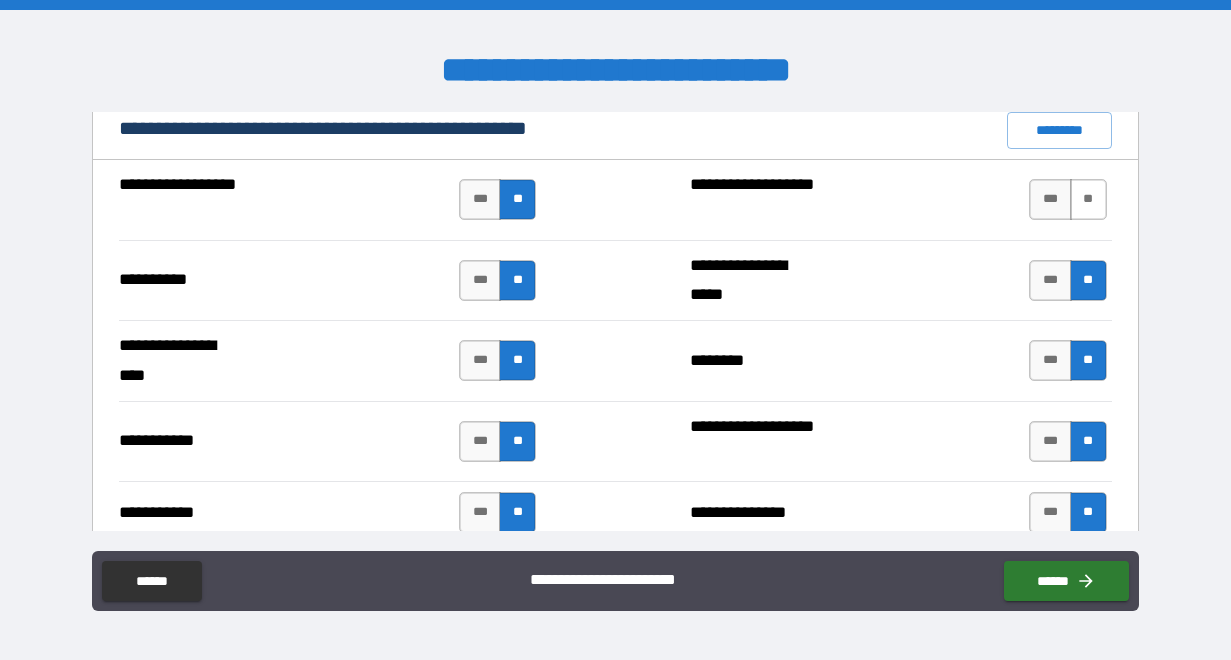 click on "**" at bounding box center (1088, 199) 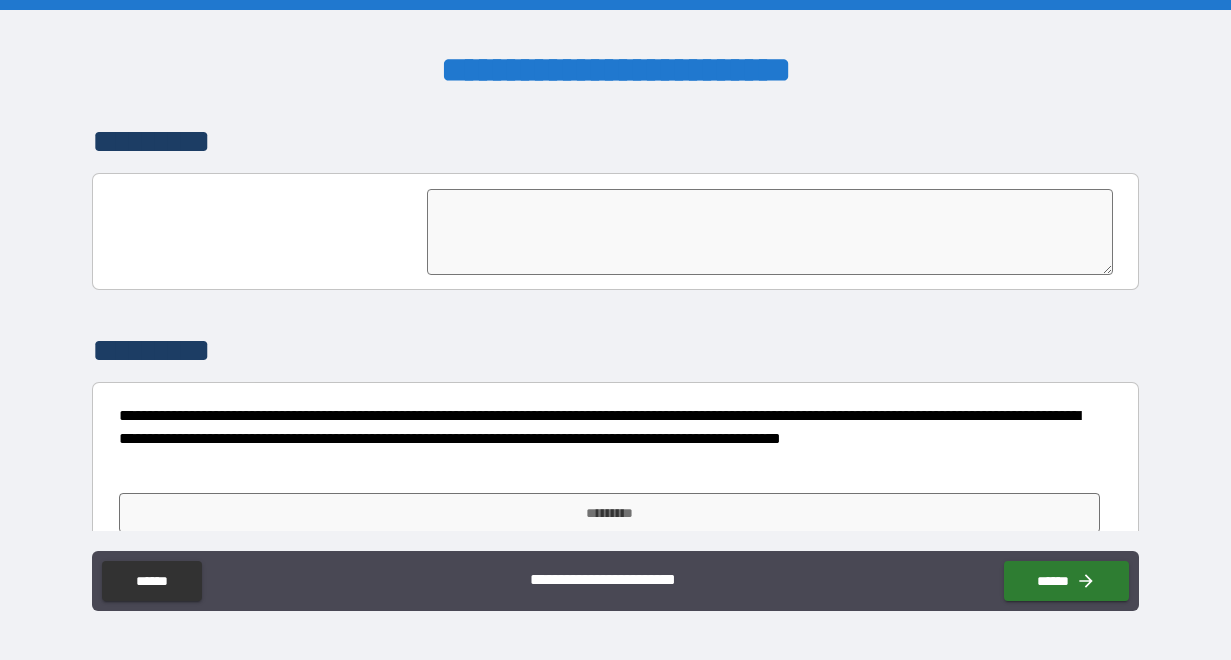 scroll, scrollTop: 5105, scrollLeft: 0, axis: vertical 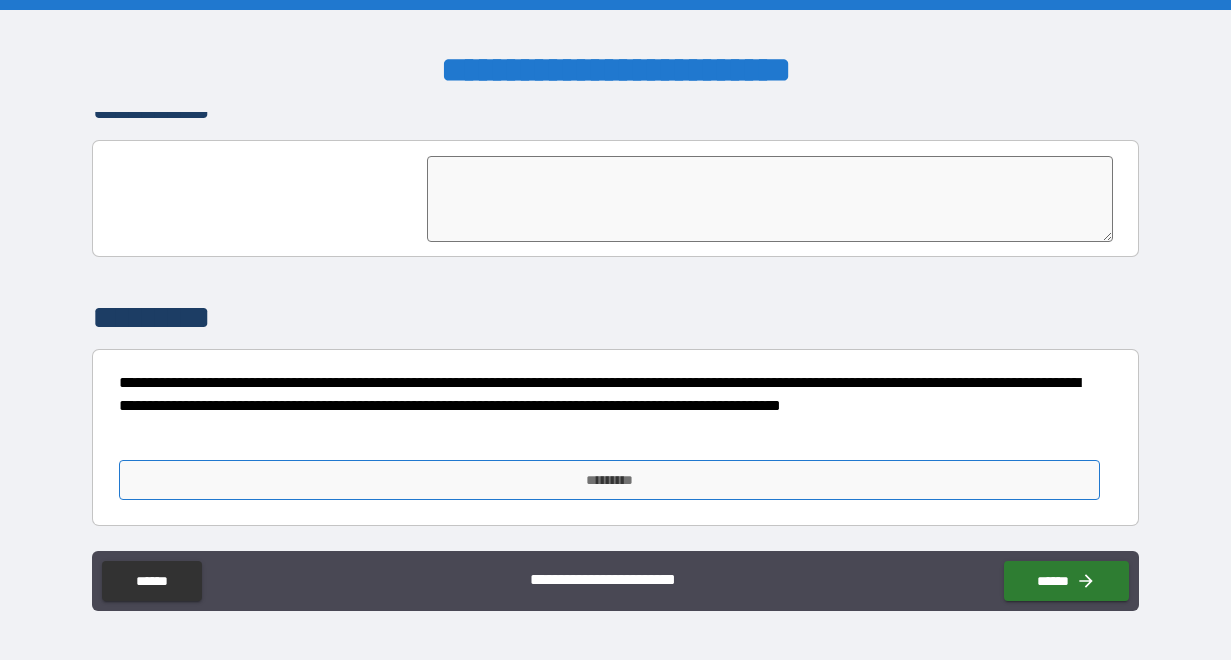 click on "*********" at bounding box center [609, 480] 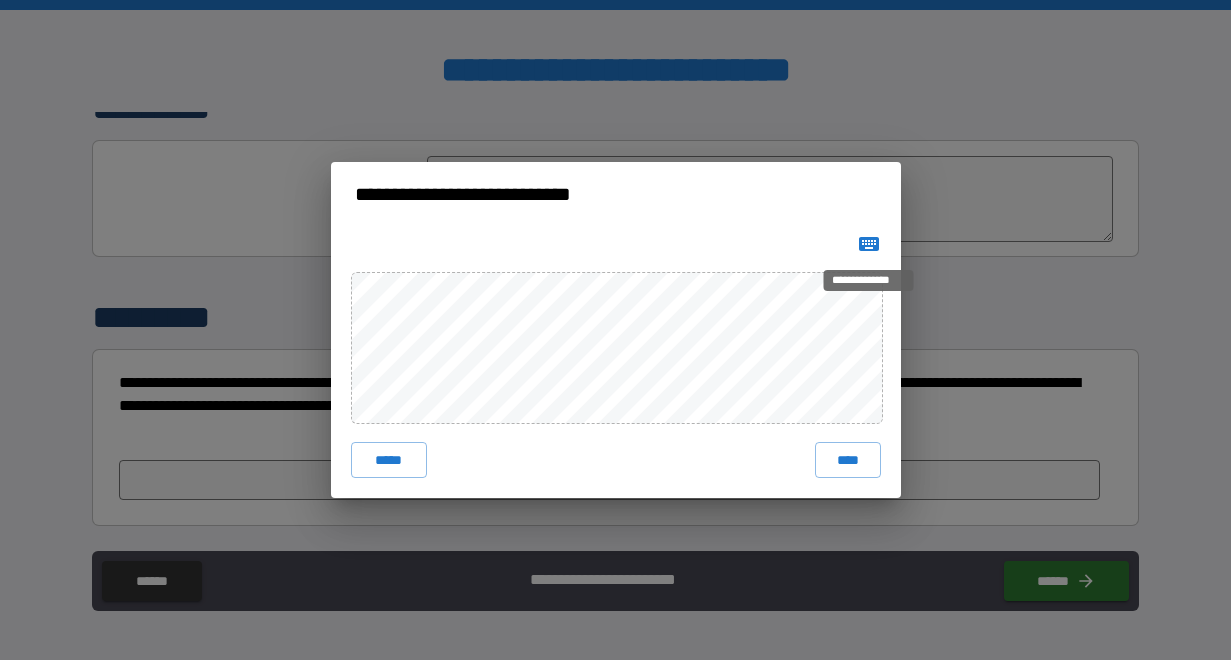 click 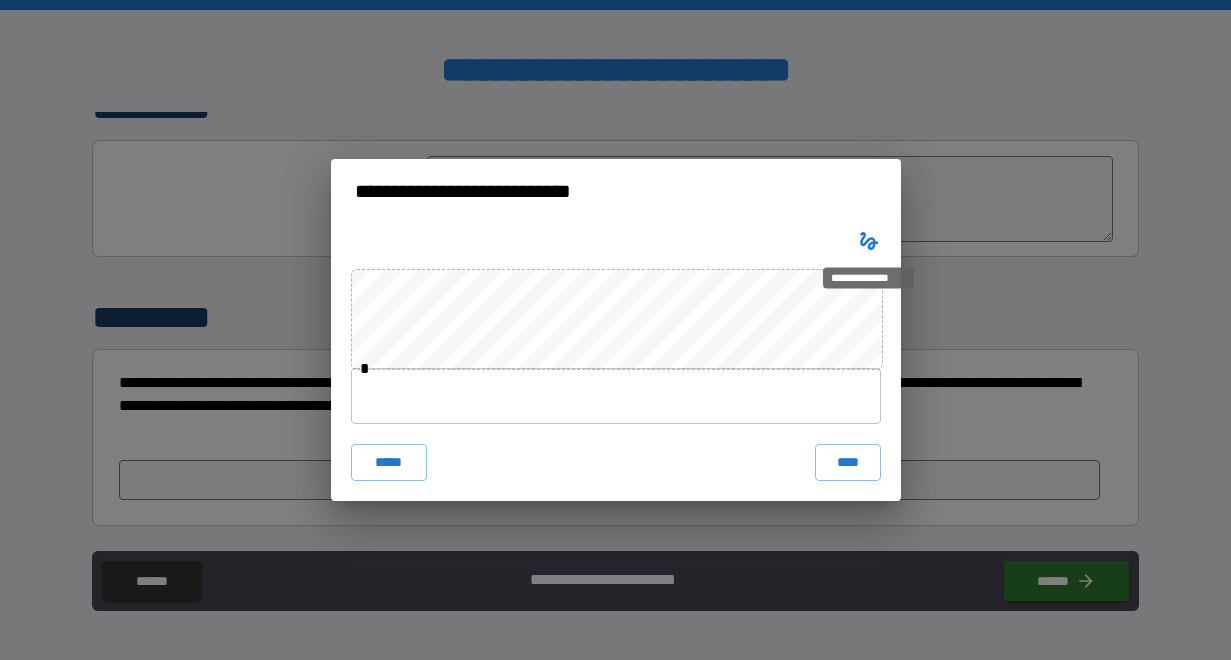 click 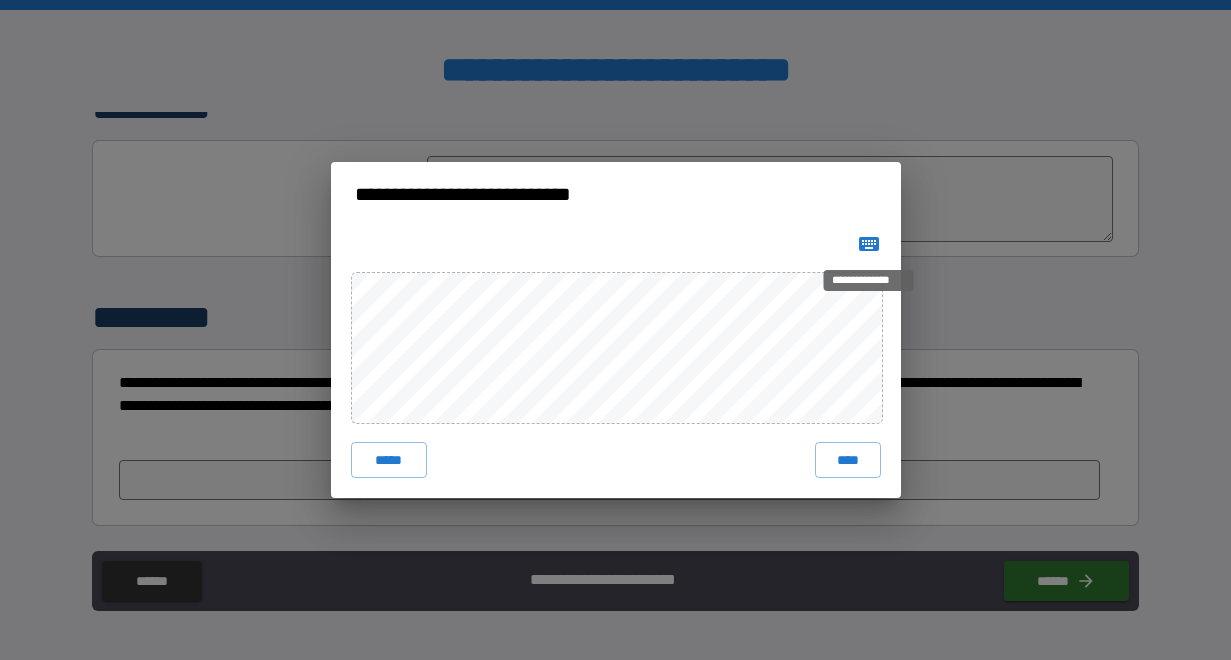 click 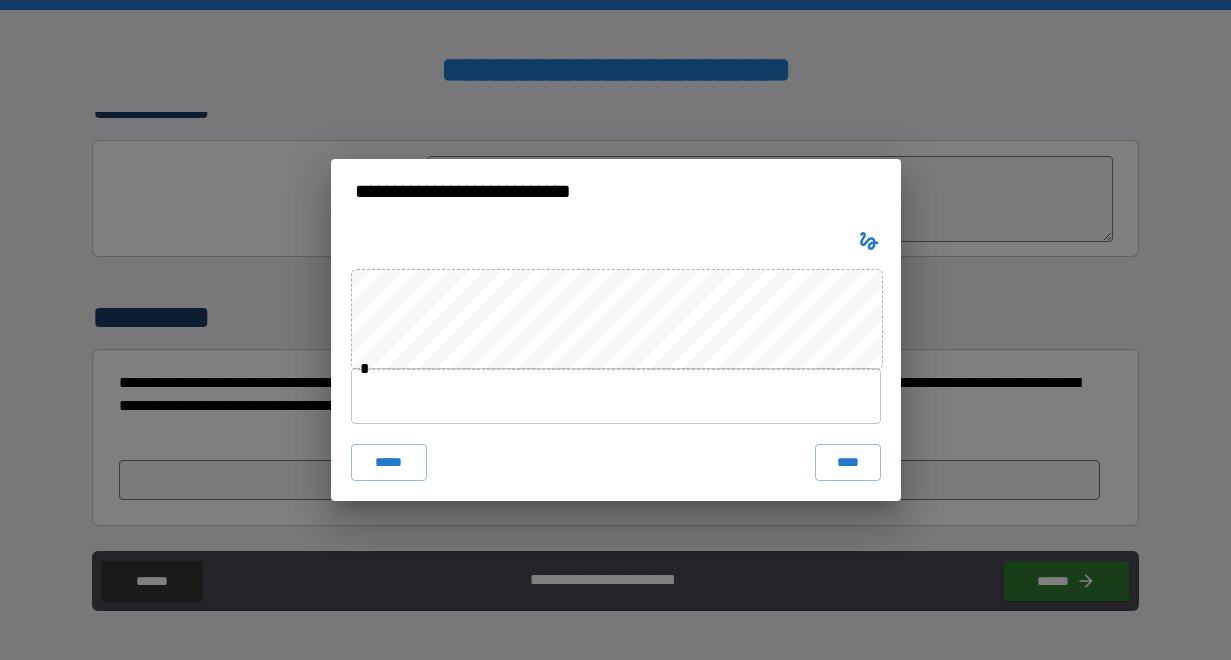 click at bounding box center (616, 396) 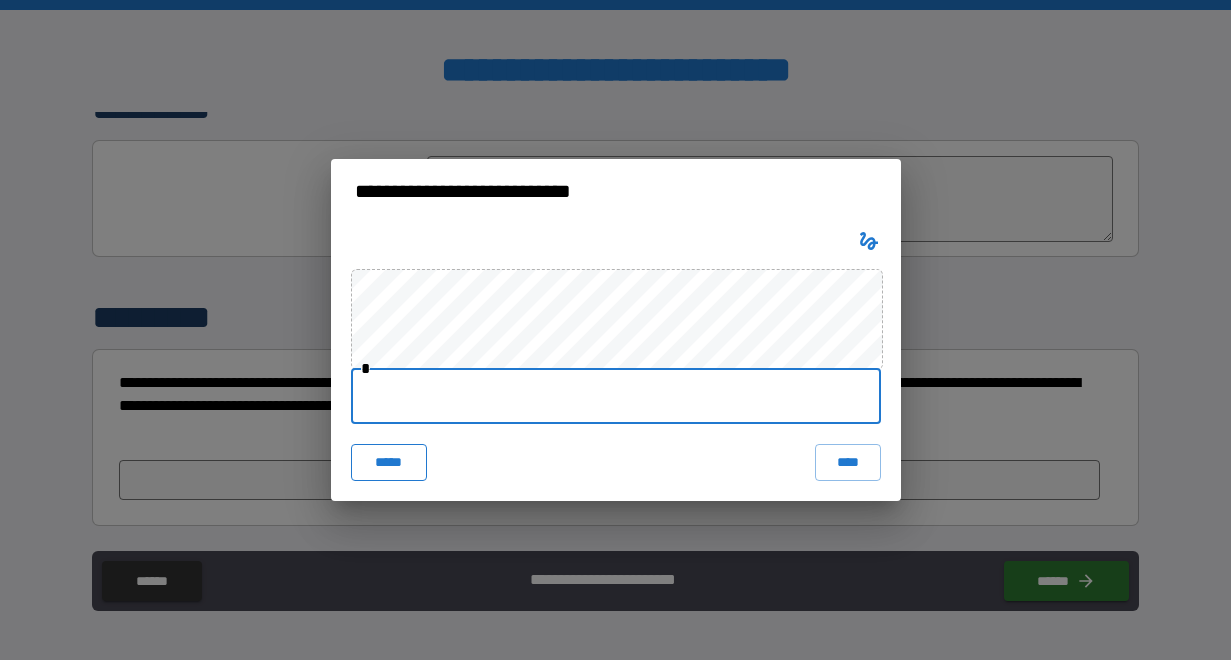 click on "*****" at bounding box center (389, 462) 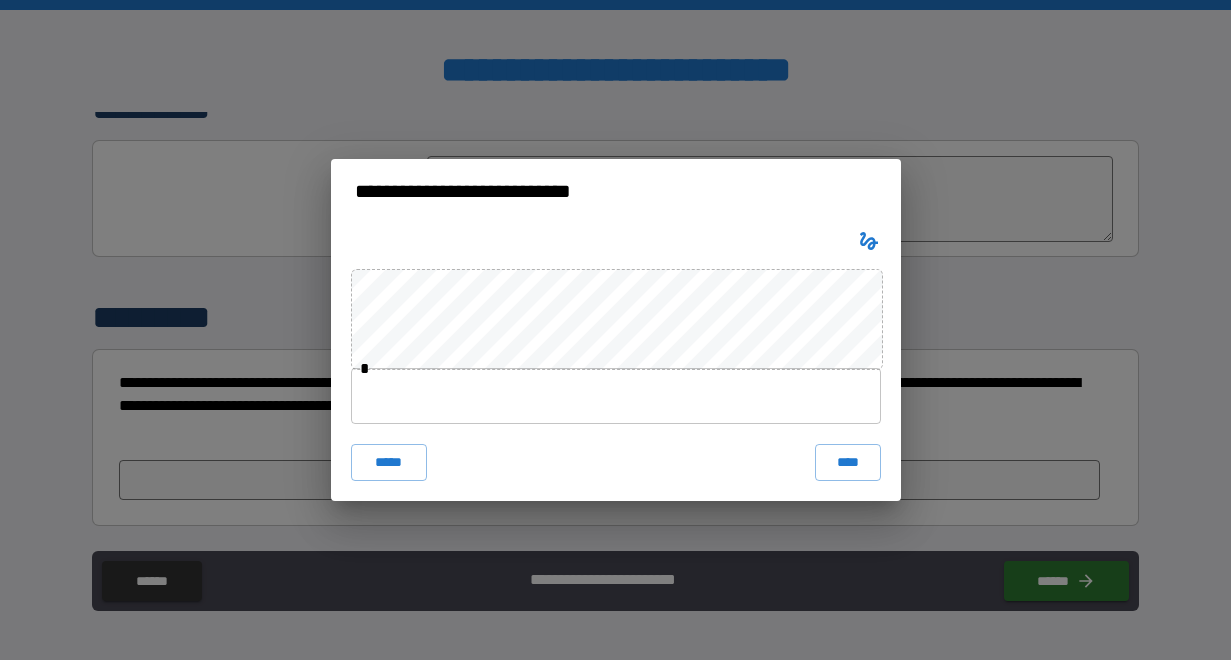 click at bounding box center [616, 396] 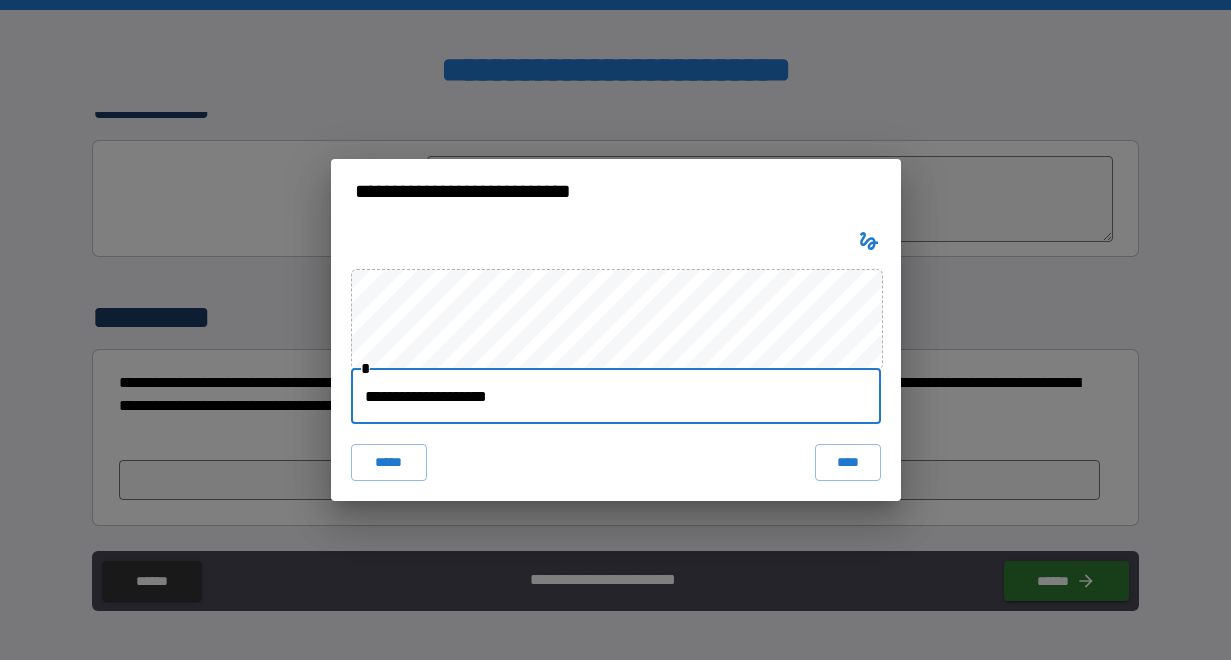 click on "**********" at bounding box center (616, 396) 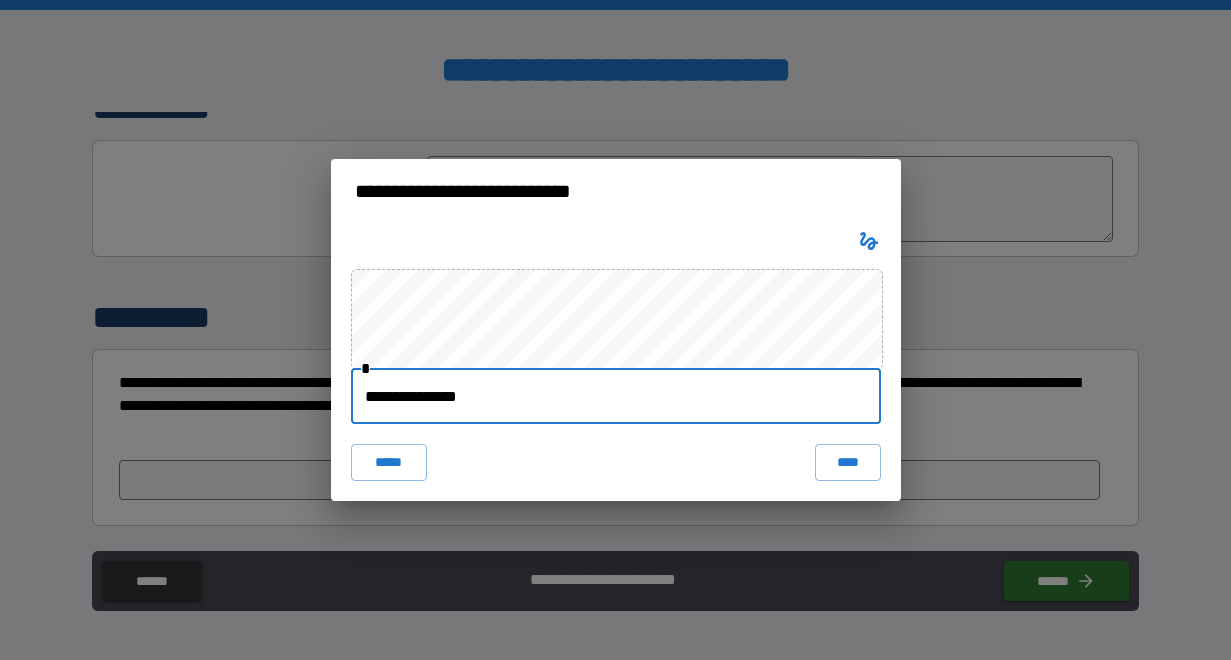 type on "**********" 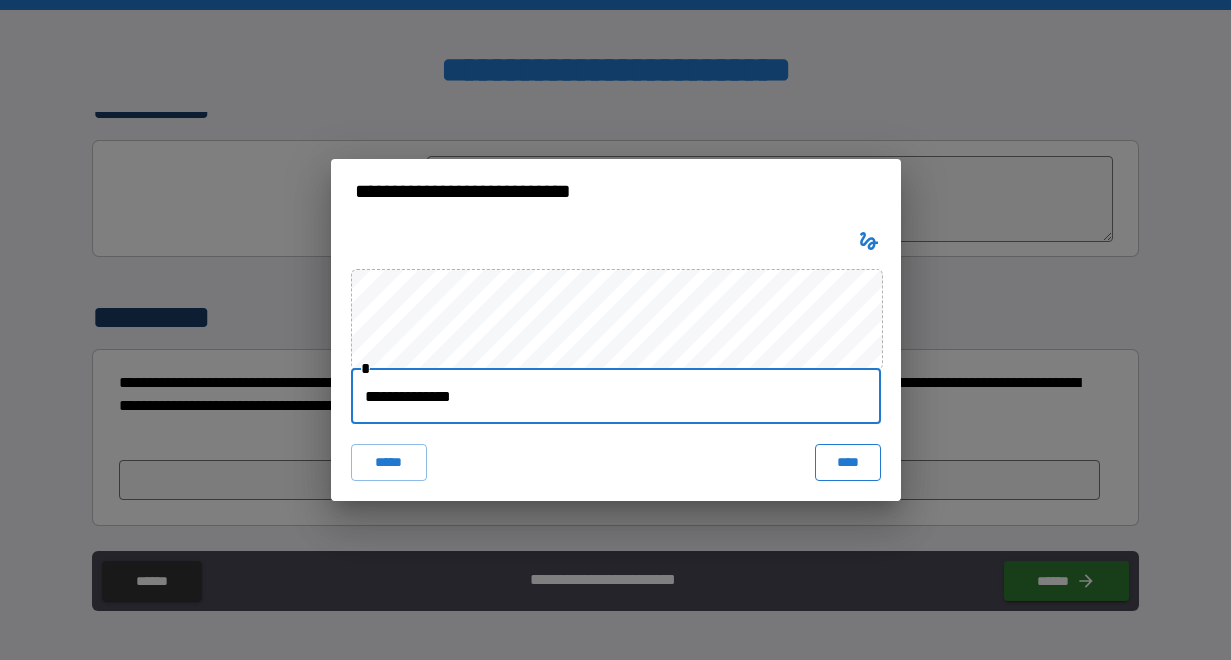 click on "****" at bounding box center (848, 462) 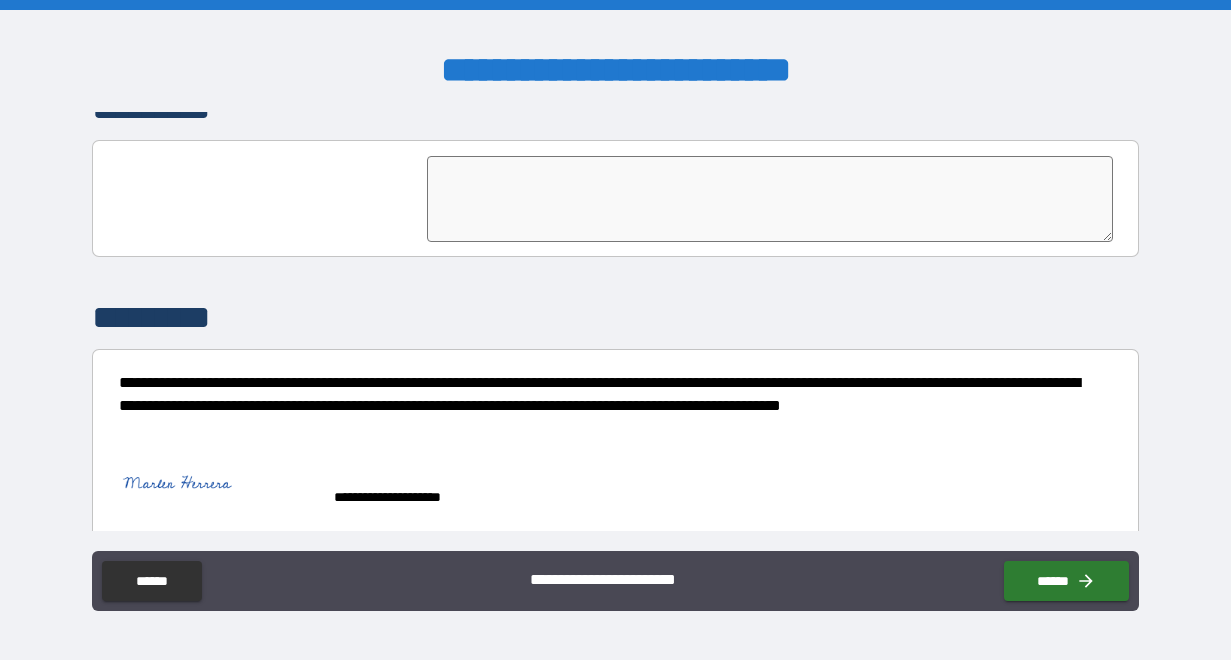scroll, scrollTop: 5123, scrollLeft: 0, axis: vertical 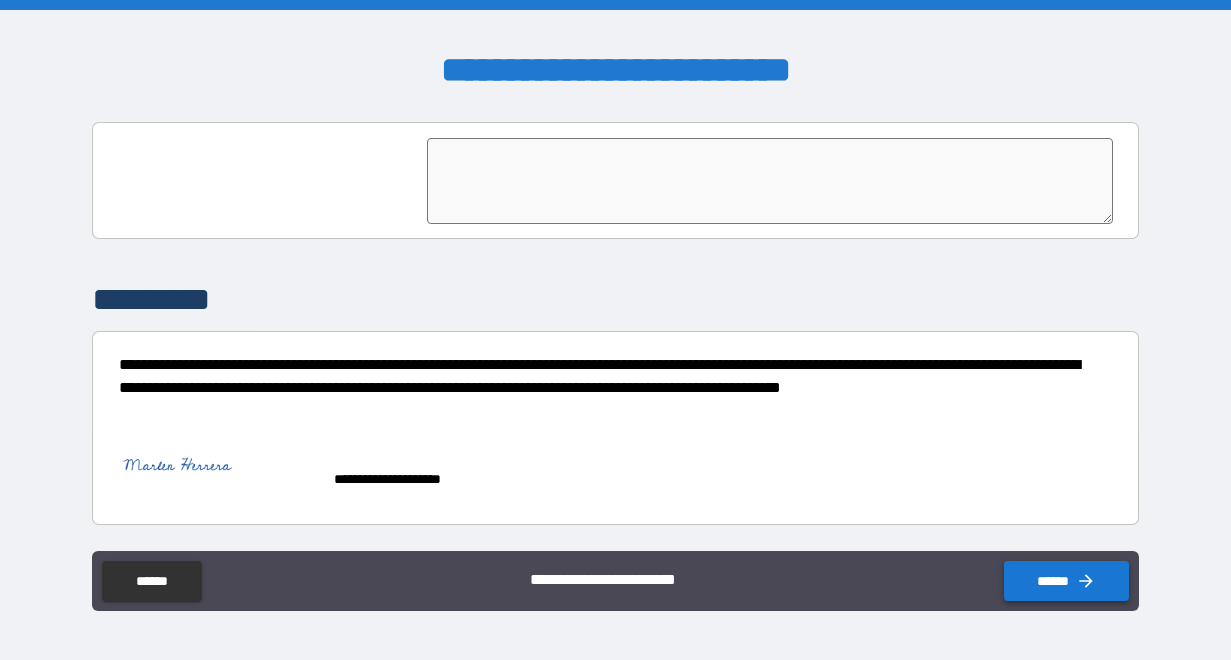 click on "******" at bounding box center (1066, 581) 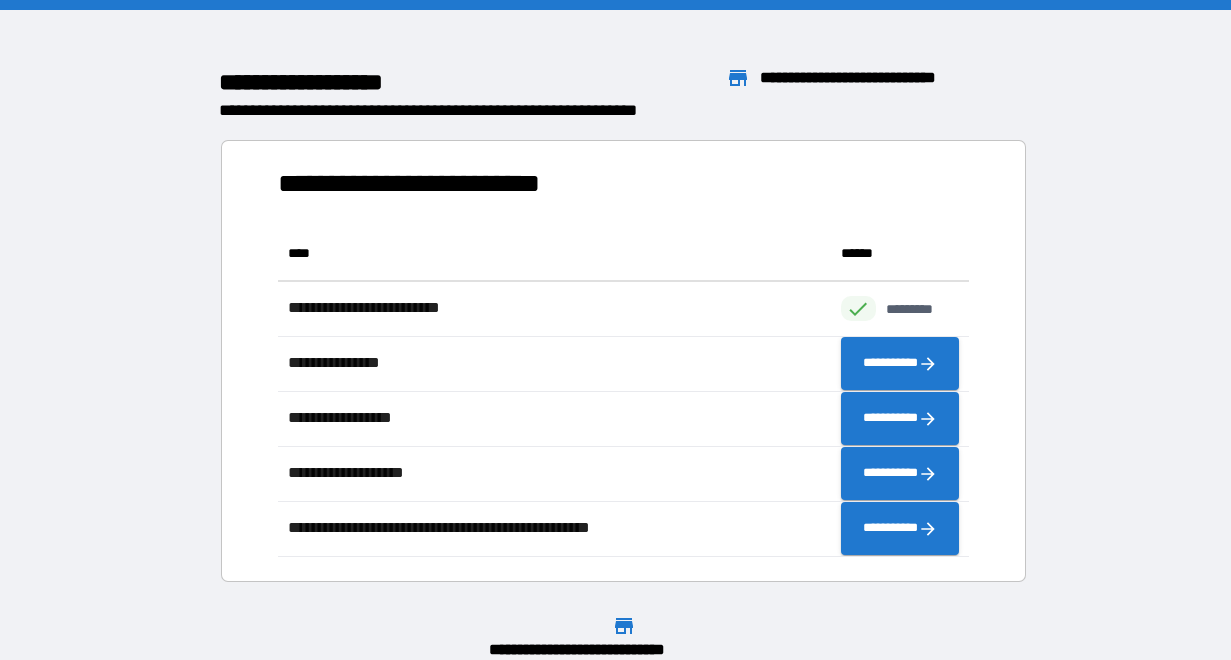 scroll, scrollTop: 1, scrollLeft: 1, axis: both 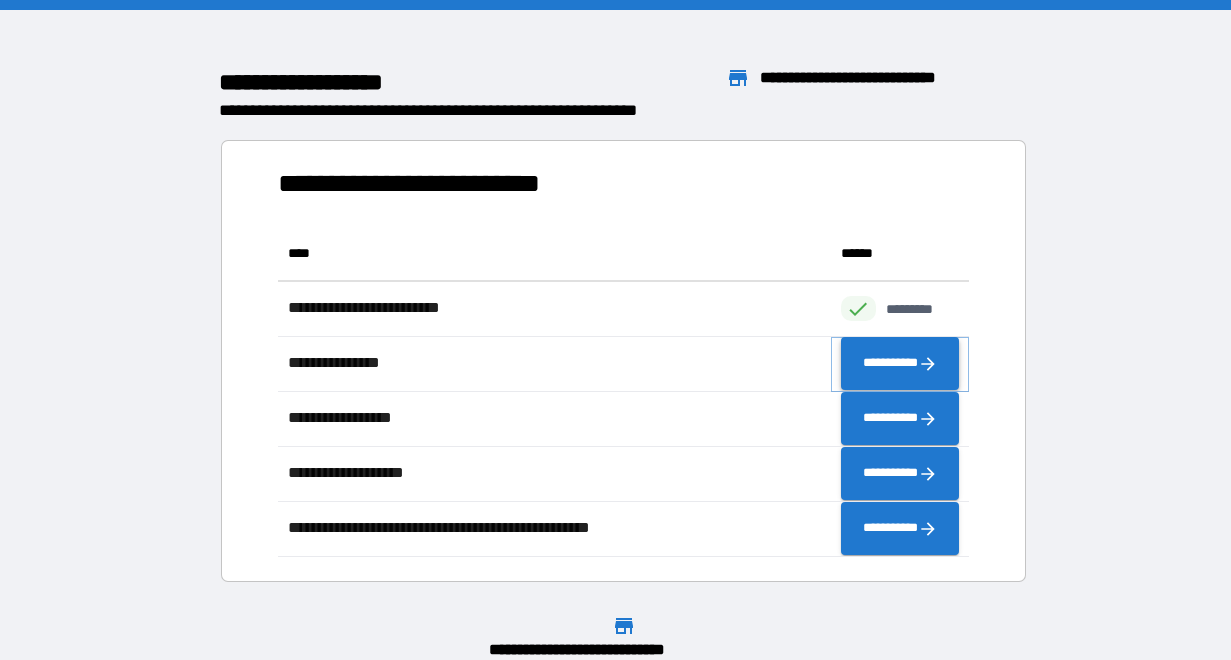 click on "**********" at bounding box center (900, 364) 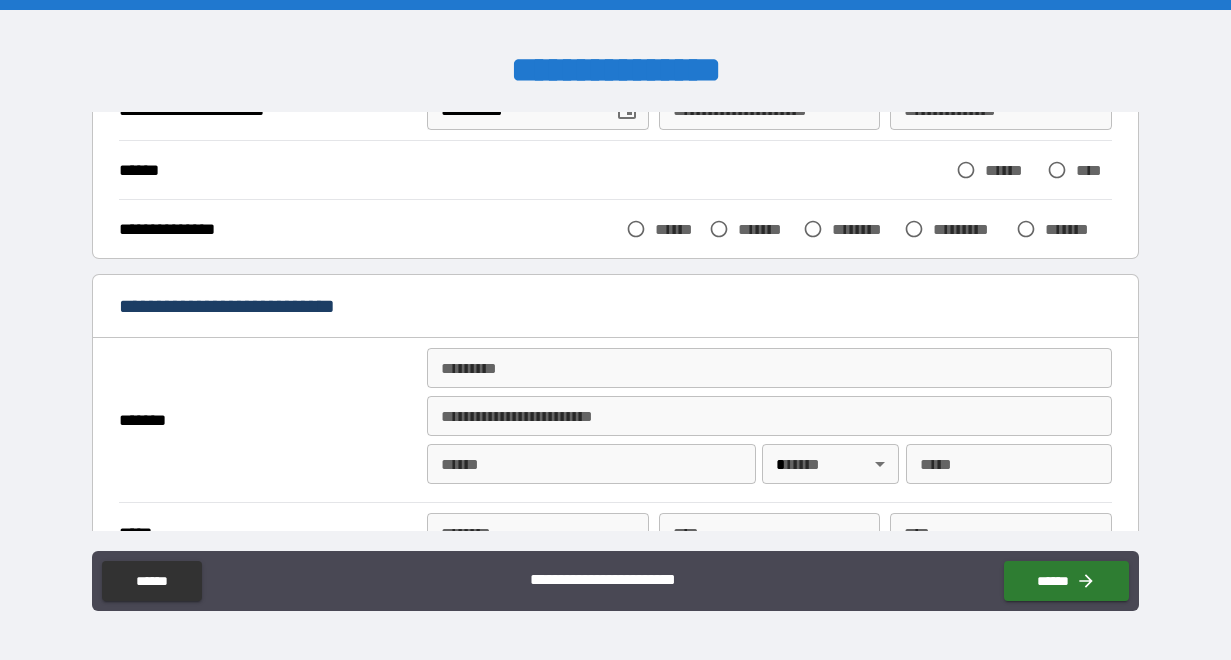 scroll, scrollTop: 242, scrollLeft: 0, axis: vertical 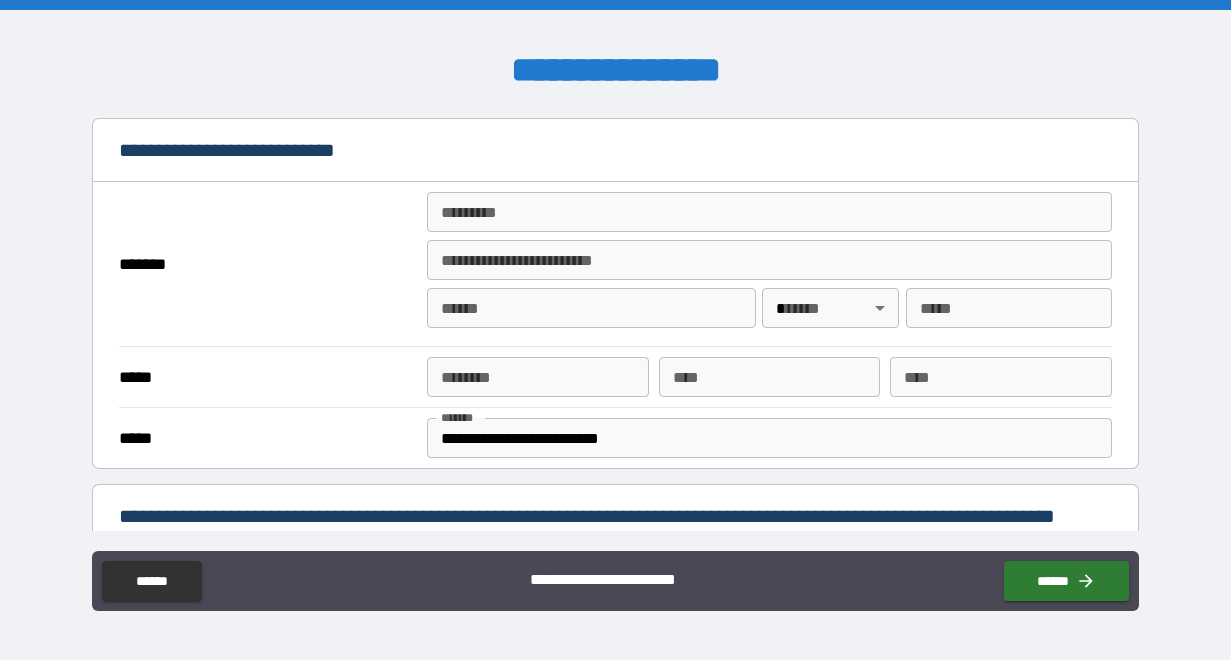 click on "*******   * *******   *" at bounding box center (769, 212) 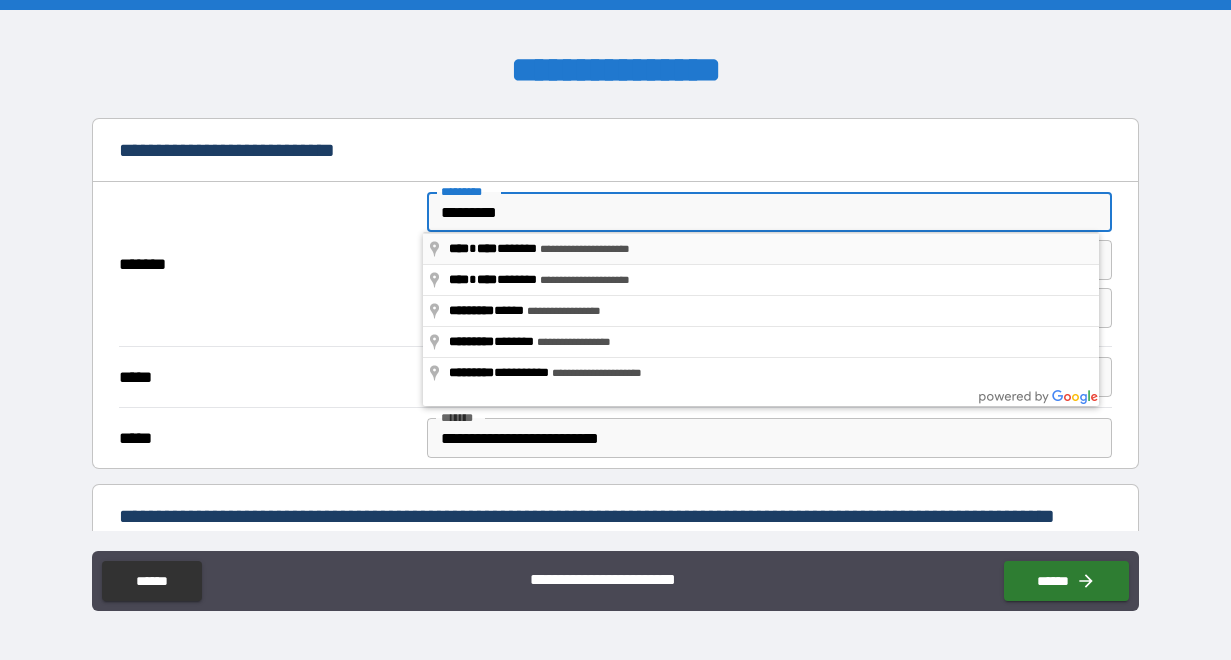 type on "**********" 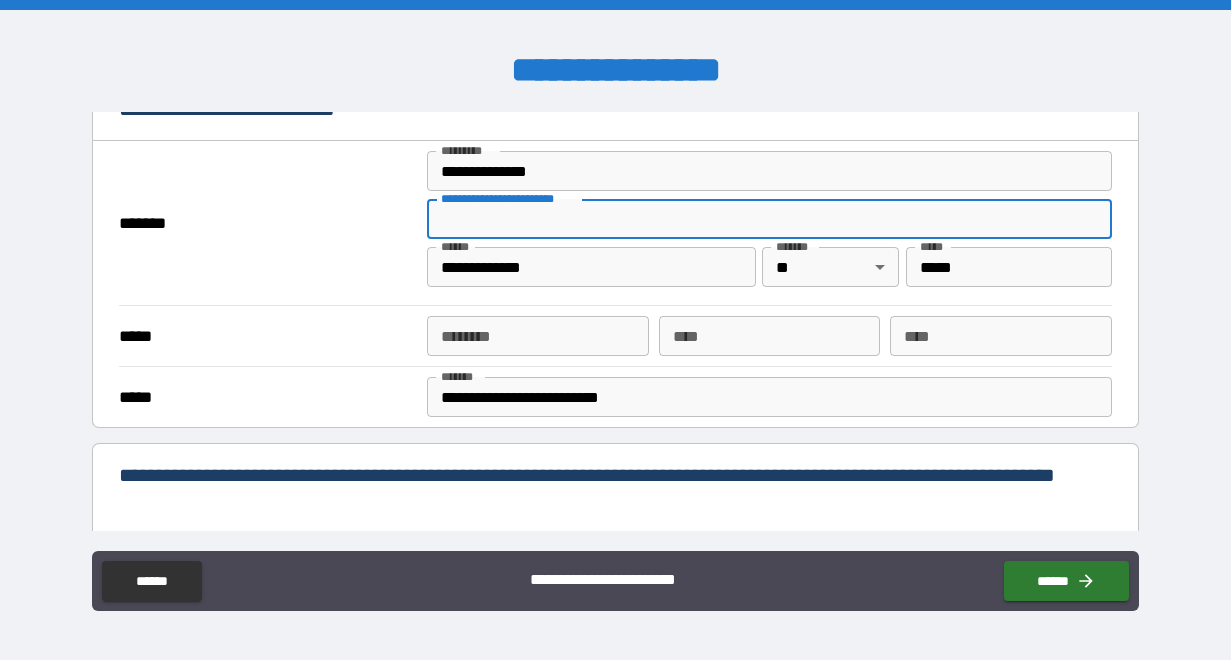 scroll, scrollTop: 433, scrollLeft: 0, axis: vertical 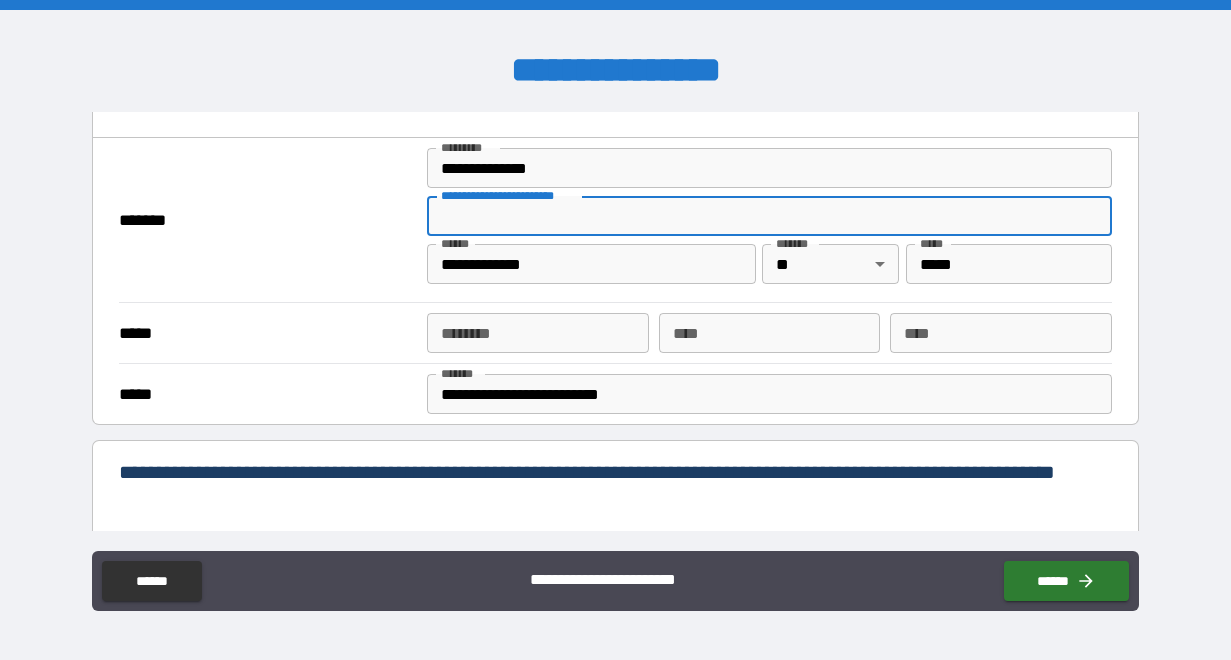click on "******   * ******   *" at bounding box center [538, 333] 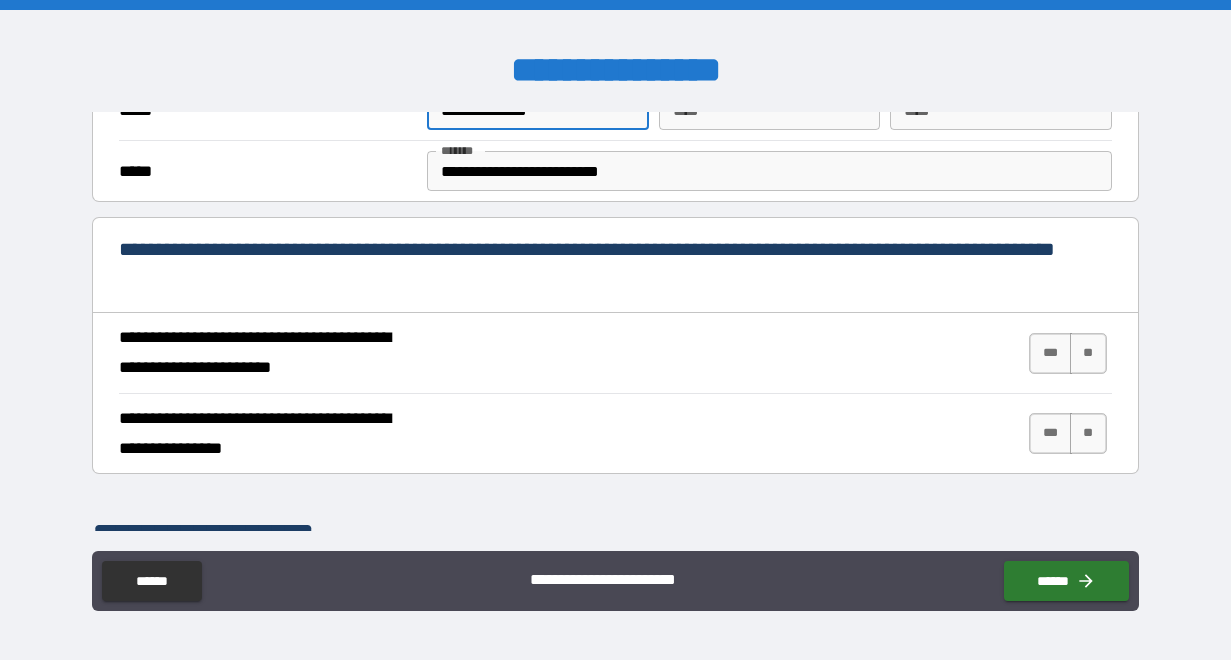 scroll, scrollTop: 657, scrollLeft: 0, axis: vertical 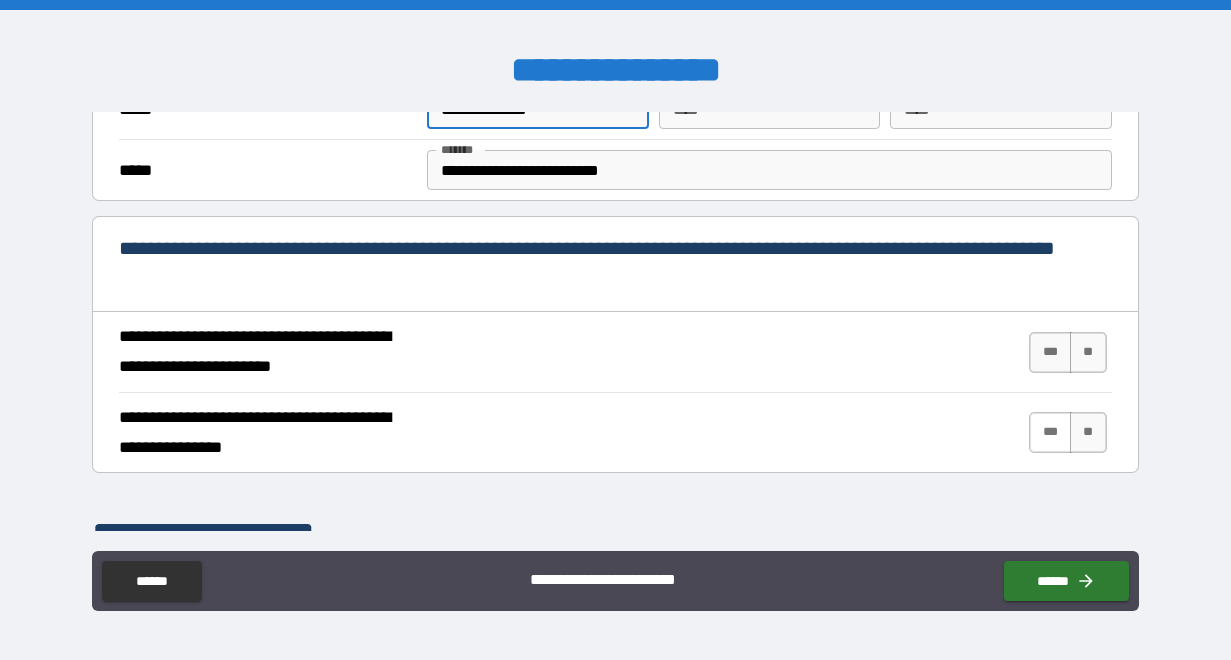 type on "**********" 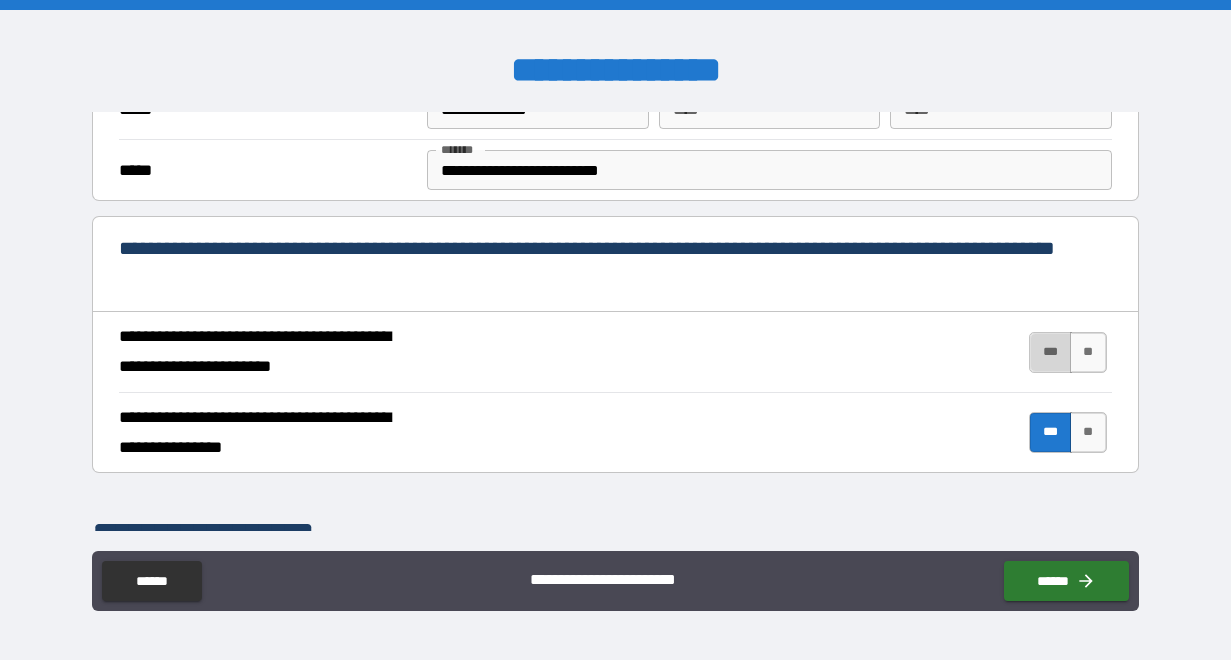 click on "***" at bounding box center (1050, 352) 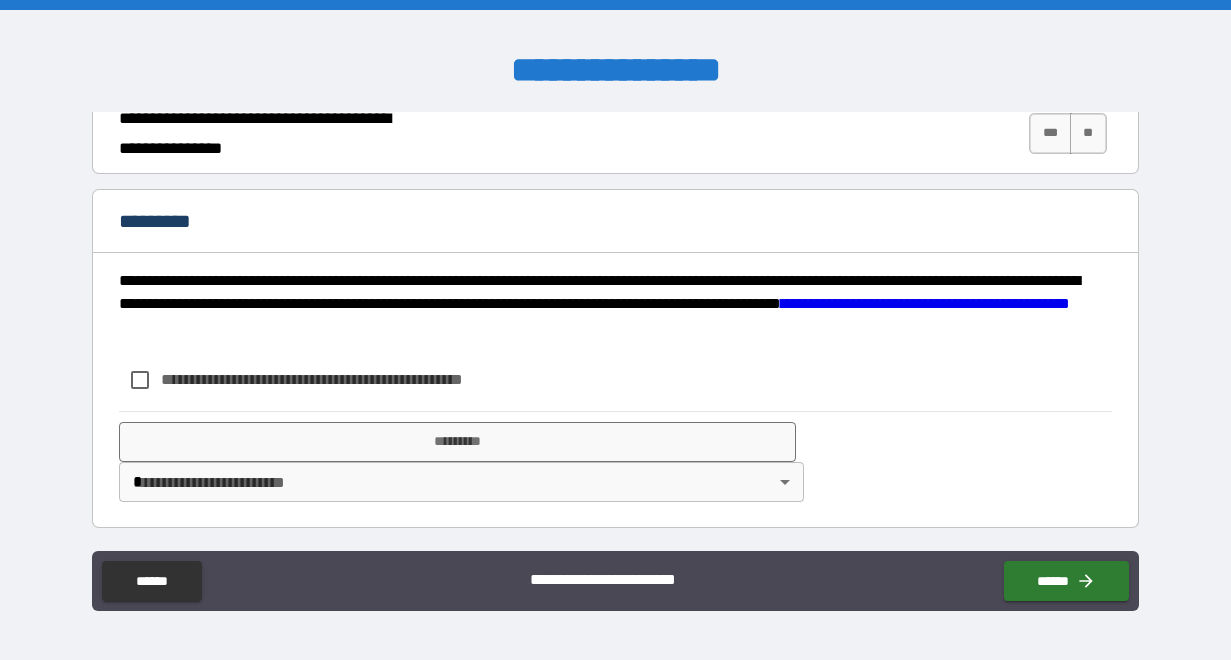 scroll, scrollTop: 2027, scrollLeft: 0, axis: vertical 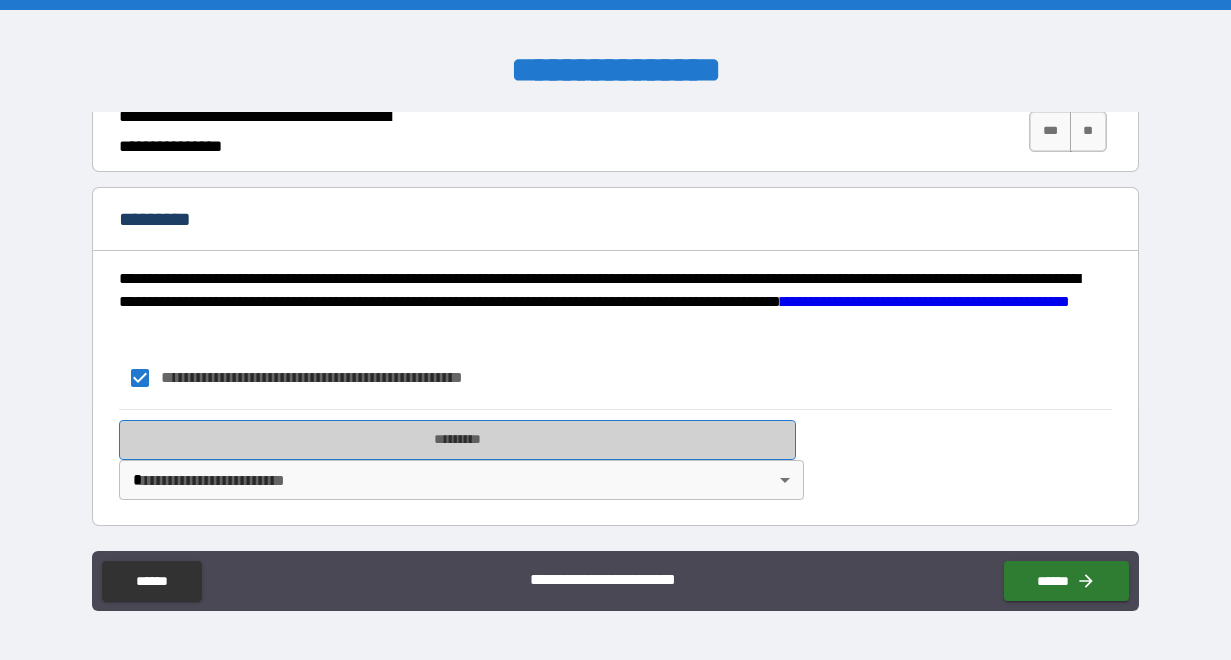 click on "*********" at bounding box center [457, 440] 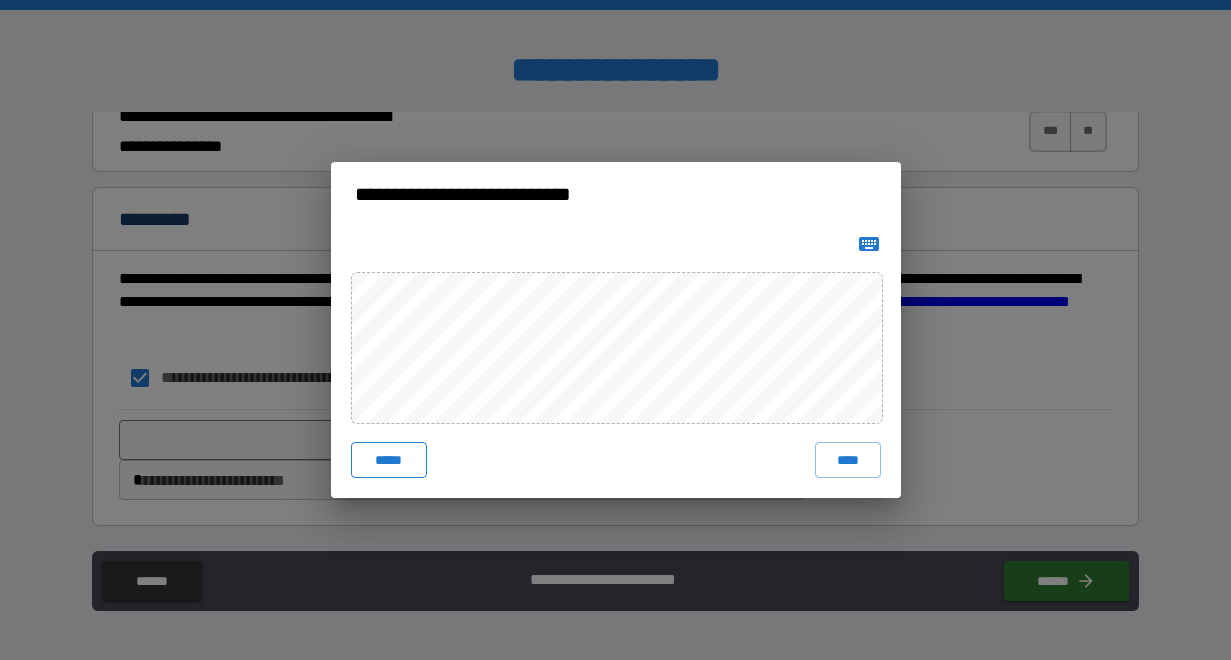 click on "*****" at bounding box center (389, 460) 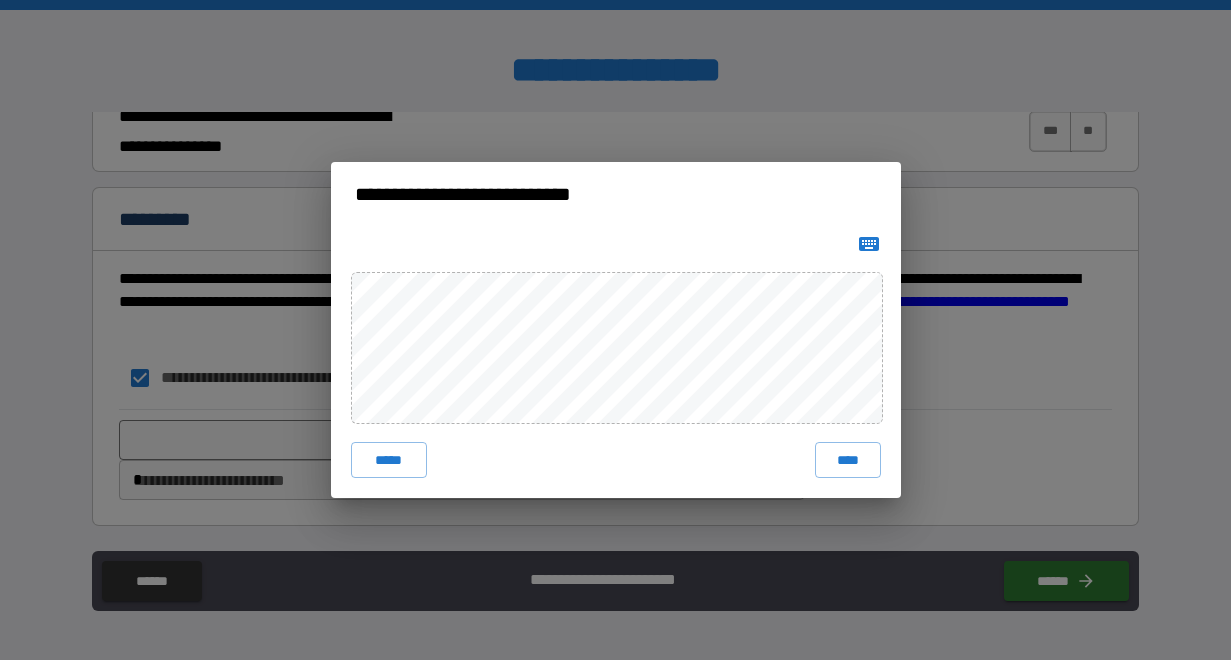 click on "**********" at bounding box center (615, 330) 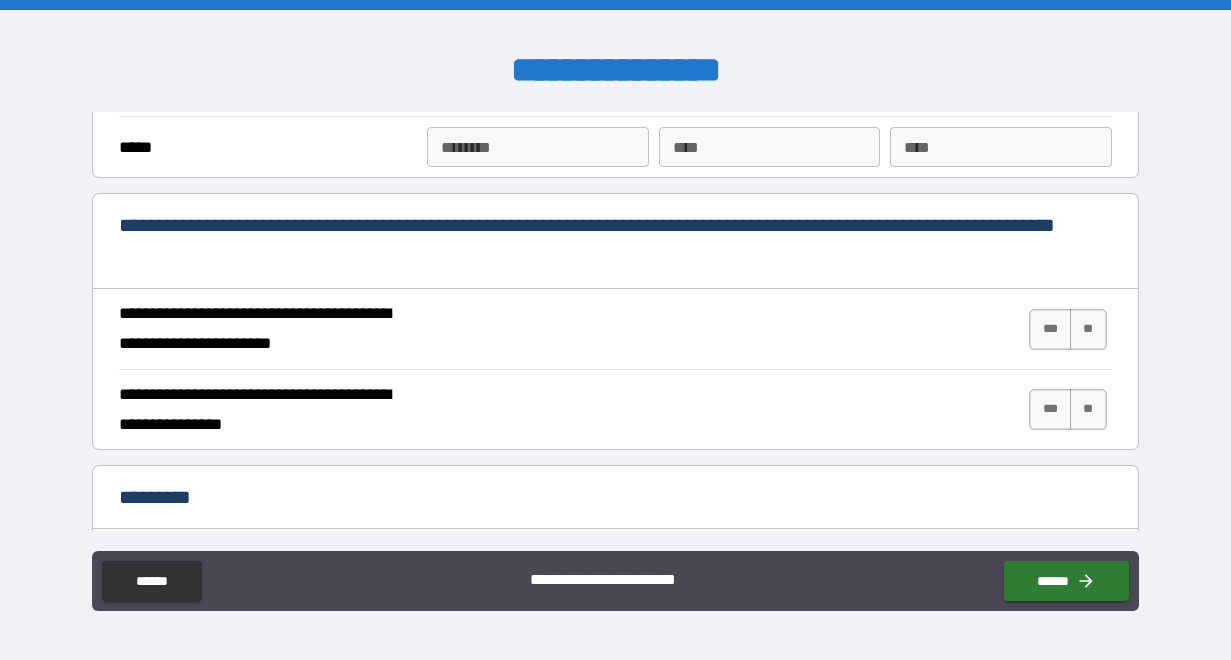 scroll, scrollTop: 2027, scrollLeft: 0, axis: vertical 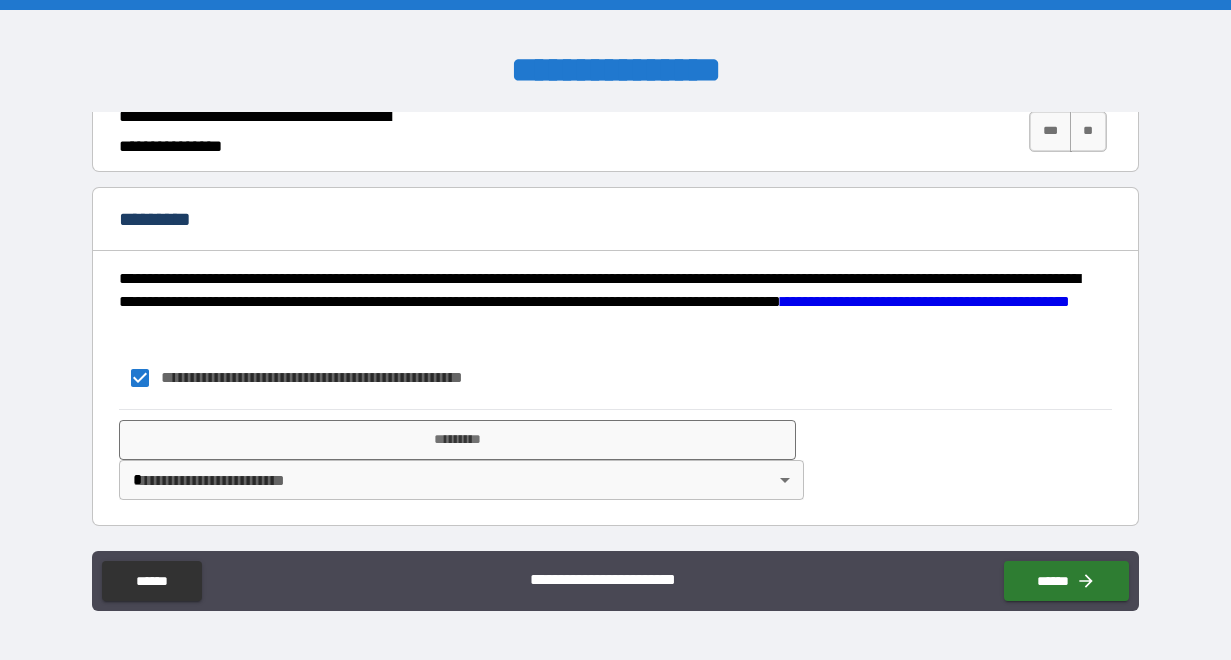 click on "**********" at bounding box center (345, 377) 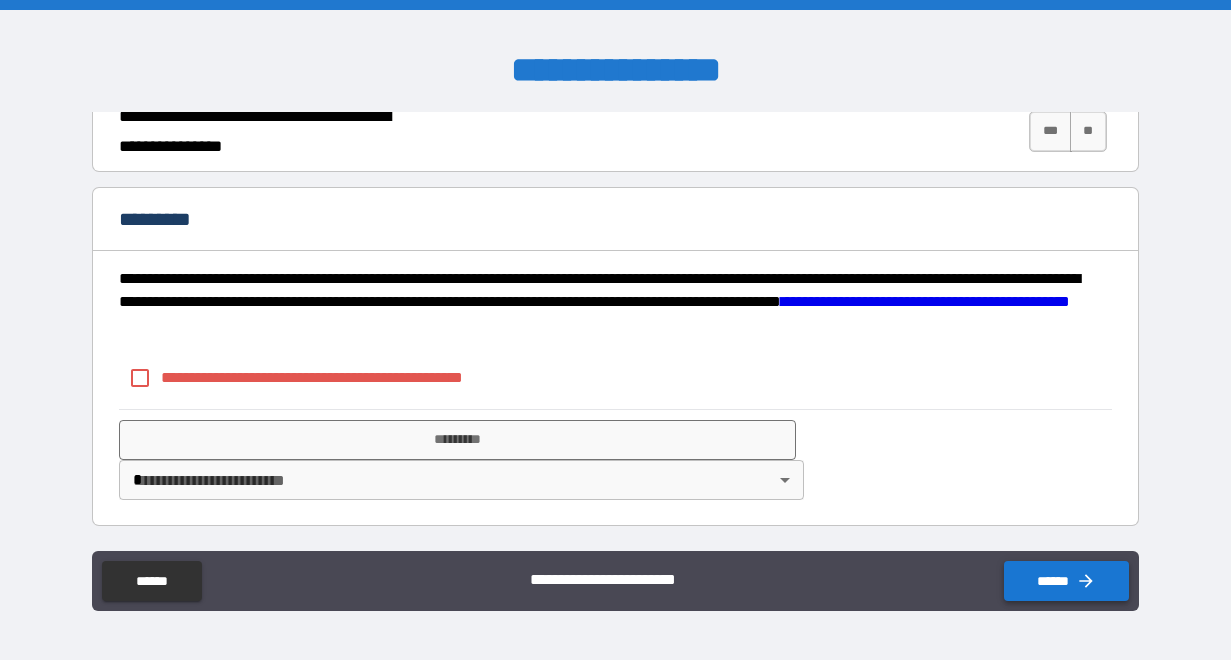 click on "******" at bounding box center [1066, 581] 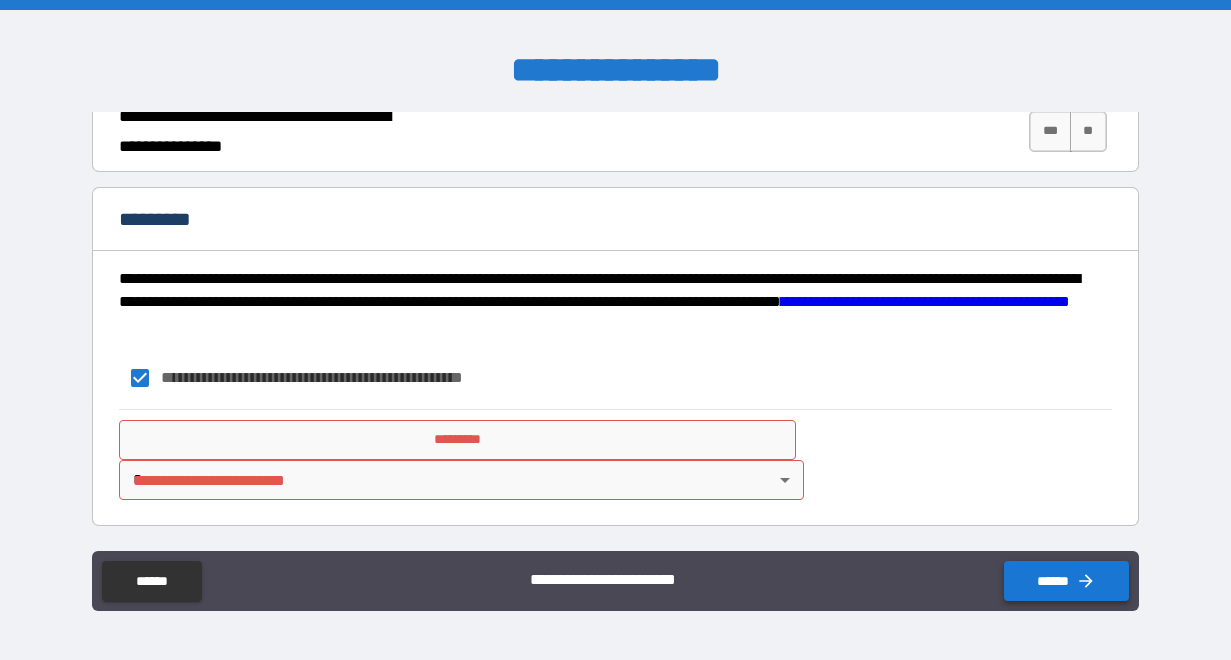 click on "******" at bounding box center (1066, 581) 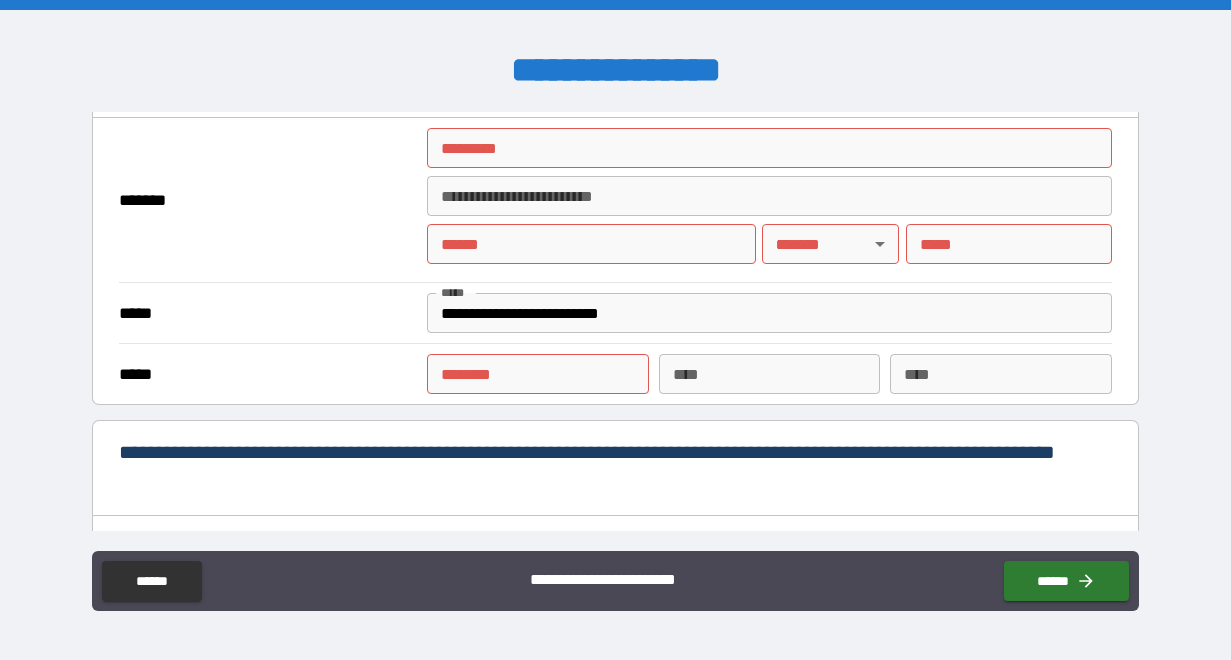scroll, scrollTop: 1523, scrollLeft: 0, axis: vertical 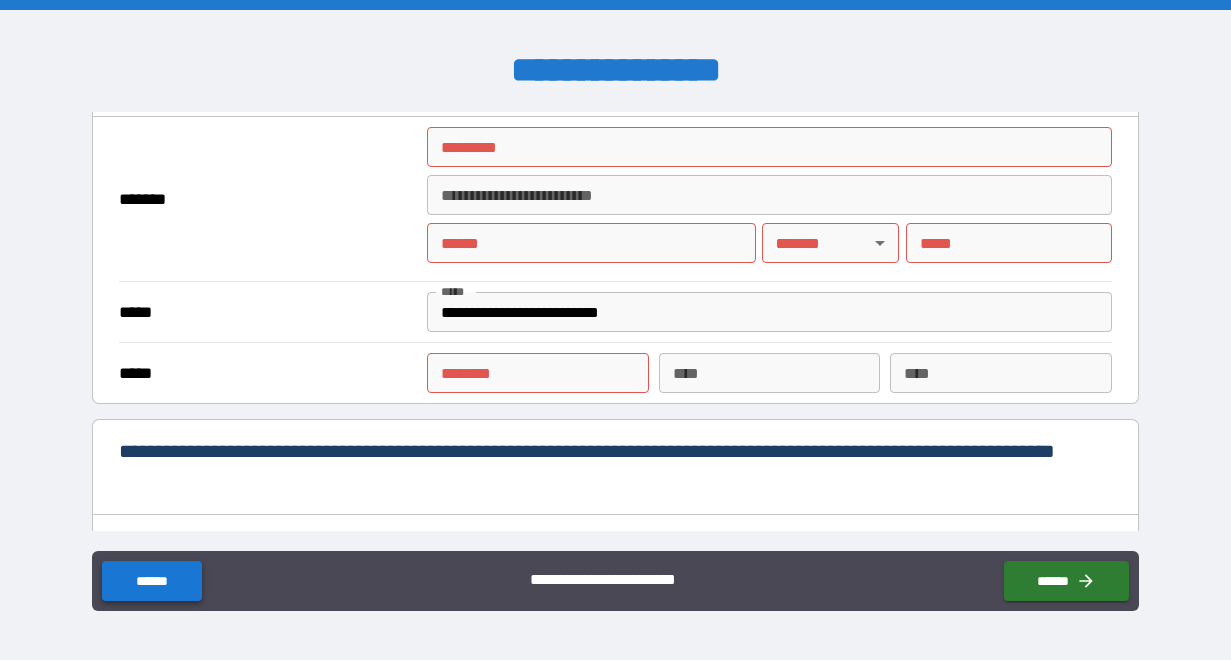 click on "******" at bounding box center (151, 581) 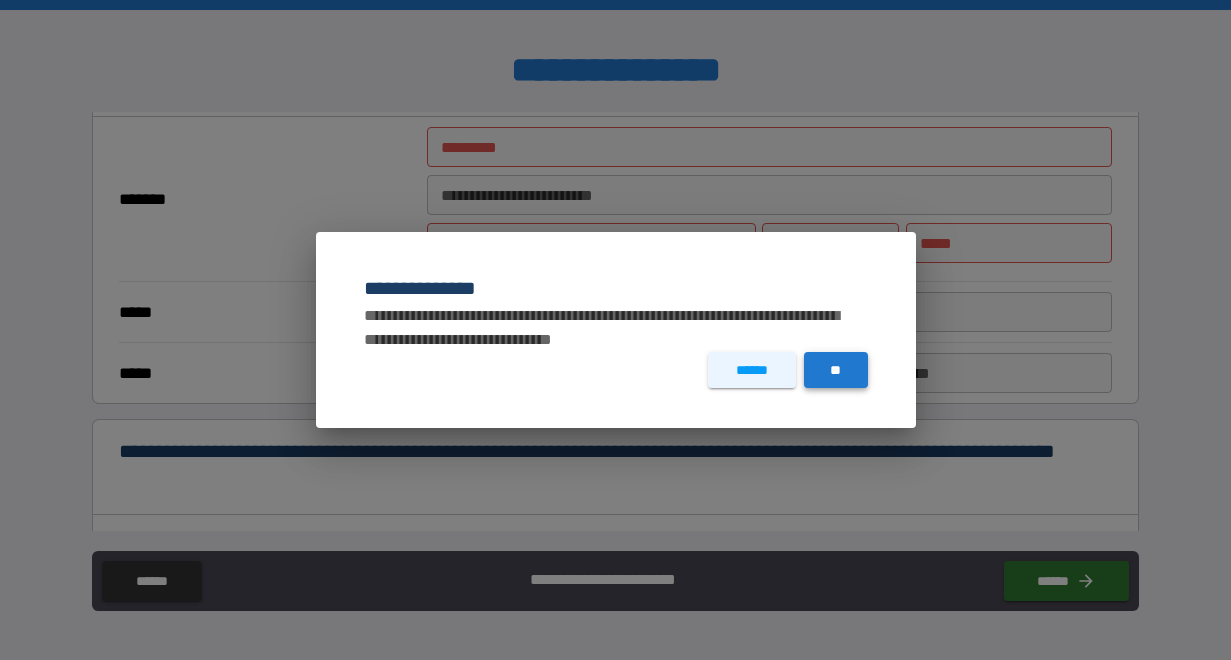 click on "**" at bounding box center (836, 370) 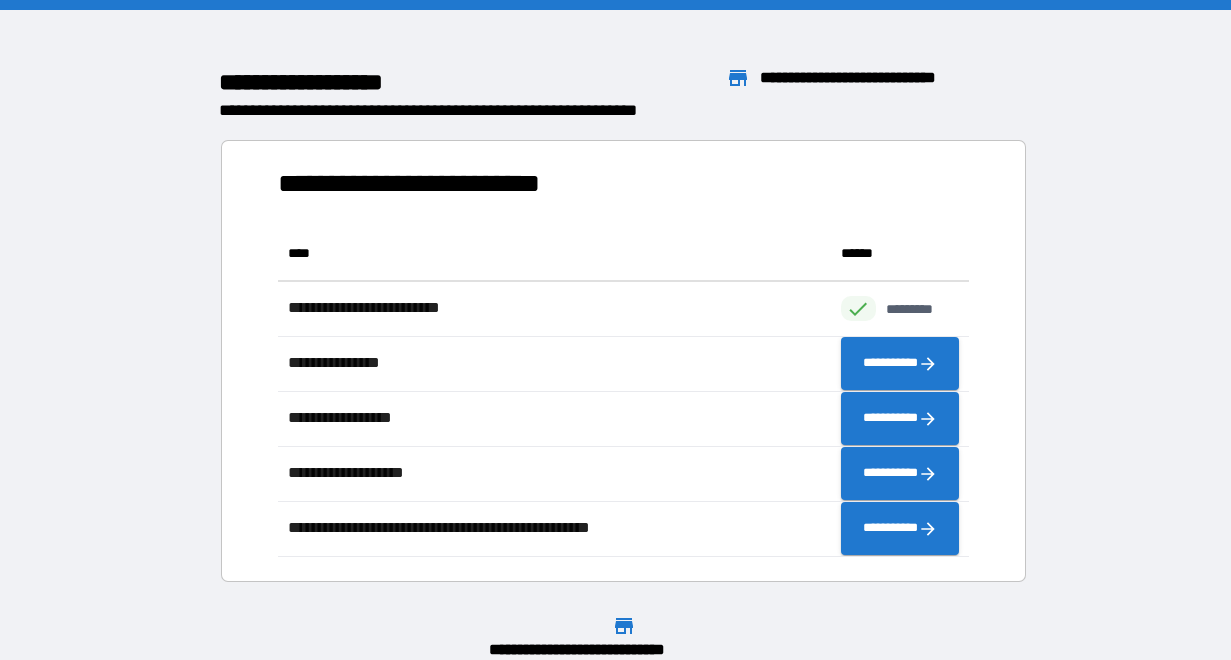 scroll, scrollTop: 1, scrollLeft: 1, axis: both 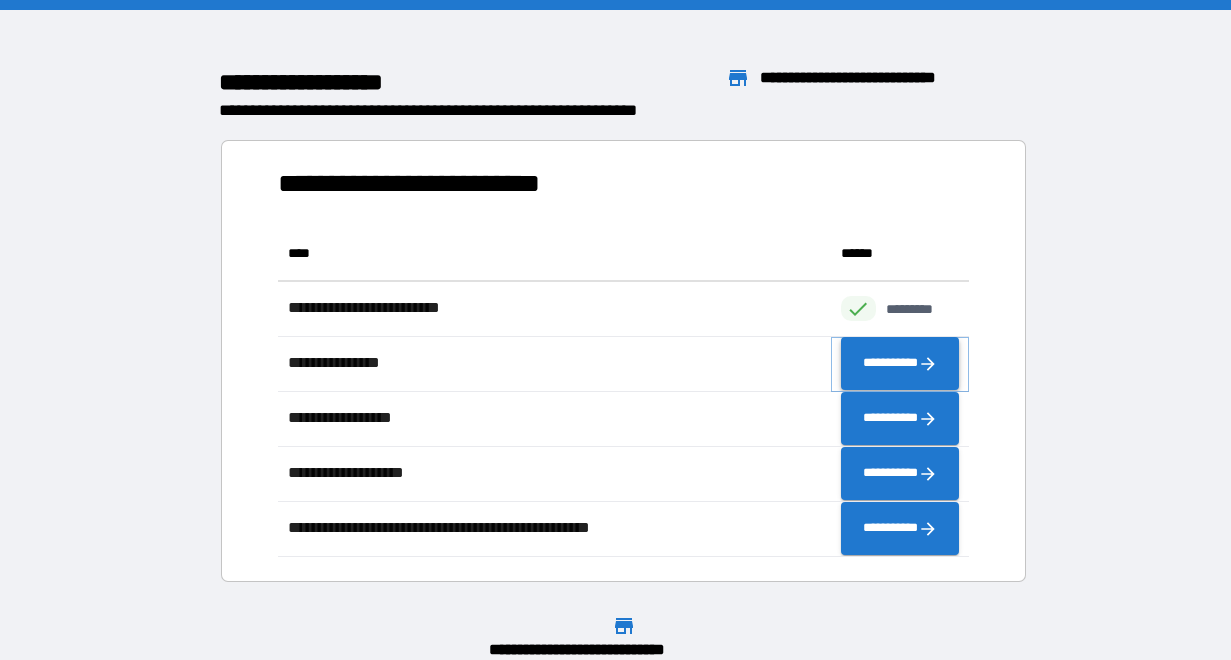 click on "**********" at bounding box center (900, 364) 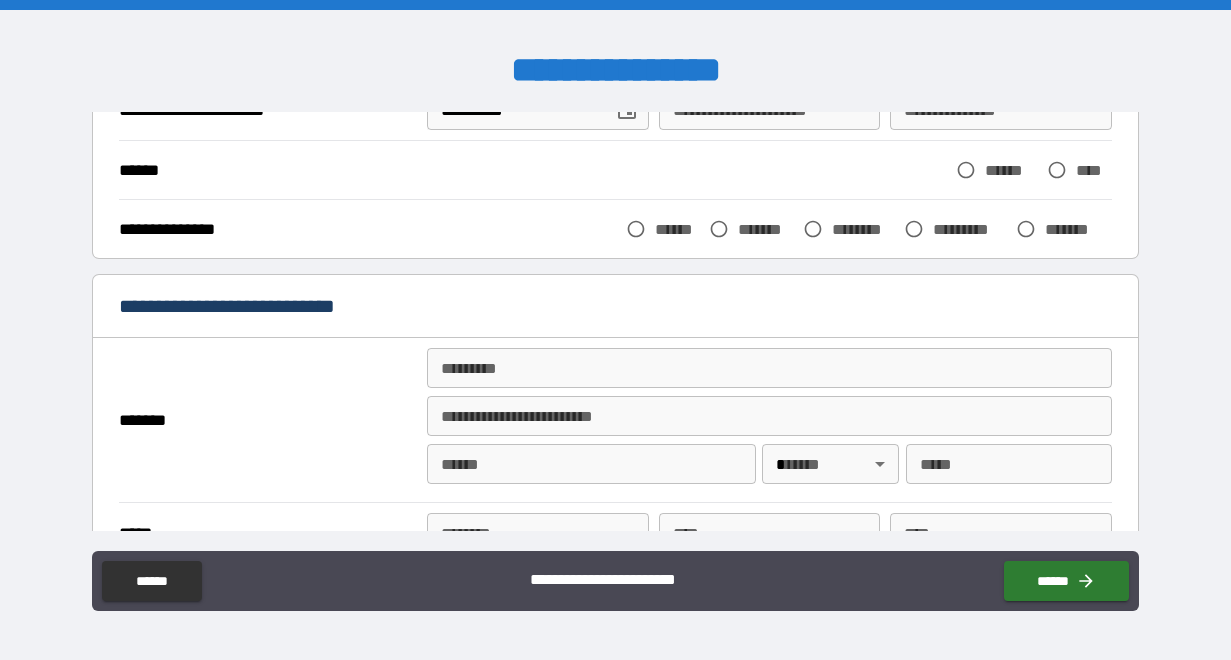 scroll, scrollTop: 240, scrollLeft: 0, axis: vertical 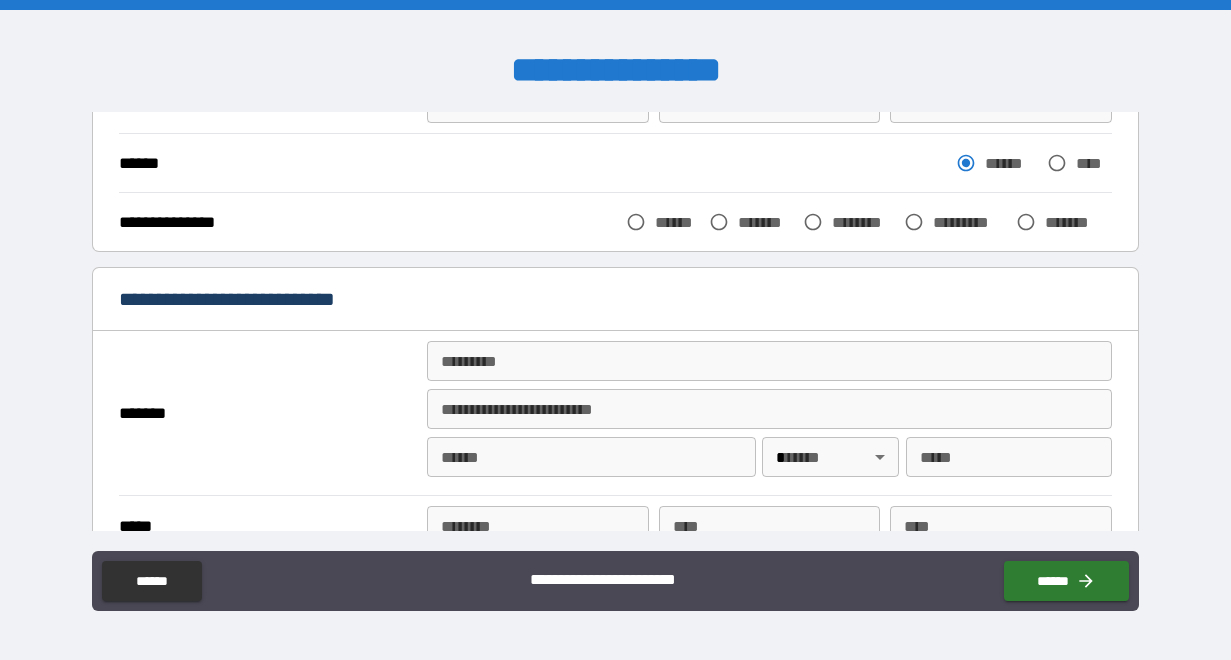 click on "******" at bounding box center (677, 222) 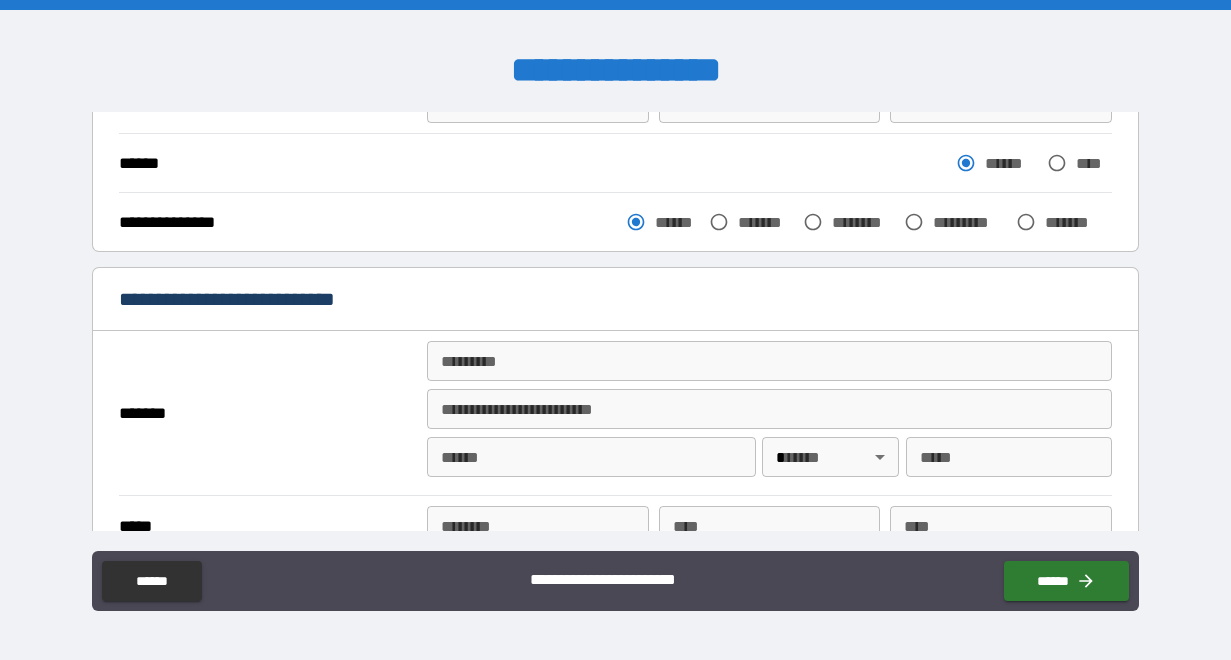 click on "*******   *" at bounding box center [769, 361] 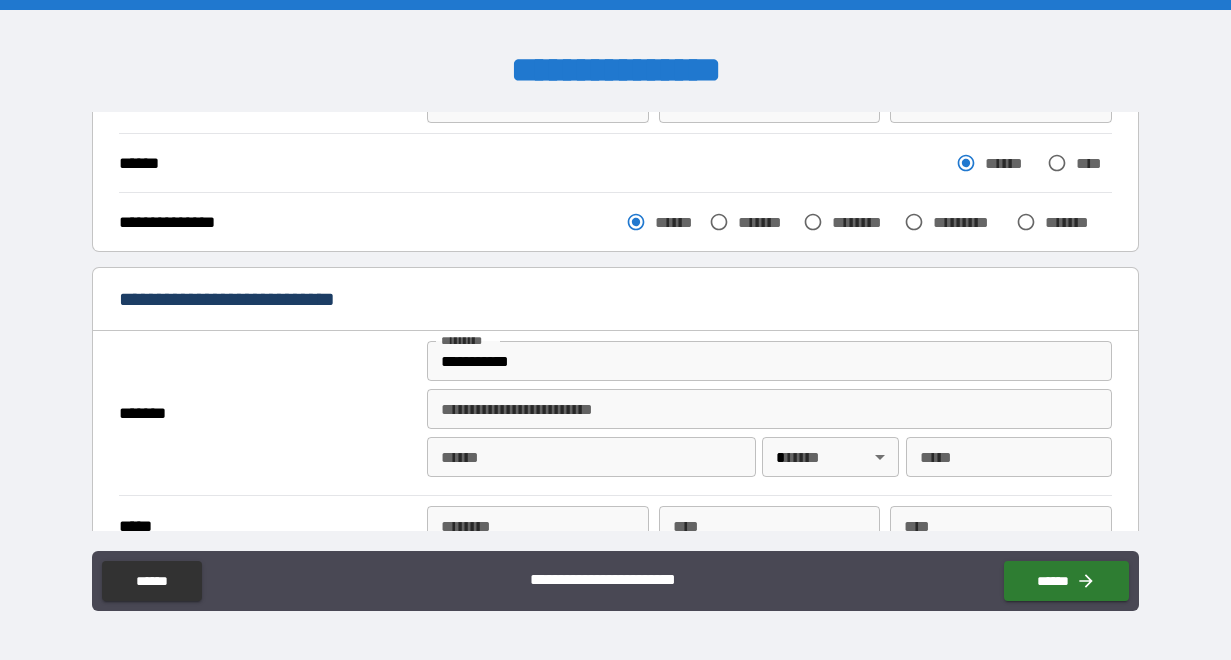 type on "**********" 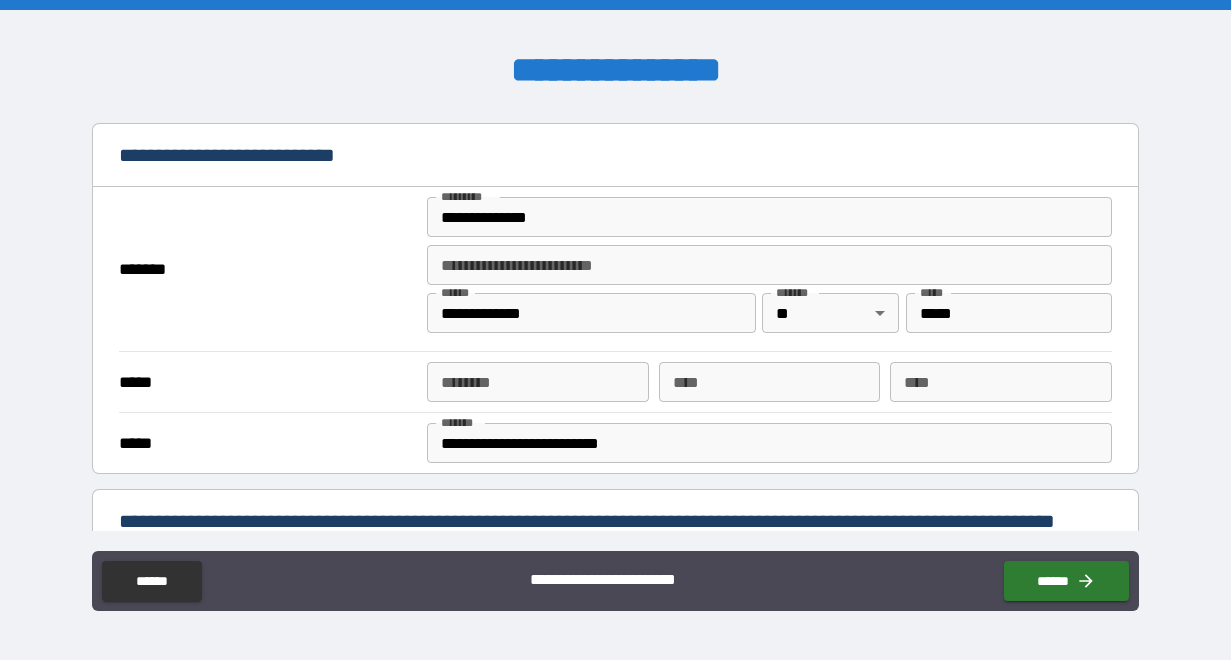 scroll, scrollTop: 507, scrollLeft: 0, axis: vertical 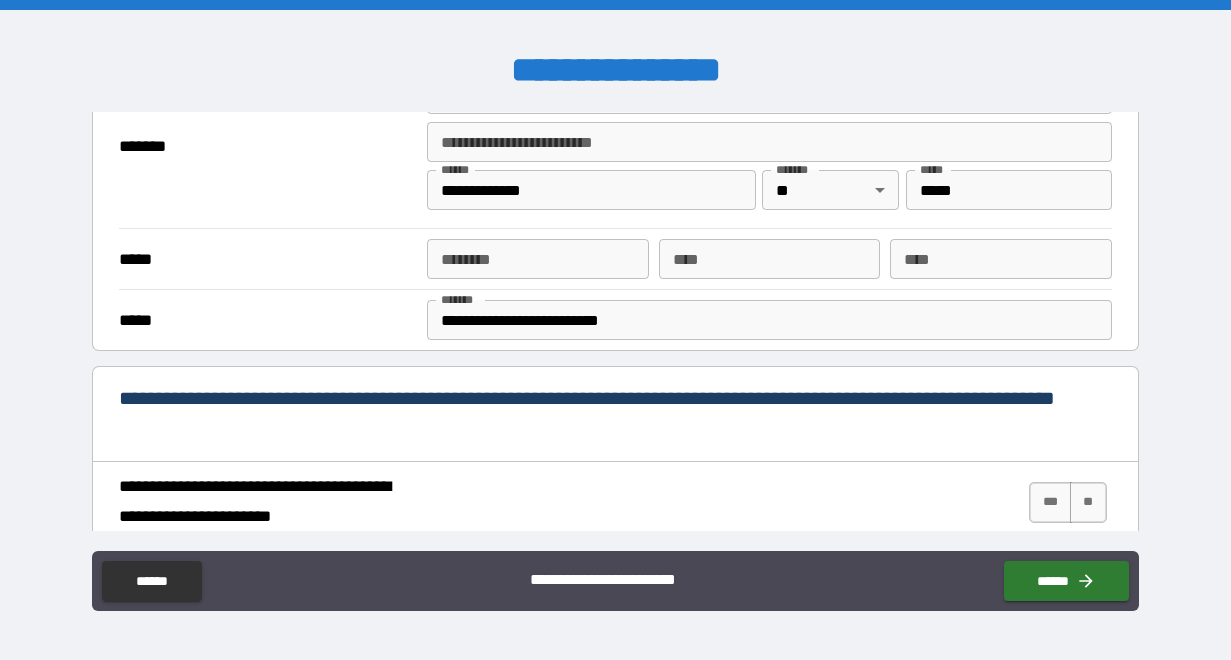 click on "******   * ******   *" at bounding box center [538, 259] 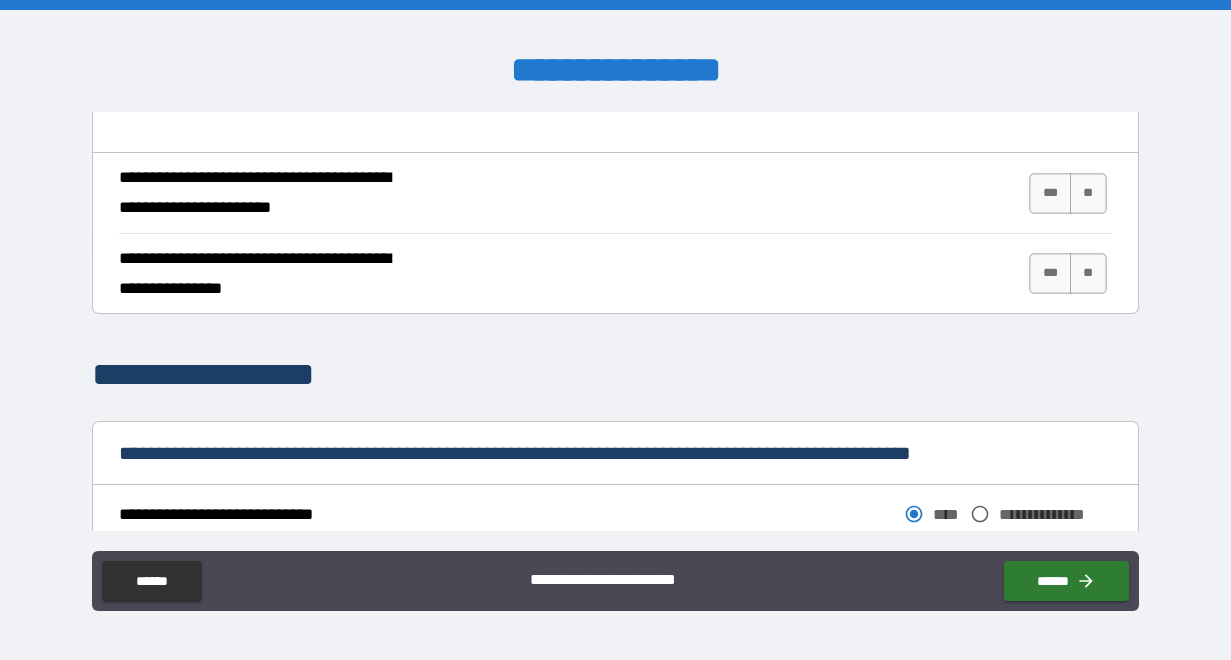 scroll, scrollTop: 737, scrollLeft: 0, axis: vertical 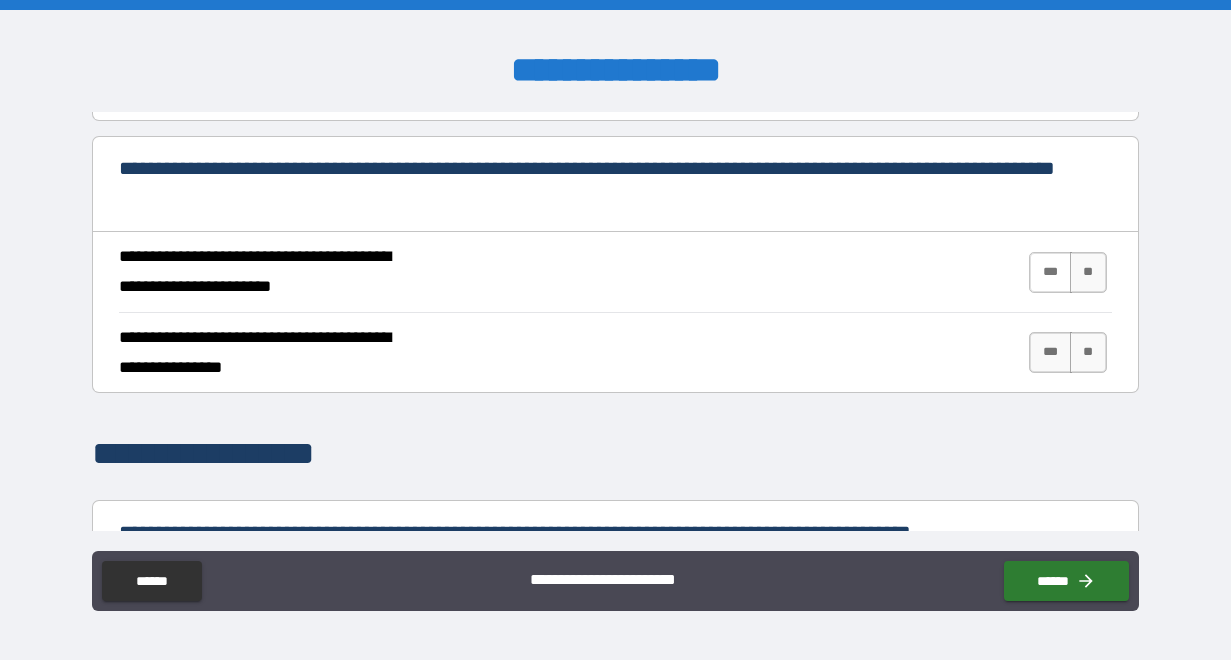 type on "**********" 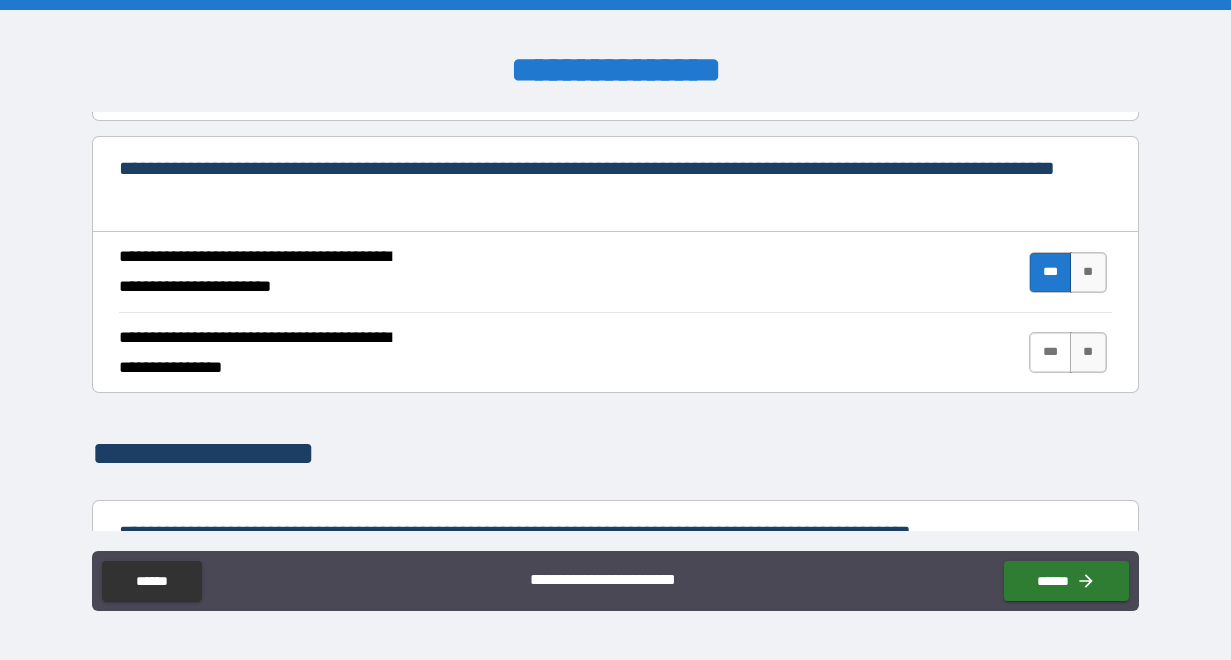click on "***" at bounding box center (1050, 352) 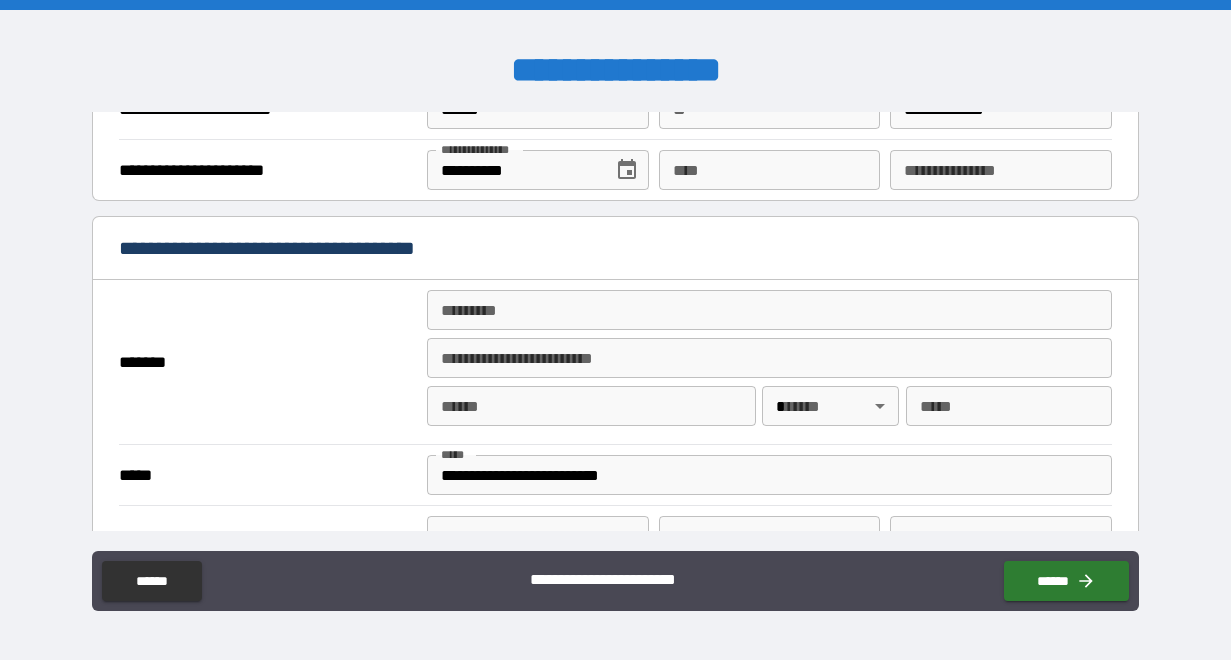 scroll, scrollTop: 1362, scrollLeft: 0, axis: vertical 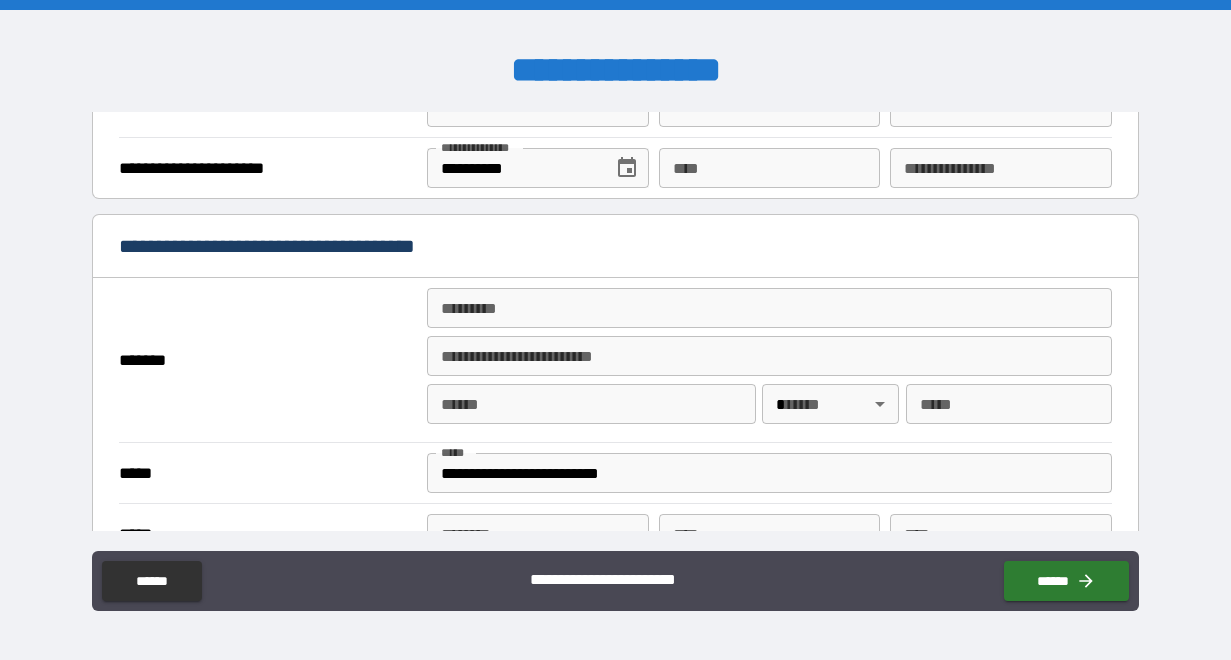 click on "*******   * *******   *" at bounding box center (769, 308) 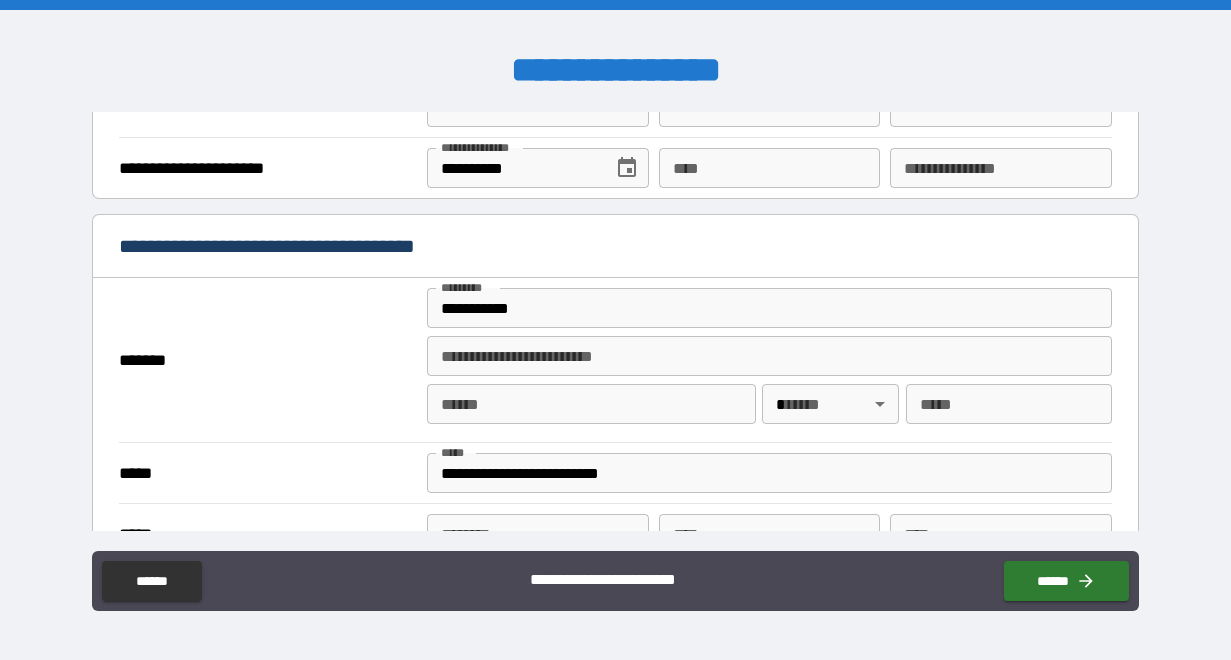 type on "**********" 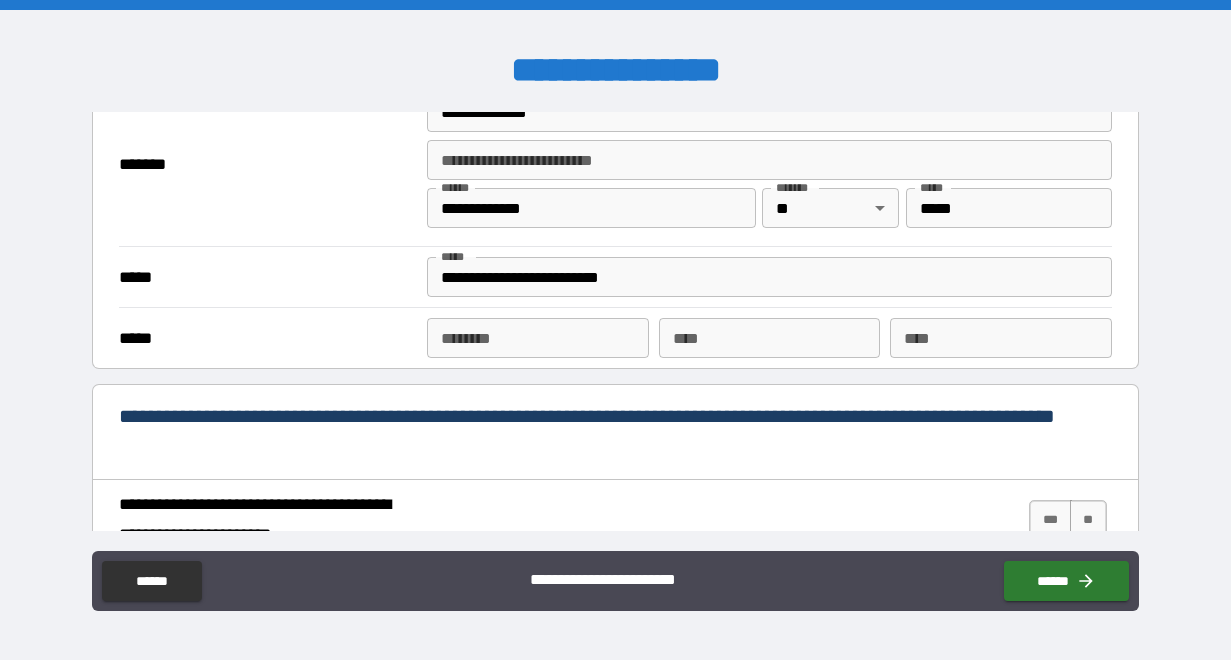 scroll, scrollTop: 1570, scrollLeft: 0, axis: vertical 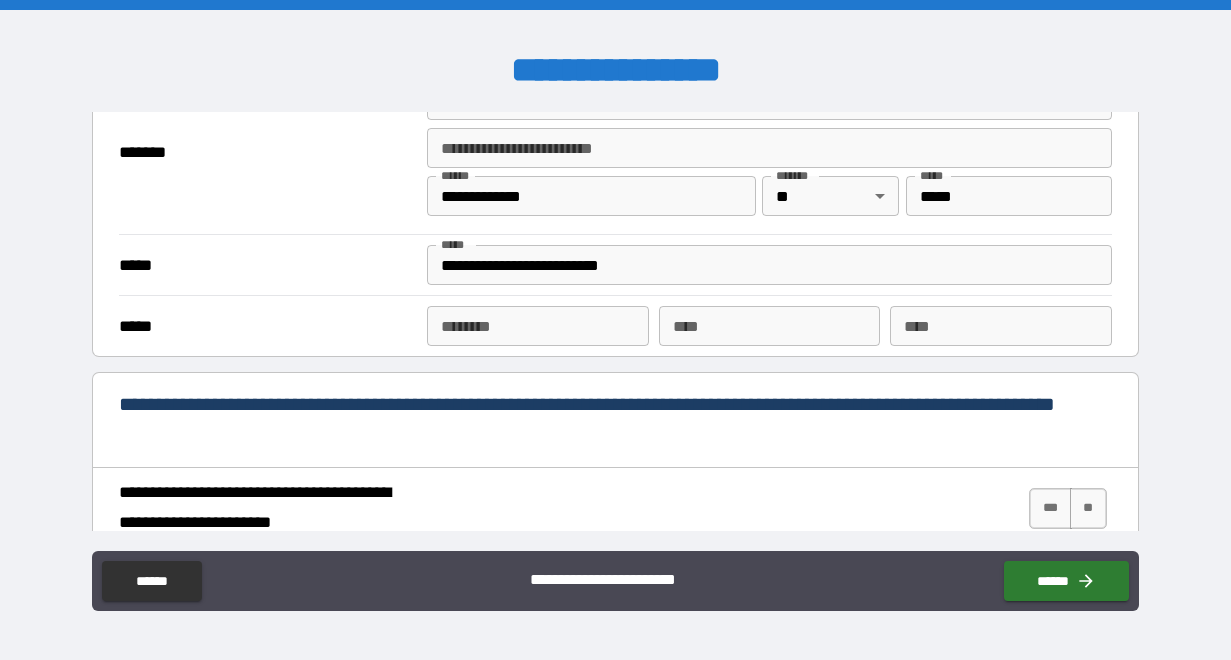 click on "******   * ******   *" at bounding box center (538, 326) 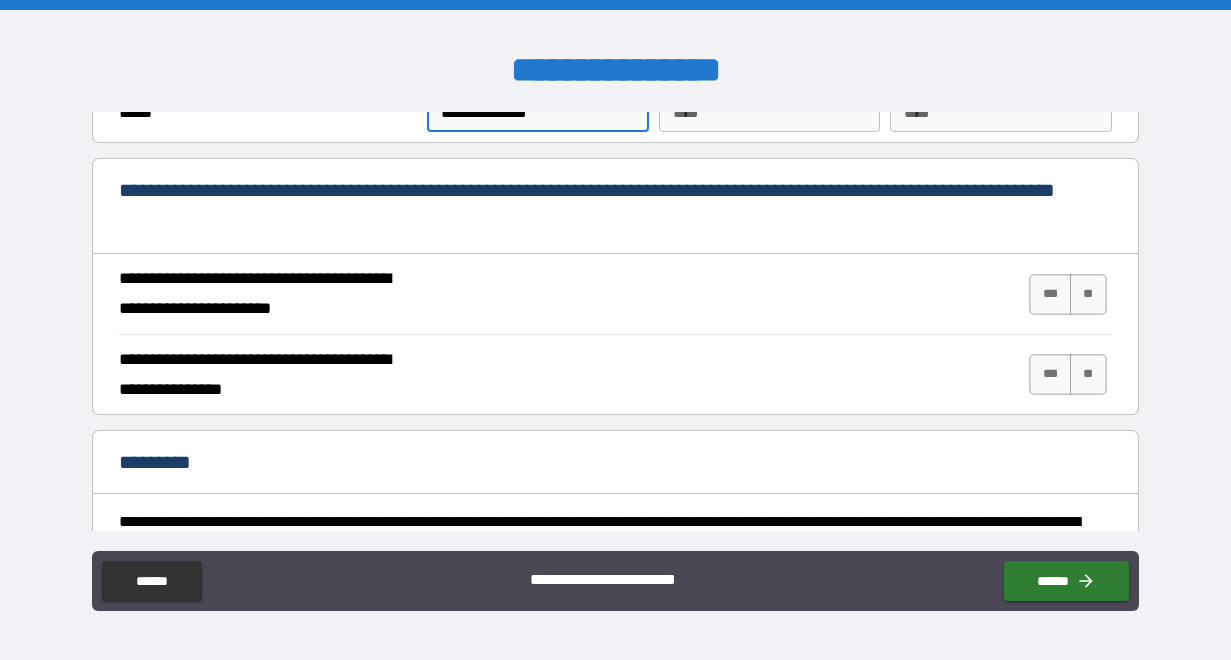 scroll, scrollTop: 1783, scrollLeft: 0, axis: vertical 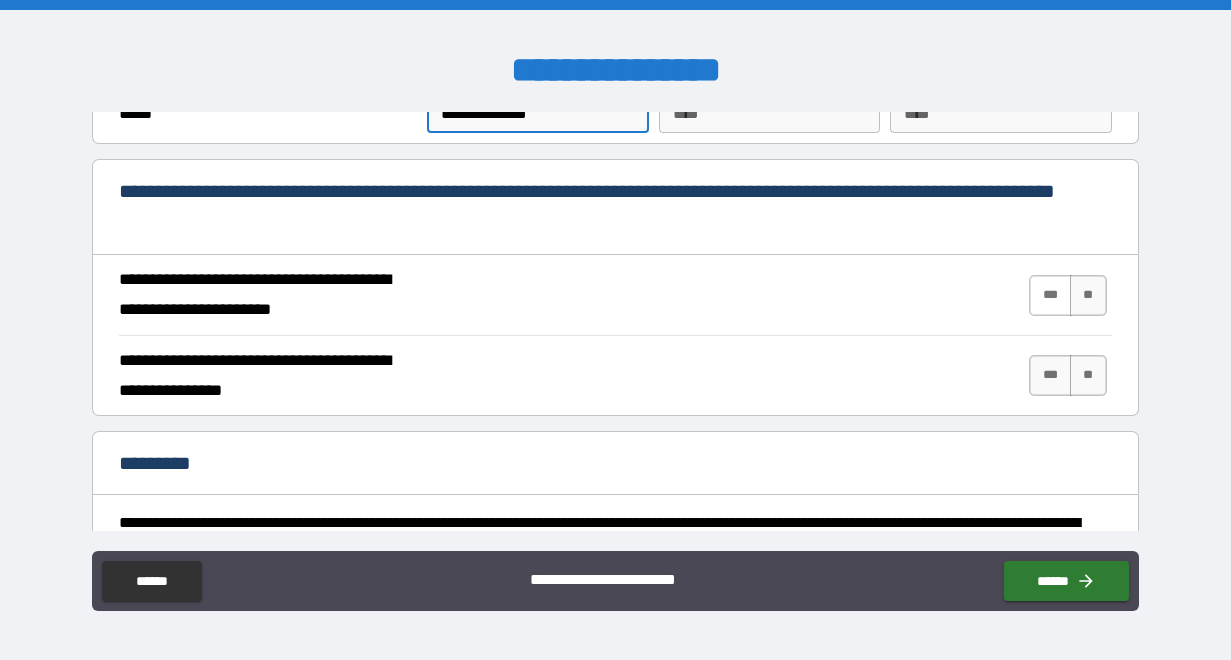 type on "**********" 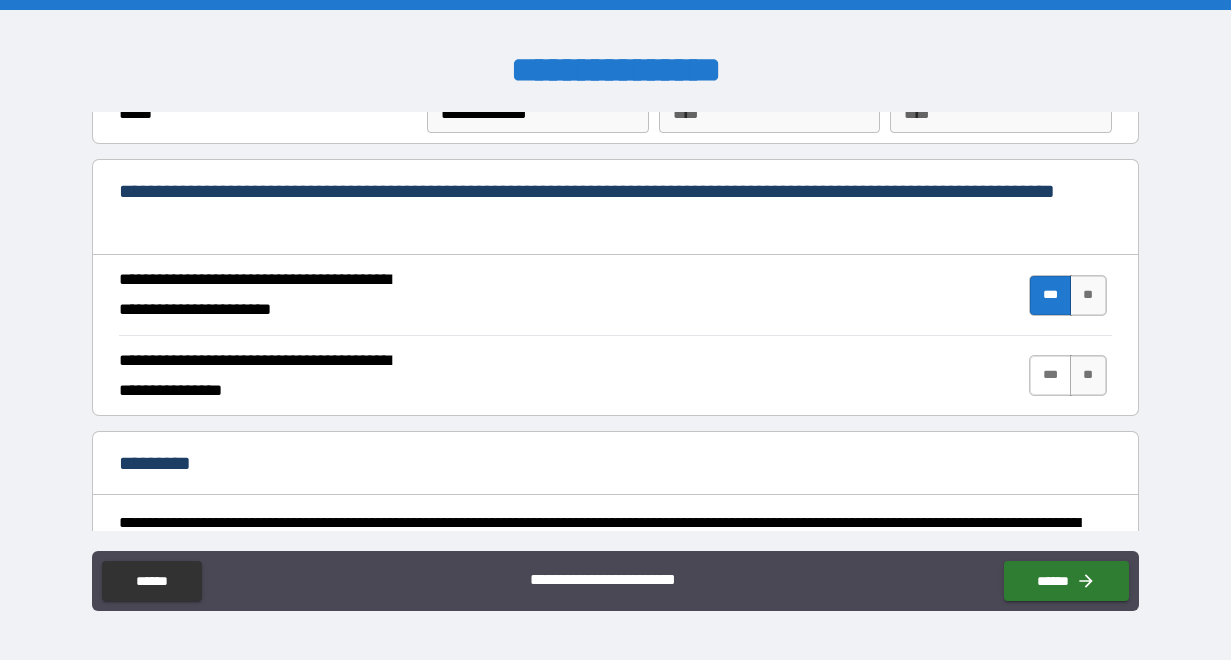 click on "***" at bounding box center [1050, 375] 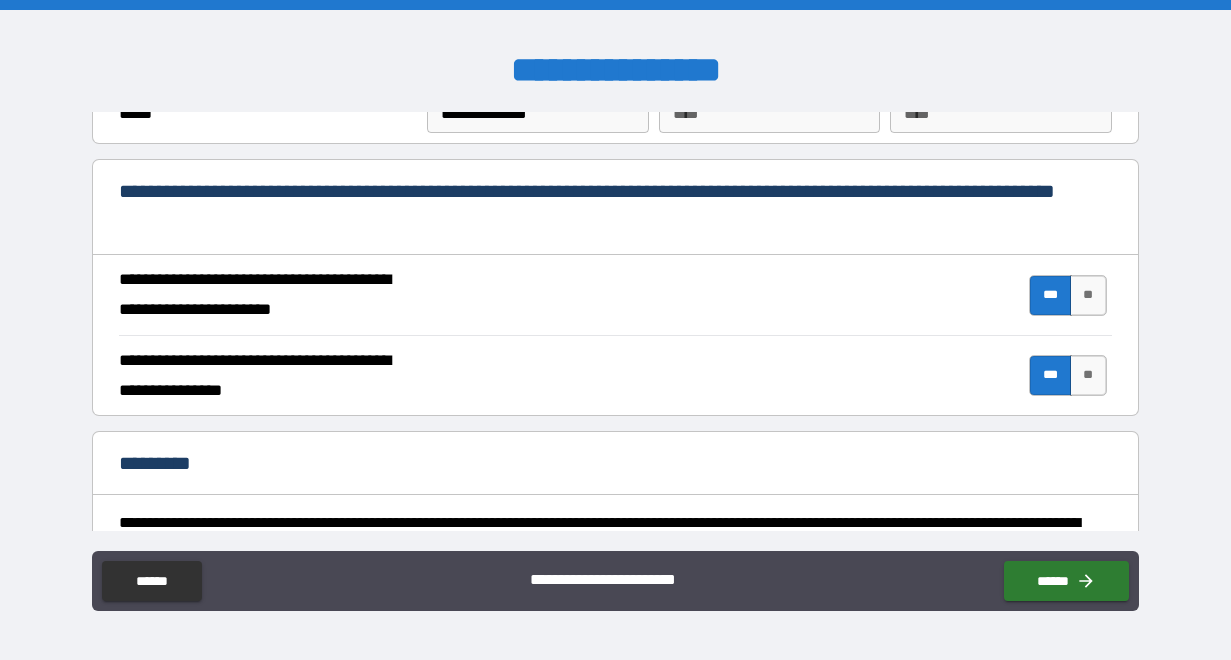 scroll, scrollTop: 2027, scrollLeft: 0, axis: vertical 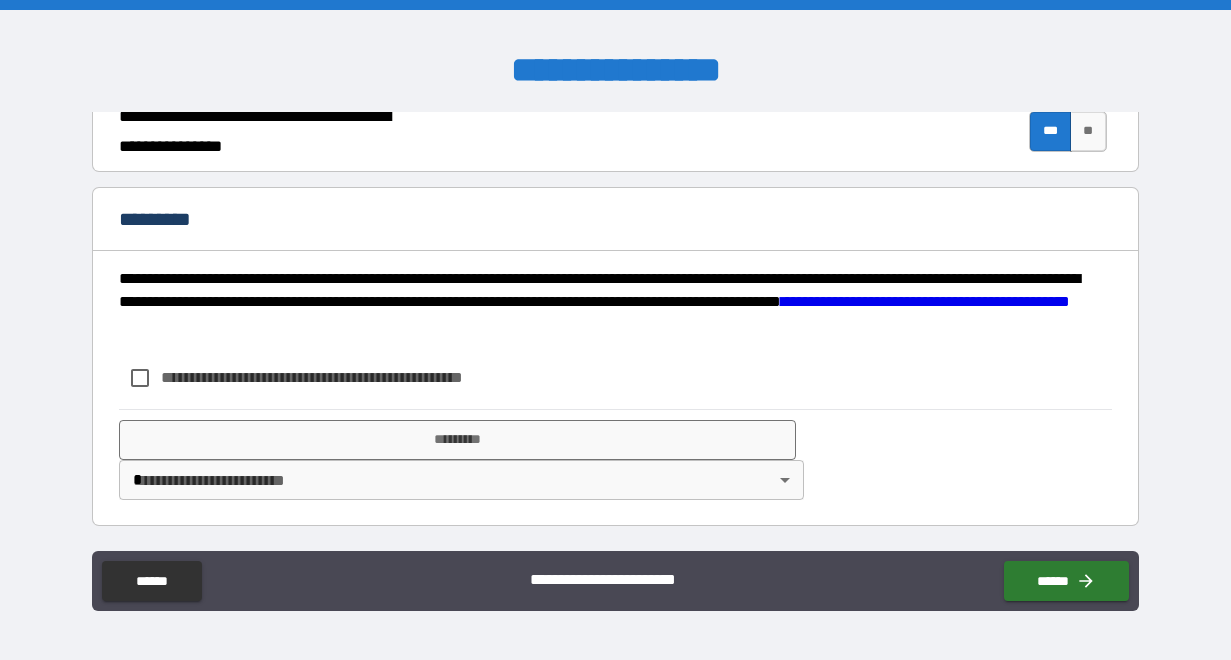 click on "**********" at bounding box center [345, 377] 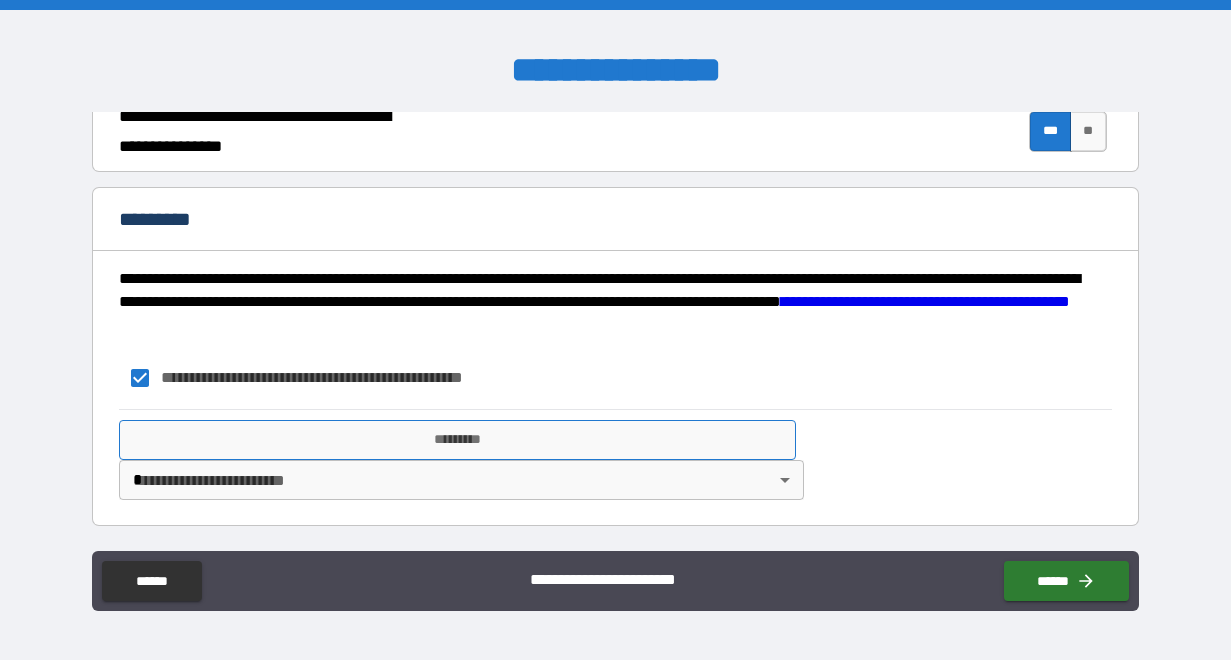 click on "*********" at bounding box center (457, 440) 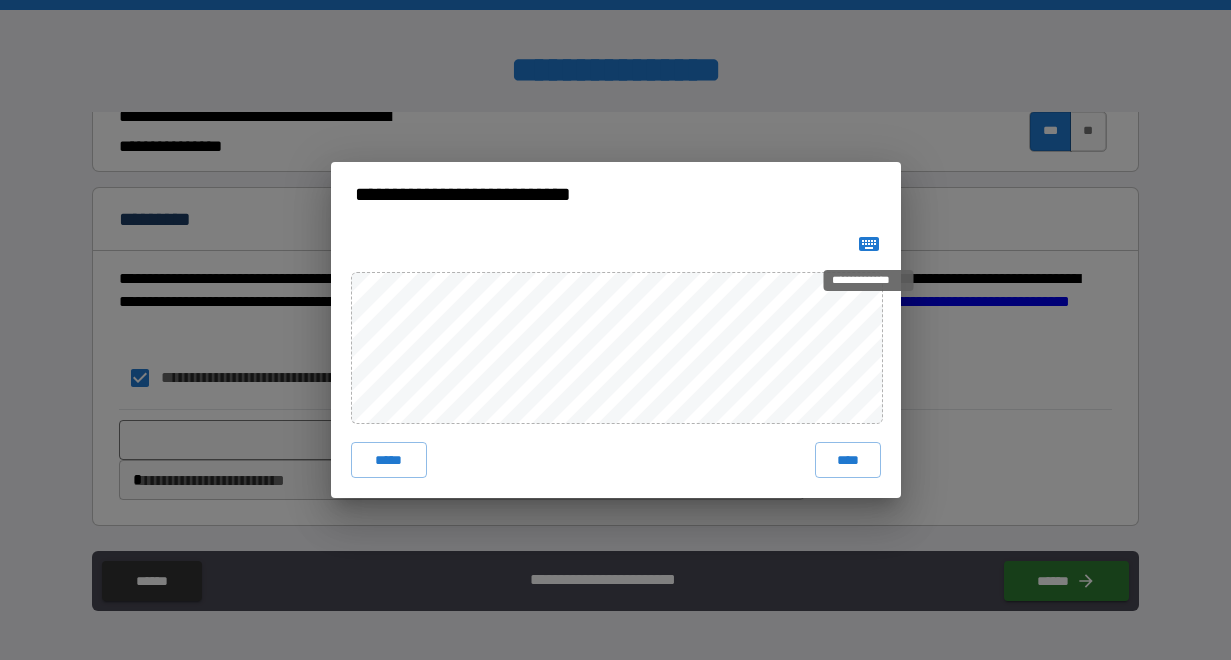 click 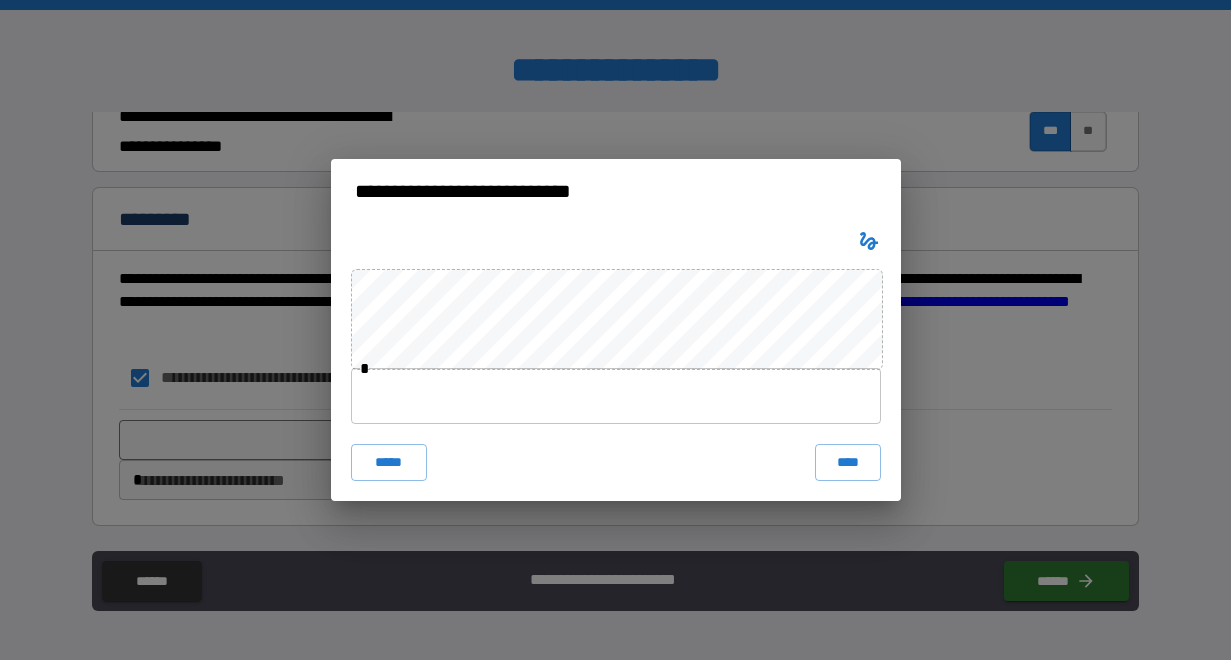 click at bounding box center (616, 396) 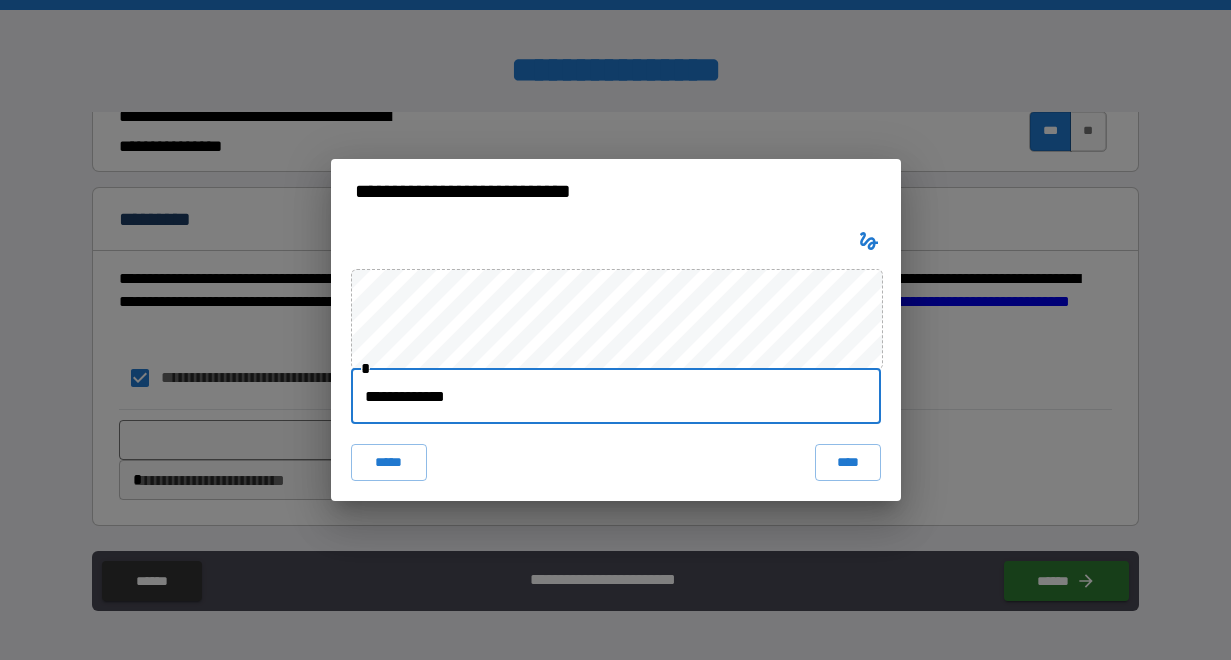 type on "**********" 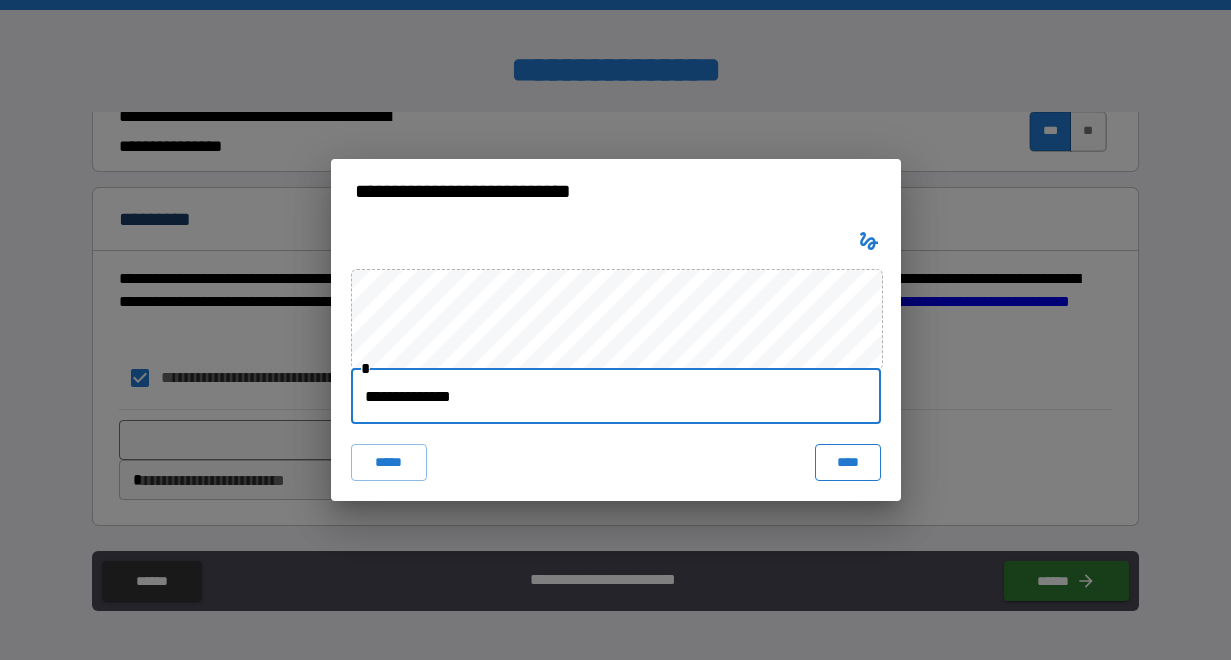 click on "****" at bounding box center (848, 462) 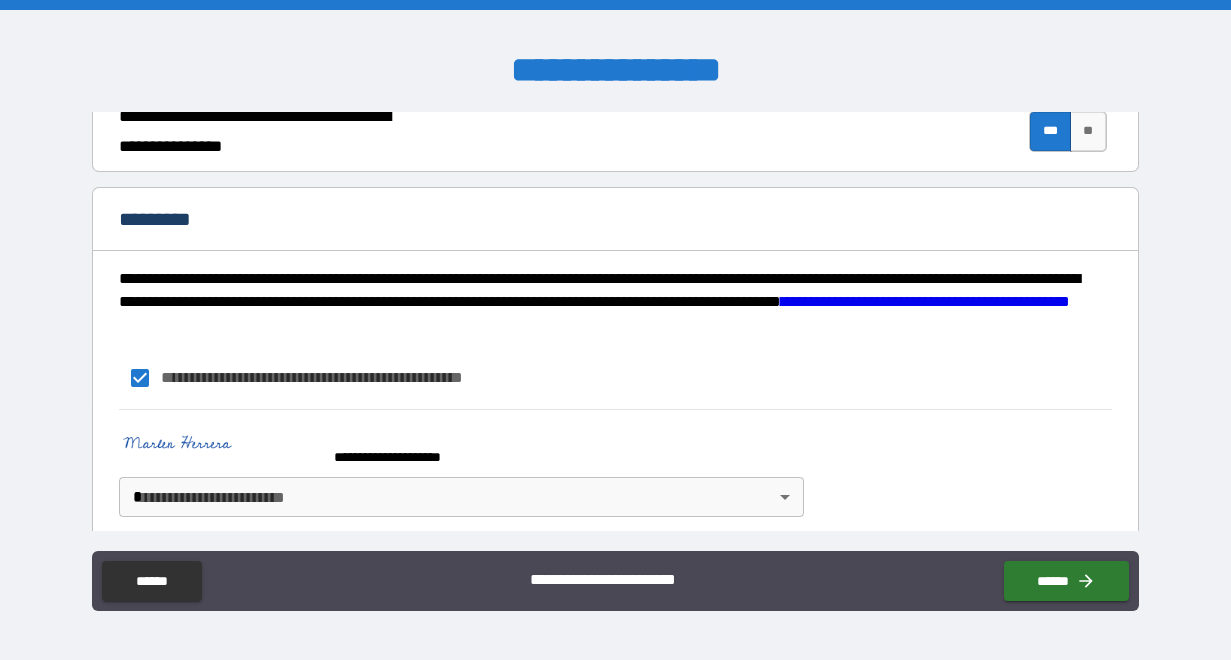 scroll, scrollTop: 2044, scrollLeft: 0, axis: vertical 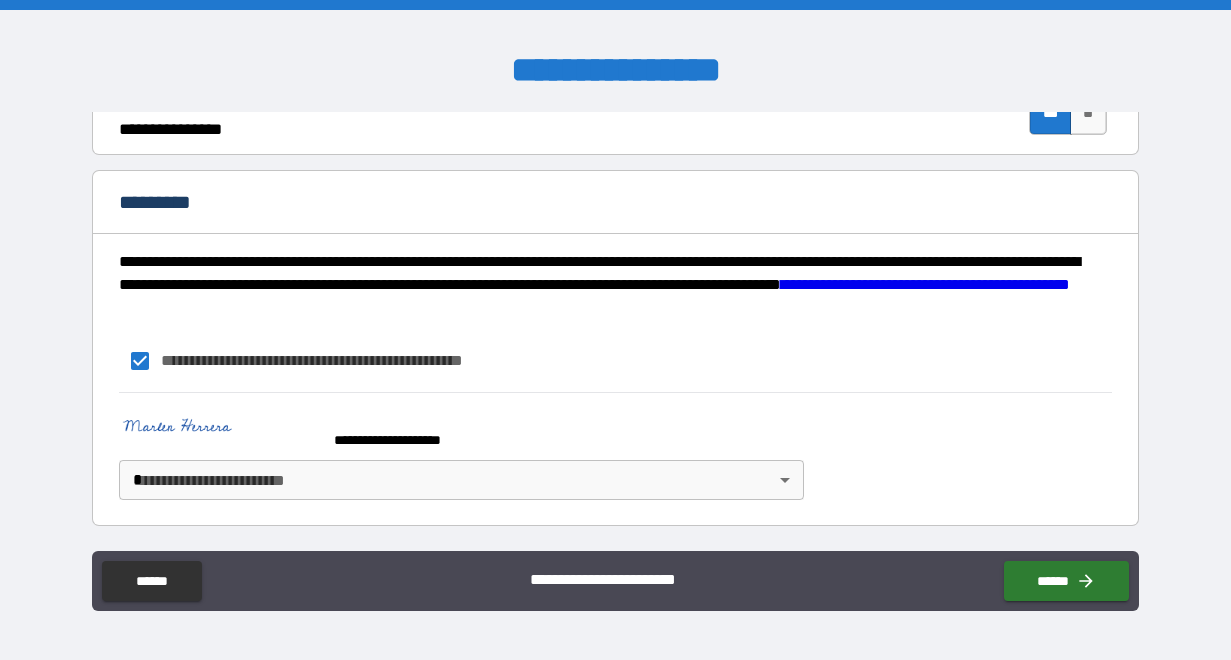 click on "**********" at bounding box center [615, 330] 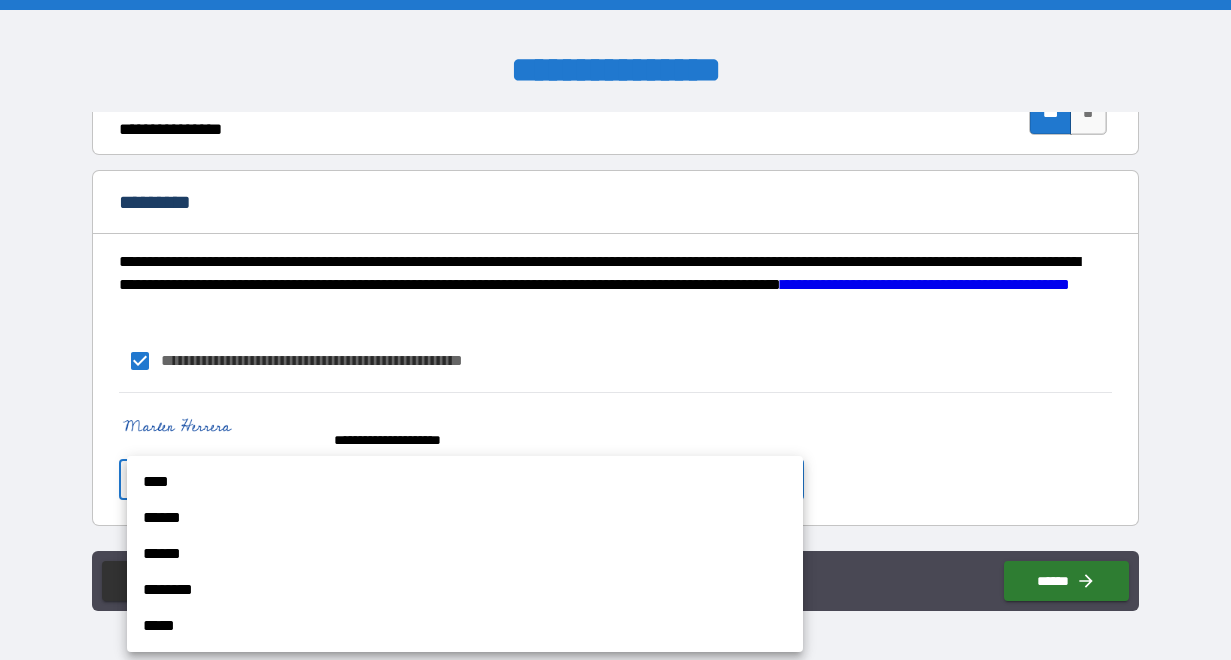 click on "****" at bounding box center [465, 482] 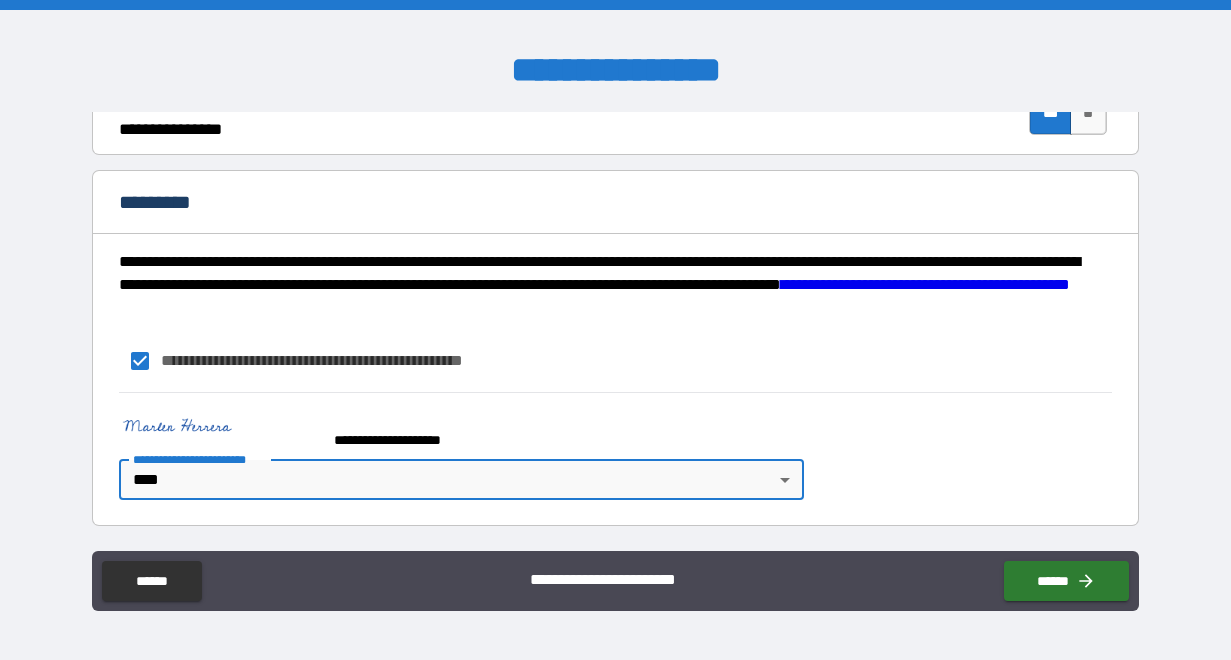 click on "**********" at bounding box center [615, 330] 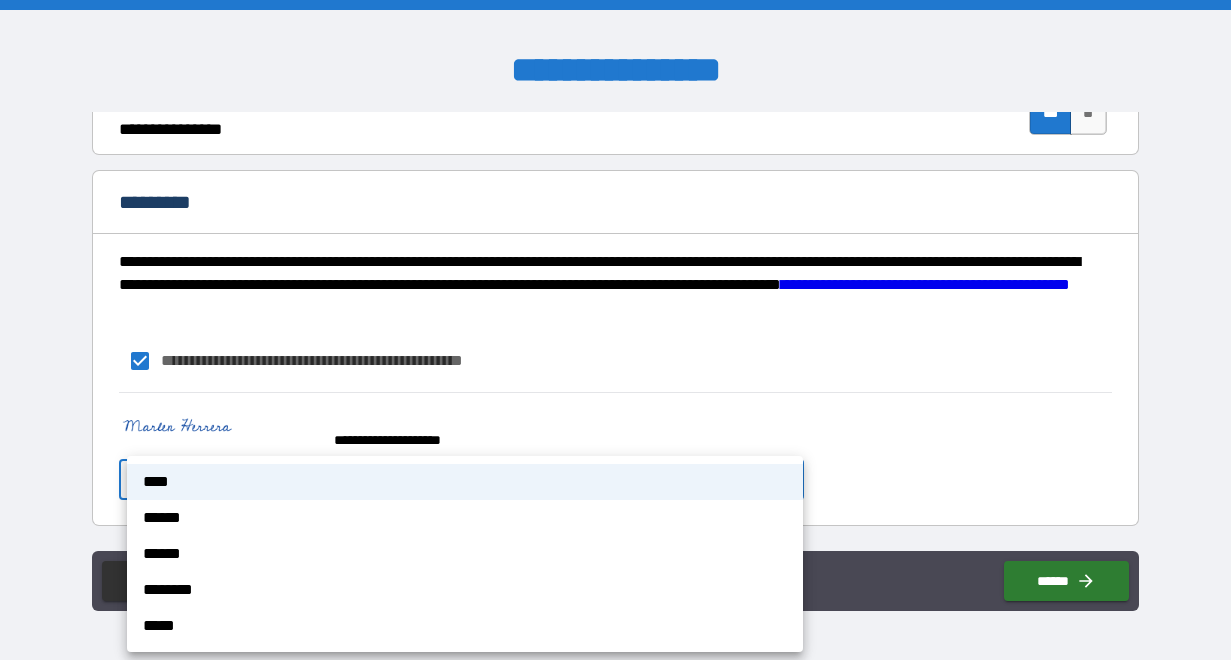 click at bounding box center [615, 330] 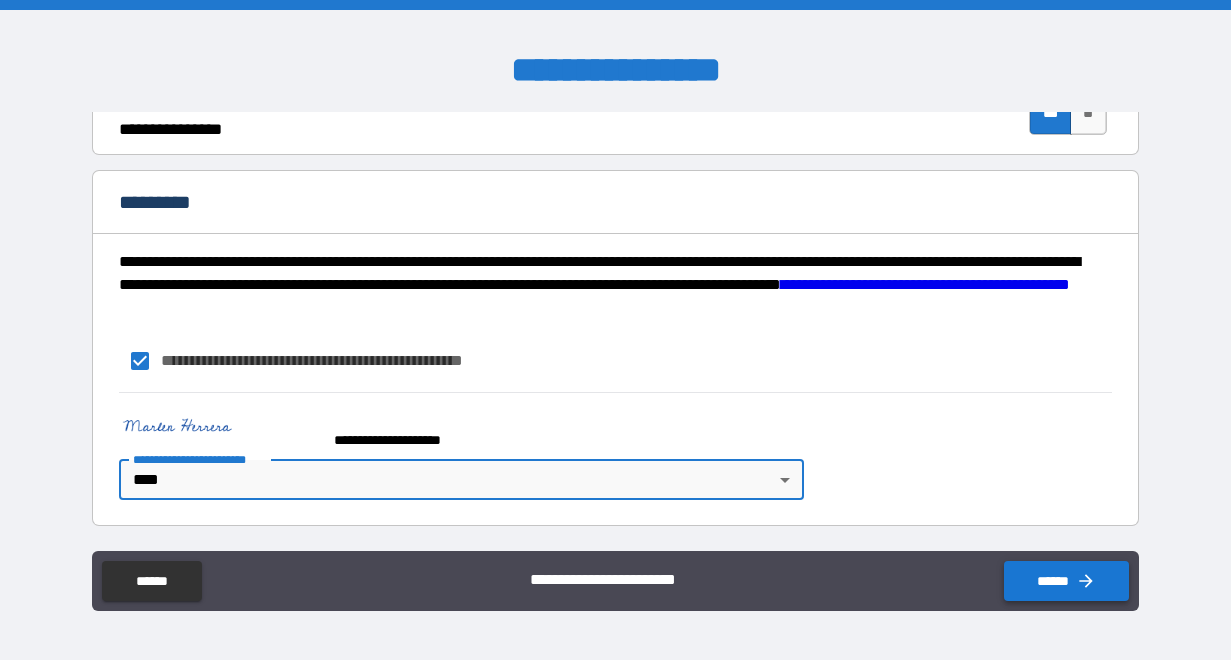 click on "******" at bounding box center (1066, 581) 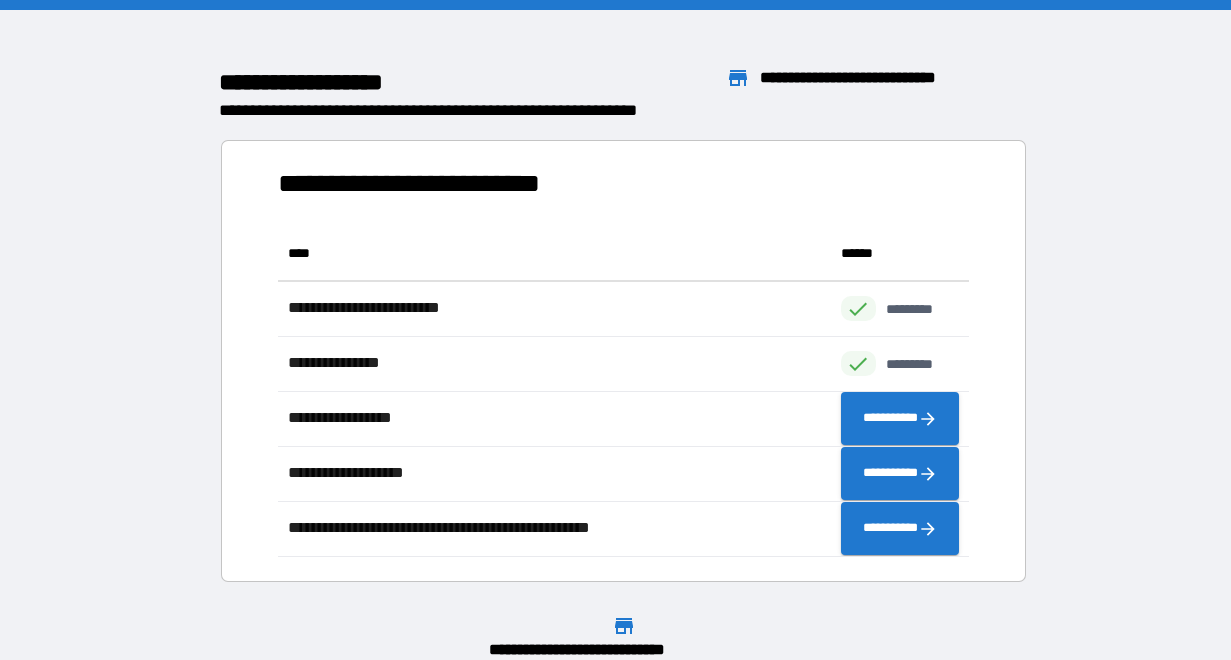 scroll, scrollTop: 1, scrollLeft: 1, axis: both 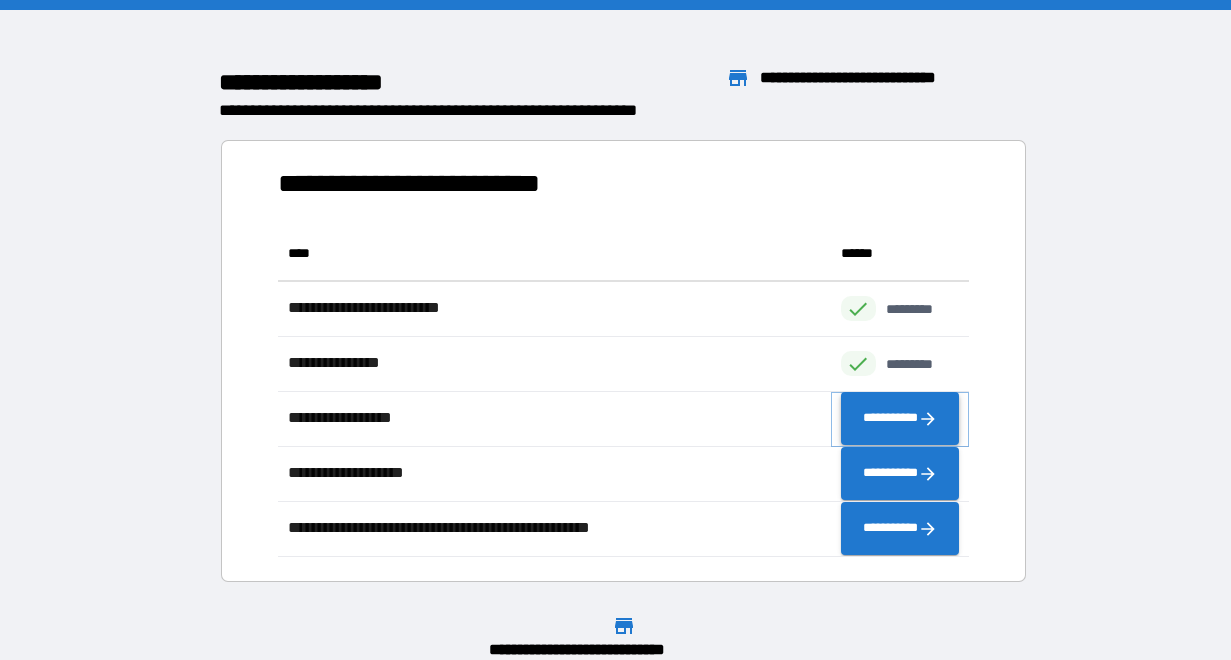 click on "**********" at bounding box center [900, 419] 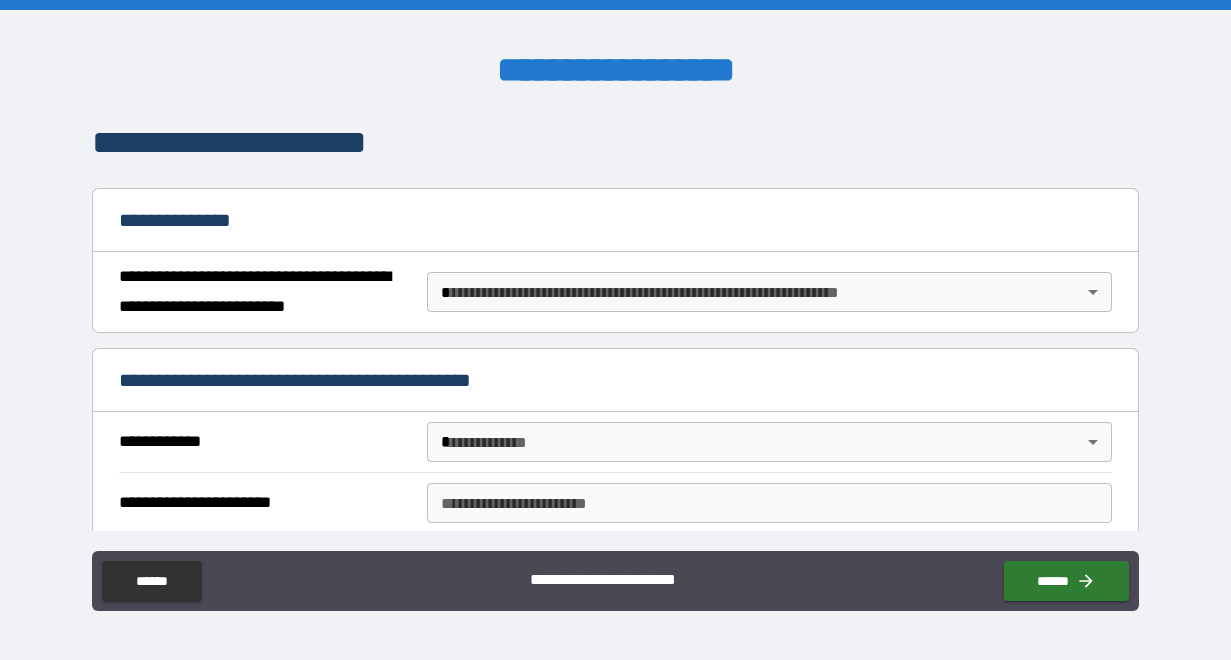 scroll, scrollTop: 157, scrollLeft: 0, axis: vertical 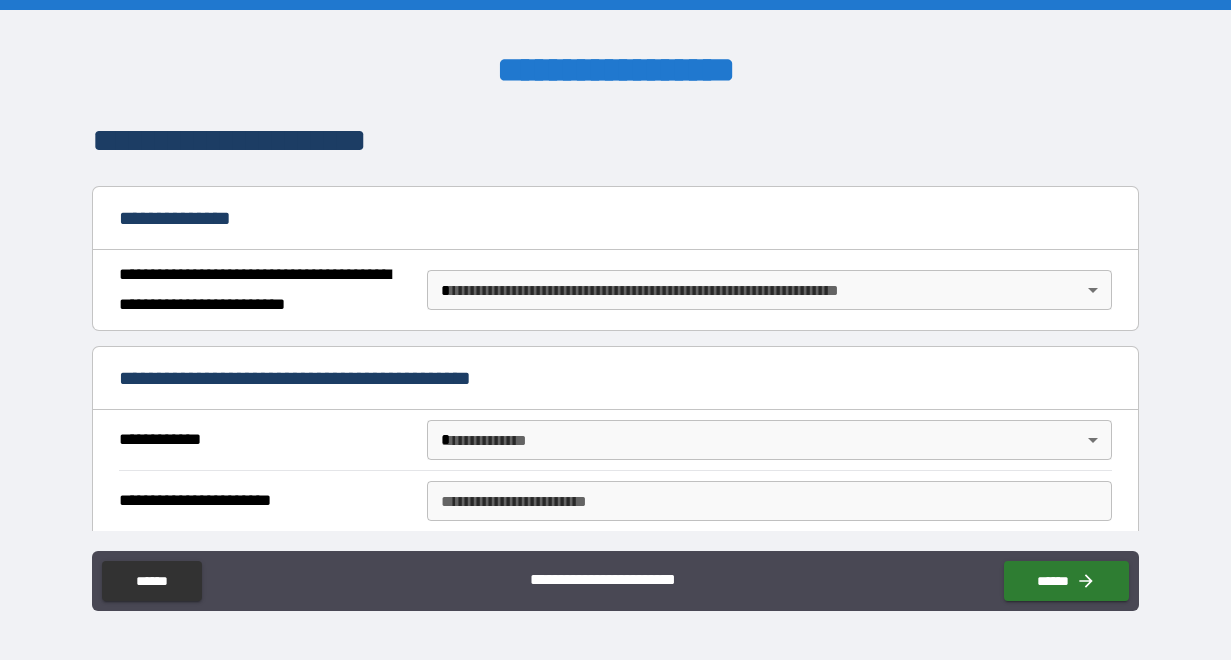 click on "**********" at bounding box center [615, 330] 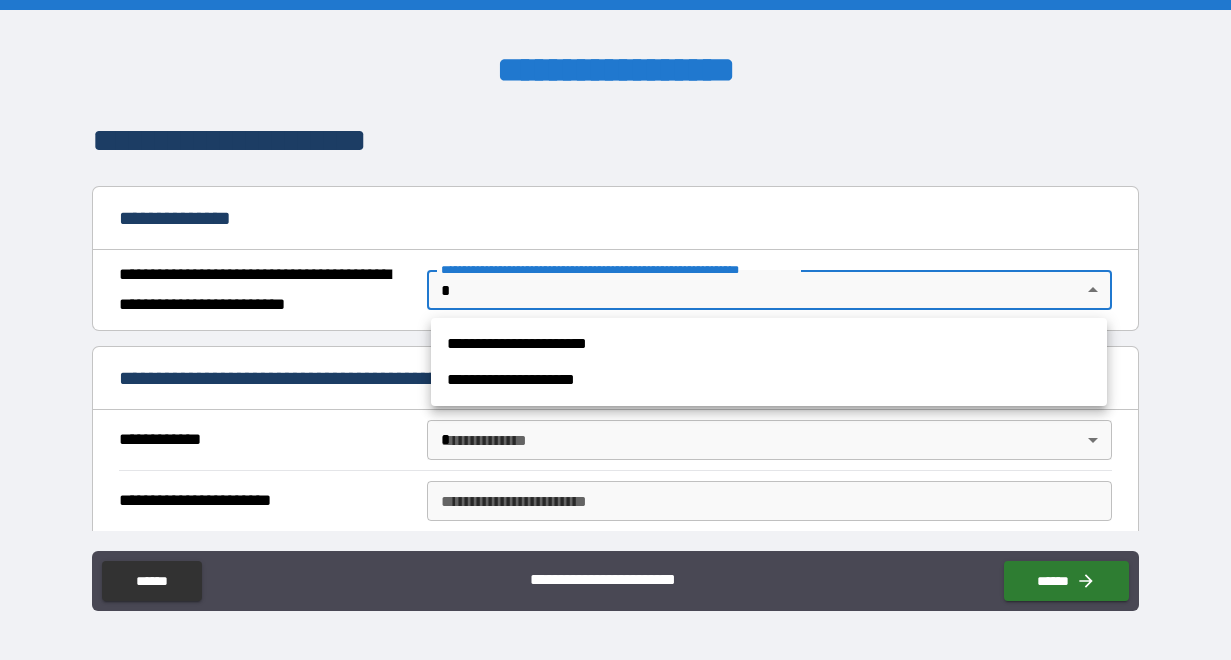 click on "**********" at bounding box center (769, 344) 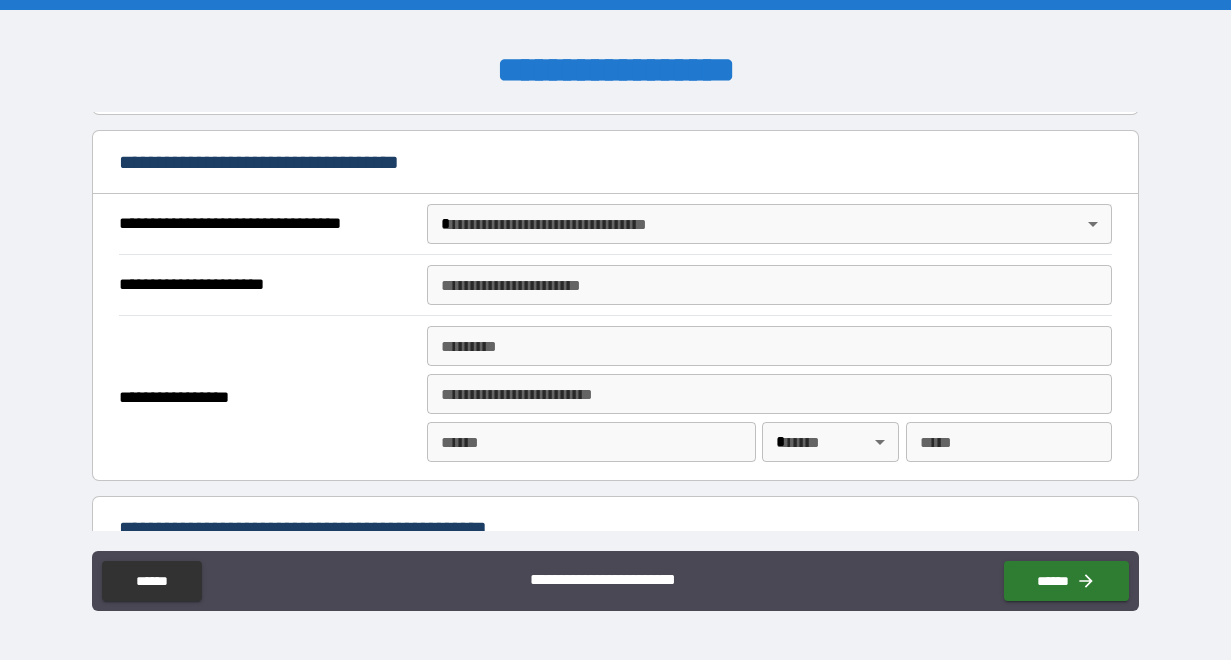 scroll, scrollTop: 1138, scrollLeft: 0, axis: vertical 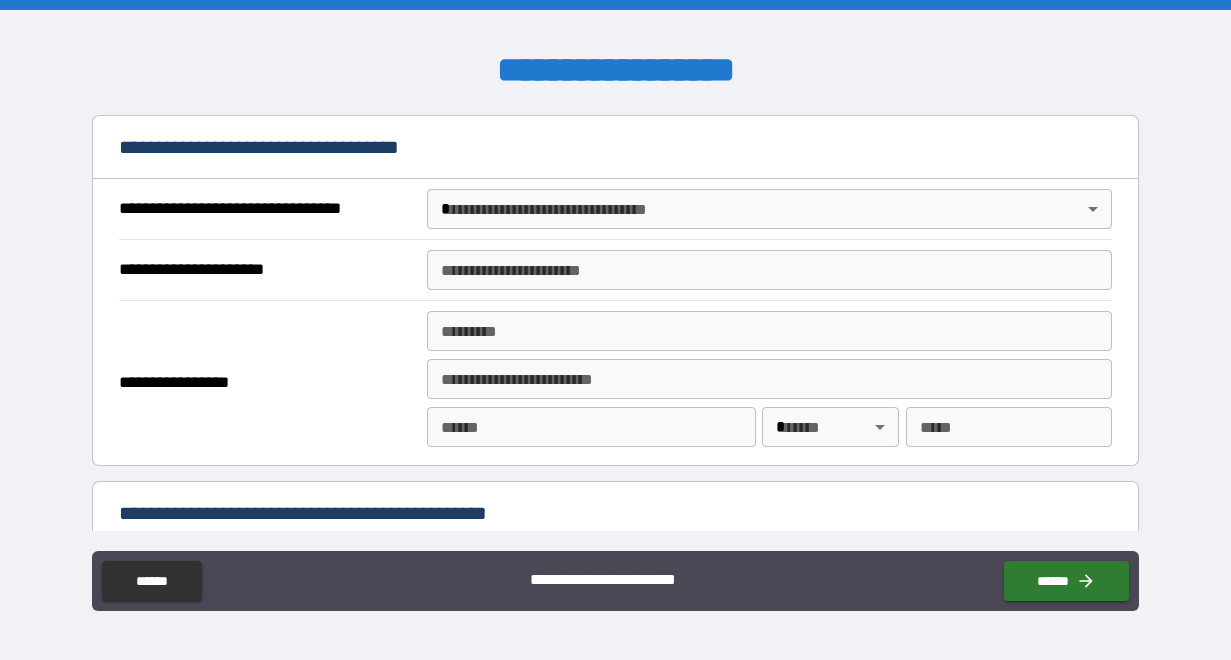 click on "**********" at bounding box center [615, 330] 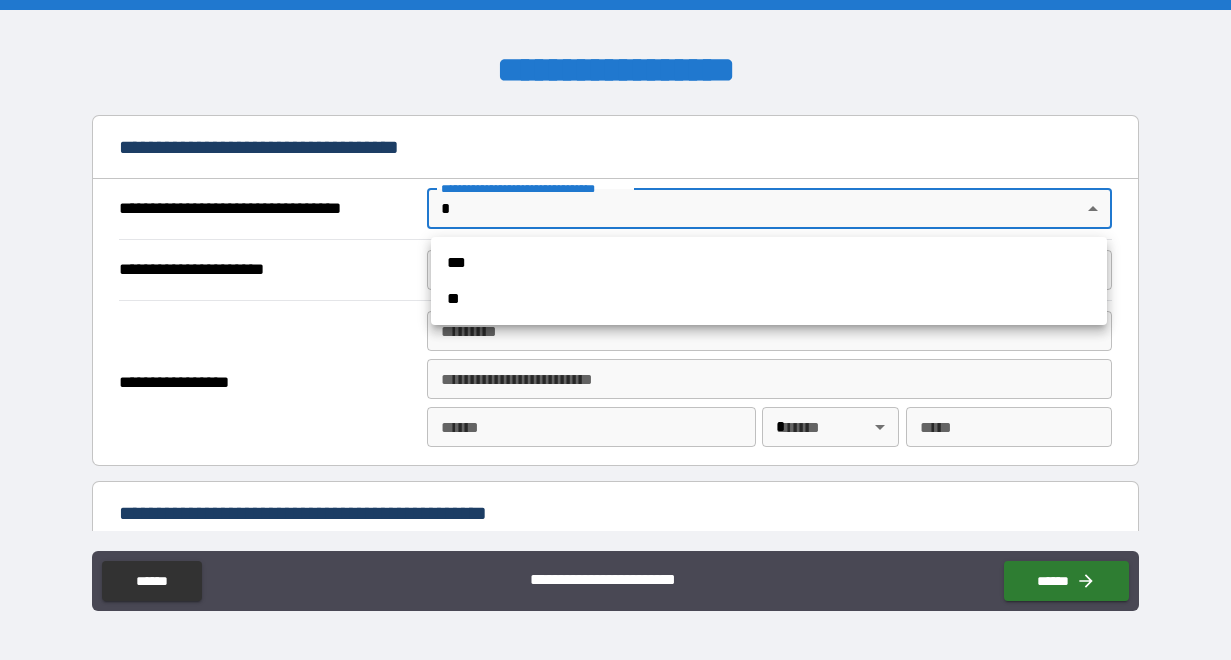 click on "***" at bounding box center (769, 263) 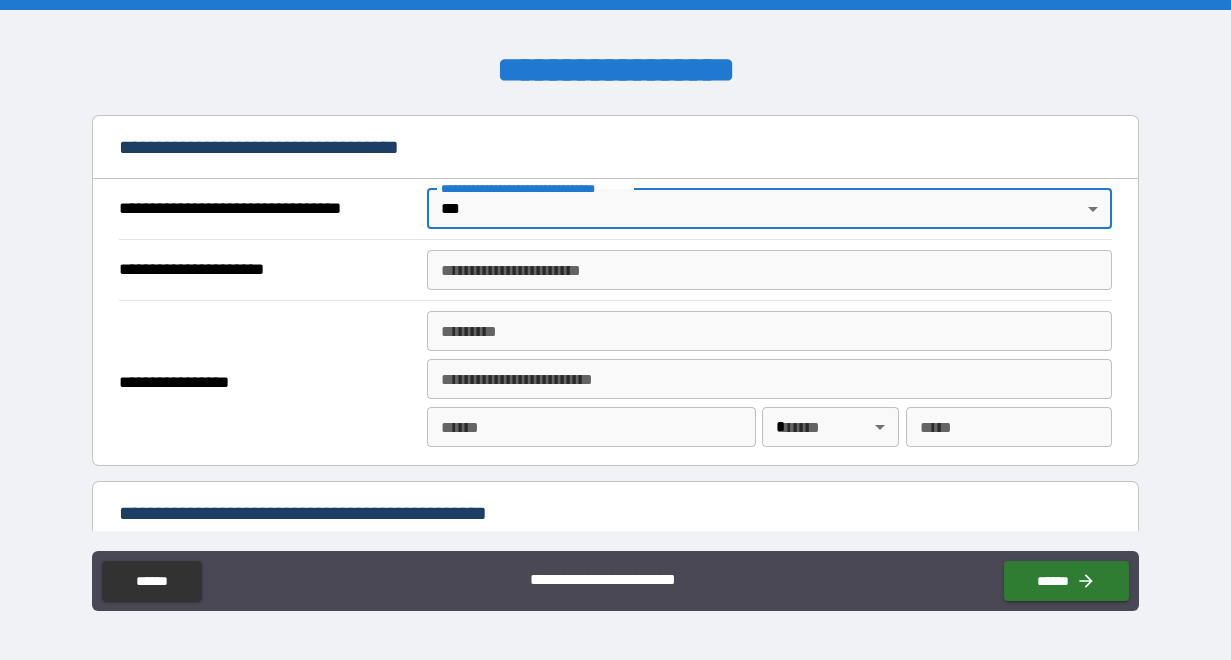 click on "**********" at bounding box center (769, 270) 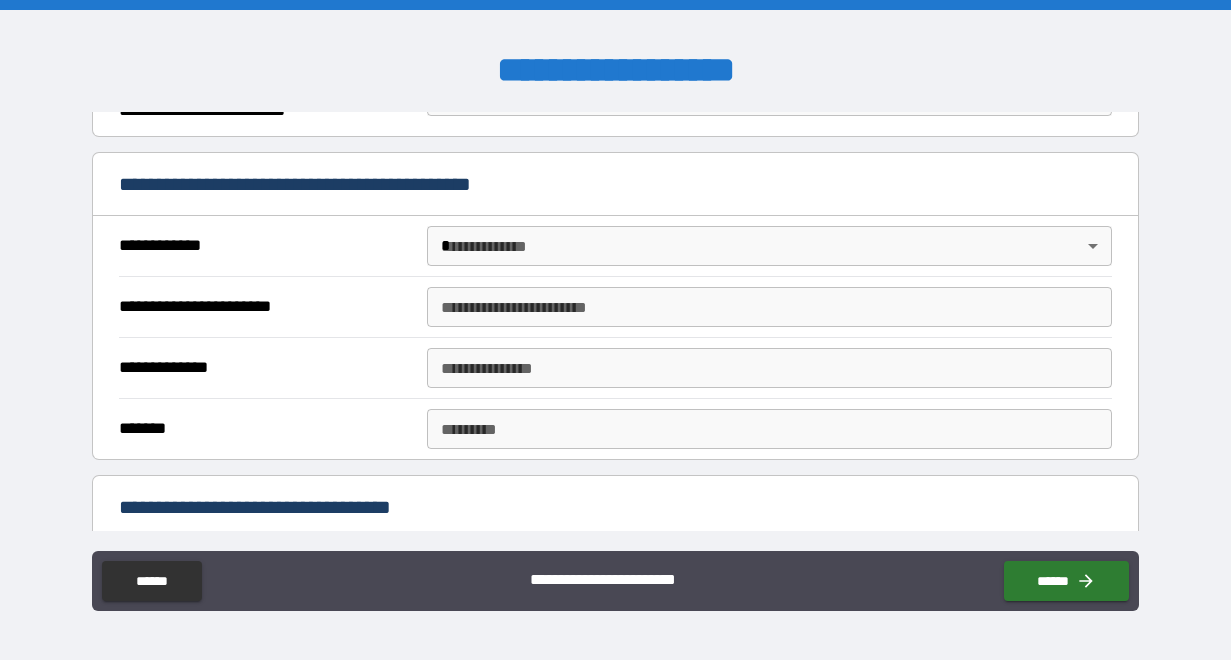scroll, scrollTop: 373, scrollLeft: 0, axis: vertical 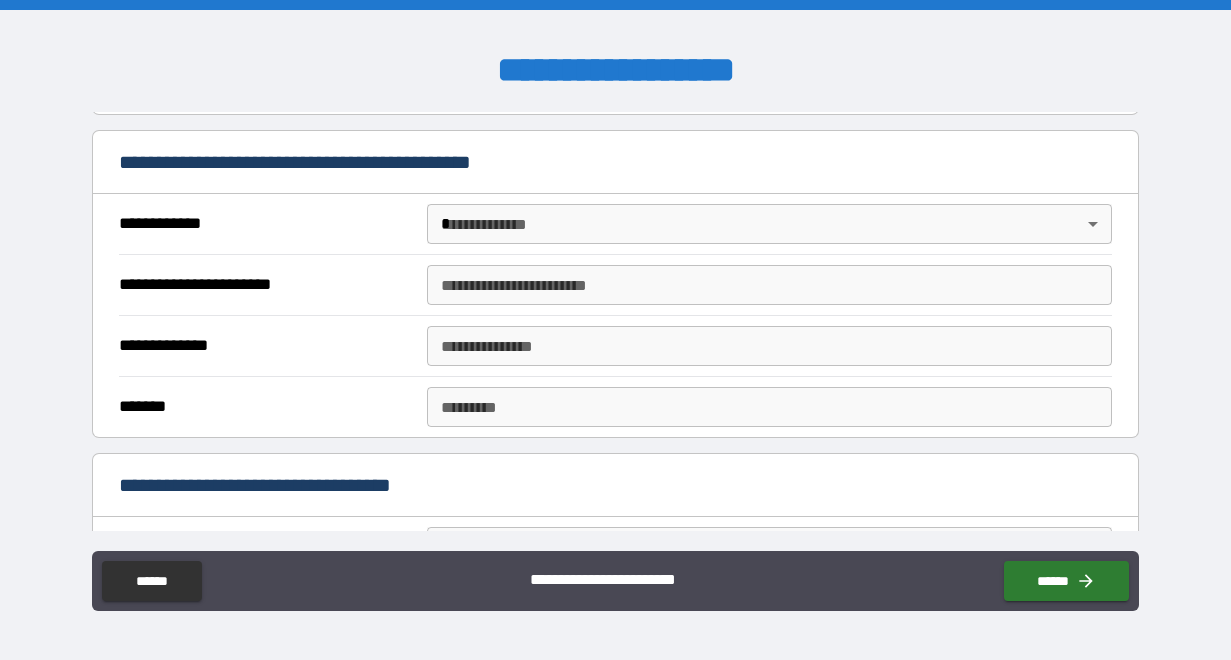 click on "**********" at bounding box center (615, 330) 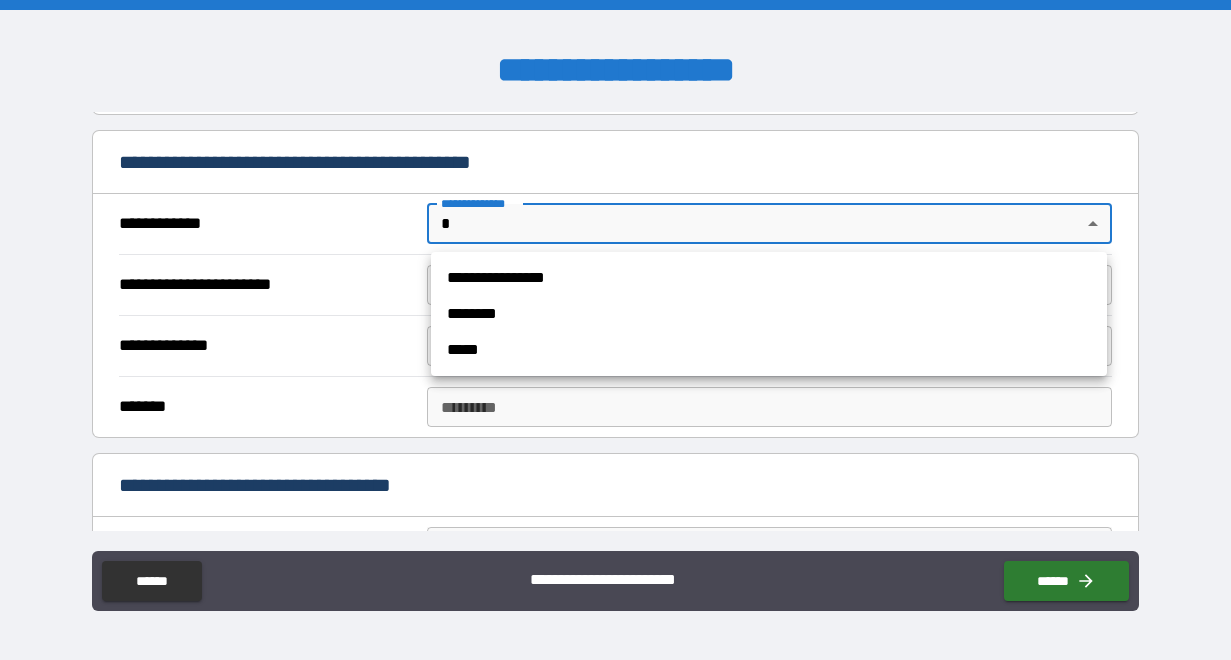click on "**********" at bounding box center [769, 278] 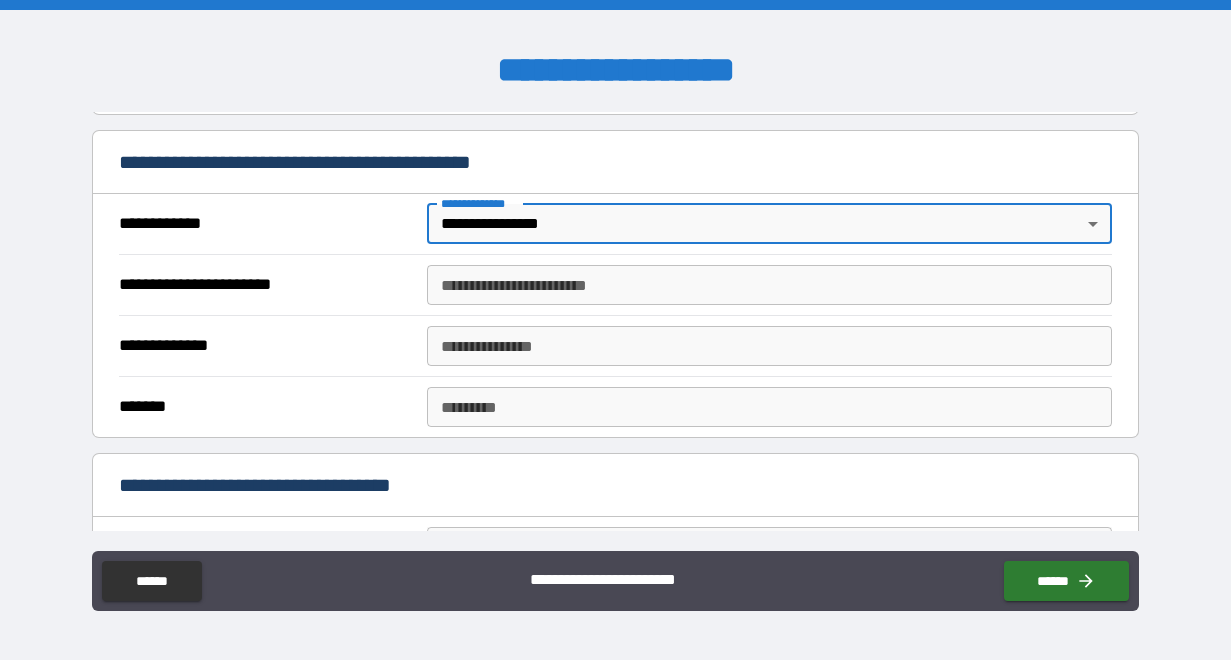 click on "**********" at bounding box center [769, 285] 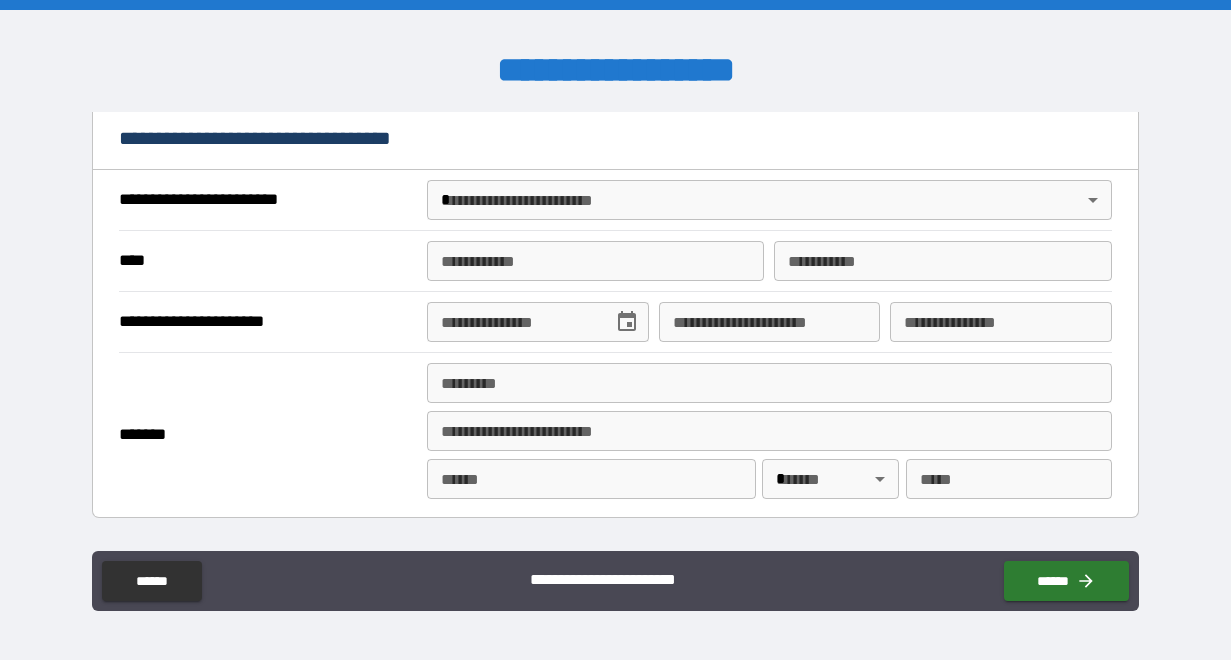 scroll, scrollTop: 665, scrollLeft: 0, axis: vertical 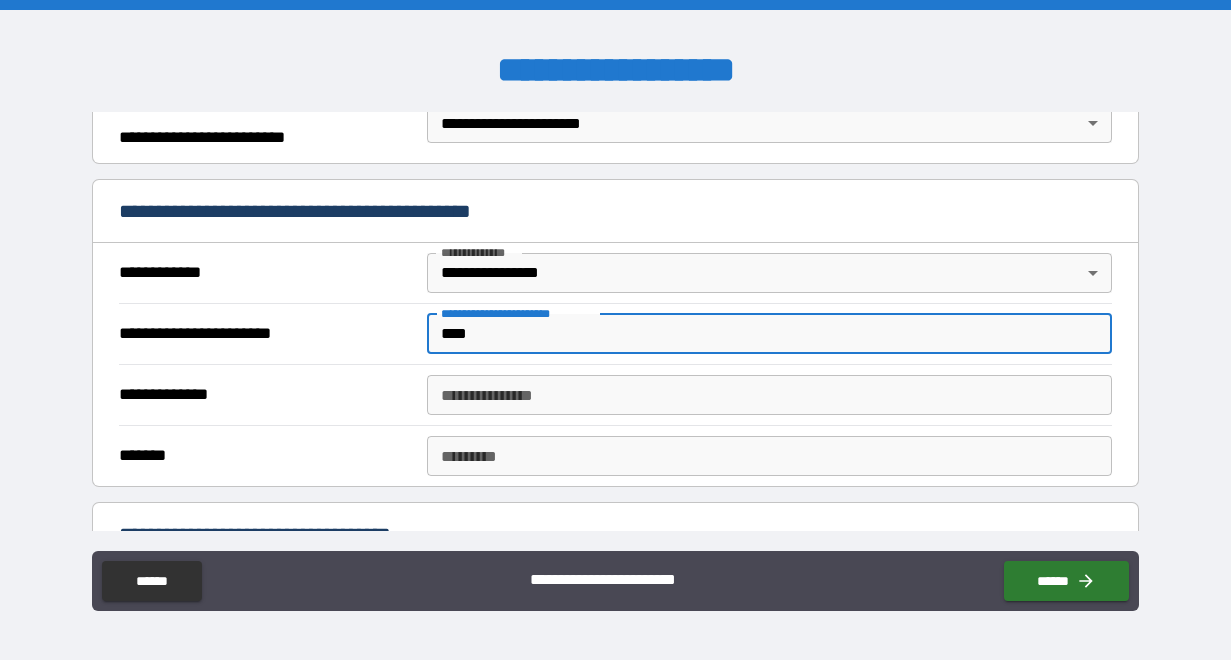 type on "****" 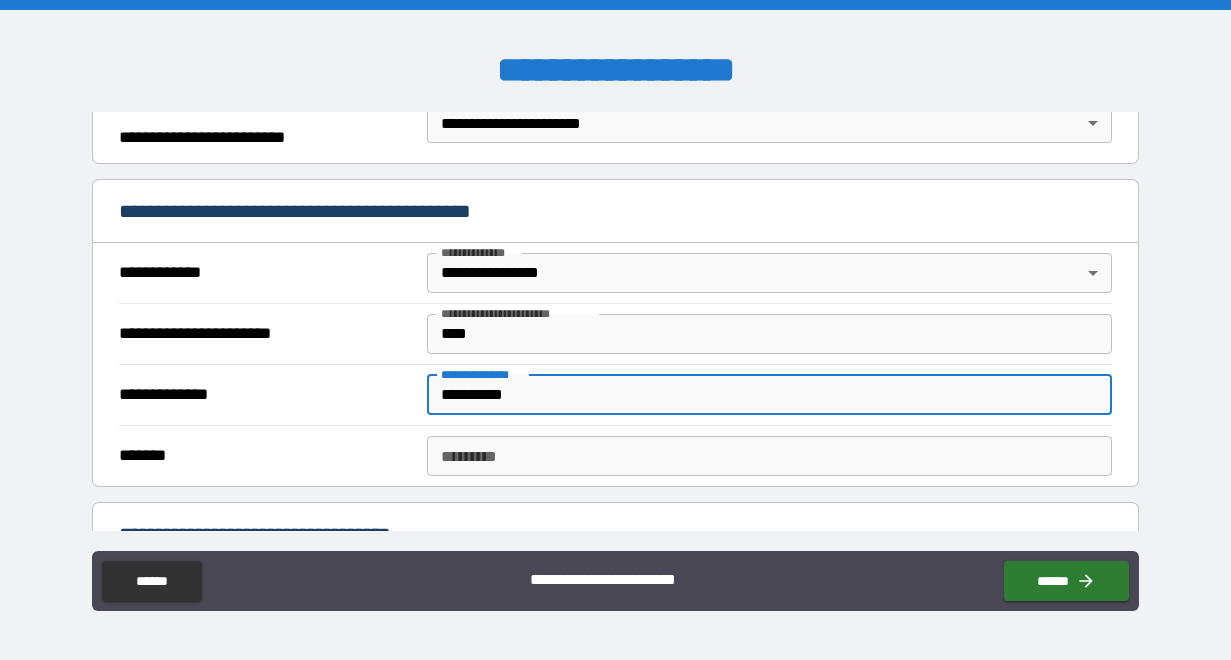type on "**********" 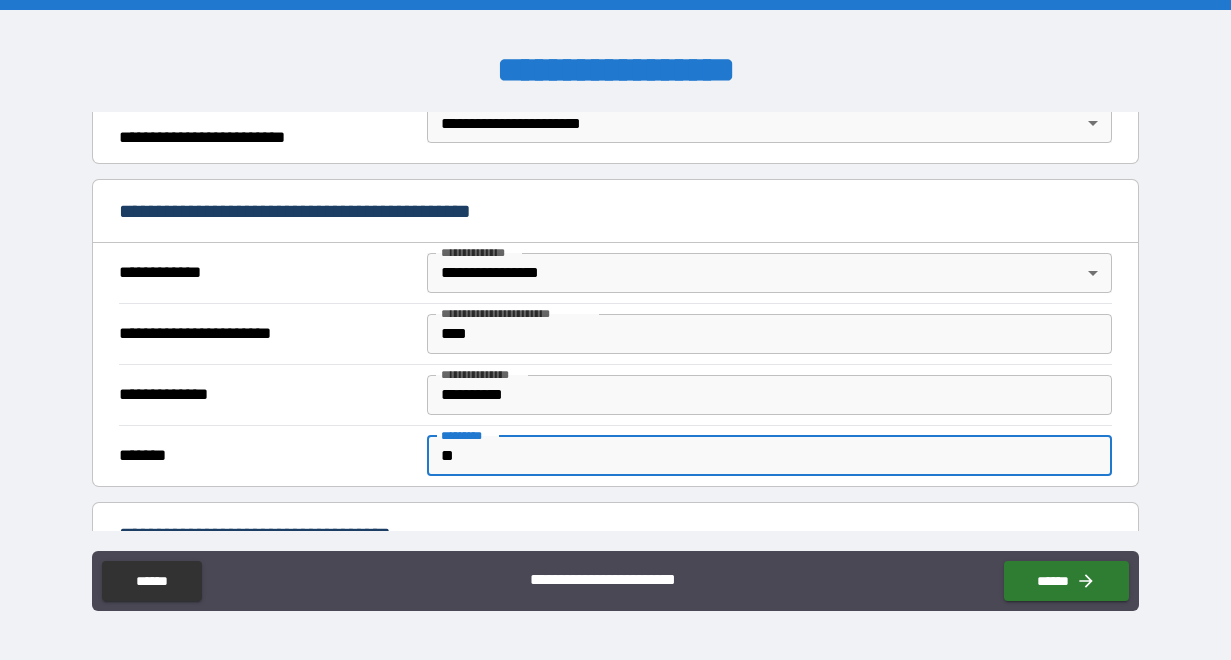 type on "*" 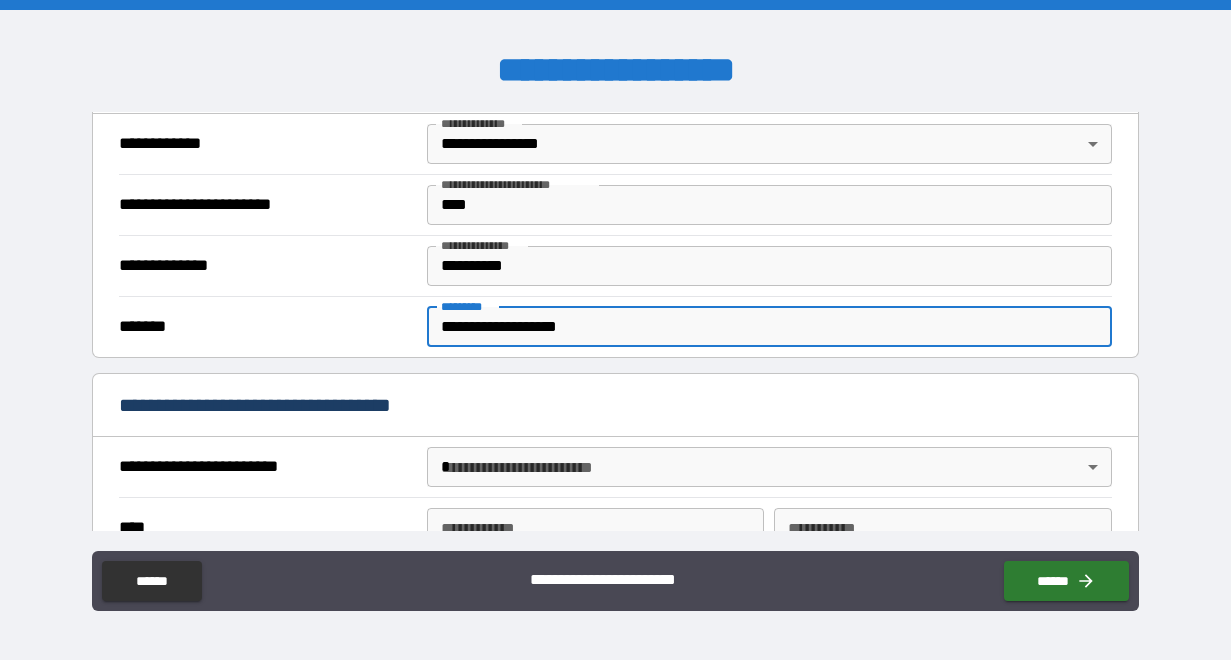 scroll, scrollTop: 462, scrollLeft: 0, axis: vertical 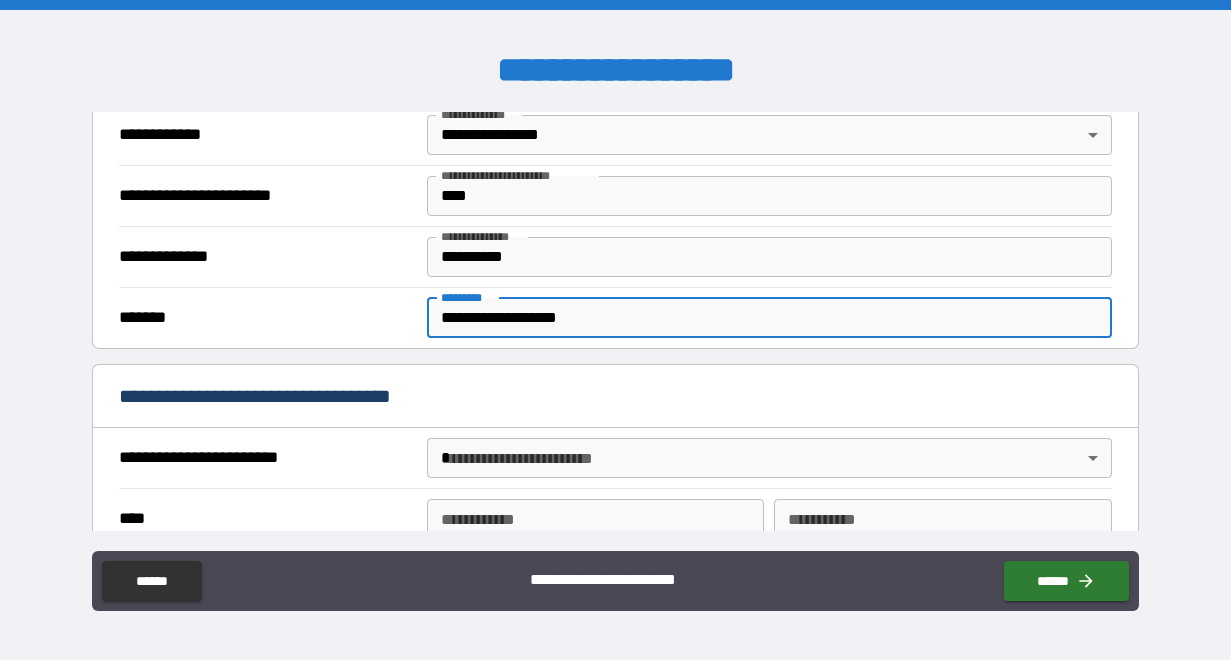 type on "**********" 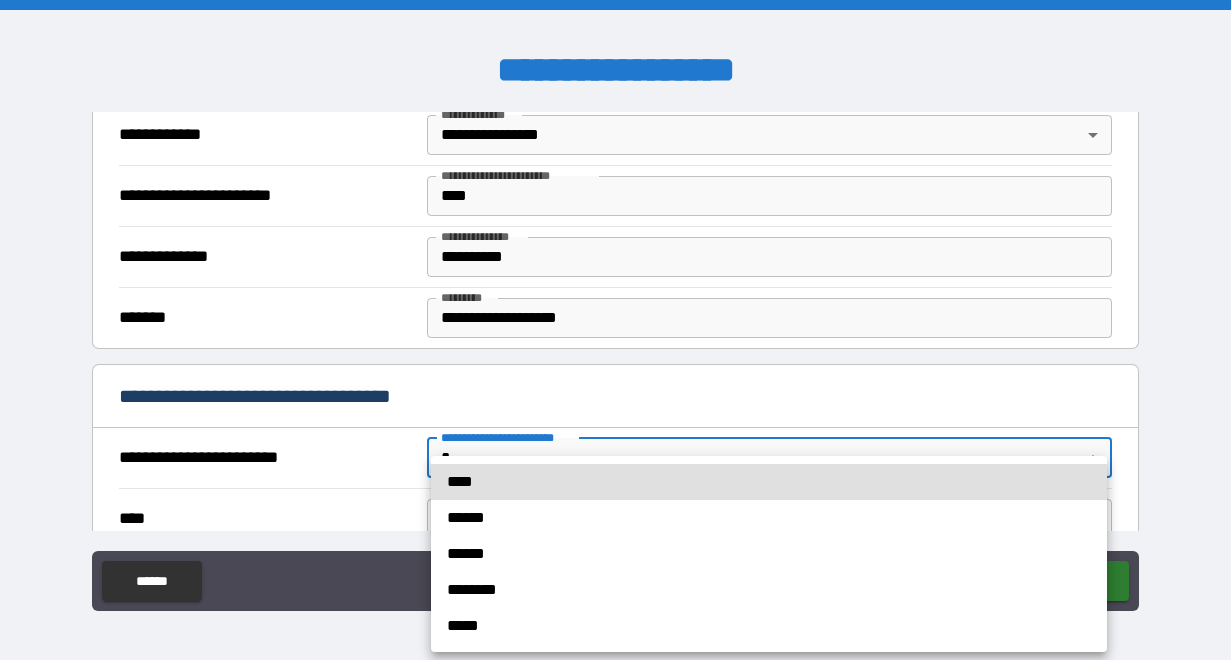 click at bounding box center (615, 330) 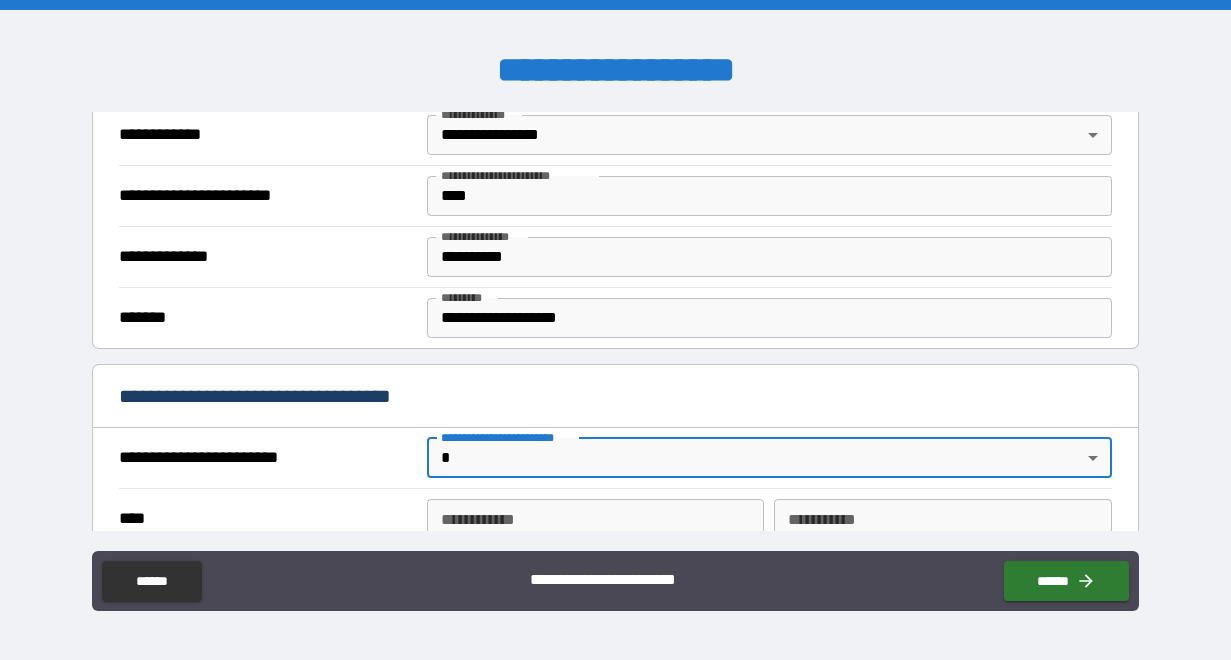 click on "**********" at bounding box center [615, 330] 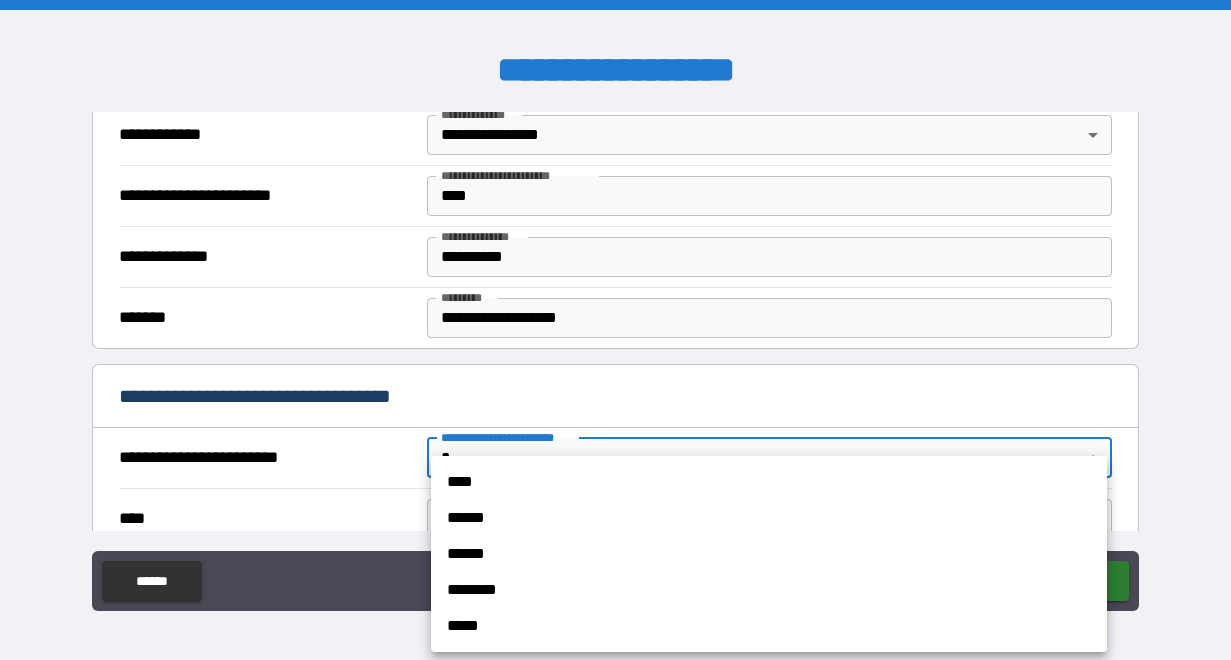 click on "******" at bounding box center (769, 518) 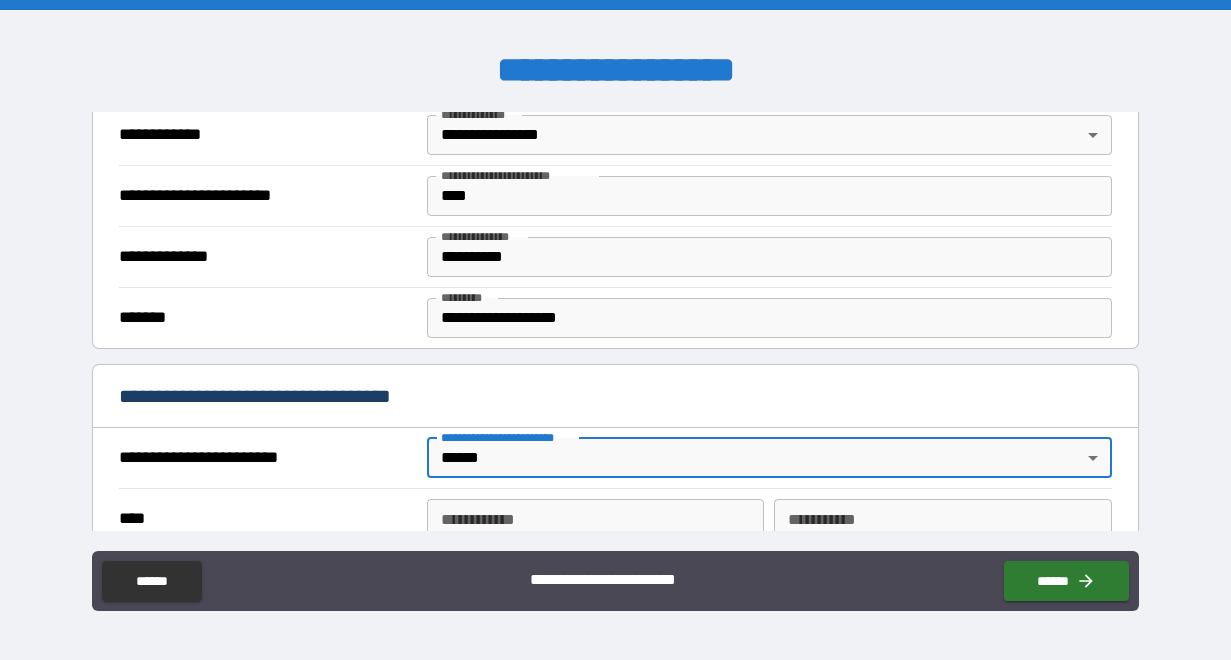 click on "**********" at bounding box center [615, 463] 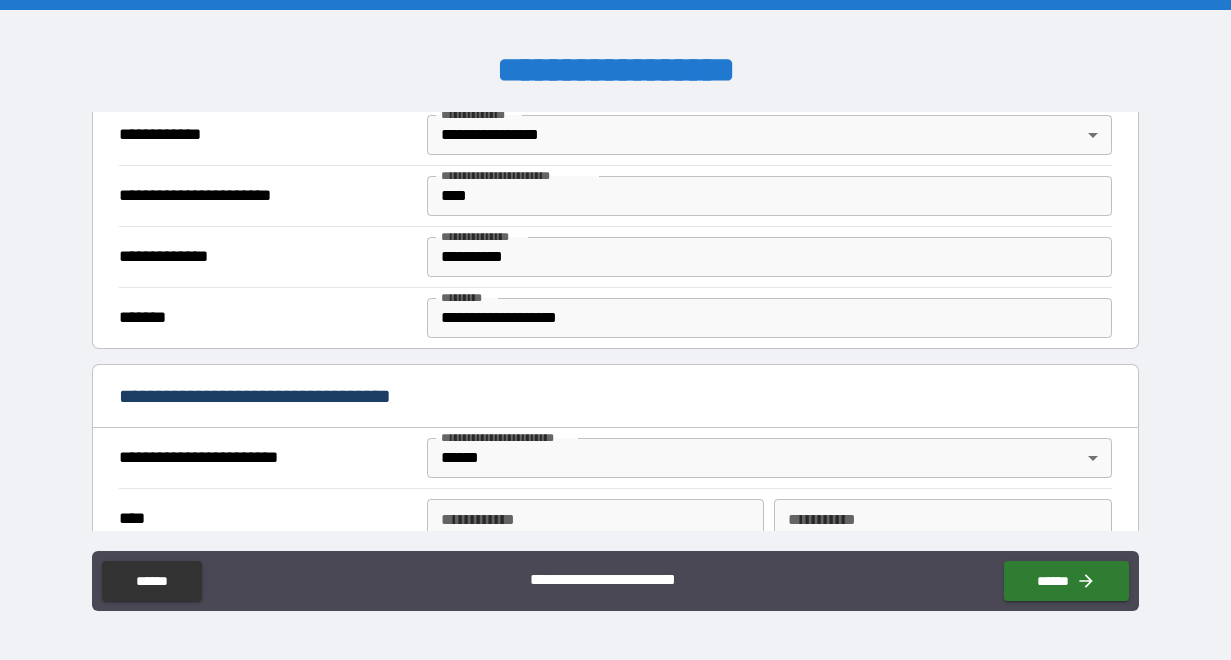 click on "**********" at bounding box center (615, 330) 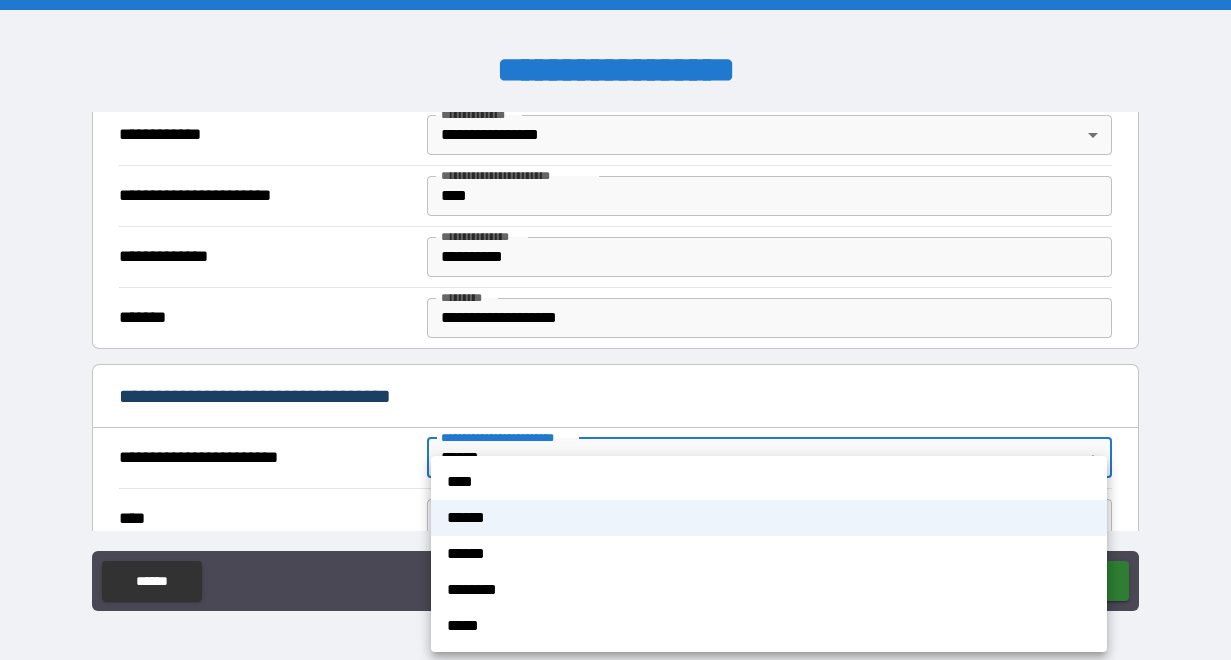 click on "****" at bounding box center [769, 482] 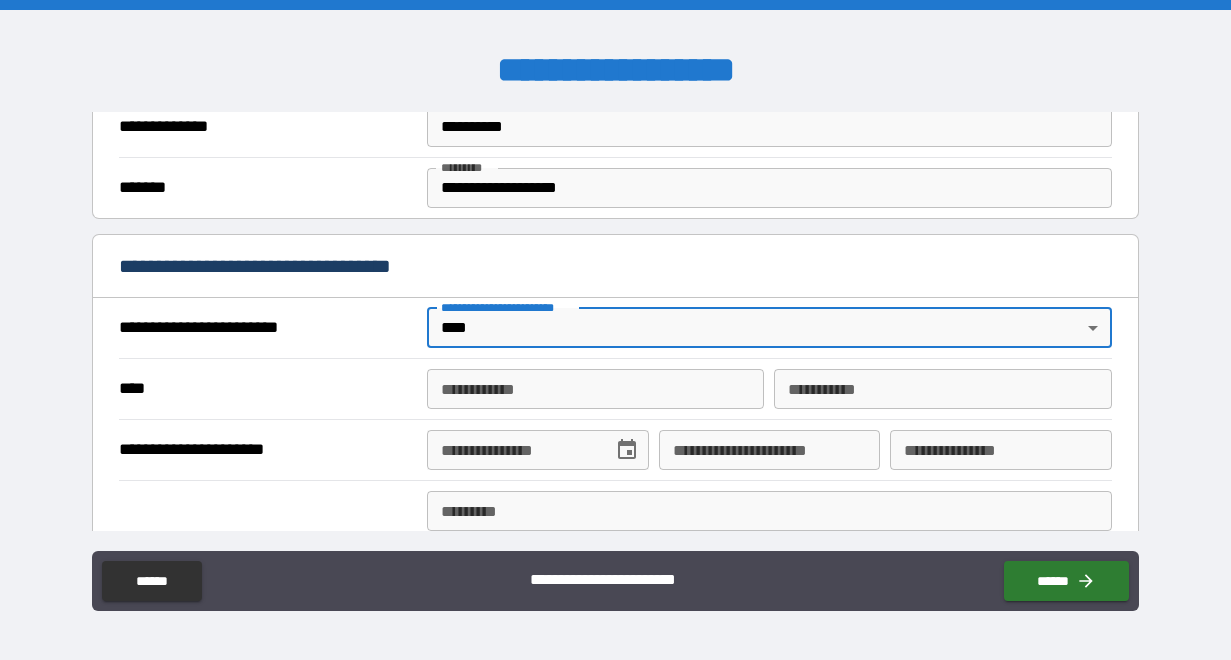scroll, scrollTop: 664, scrollLeft: 0, axis: vertical 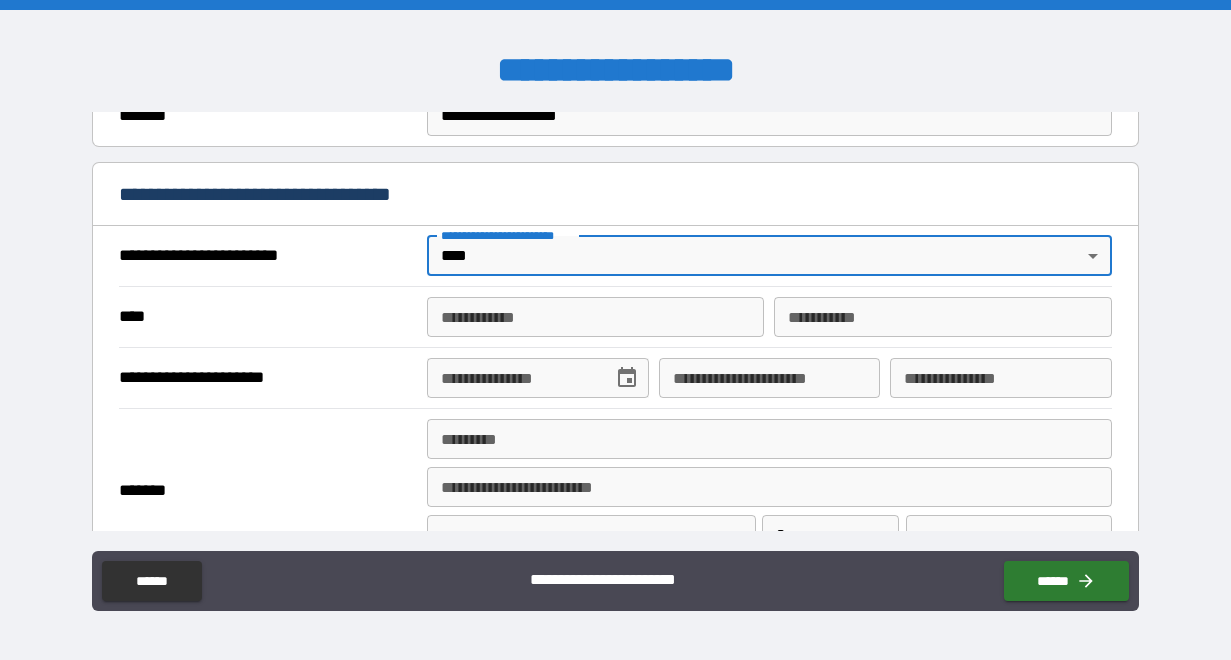 click on "**********" at bounding box center (595, 317) 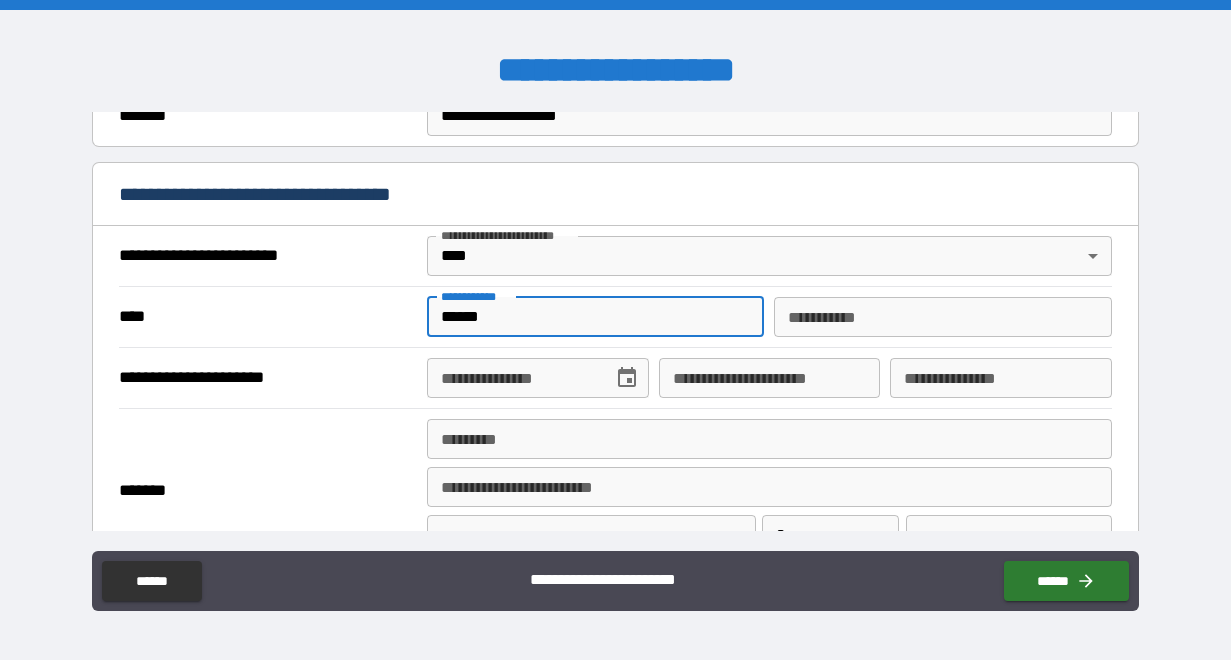 type on "******" 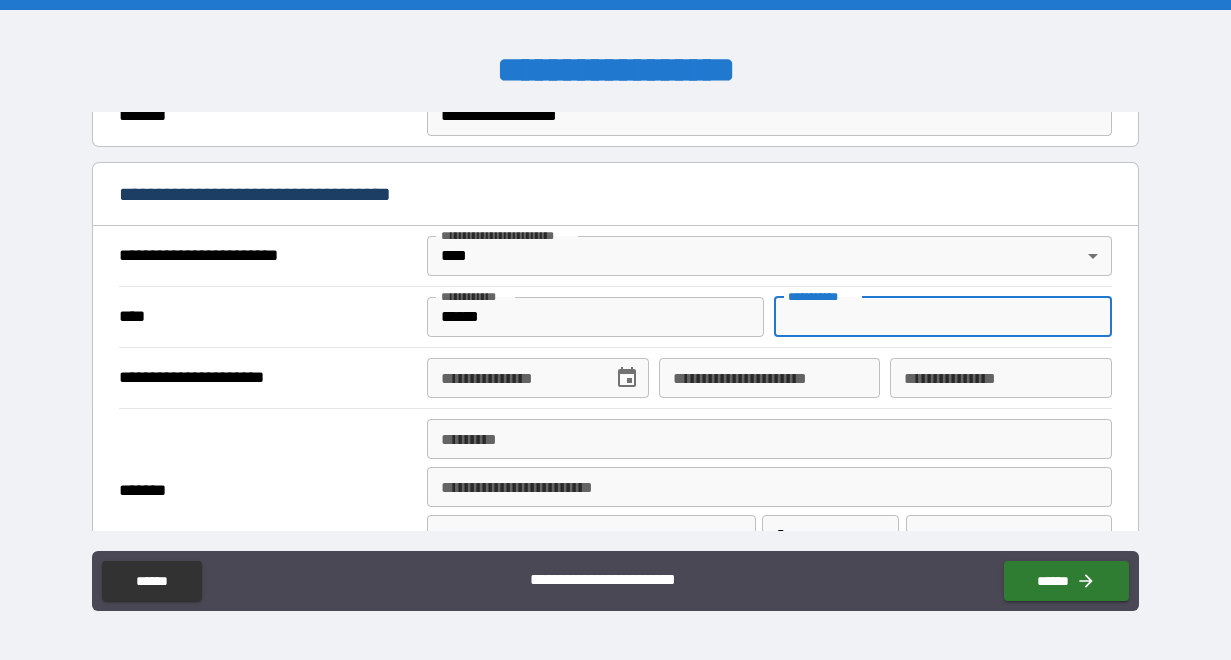 type on "*" 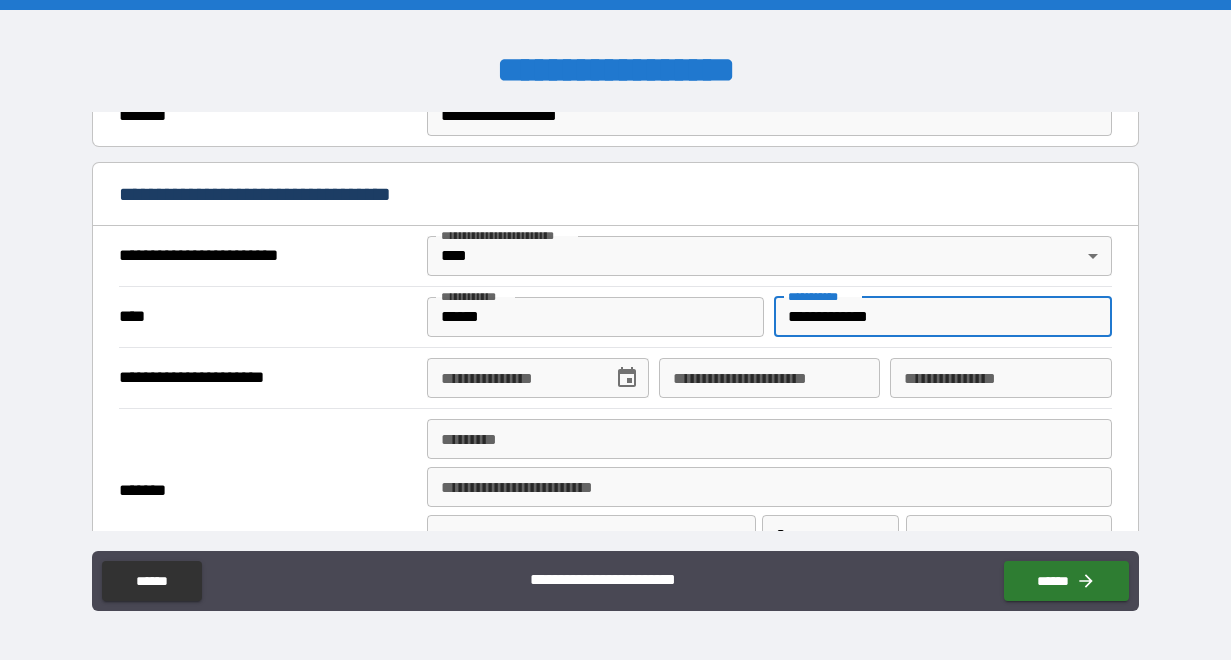 type on "**********" 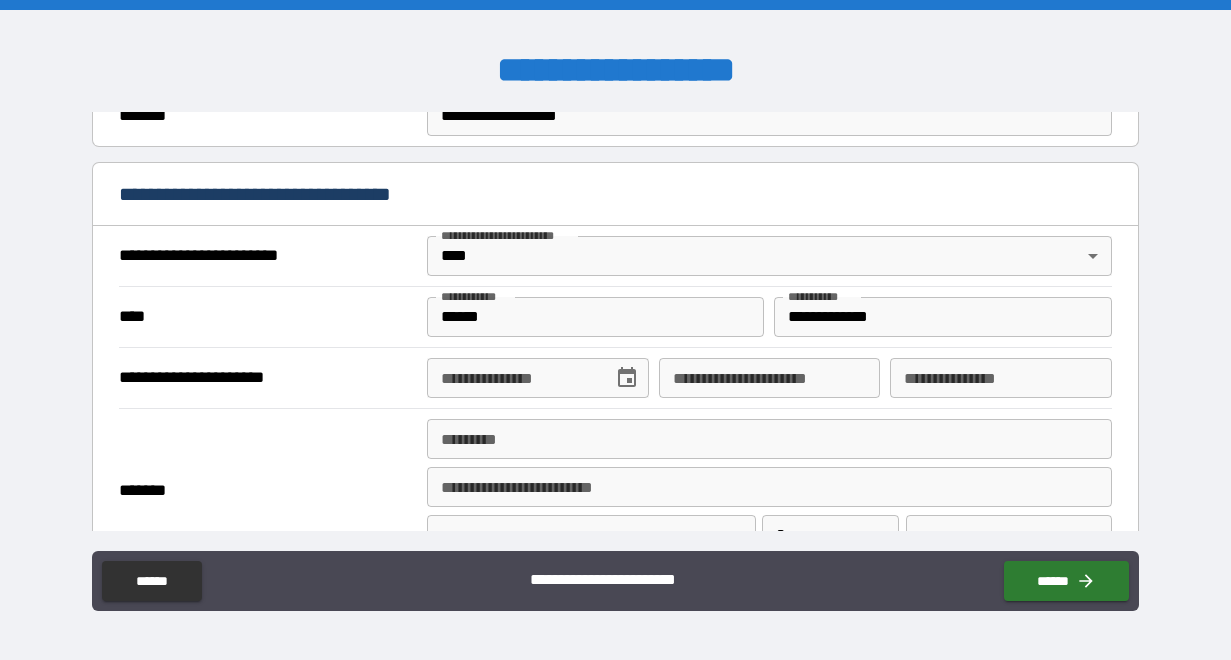 click on "**********" at bounding box center [538, 378] 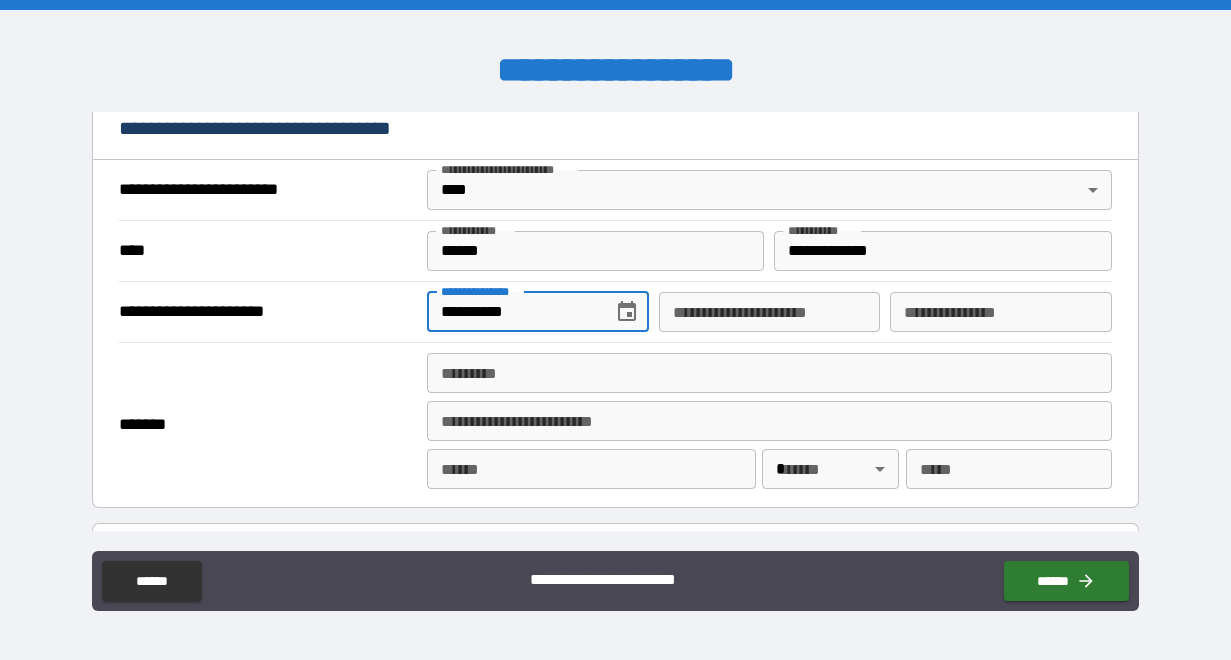 scroll, scrollTop: 733, scrollLeft: 0, axis: vertical 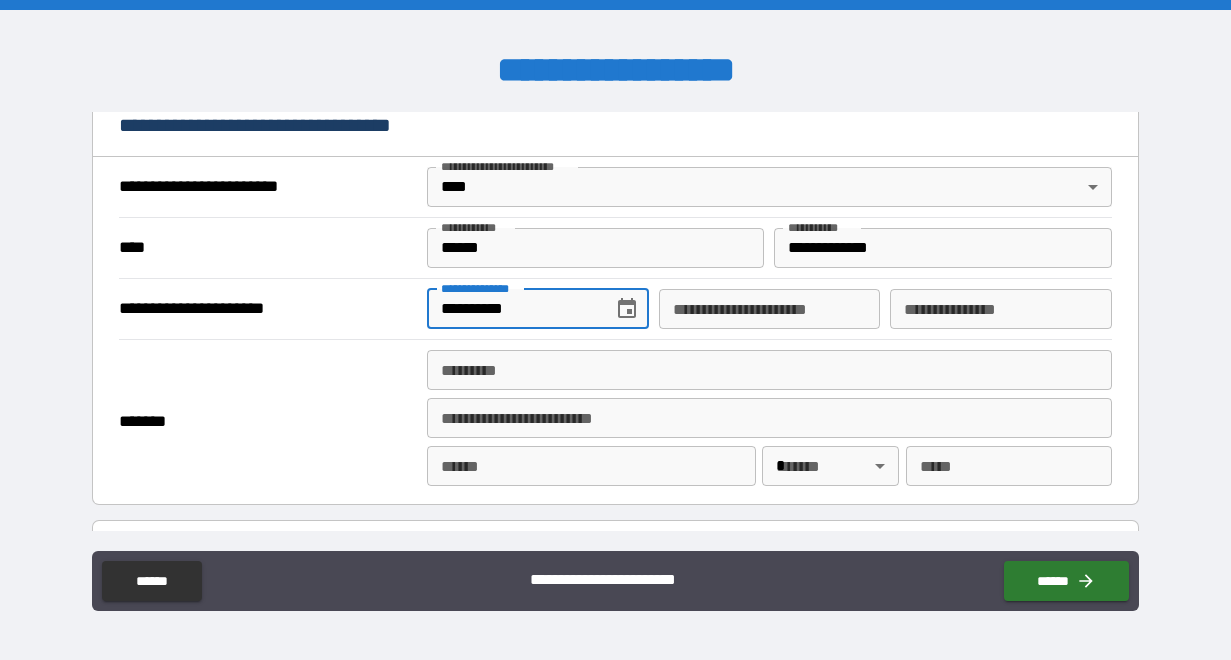 type on "**********" 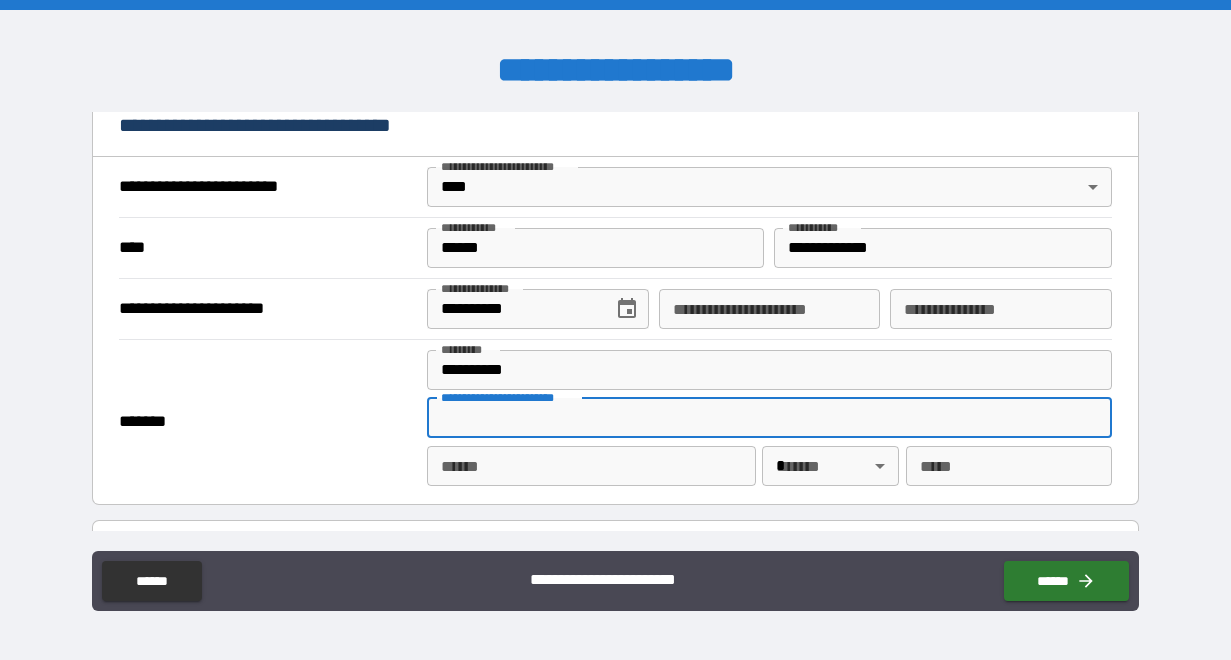 type on "**********" 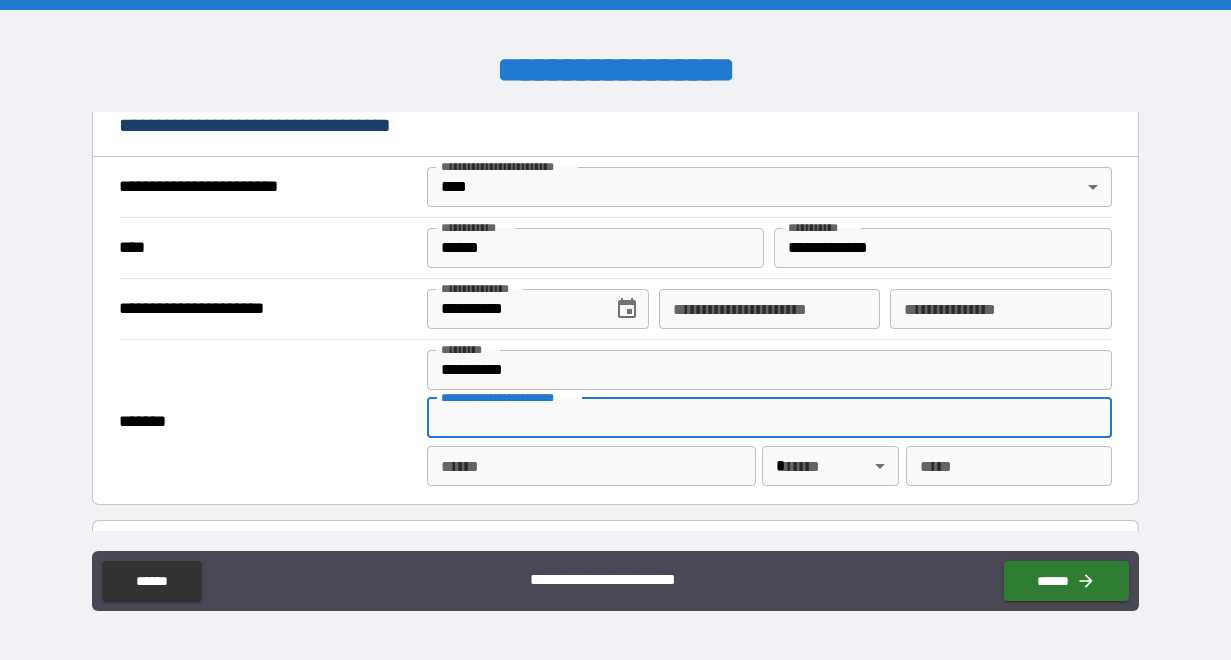 type on "**" 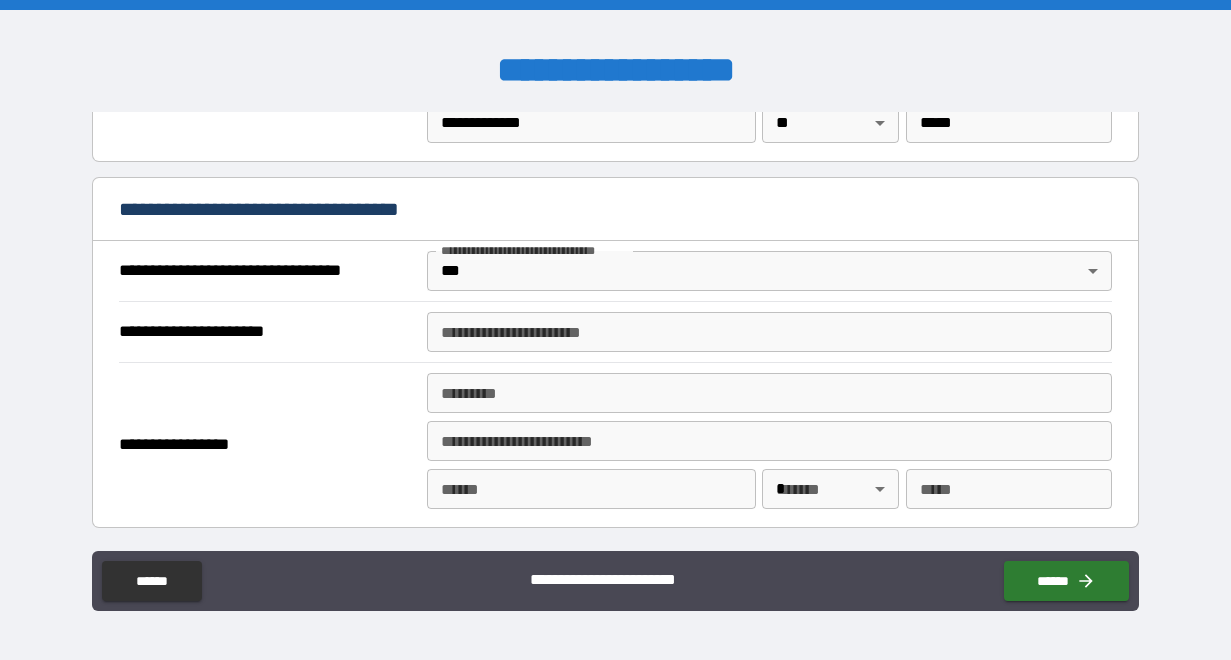 scroll, scrollTop: 1077, scrollLeft: 0, axis: vertical 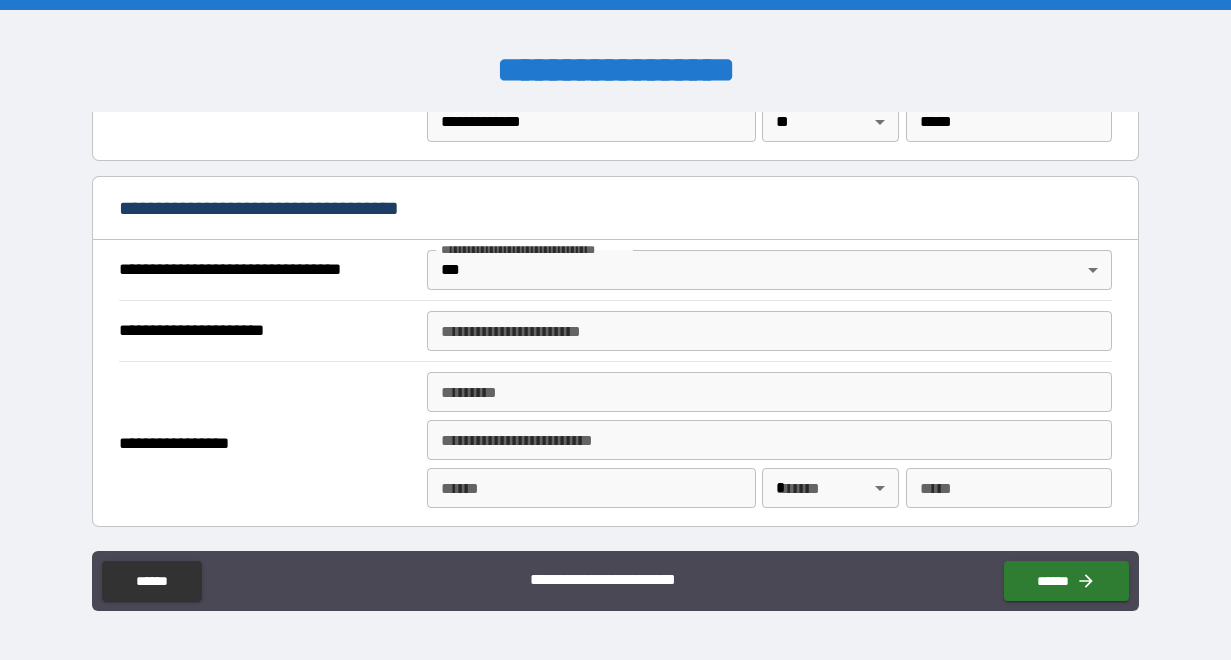 click on "**********" at bounding box center [769, 331] 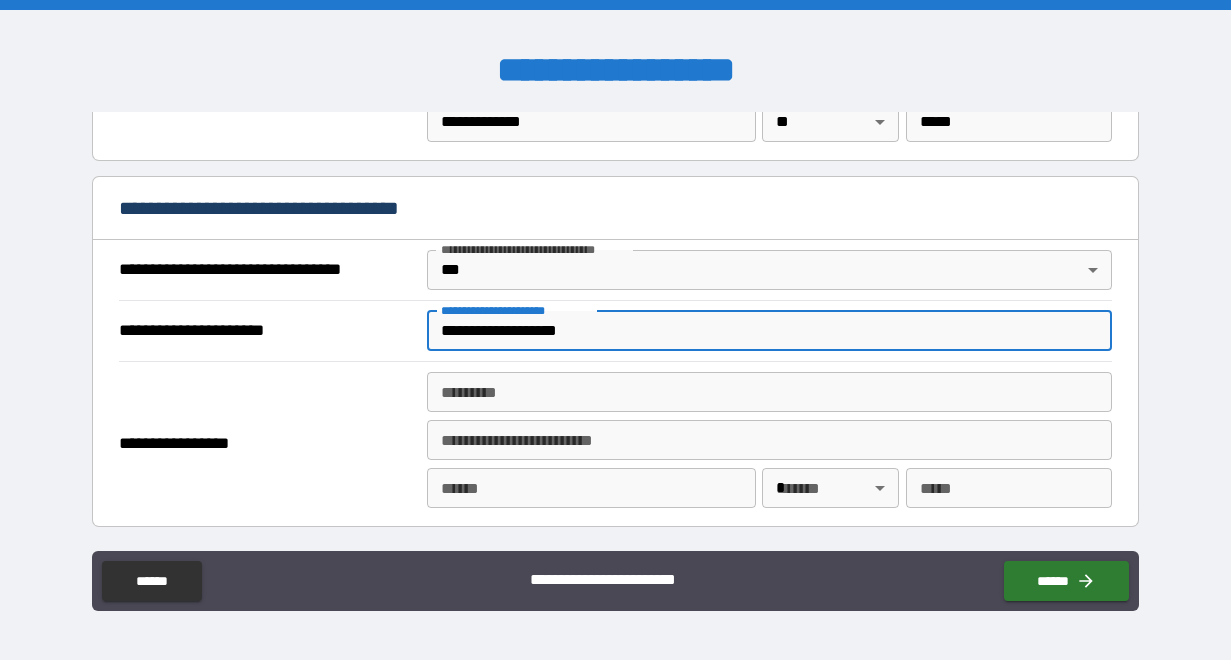 type on "**********" 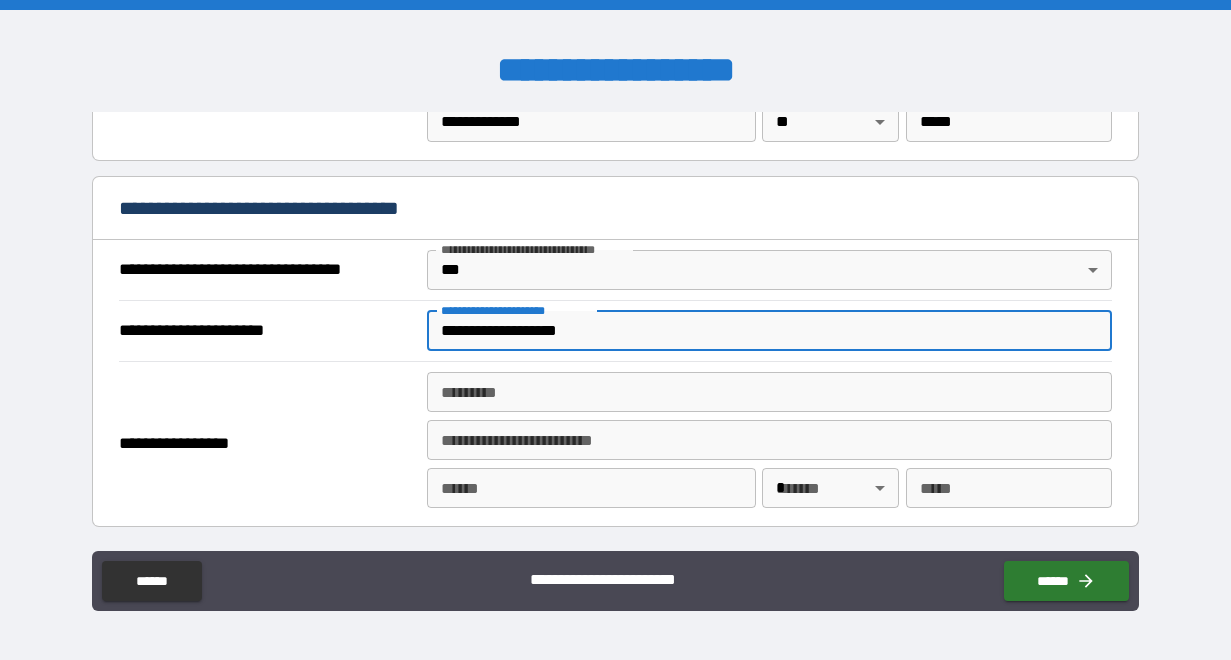 click on "*******   *" at bounding box center [769, 392] 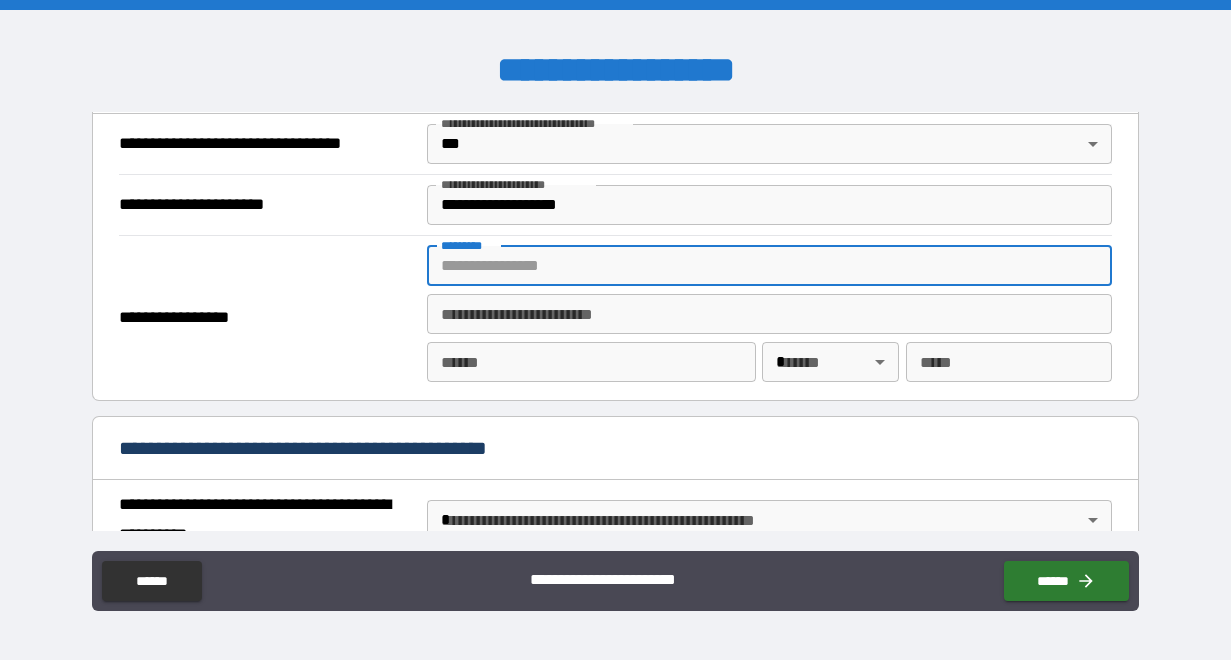 scroll, scrollTop: 1202, scrollLeft: 0, axis: vertical 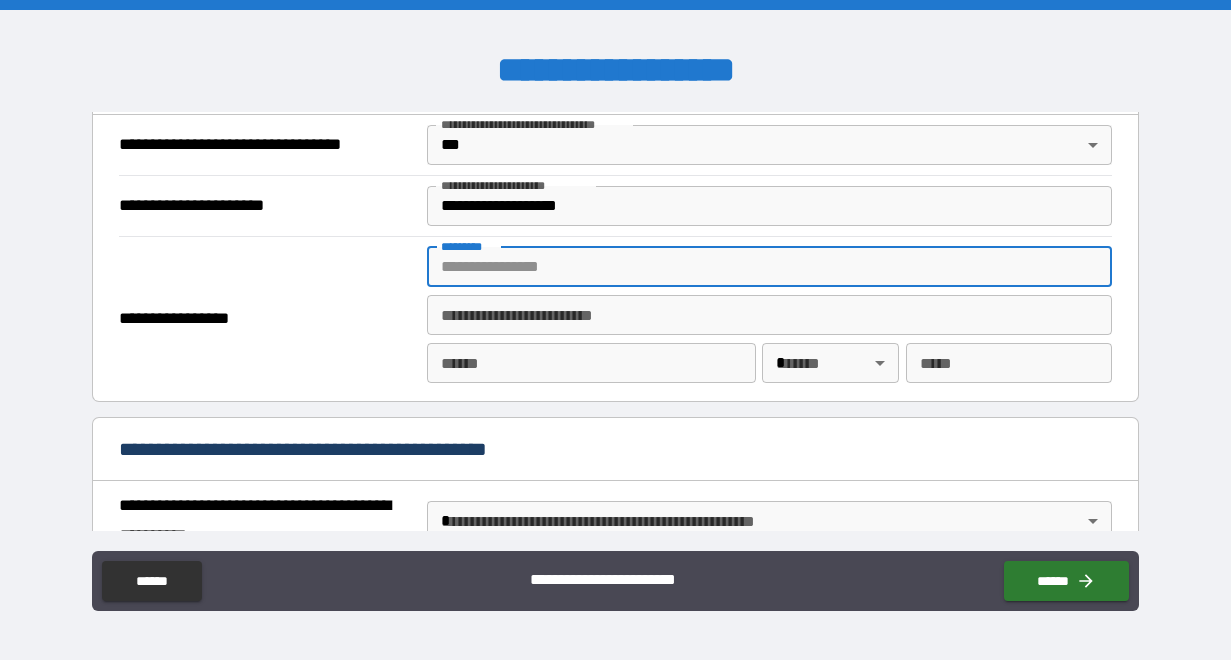 click on "**********" at bounding box center [769, 206] 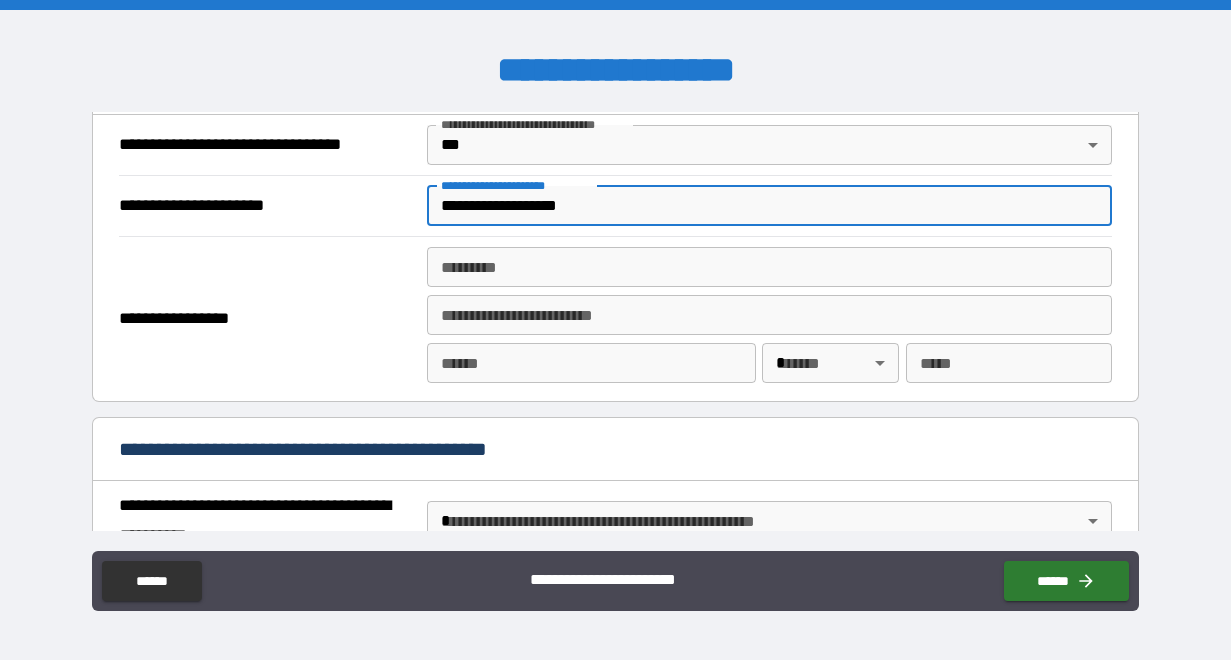 click on "**********" at bounding box center (769, 206) 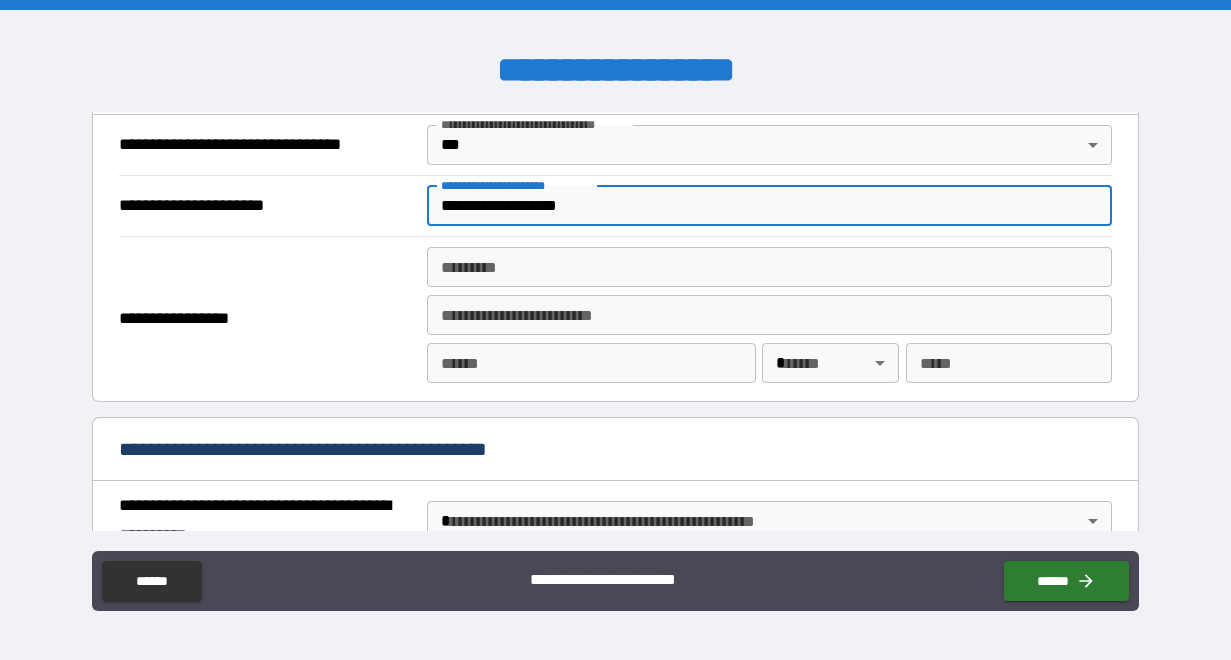click on "**********" at bounding box center [769, 206] 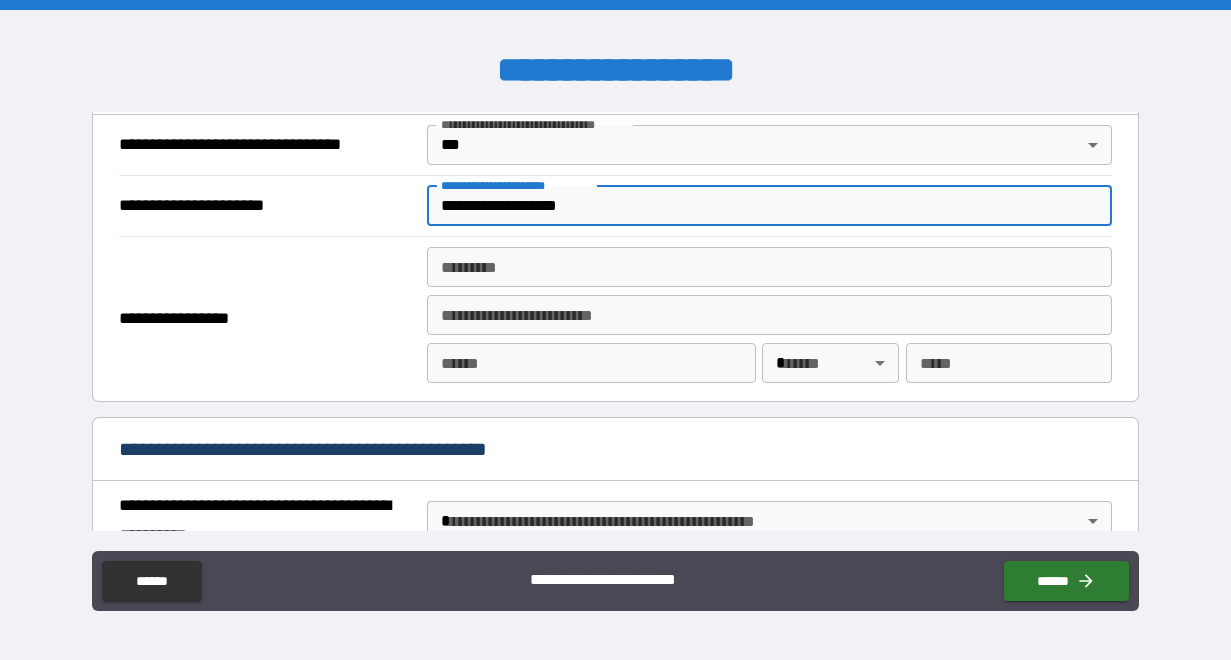 click on "*******   * *******   *" at bounding box center [769, 267] 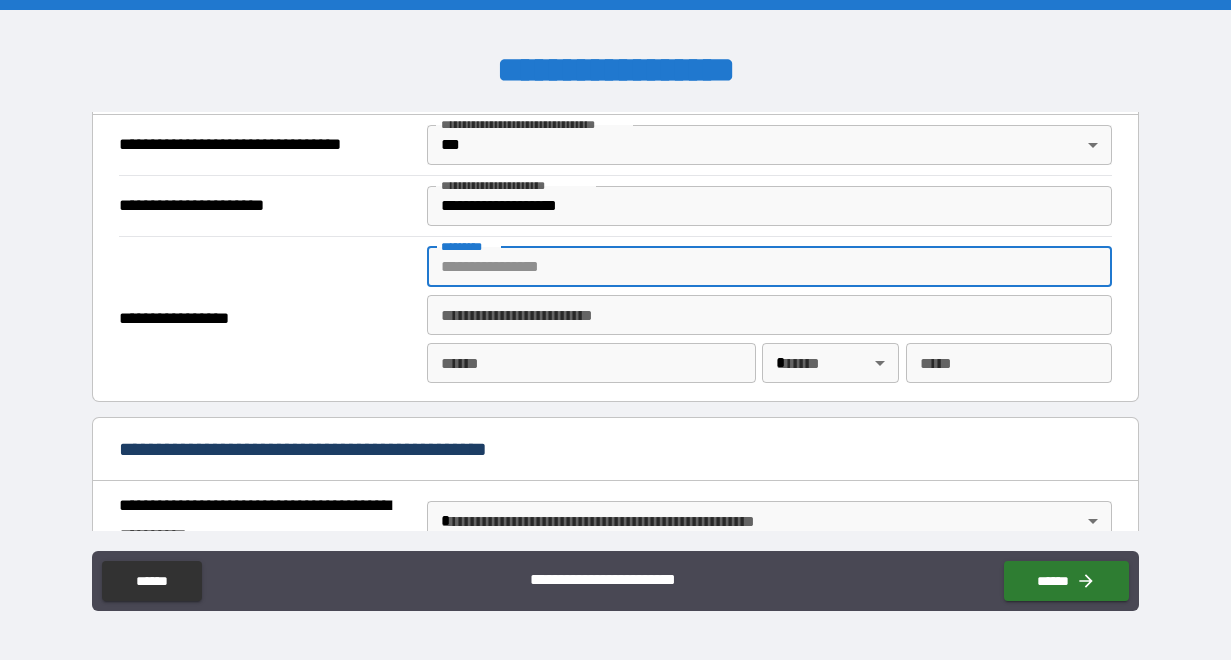 paste on "**********" 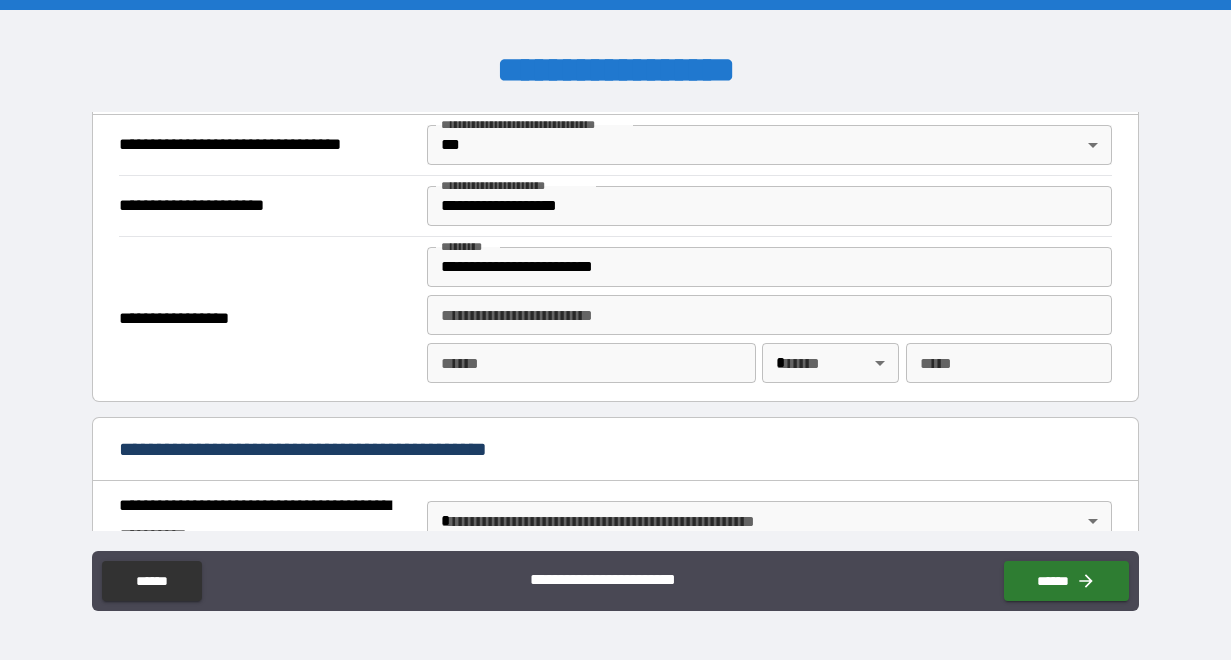 type on "**********" 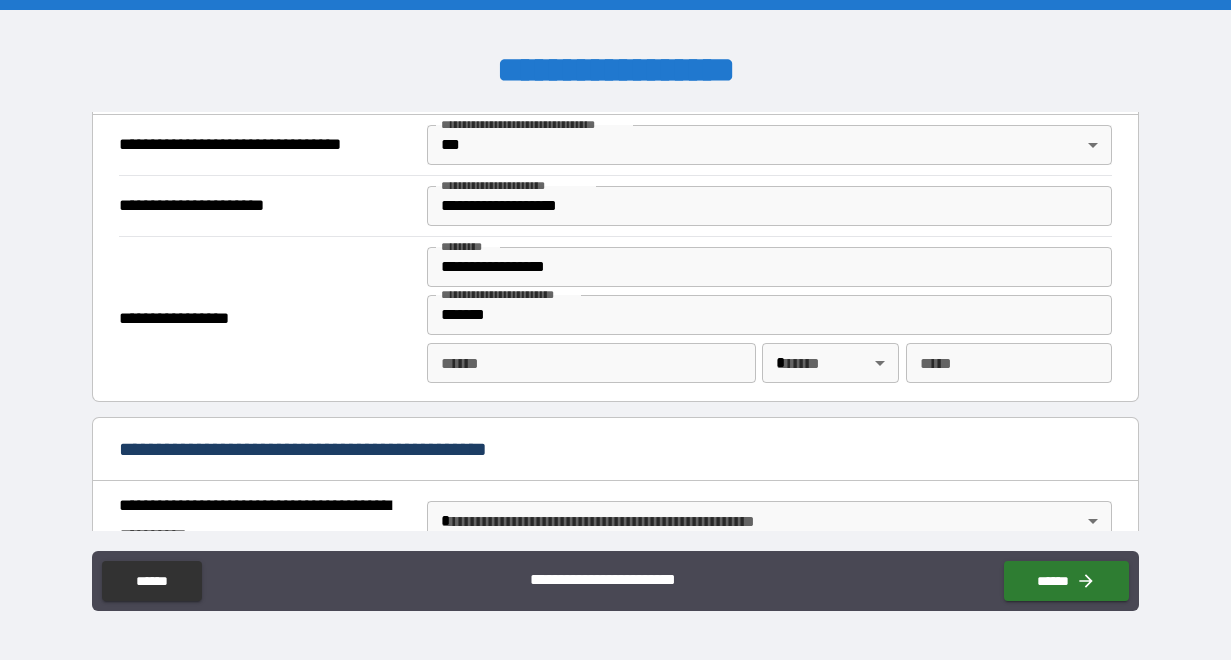 click on "****   *" at bounding box center (591, 363) 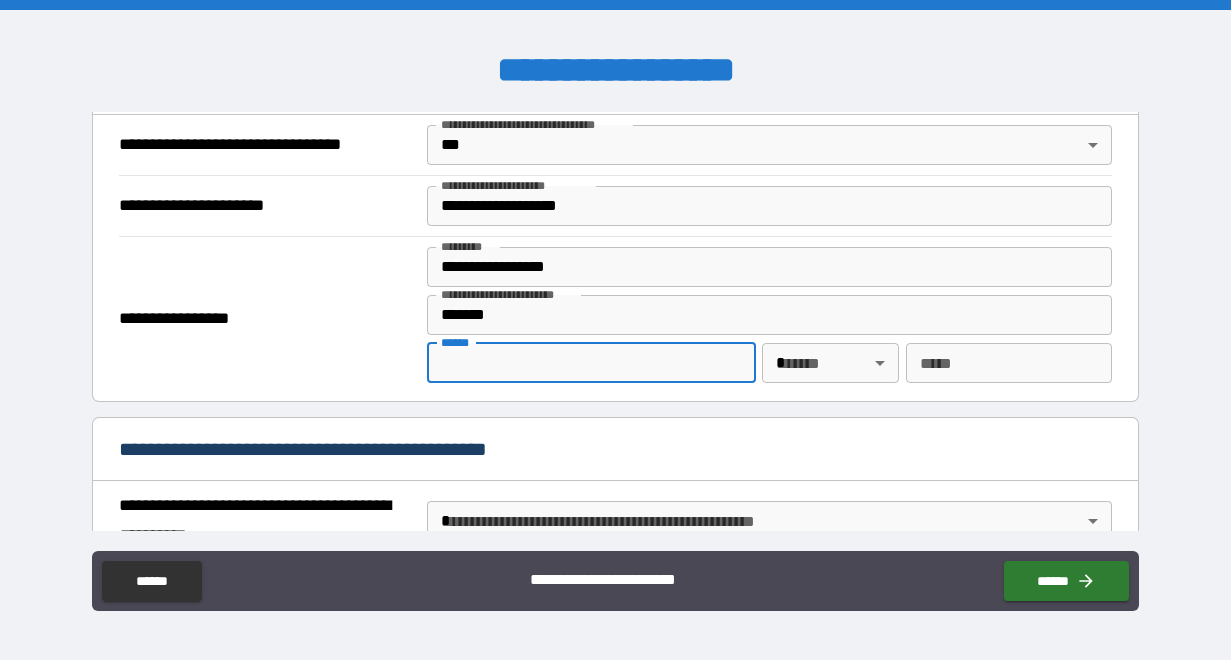 click on "****   *" at bounding box center (591, 363) 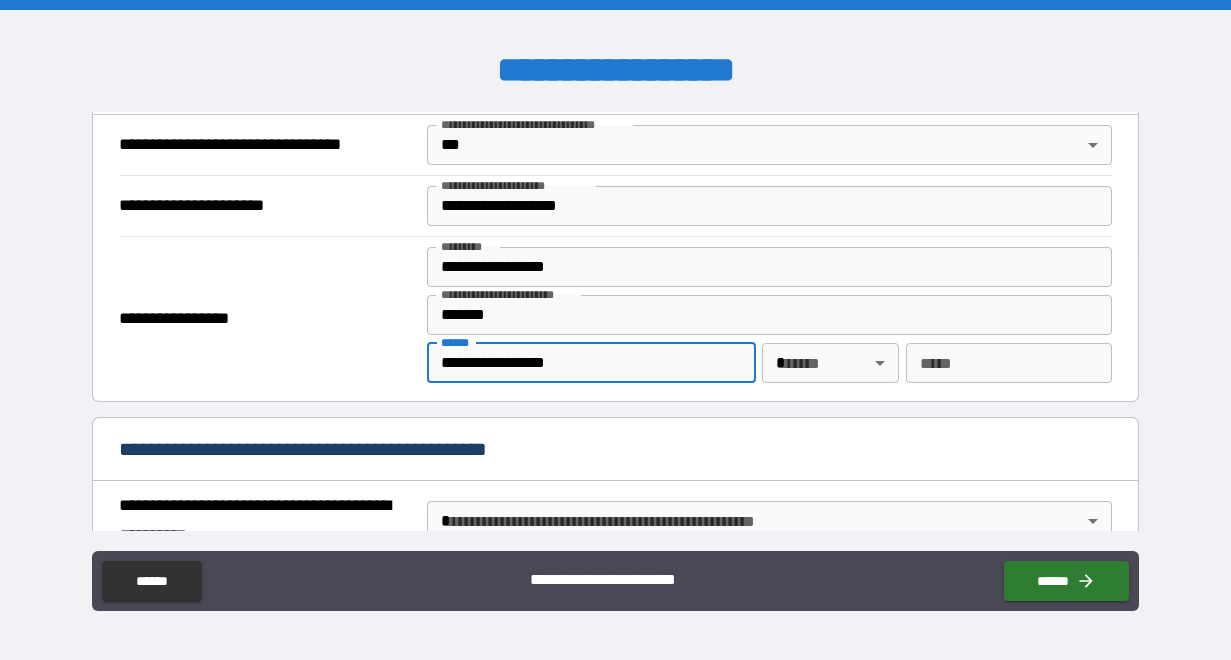 click on "**********" at bounding box center [591, 363] 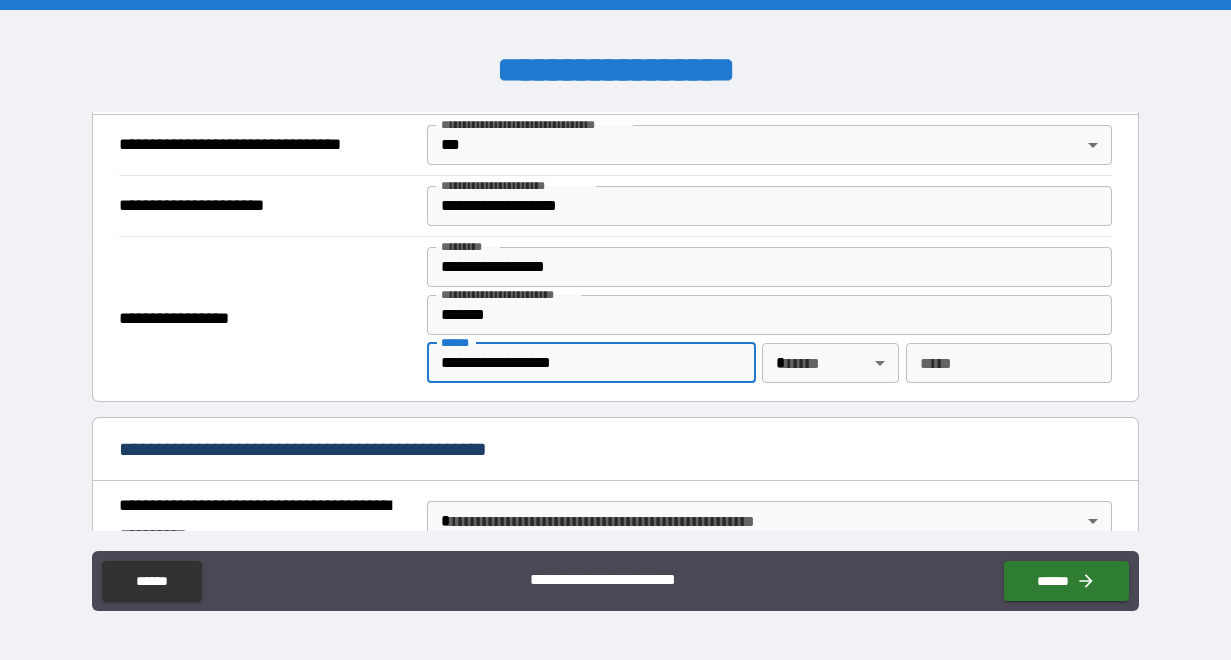 click on "**********" at bounding box center (591, 363) 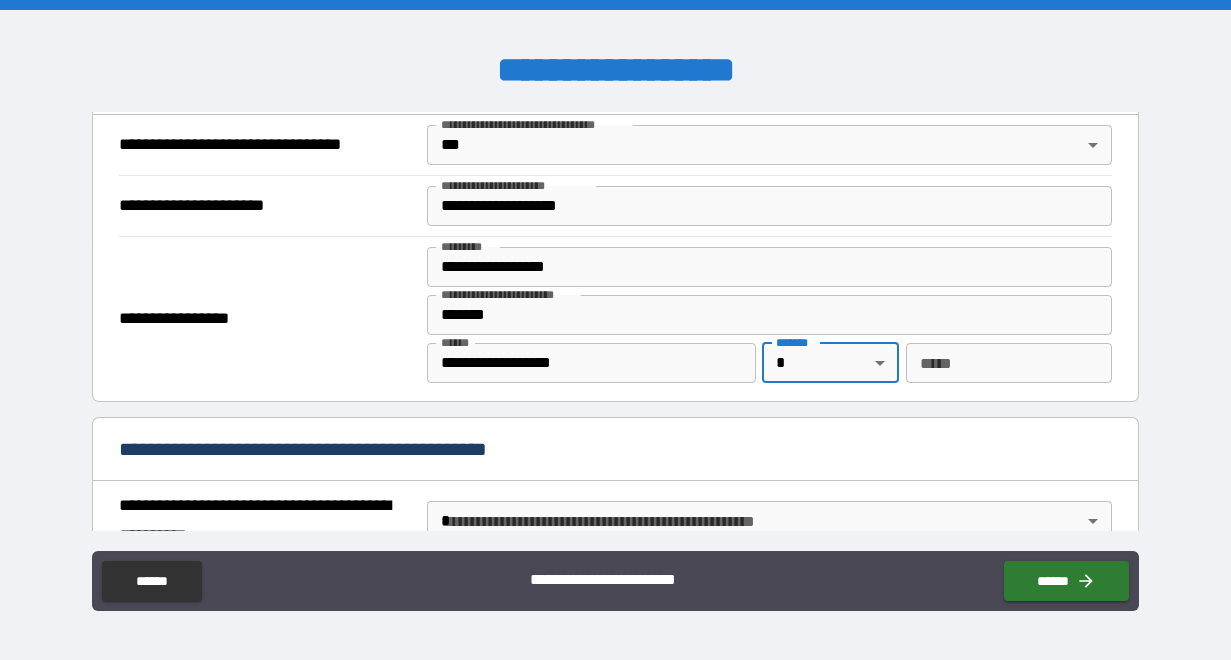 click on "**********" at bounding box center [615, 330] 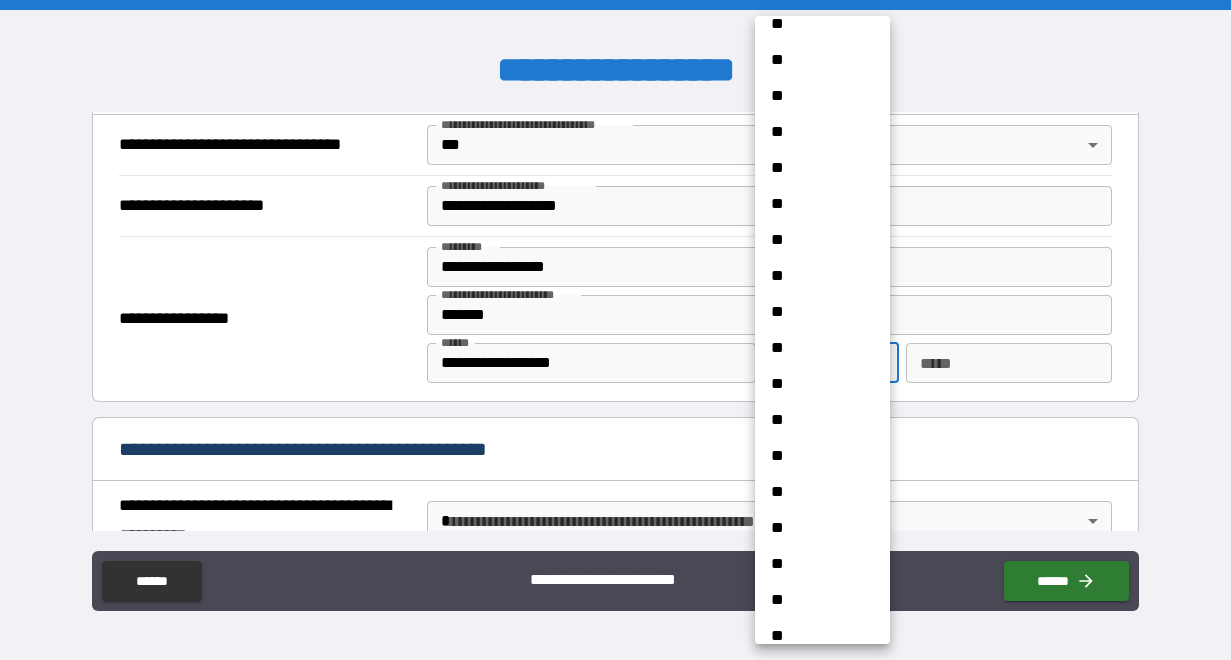 scroll, scrollTop: 877, scrollLeft: 0, axis: vertical 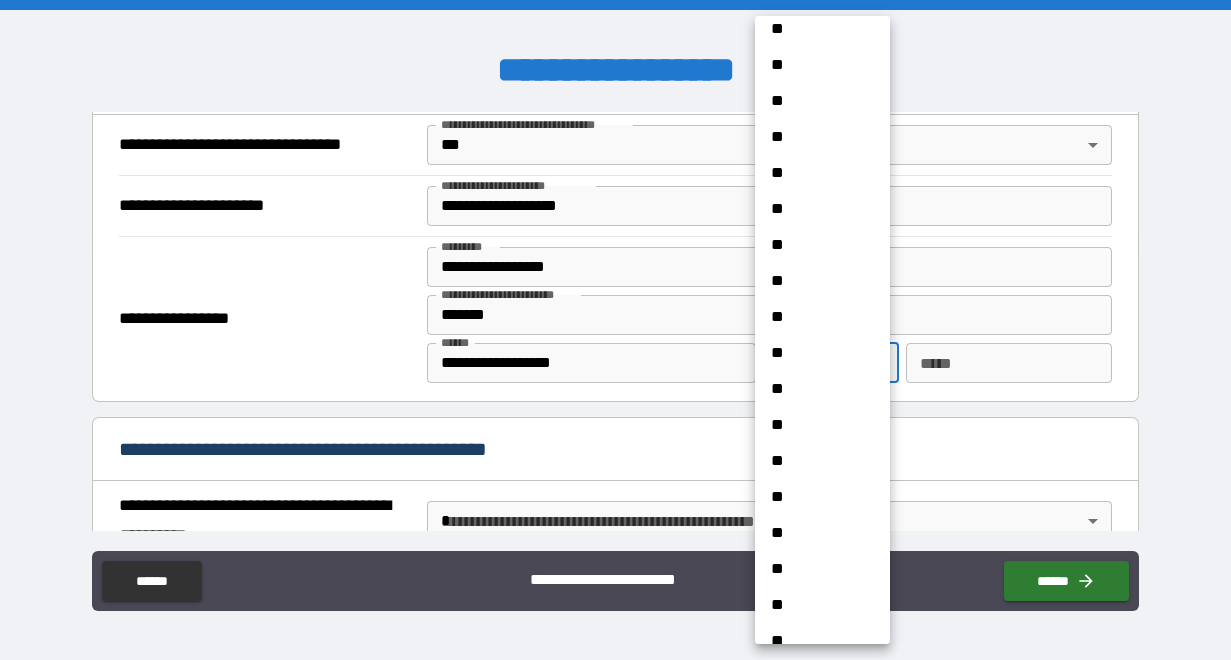 click on "**" at bounding box center (822, 29) 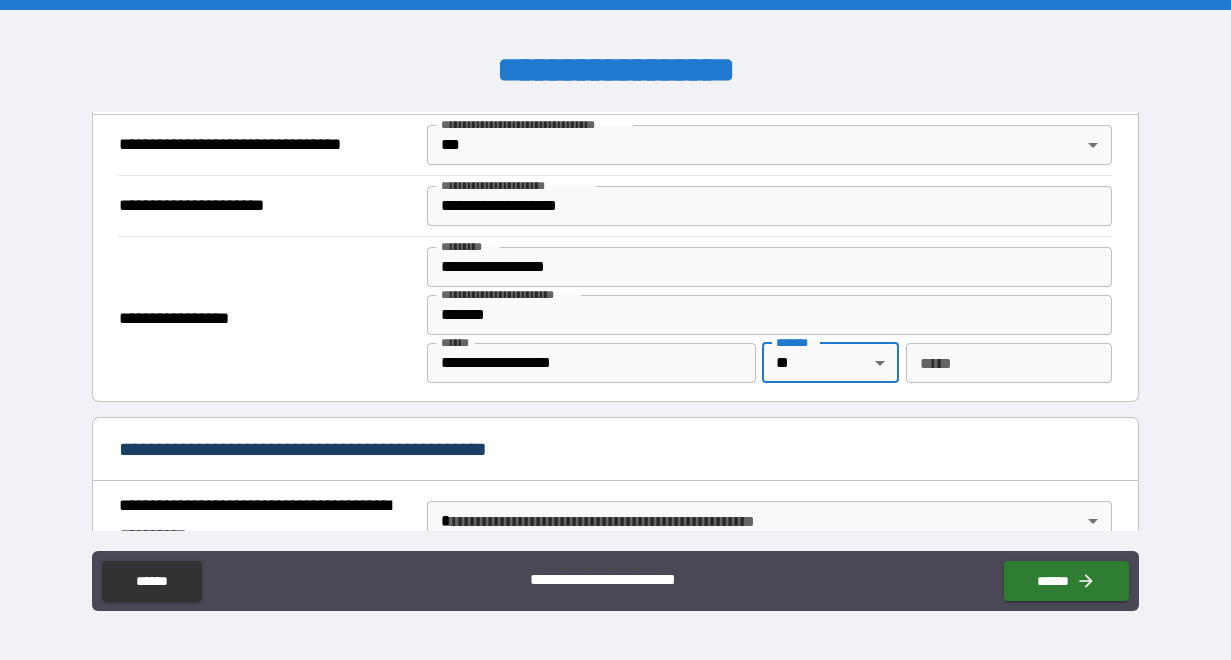 click on "***   * ***   *" at bounding box center [1008, 367] 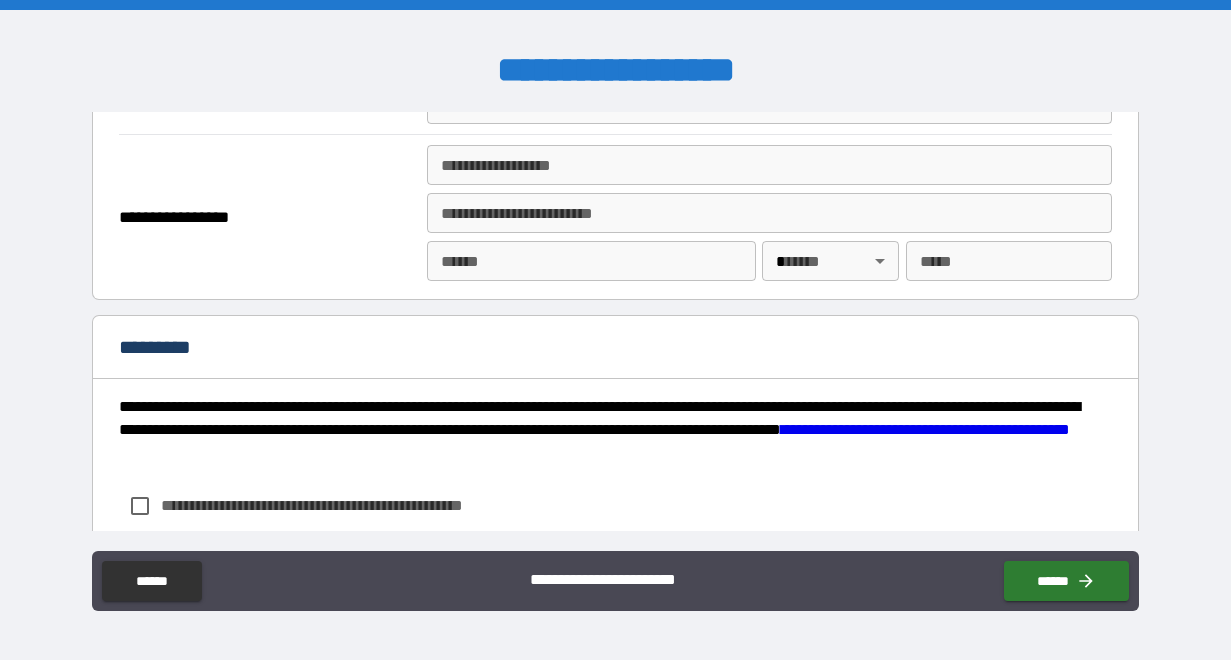 scroll, scrollTop: 2628, scrollLeft: 0, axis: vertical 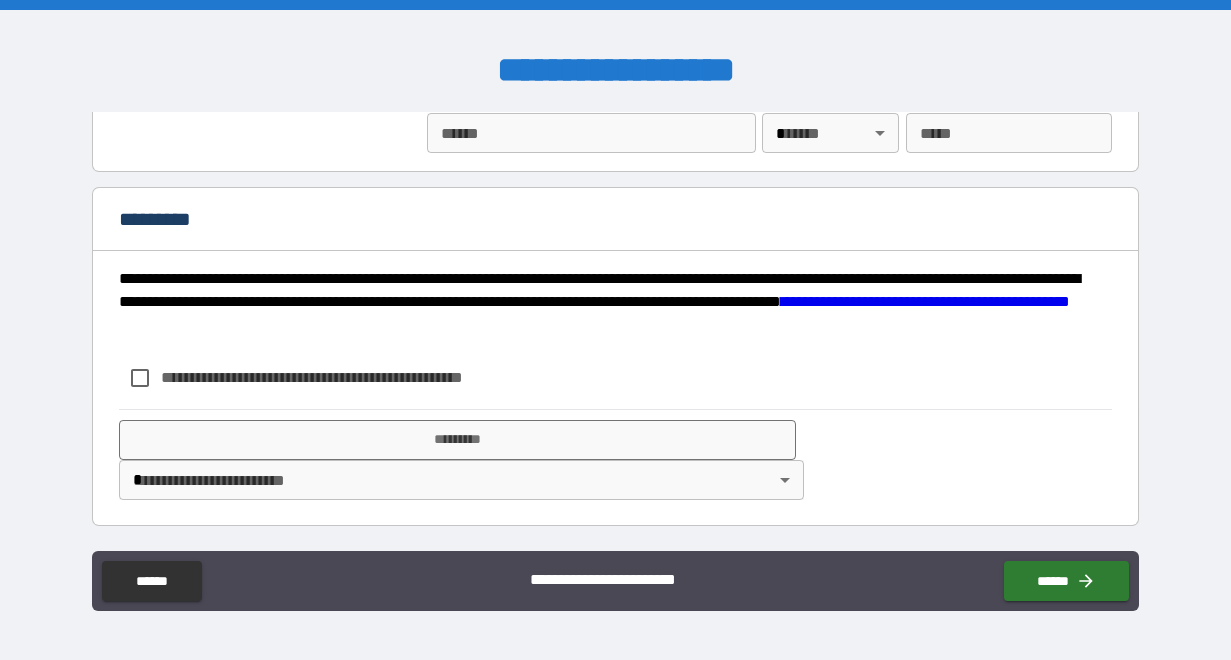 type on "*****" 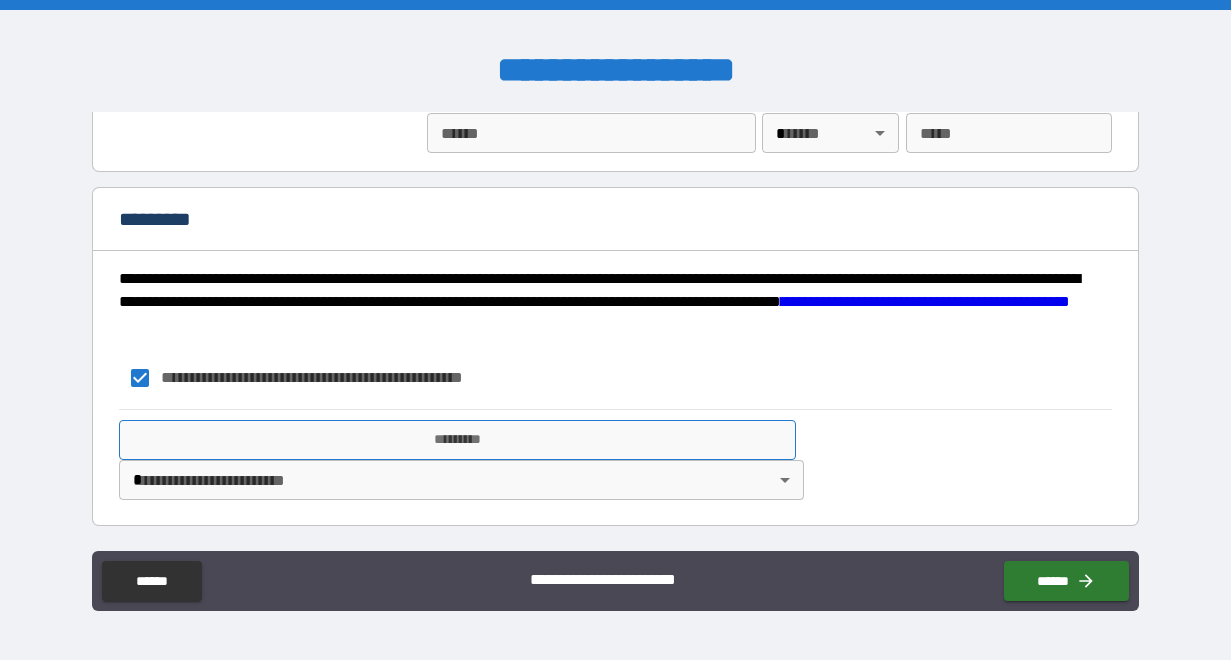 click on "*********" at bounding box center (457, 440) 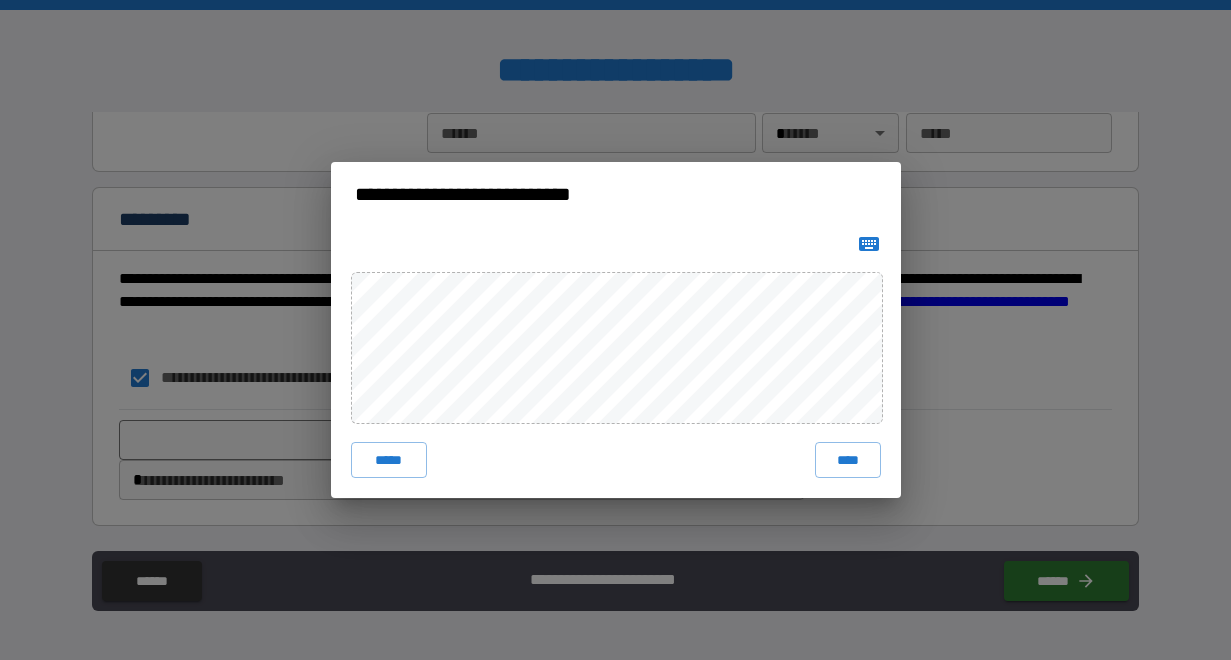 click at bounding box center [869, 244] 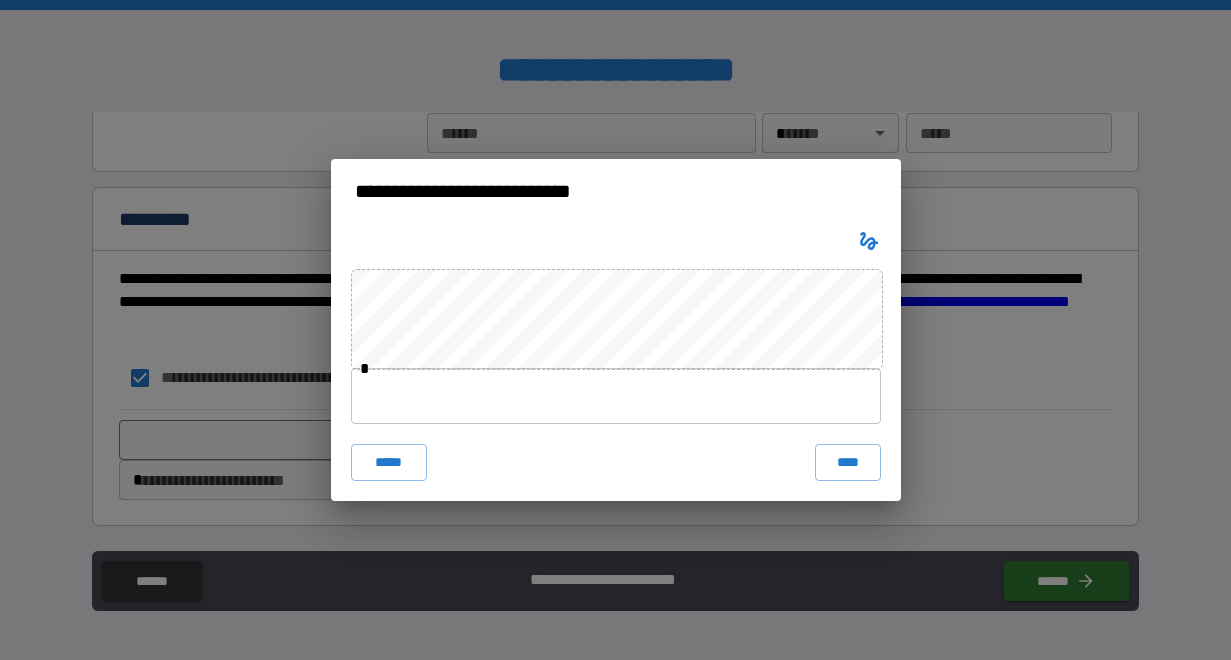 click at bounding box center (616, 396) 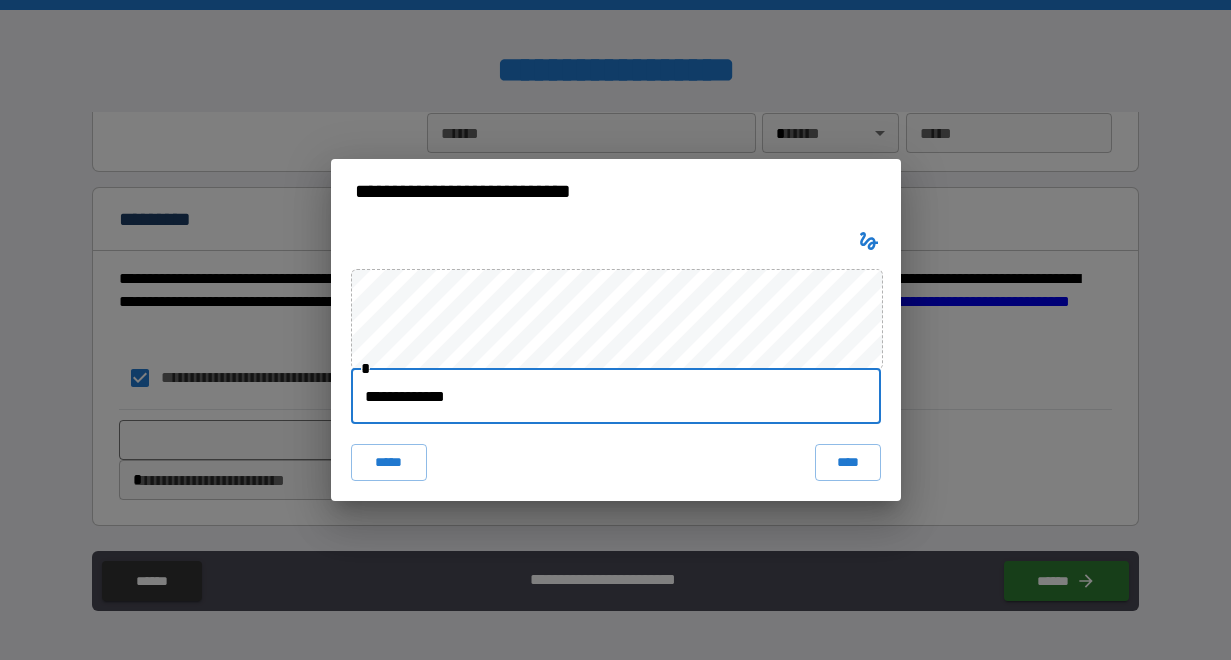 type on "**********" 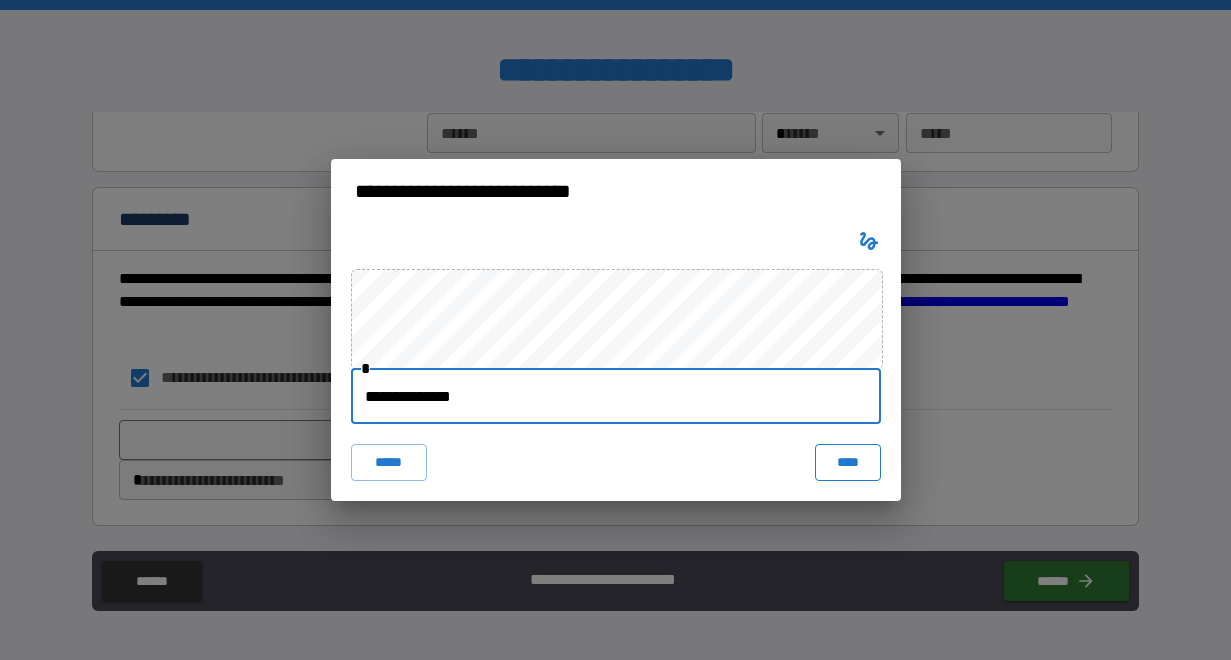 click on "****" at bounding box center (848, 462) 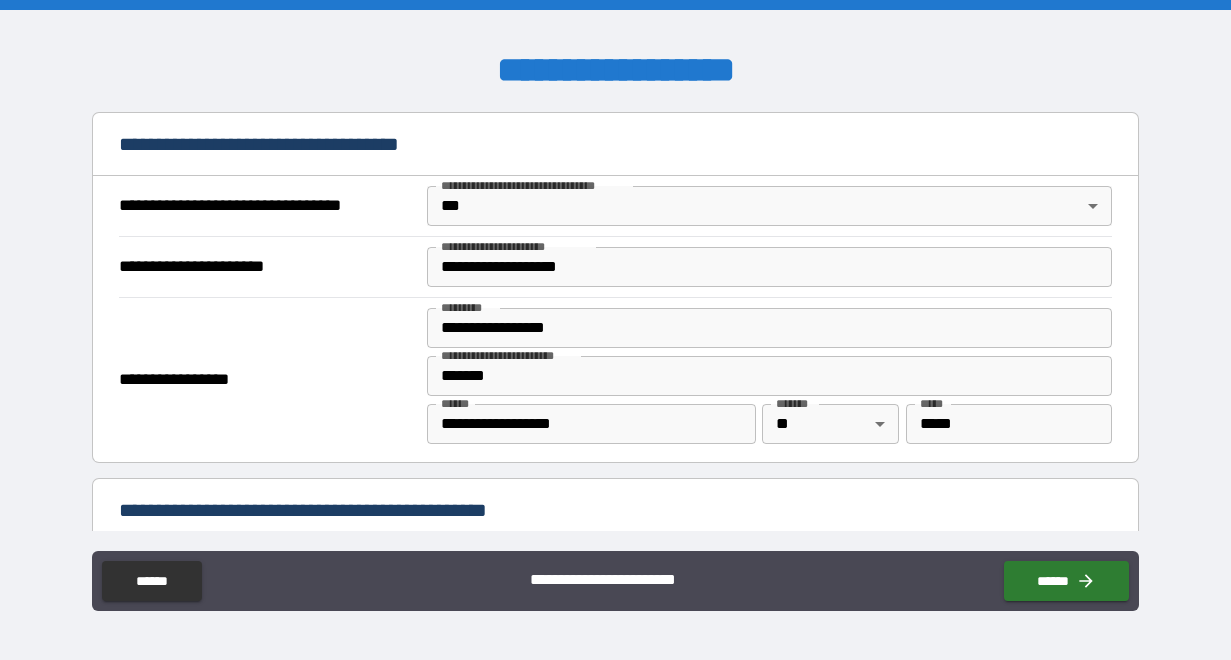 scroll, scrollTop: 1157, scrollLeft: 0, axis: vertical 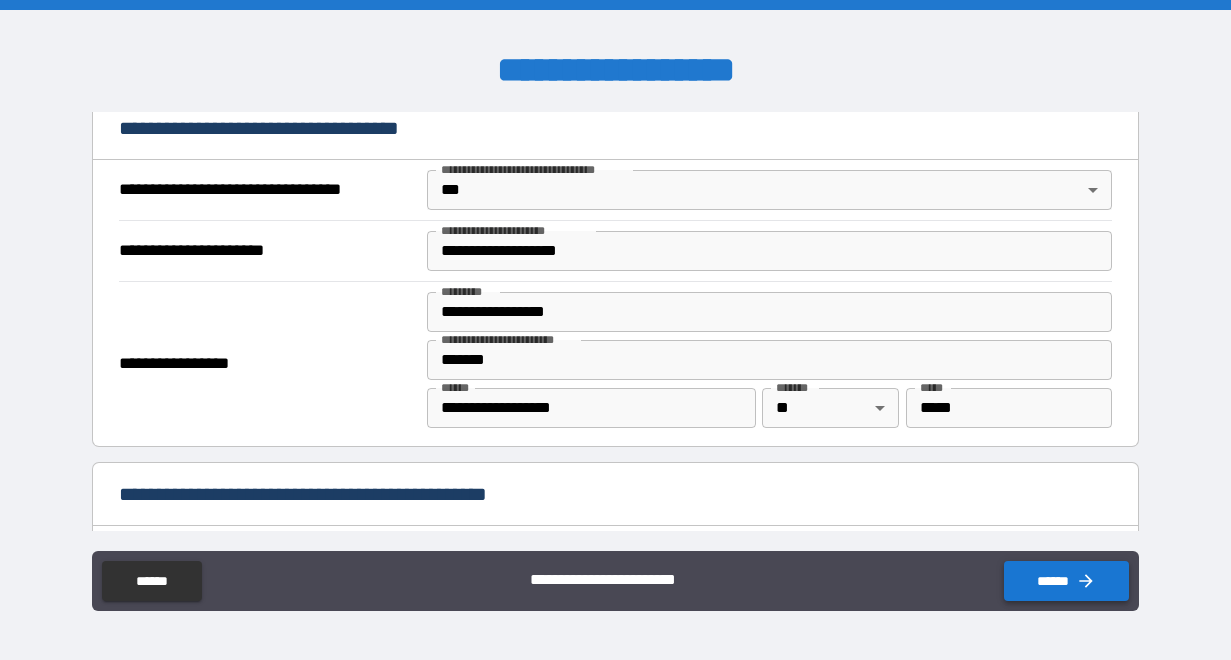 click on "******" at bounding box center (1066, 581) 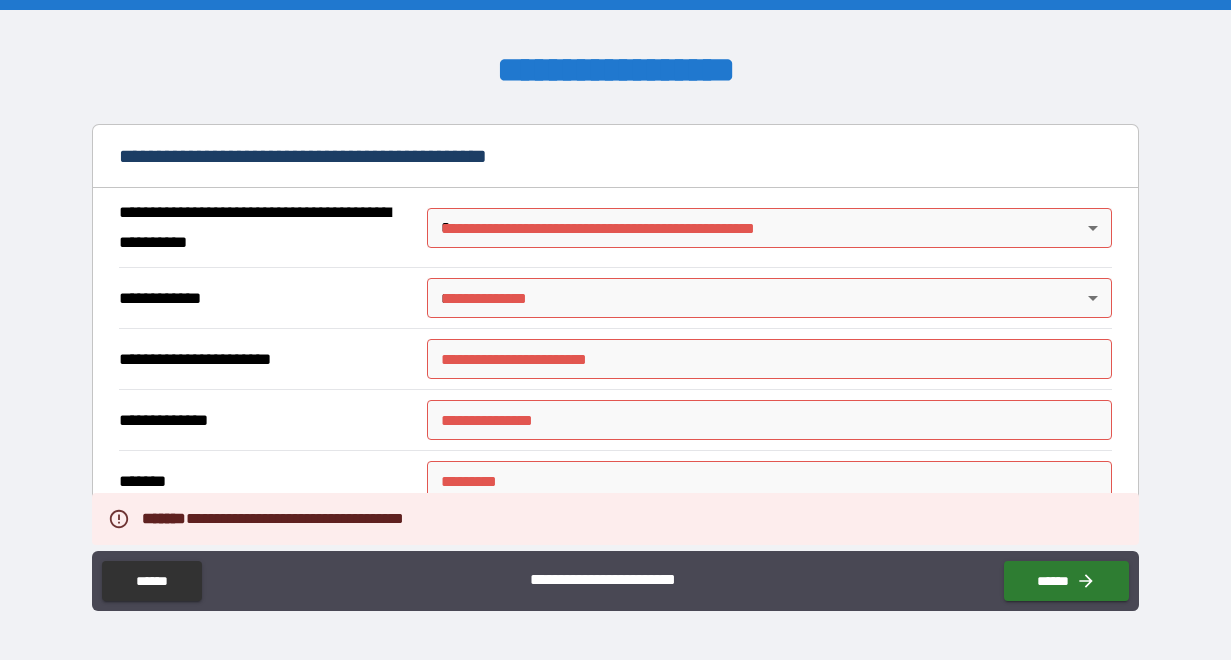 scroll, scrollTop: 1505, scrollLeft: 0, axis: vertical 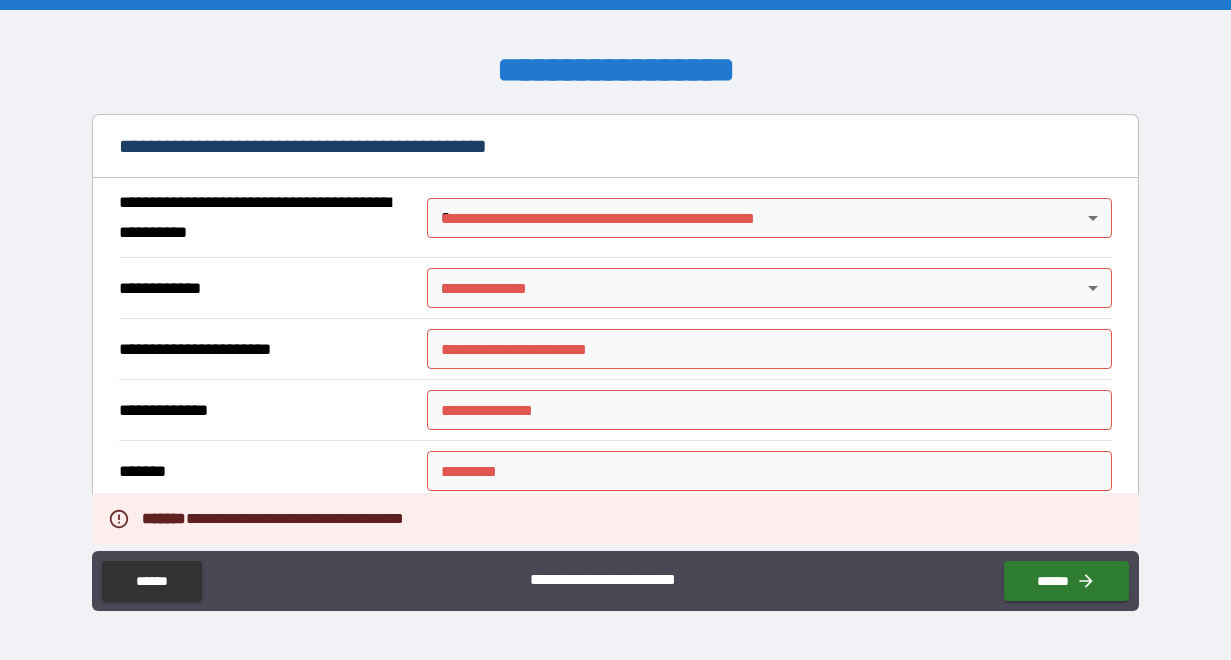 click on "**********" at bounding box center (615, 330) 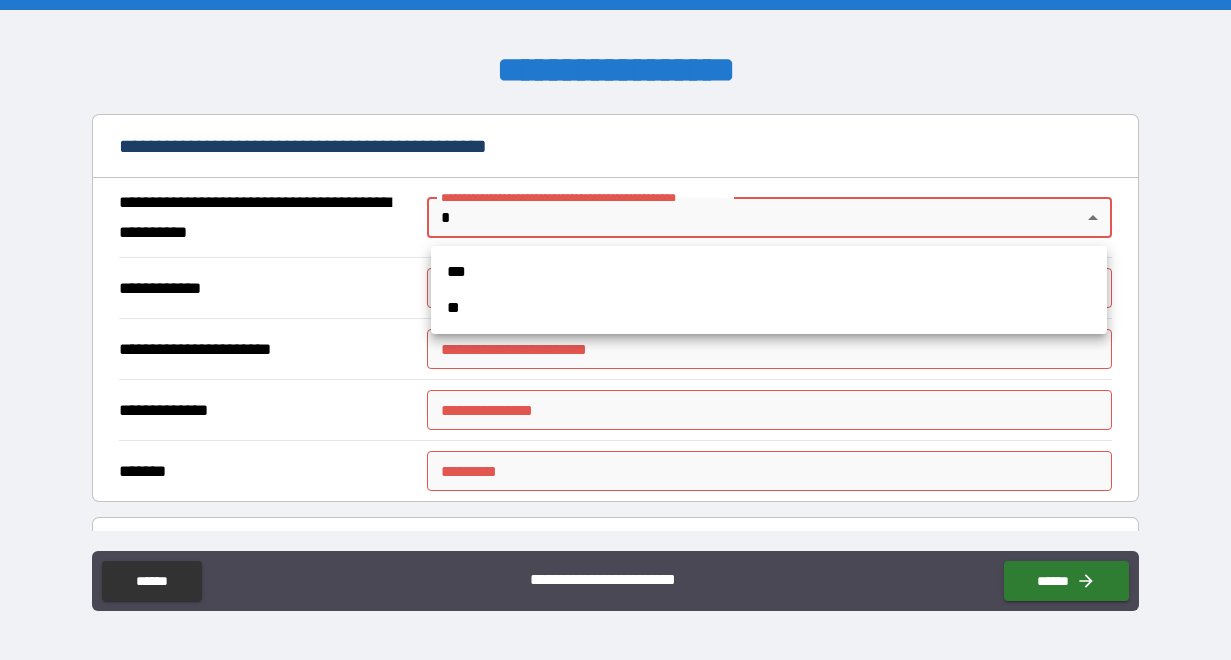 click on "**" at bounding box center [769, 308] 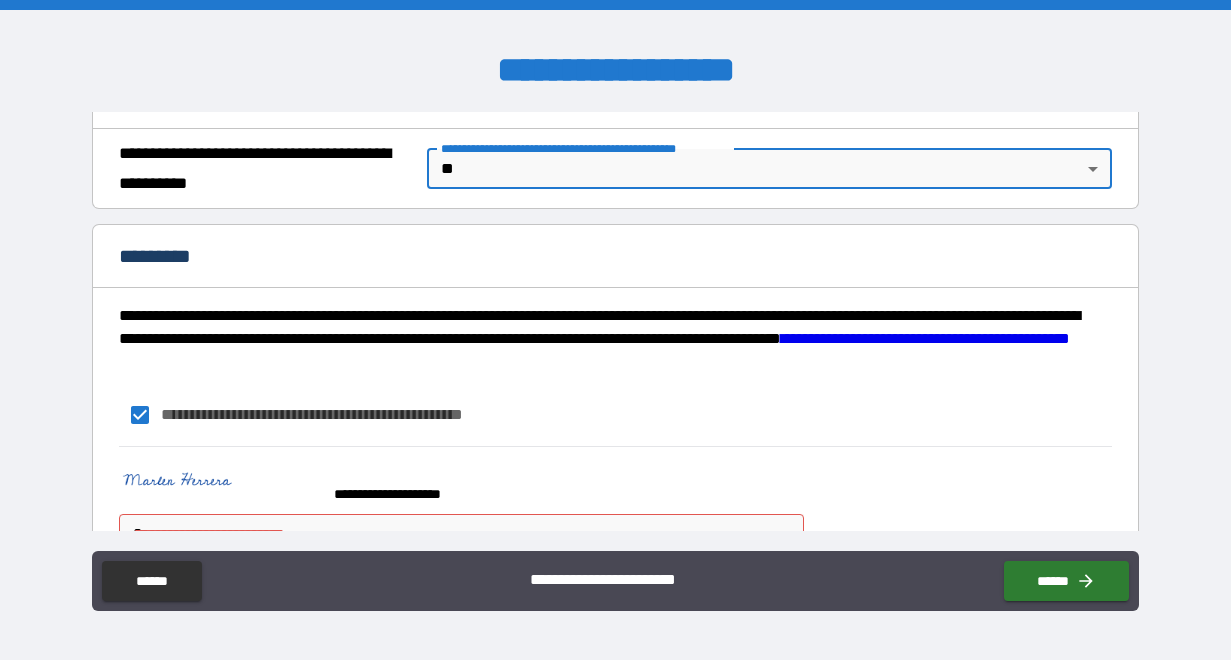 scroll, scrollTop: 1608, scrollLeft: 0, axis: vertical 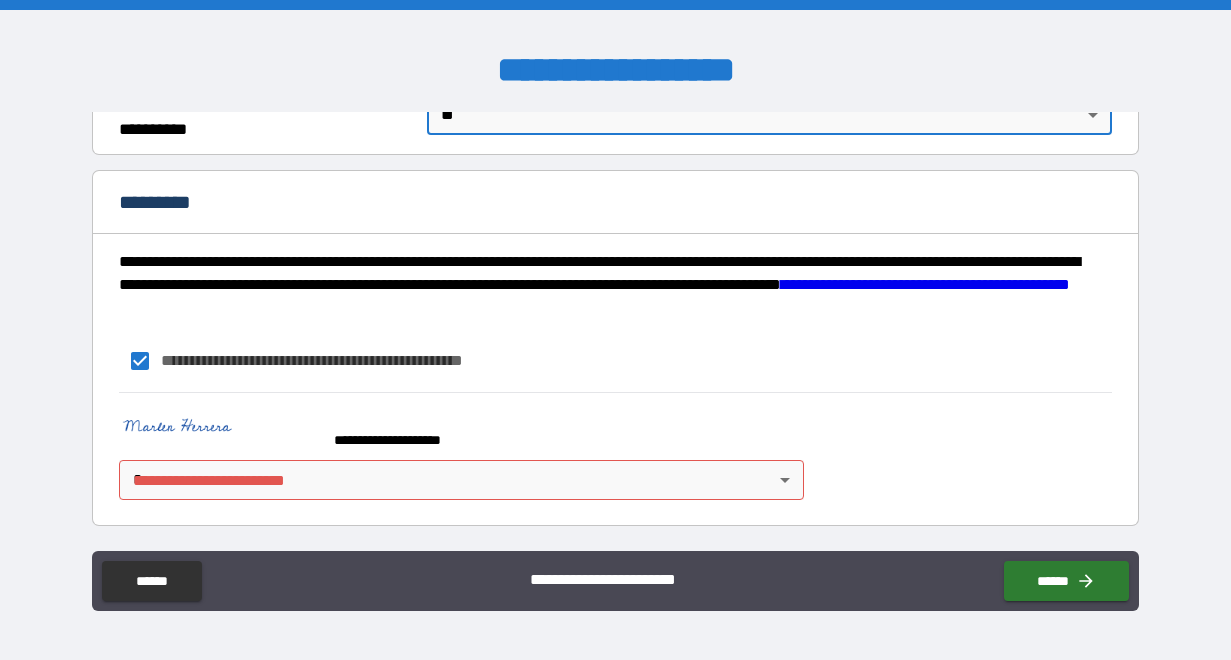 click on "**********" at bounding box center (615, 330) 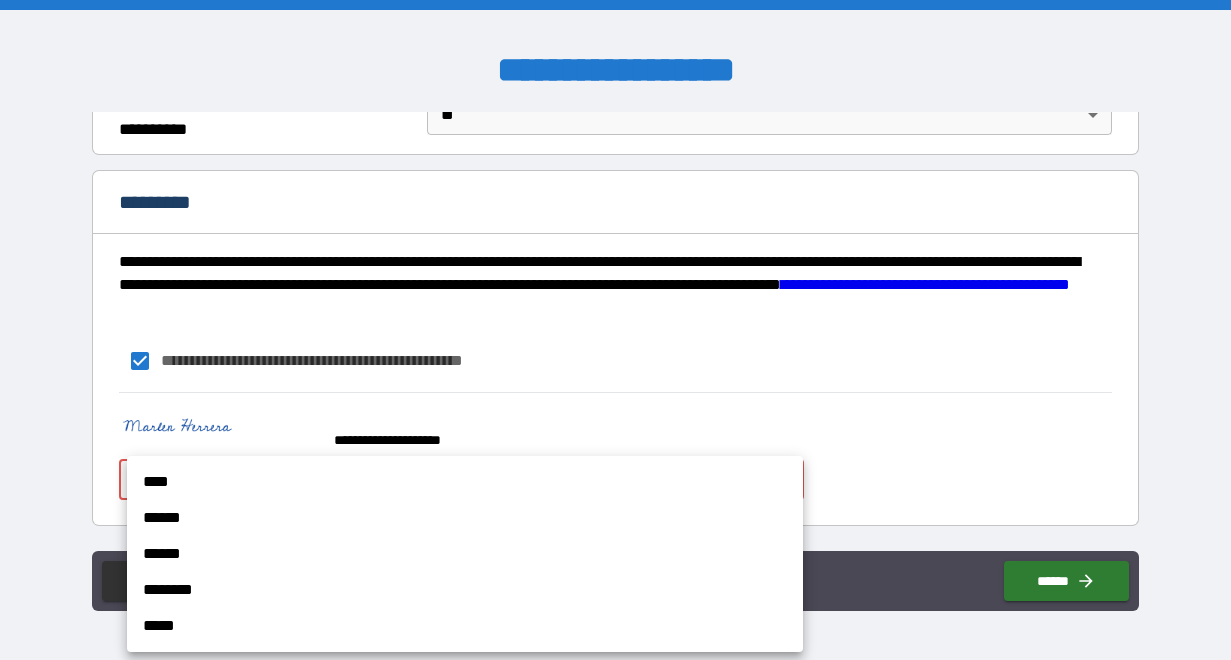 click on "****" at bounding box center [465, 482] 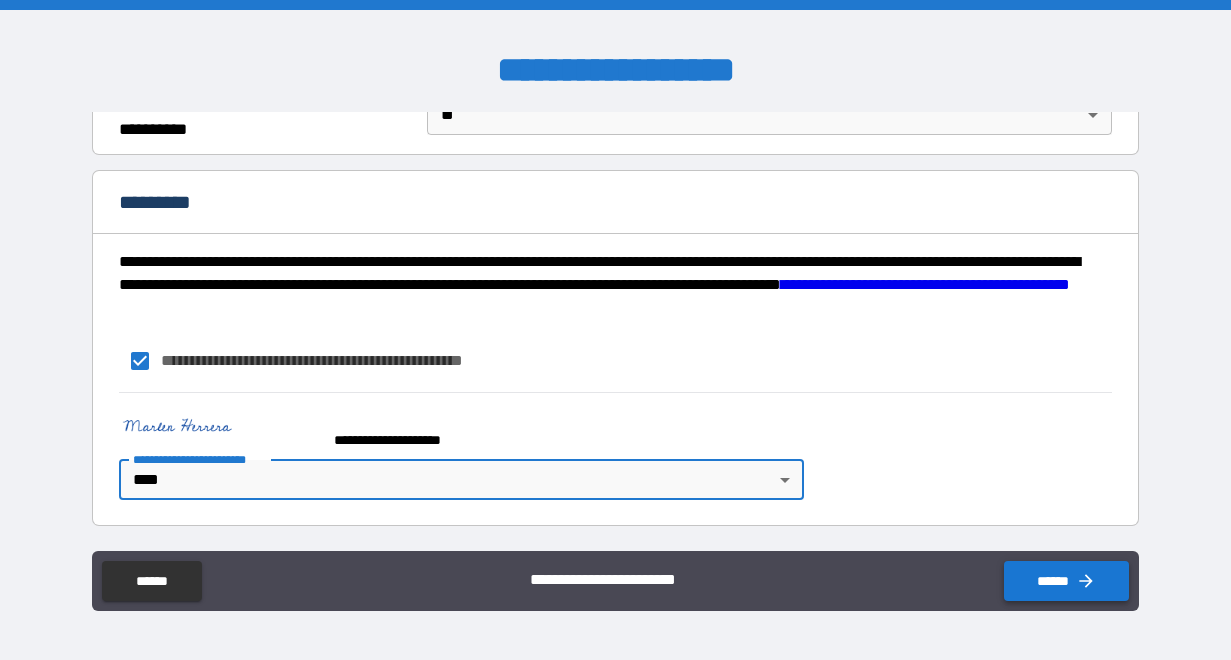 click on "******" at bounding box center (1066, 581) 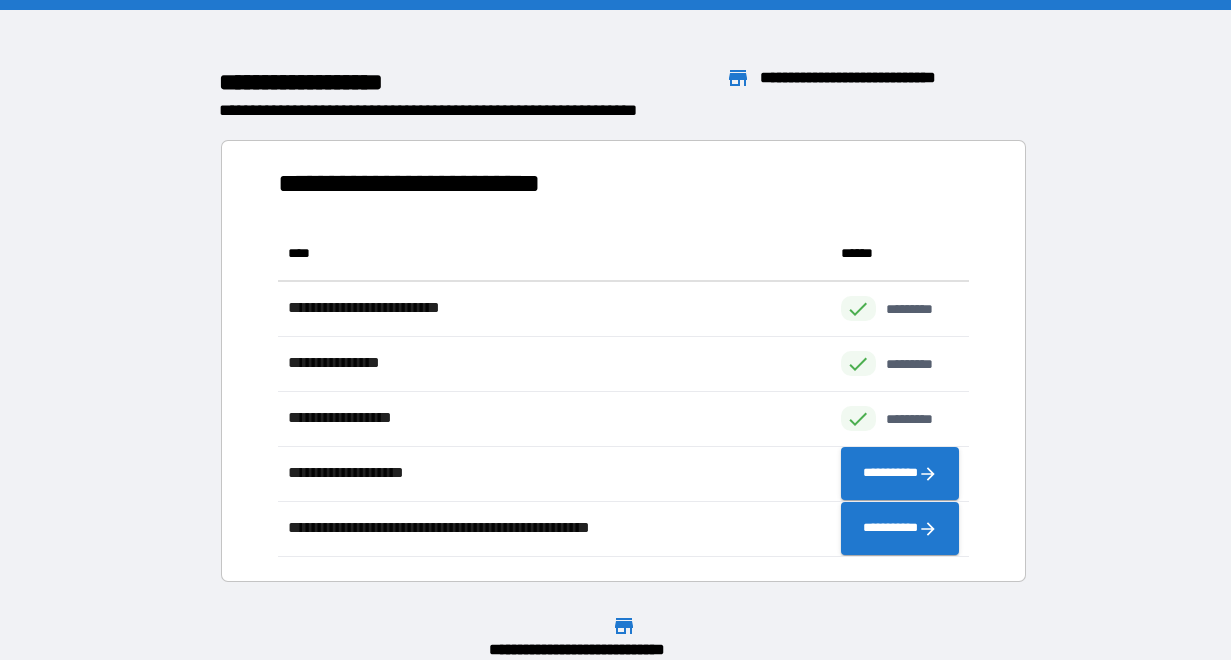 scroll, scrollTop: 1, scrollLeft: 1, axis: both 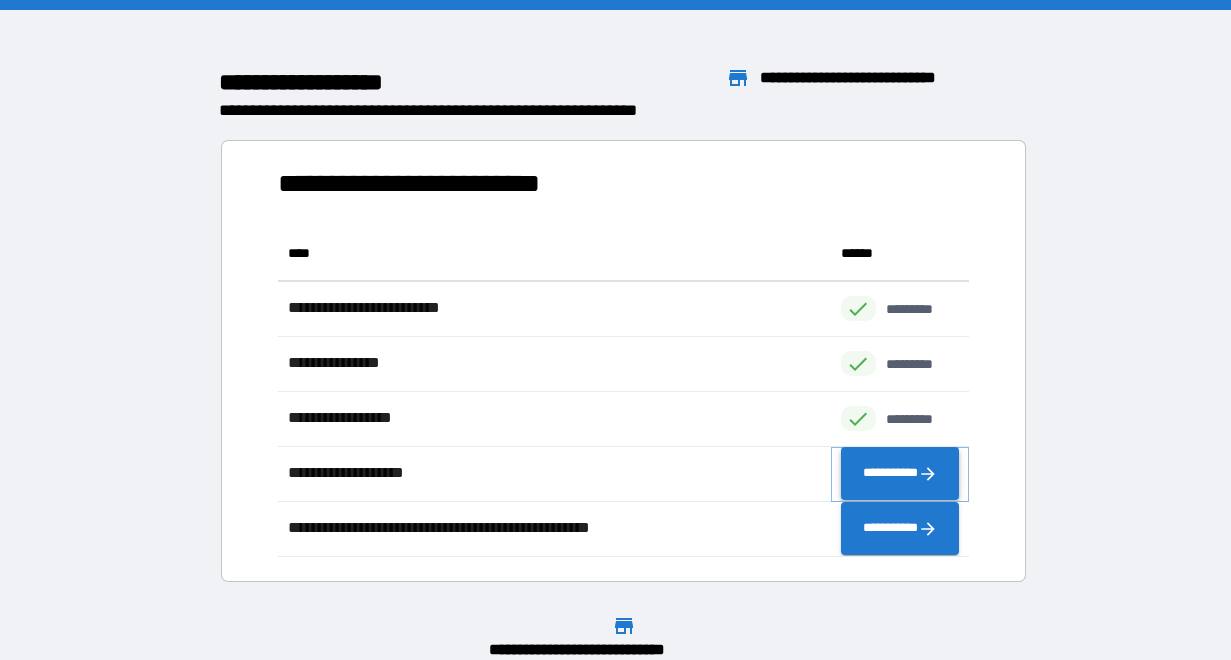 click on "**********" at bounding box center (900, 474) 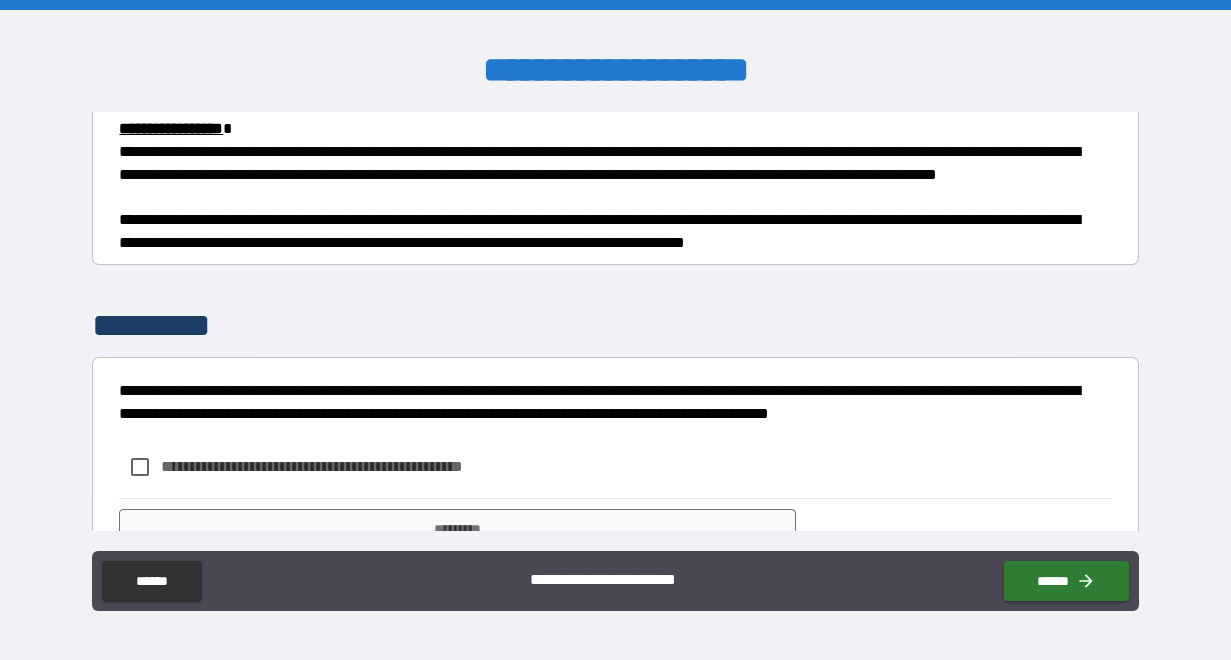 scroll, scrollTop: 927, scrollLeft: 0, axis: vertical 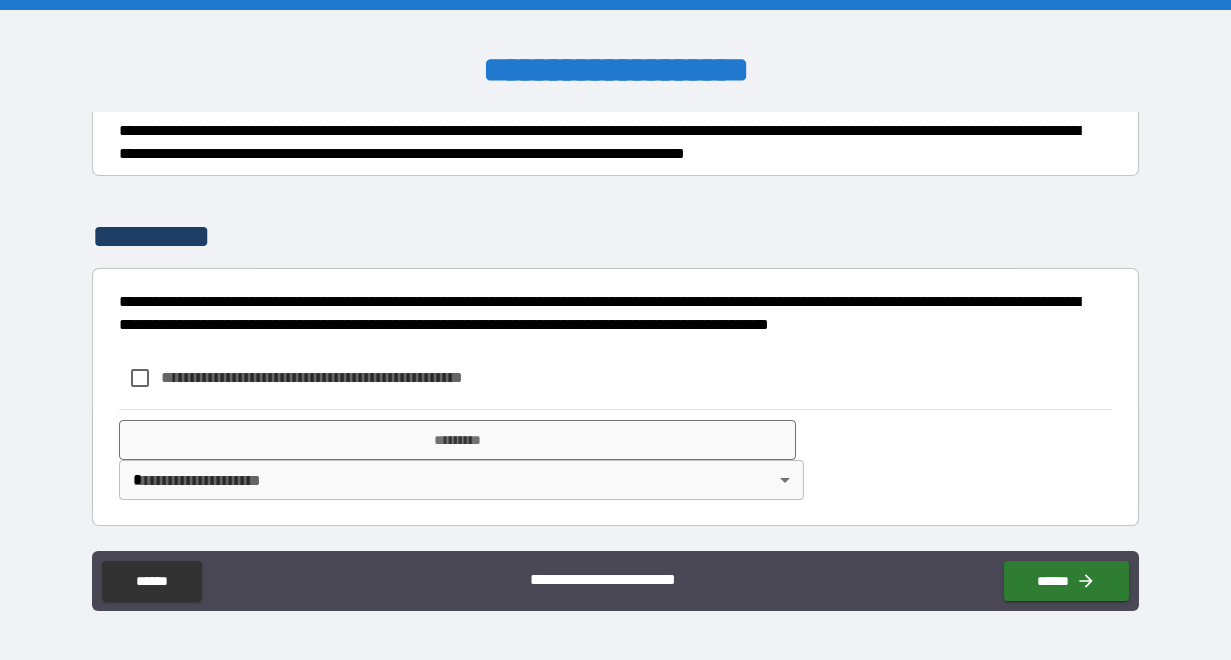 click on "**********" at bounding box center (345, 377) 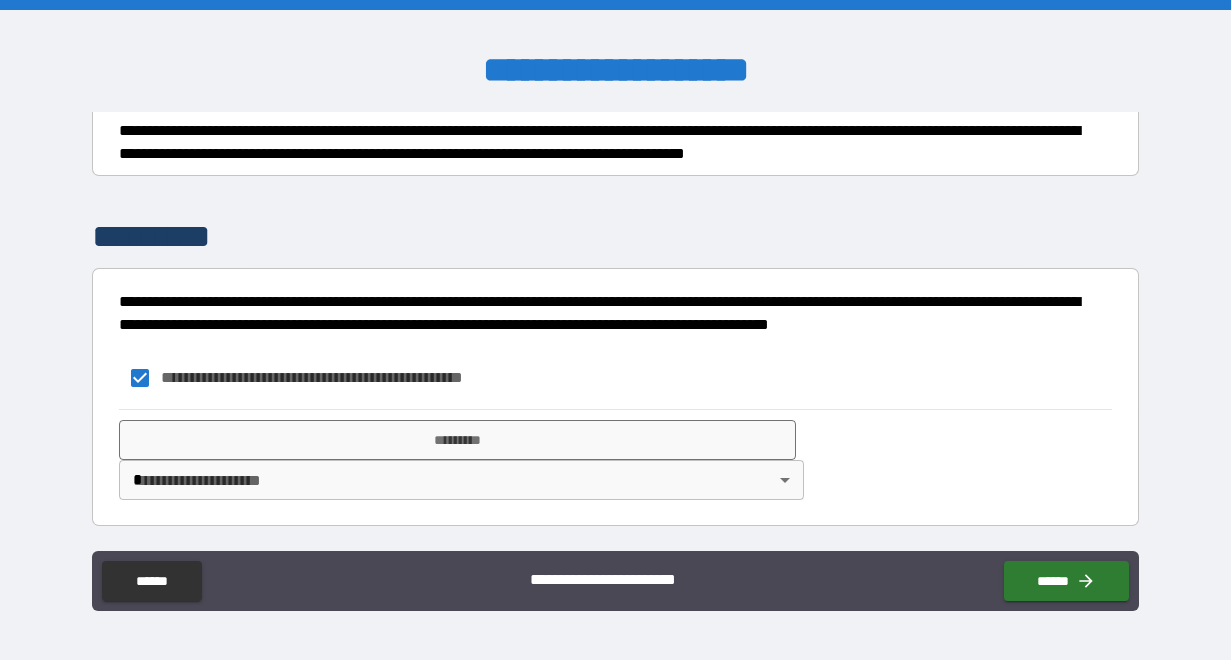 click on "**********" at bounding box center [615, 330] 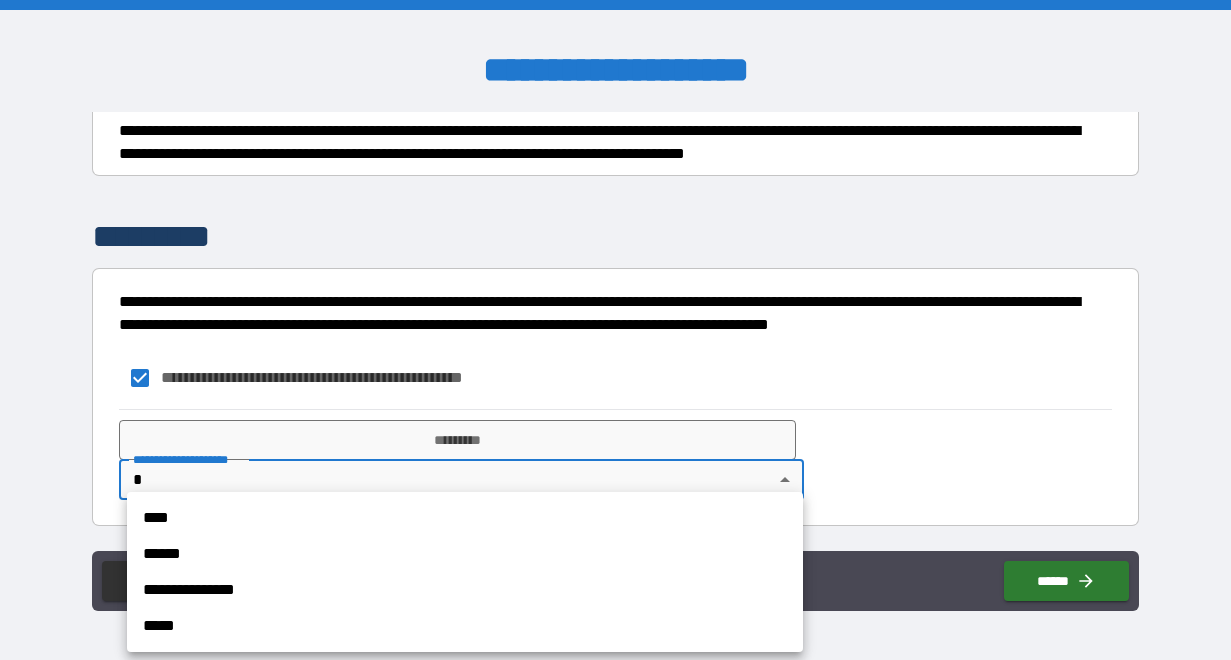click on "****" at bounding box center [465, 518] 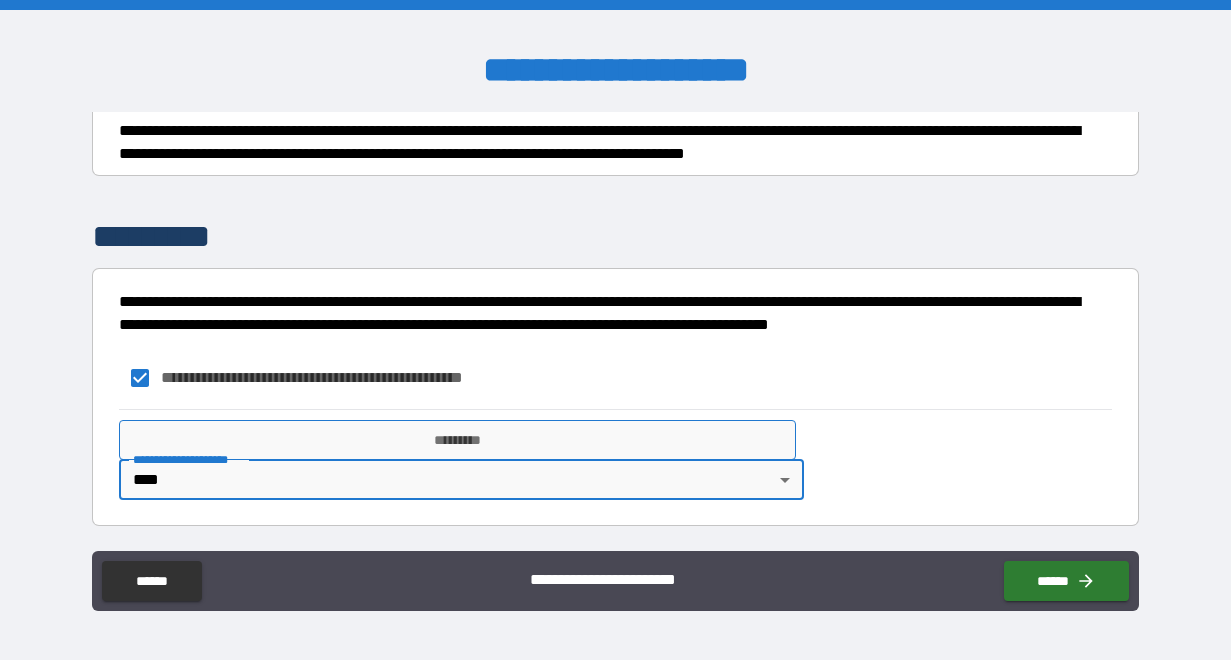 click on "*********" at bounding box center [457, 440] 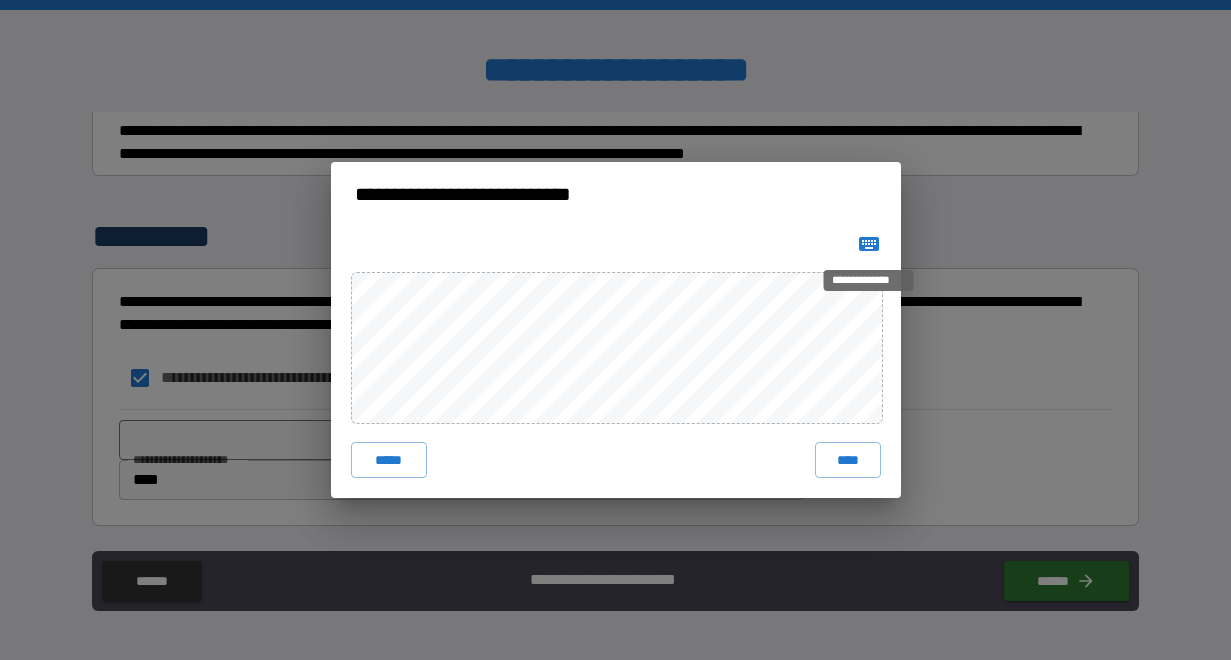 click 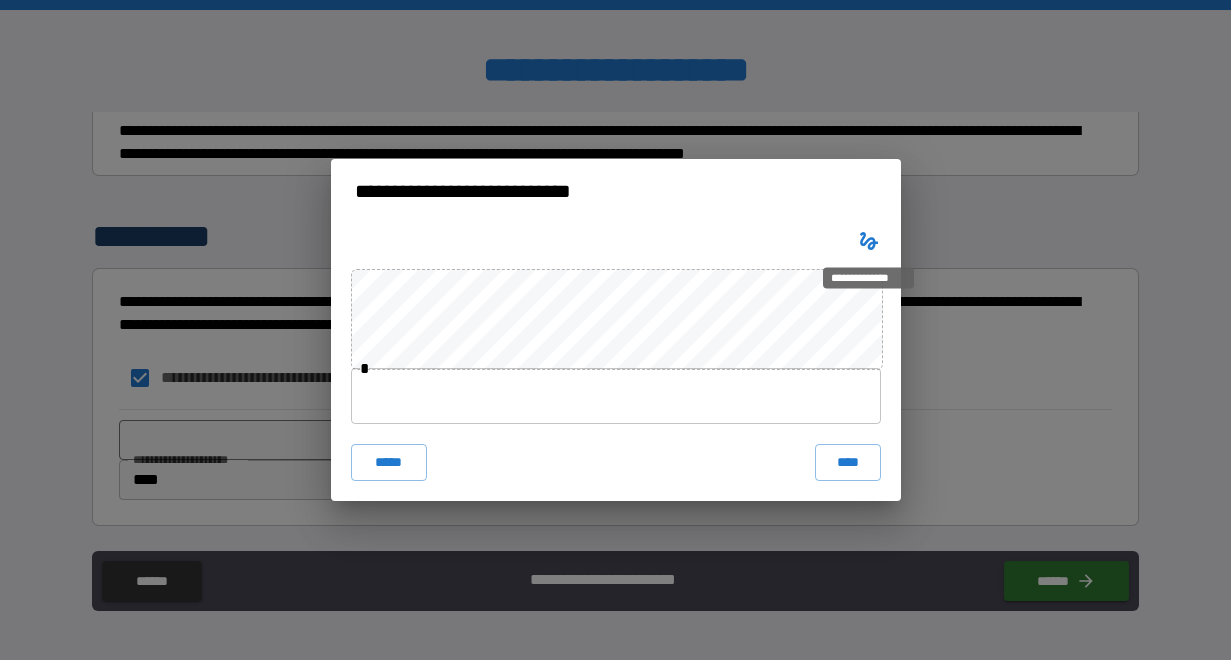 type 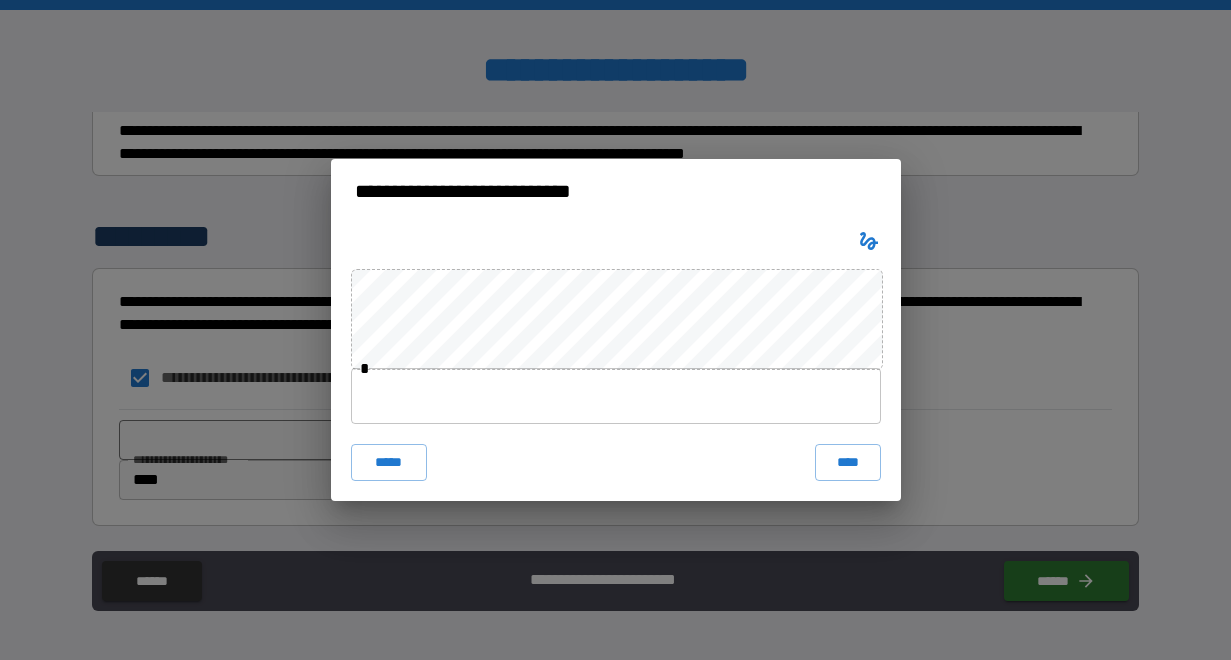 click at bounding box center (616, 396) 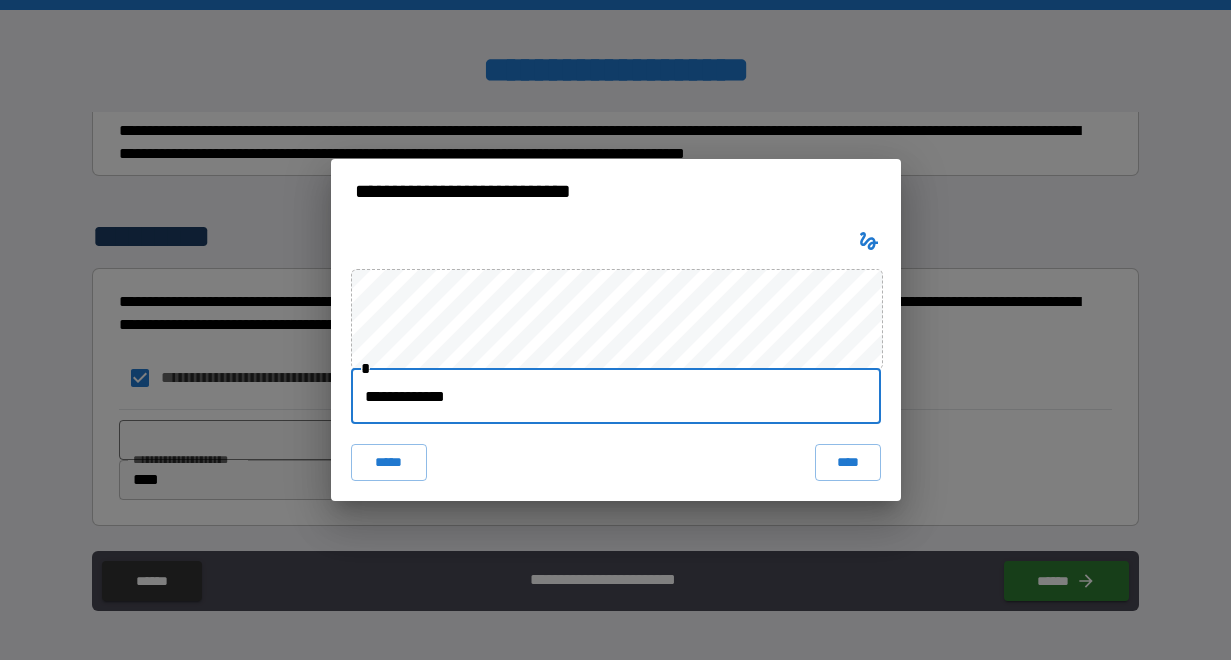 type on "**********" 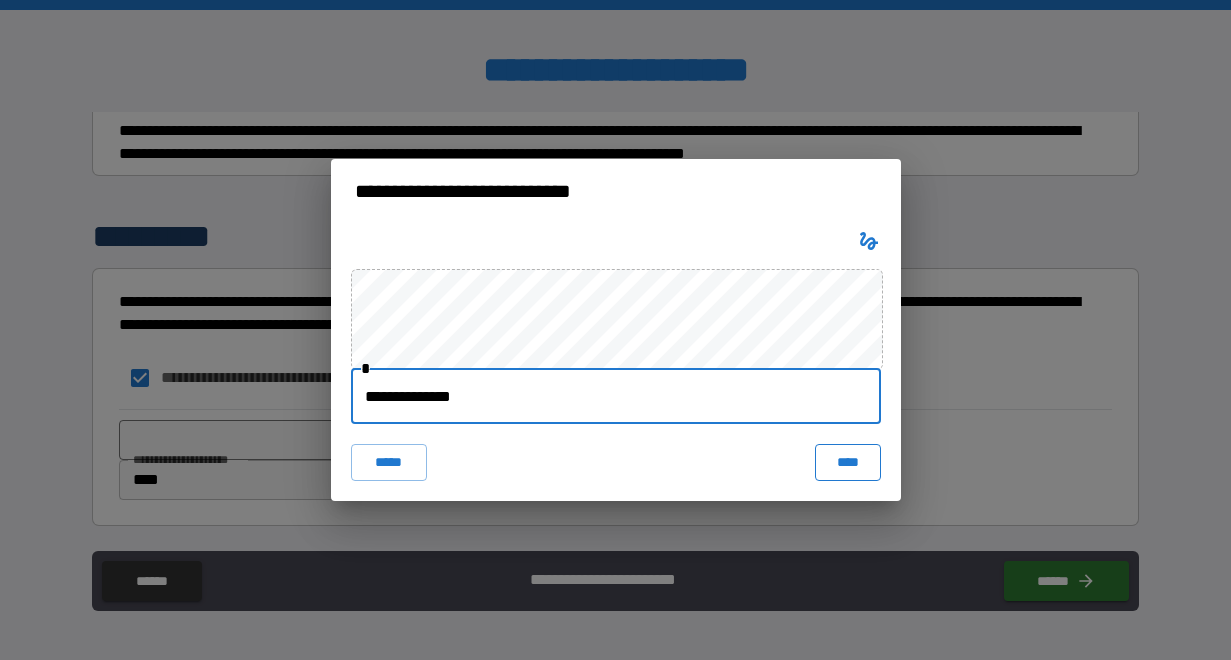 click on "****" at bounding box center [848, 462] 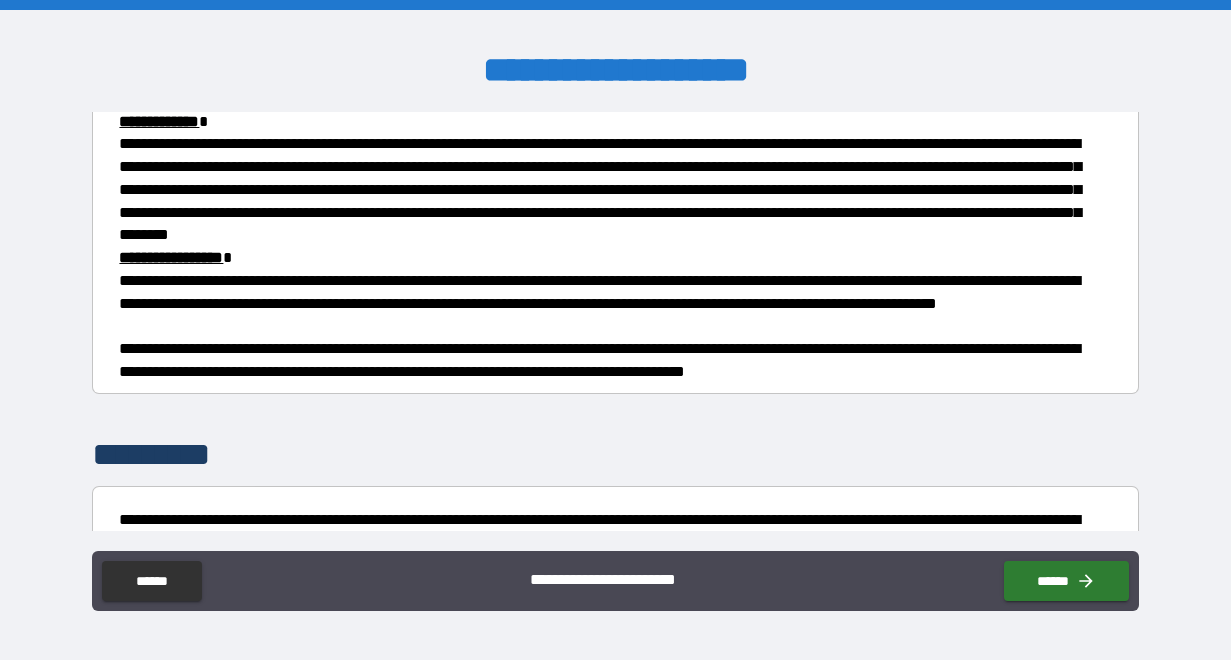 scroll, scrollTop: 944, scrollLeft: 0, axis: vertical 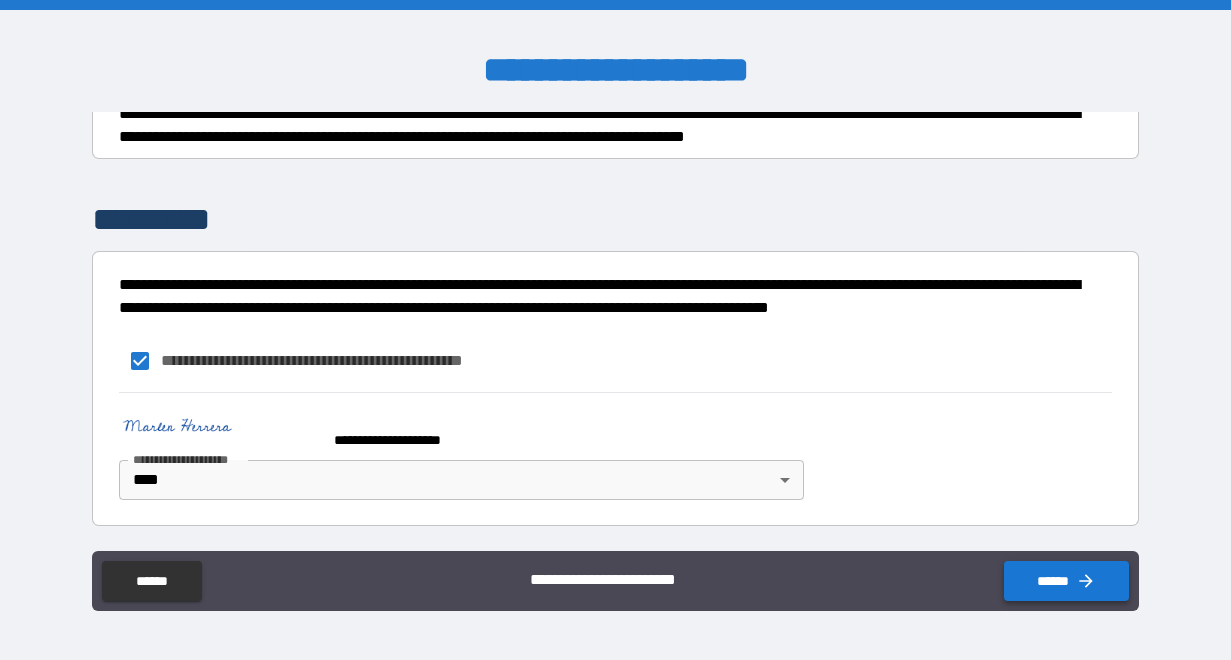 click on "******" at bounding box center [1066, 581] 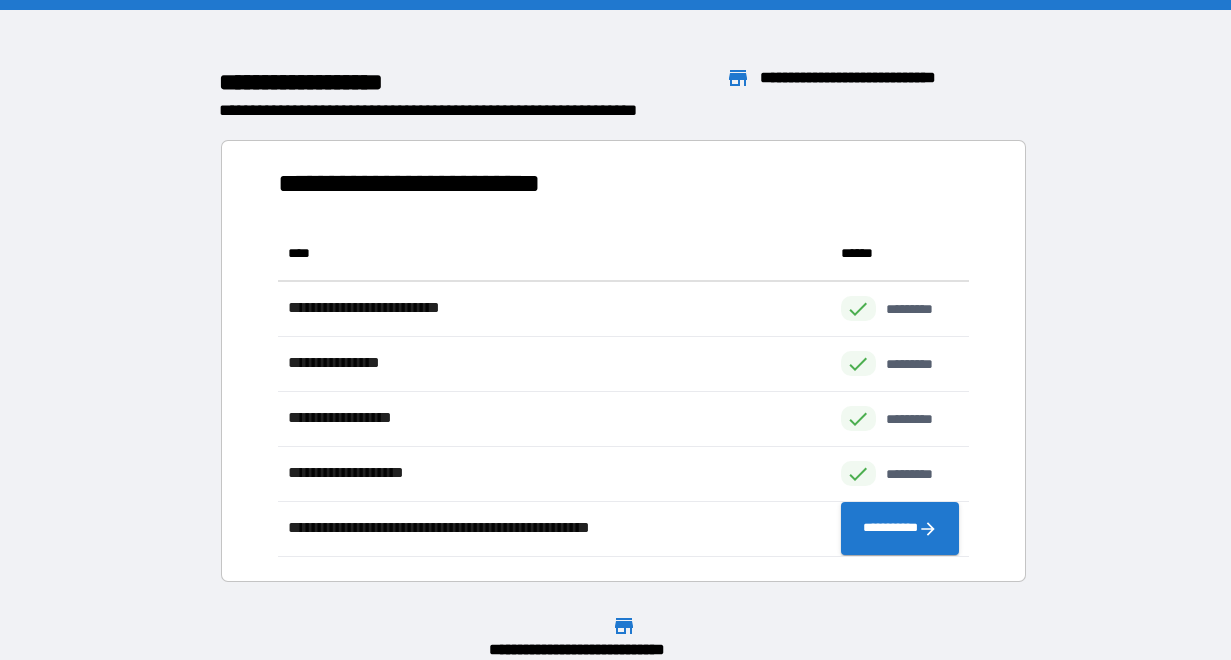 scroll, scrollTop: 1, scrollLeft: 1, axis: both 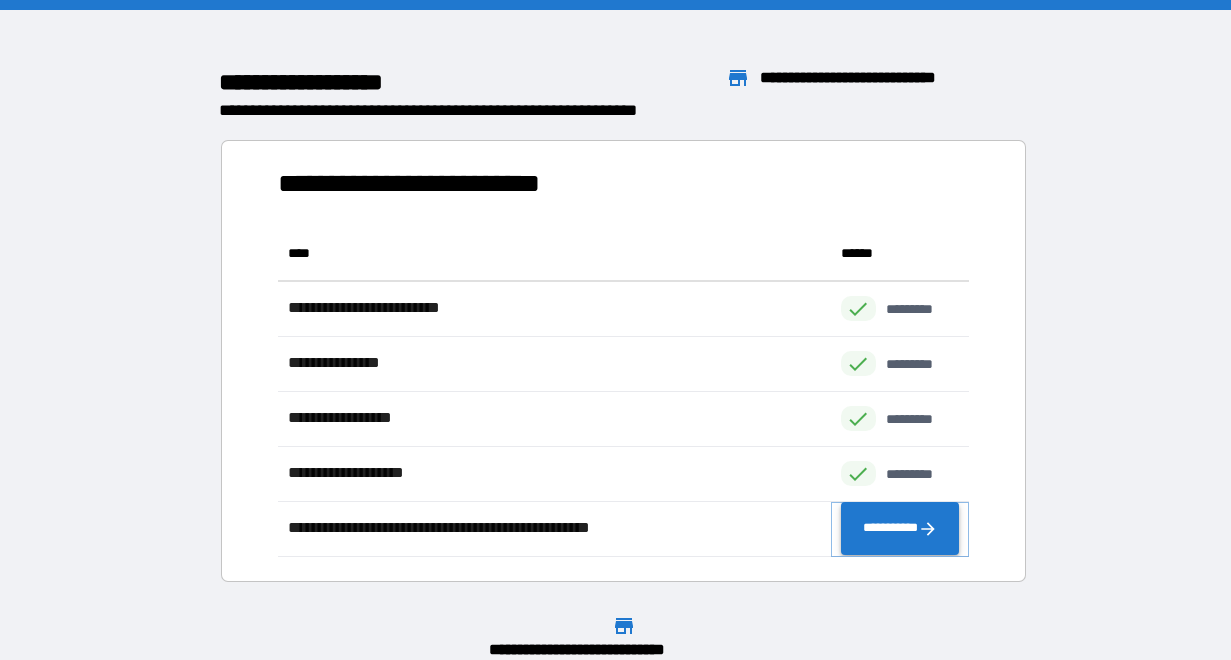 click on "**********" at bounding box center (900, 529) 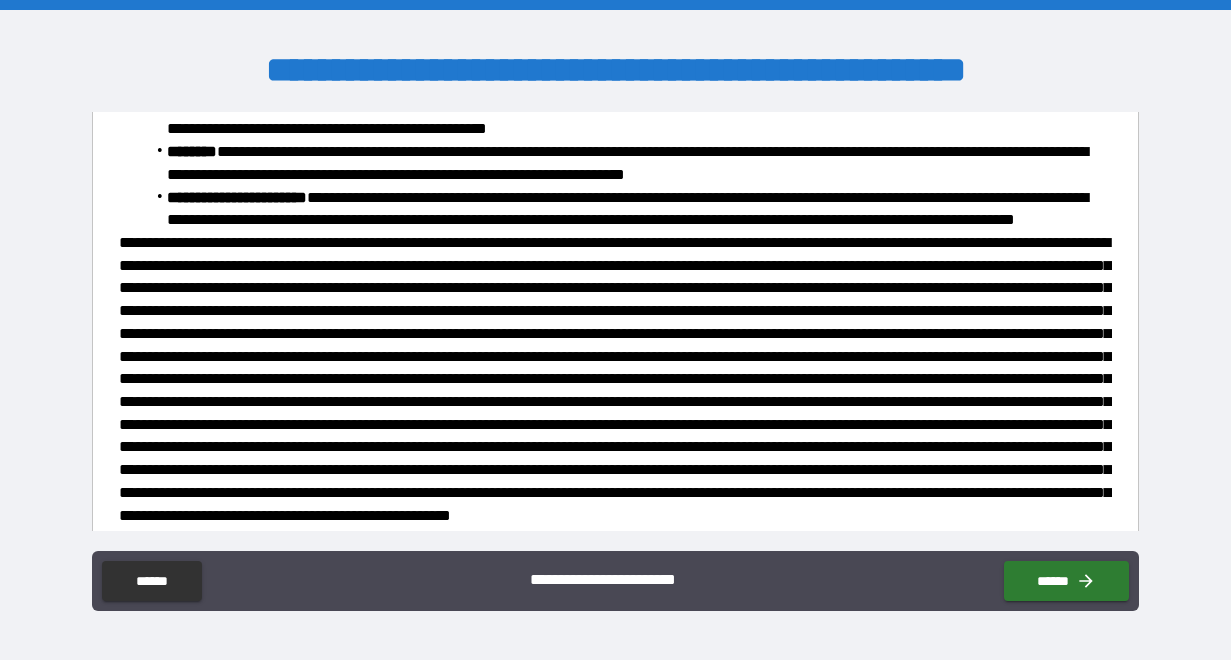 scroll, scrollTop: 0, scrollLeft: 0, axis: both 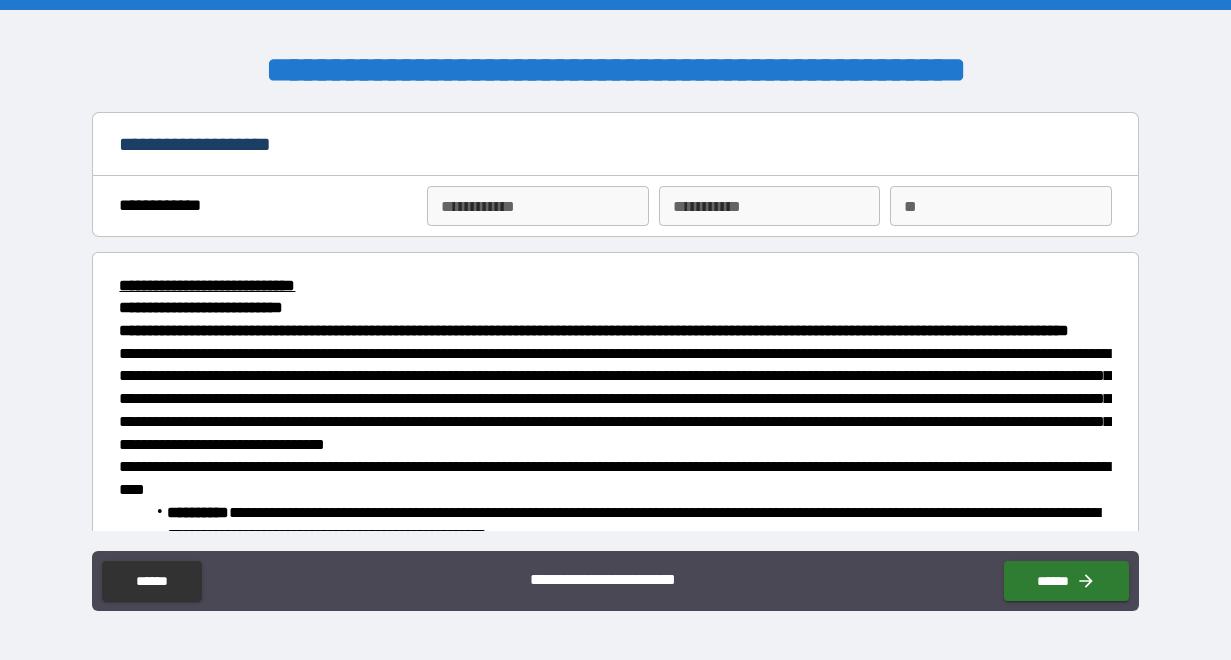click on "**********" at bounding box center [538, 206] 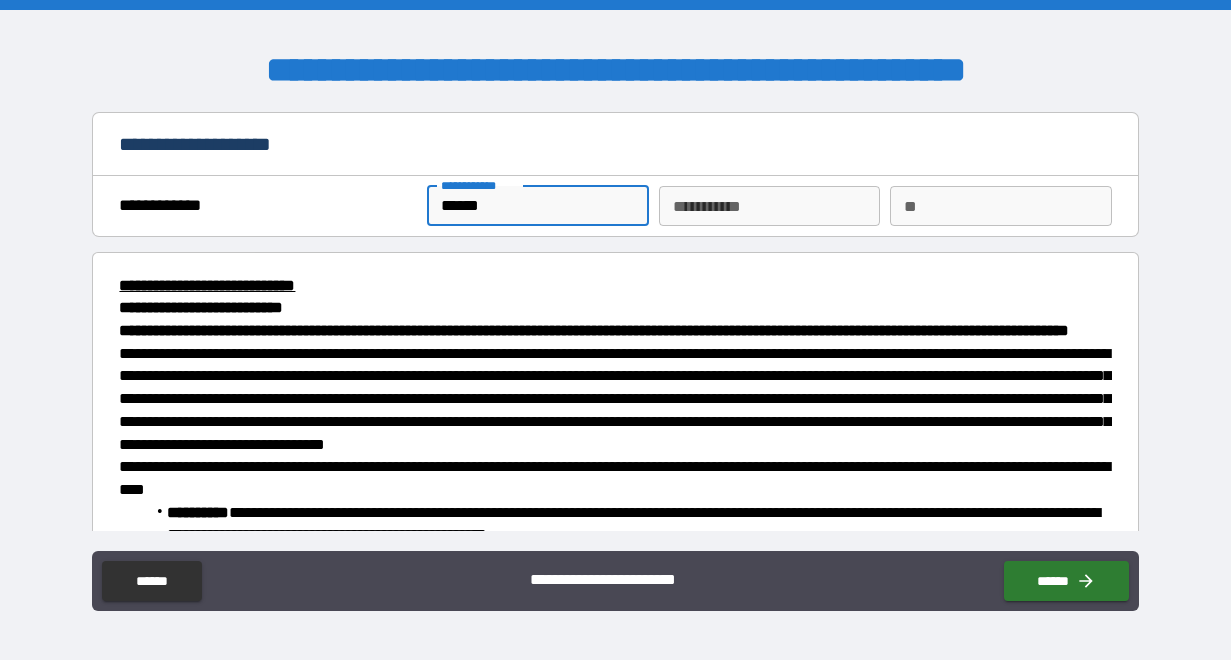 type on "******" 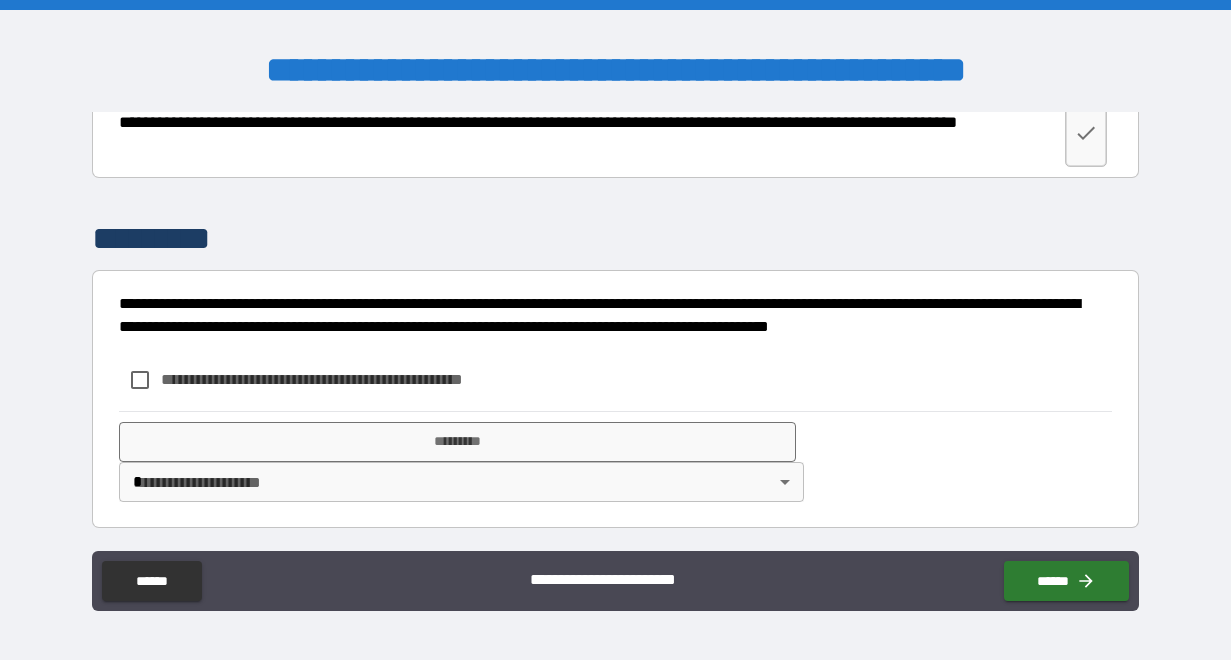 scroll, scrollTop: 1755, scrollLeft: 0, axis: vertical 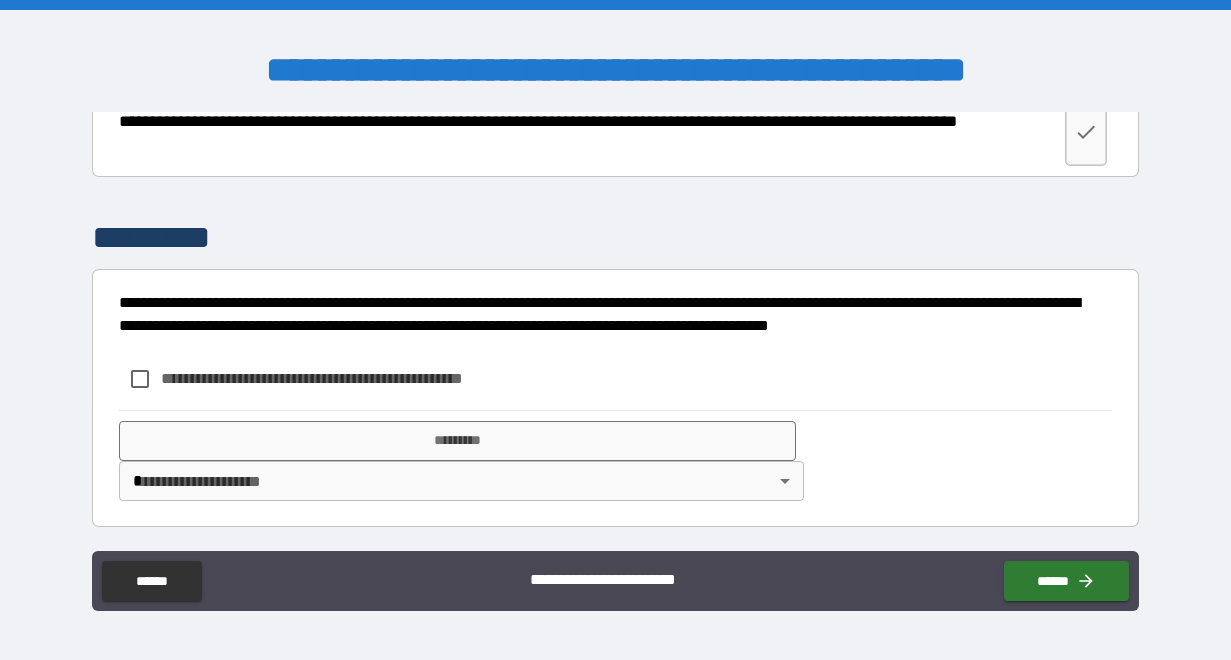 type on "**********" 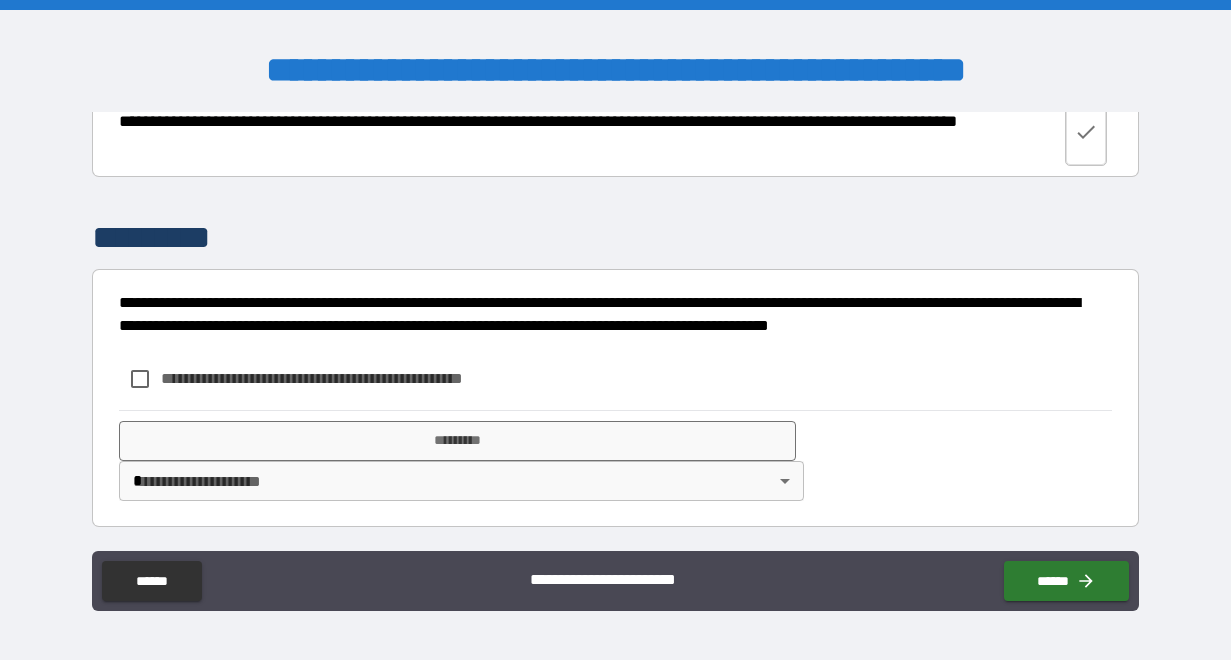 click 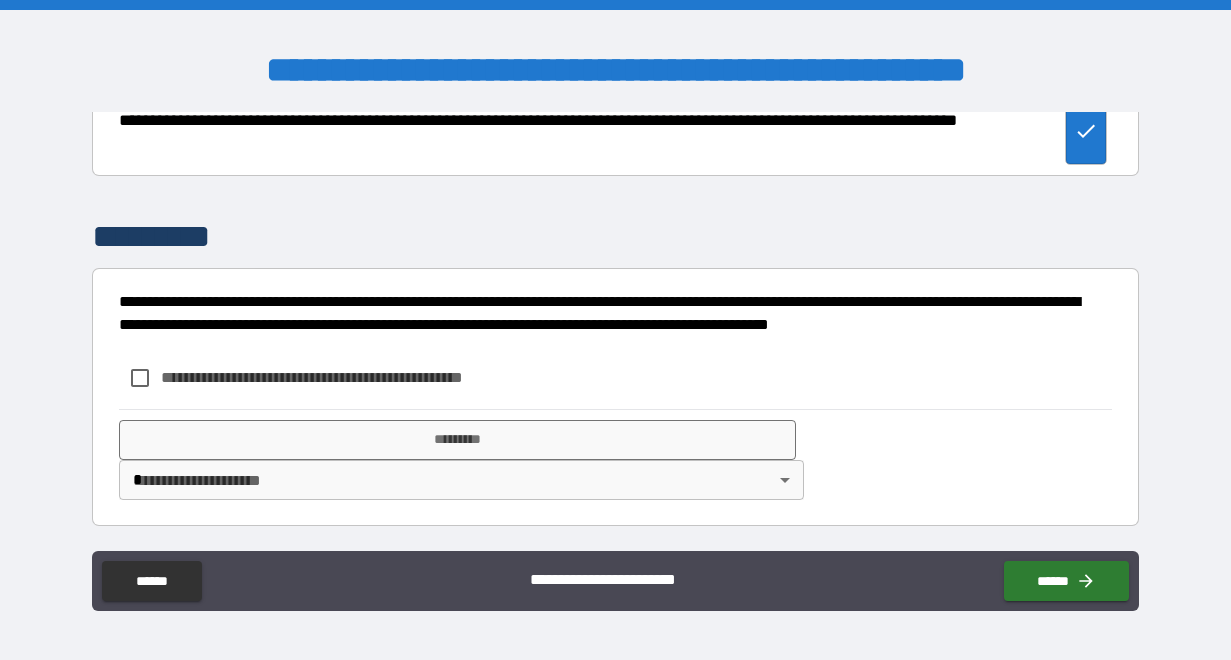 scroll, scrollTop: 2029, scrollLeft: 0, axis: vertical 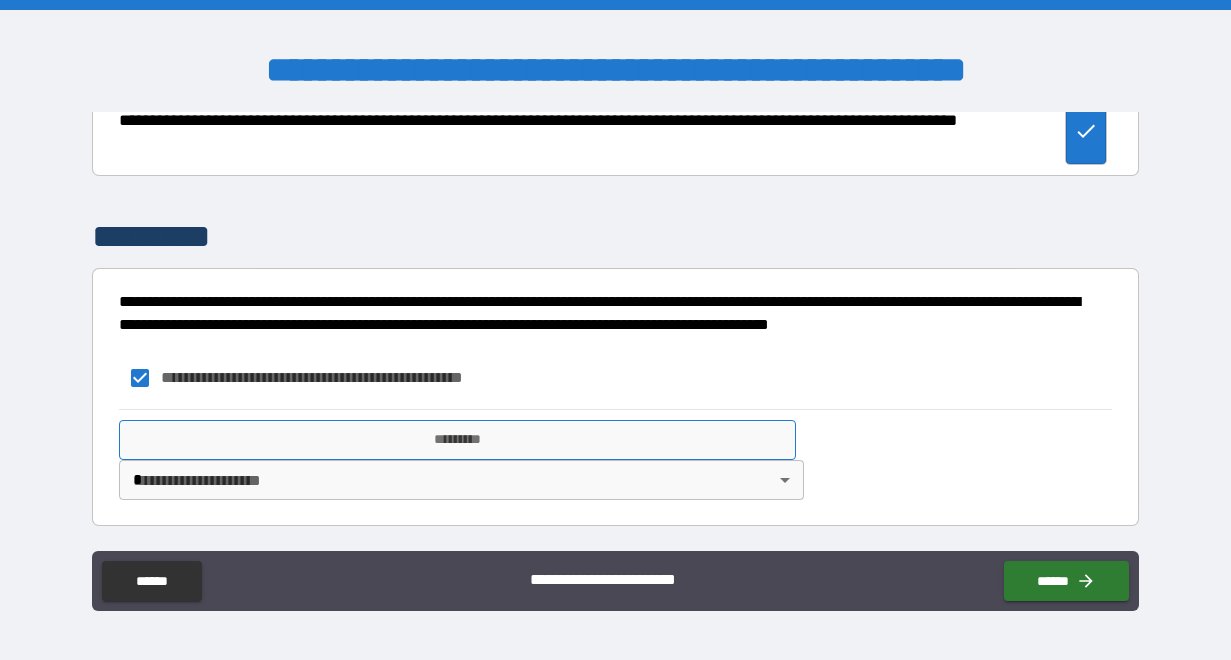 click on "*********" at bounding box center (457, 440) 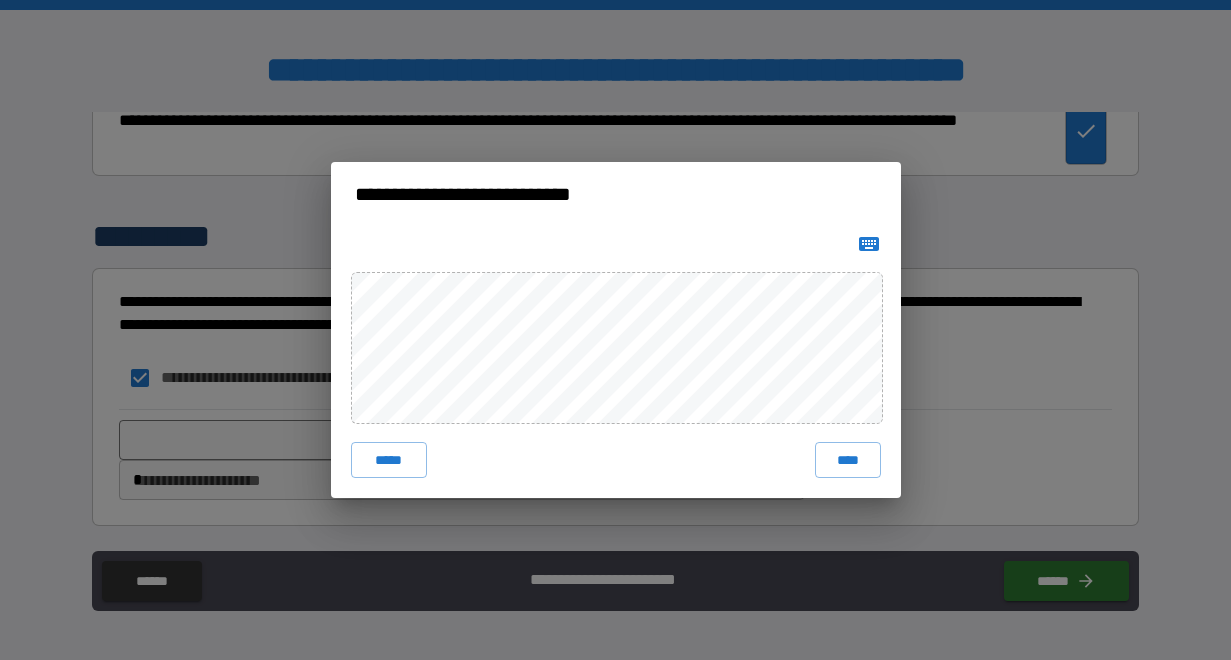 click at bounding box center [869, 244] 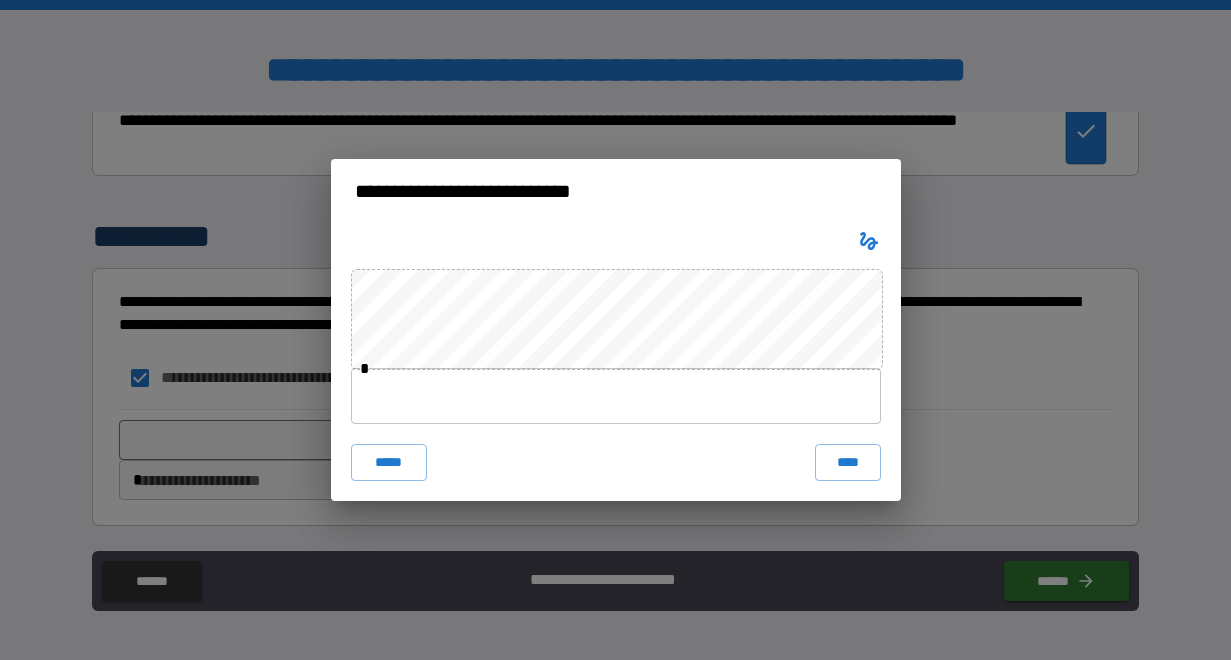 click at bounding box center (616, 396) 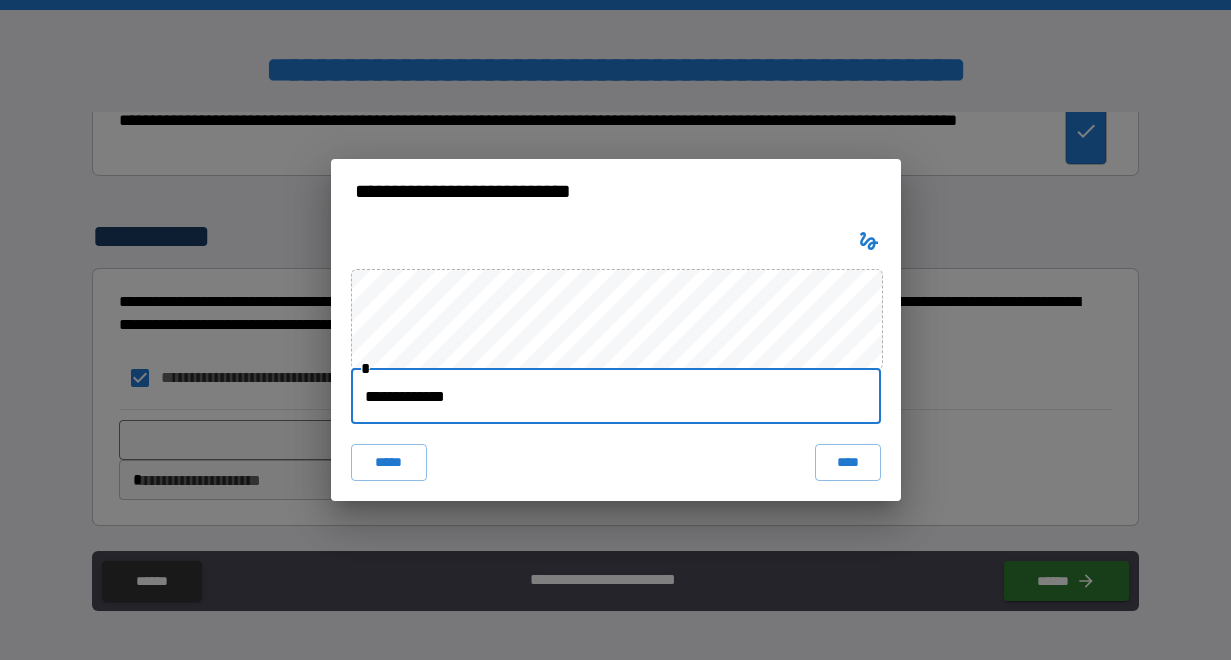 type on "**********" 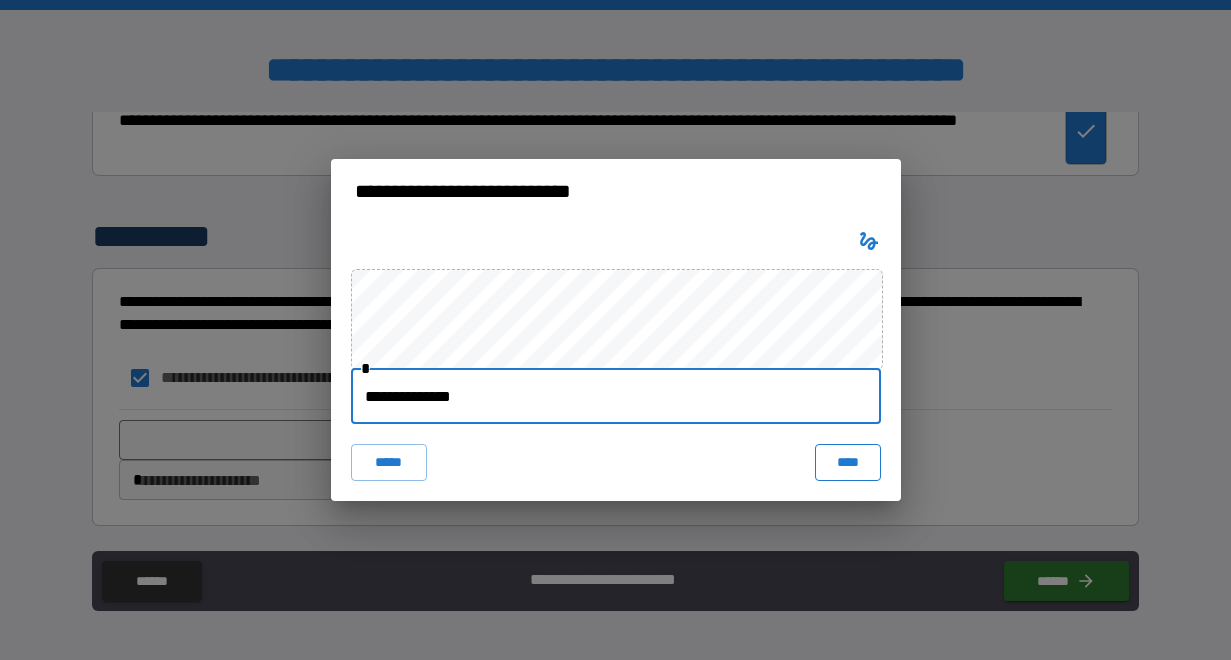 click on "****" at bounding box center [848, 462] 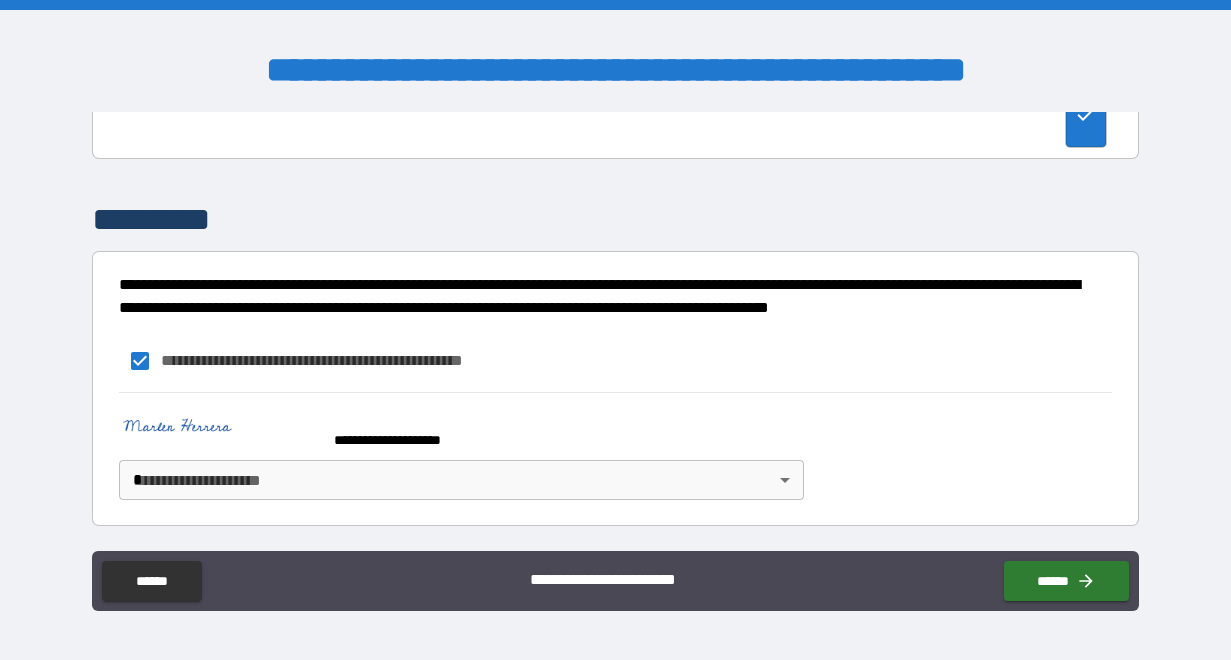 scroll, scrollTop: 2046, scrollLeft: 0, axis: vertical 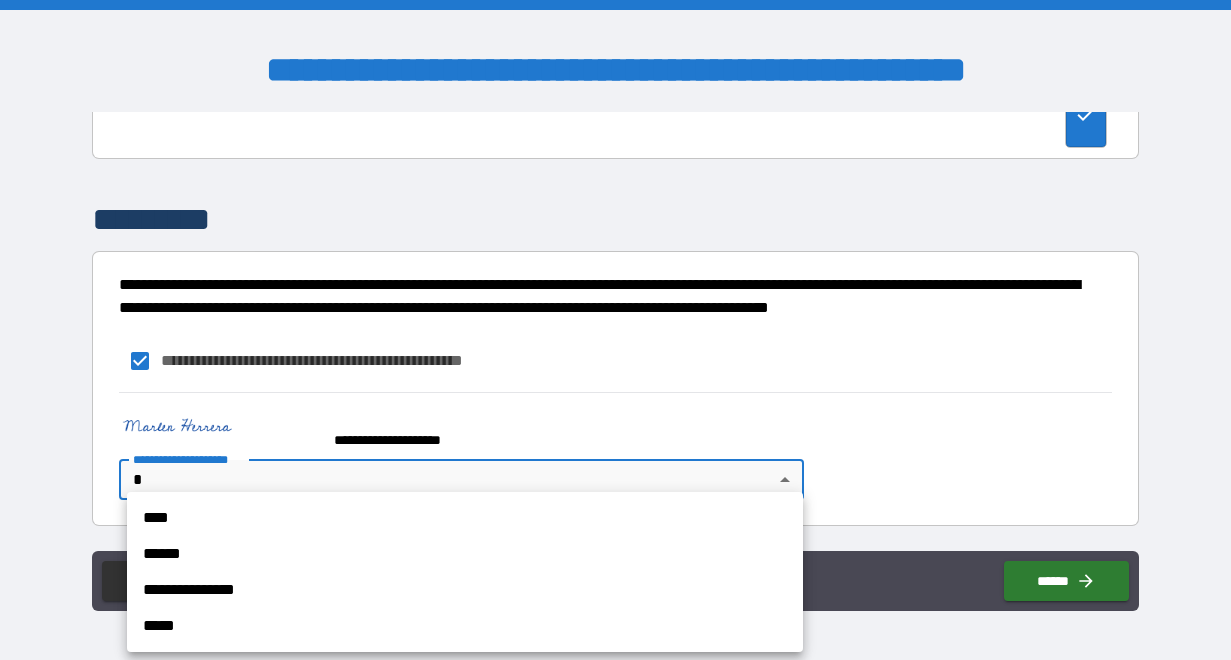 click on "****" at bounding box center (465, 518) 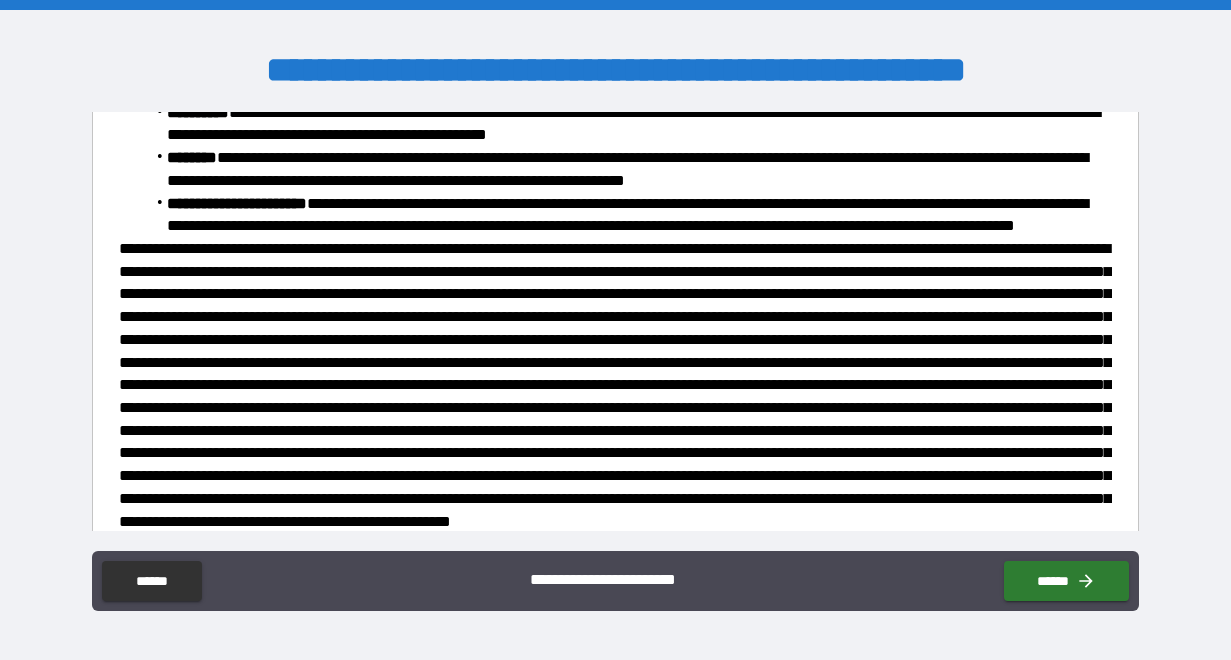 scroll, scrollTop: 385, scrollLeft: 0, axis: vertical 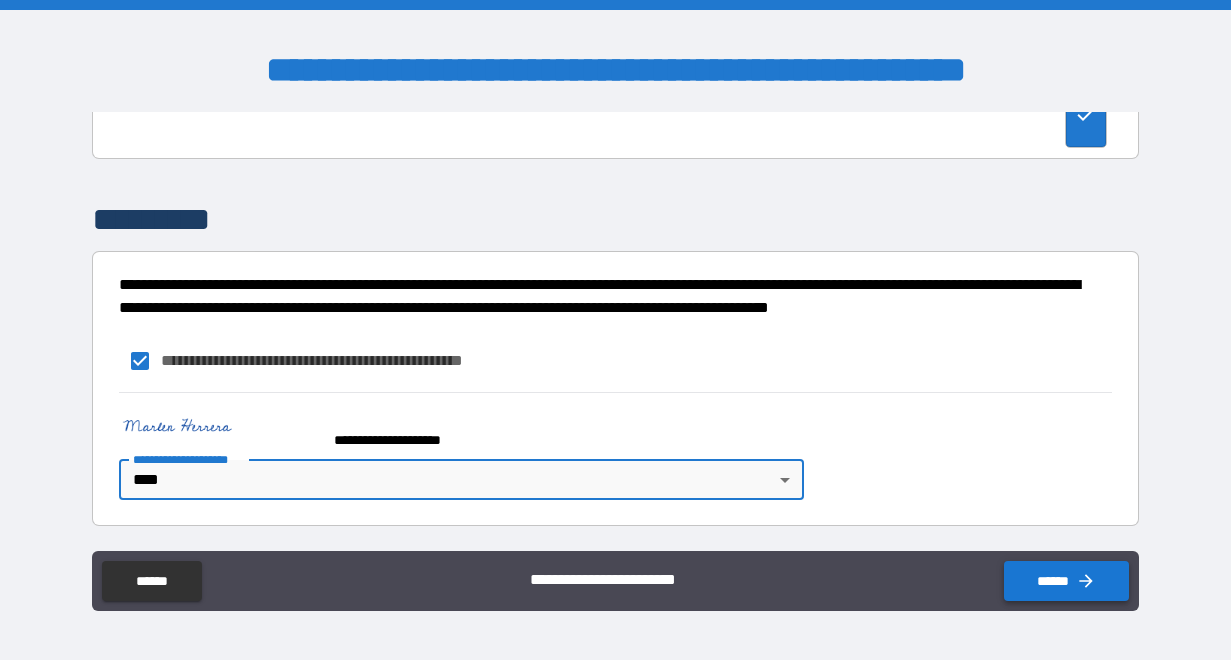 click on "******" at bounding box center [1066, 581] 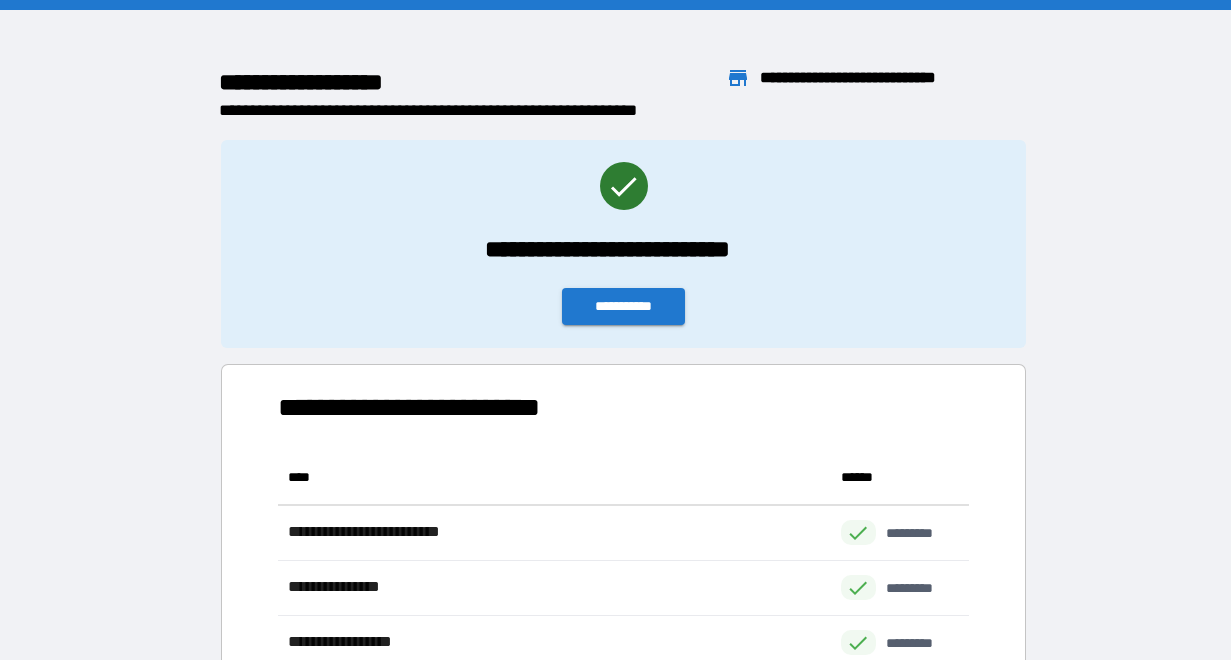 scroll, scrollTop: 1, scrollLeft: 1, axis: both 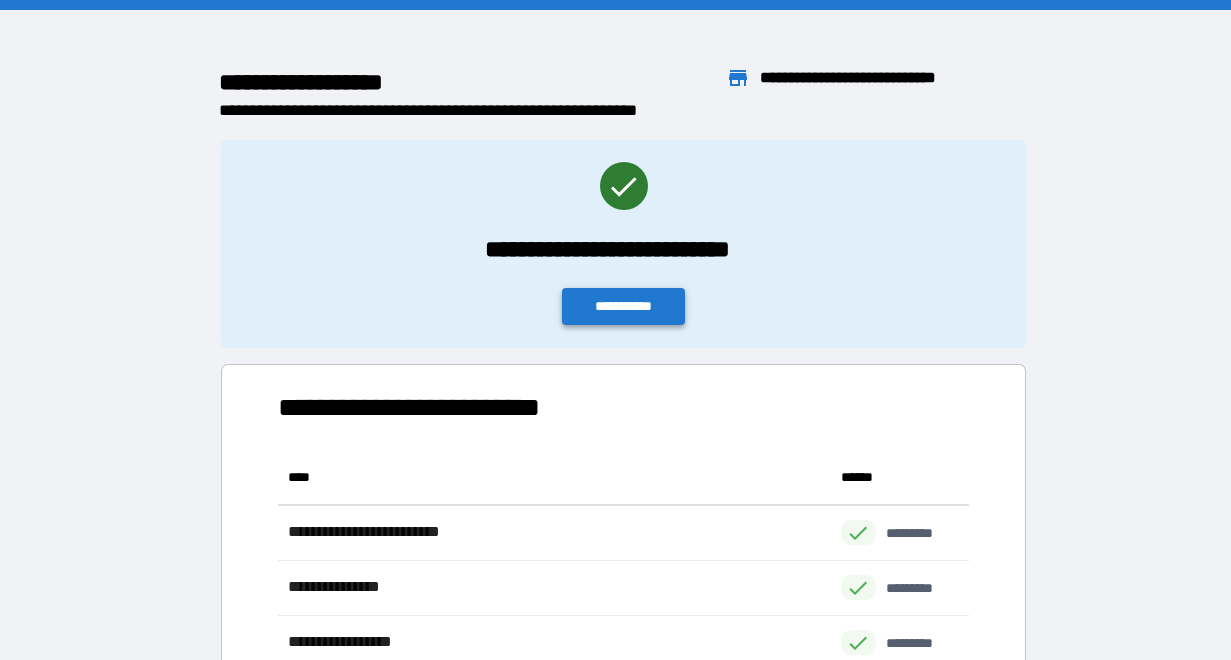 click on "**********" at bounding box center (624, 306) 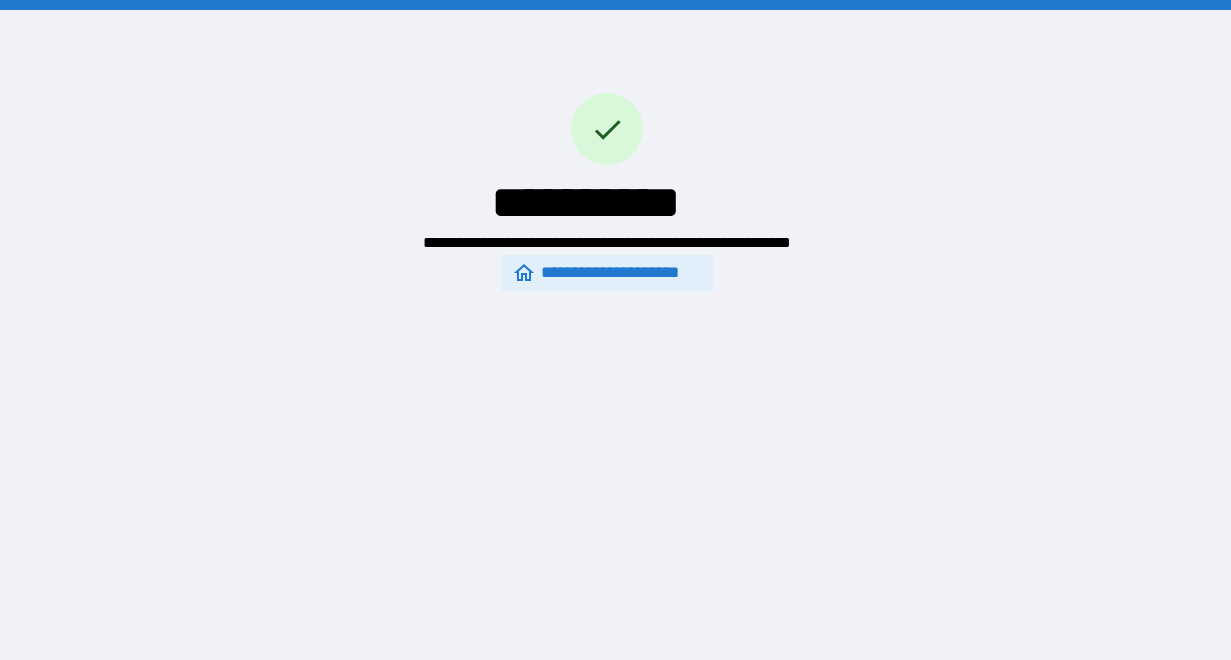click on "**********" at bounding box center [607, 273] 